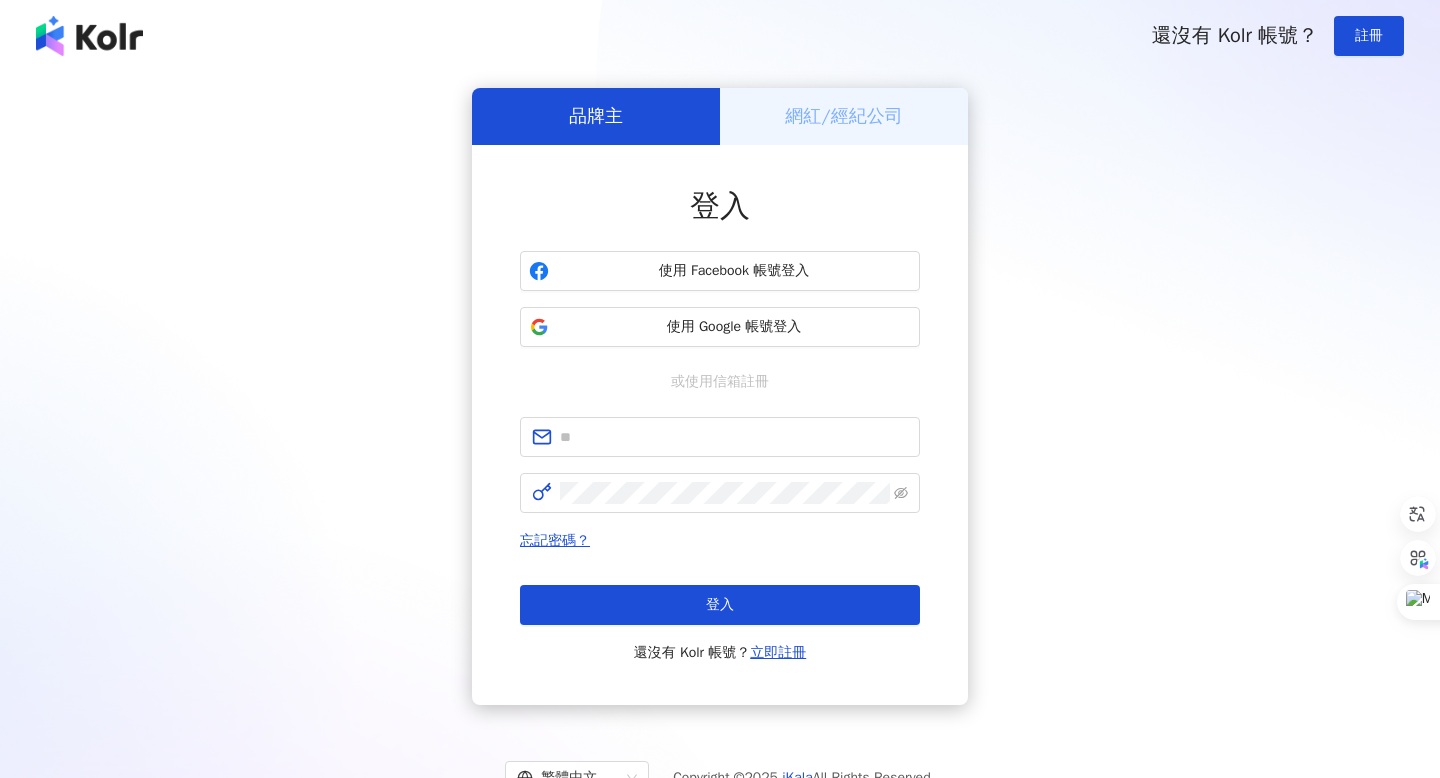 scroll, scrollTop: 0, scrollLeft: 0, axis: both 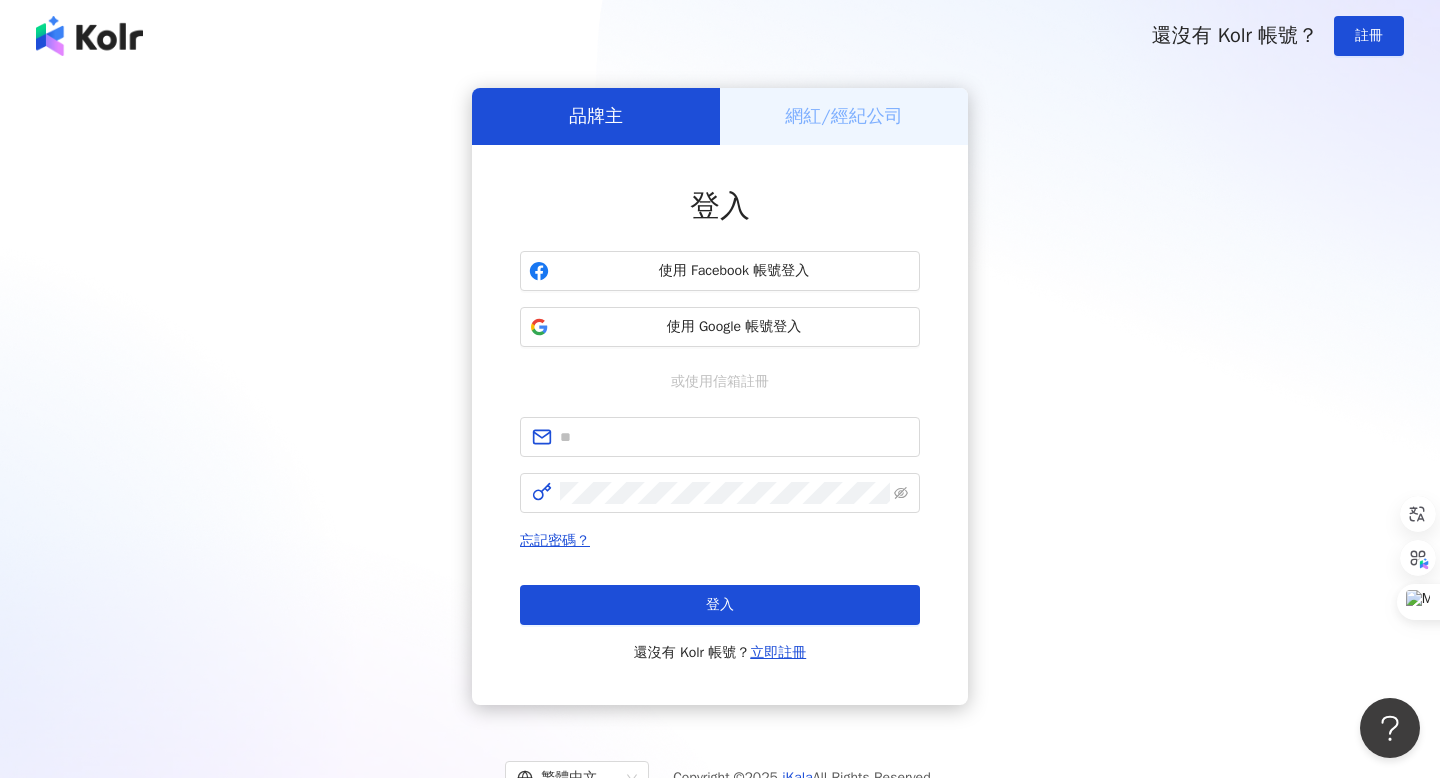 click on "還沒有 Kolr 帳號？ 註冊" at bounding box center [720, 36] 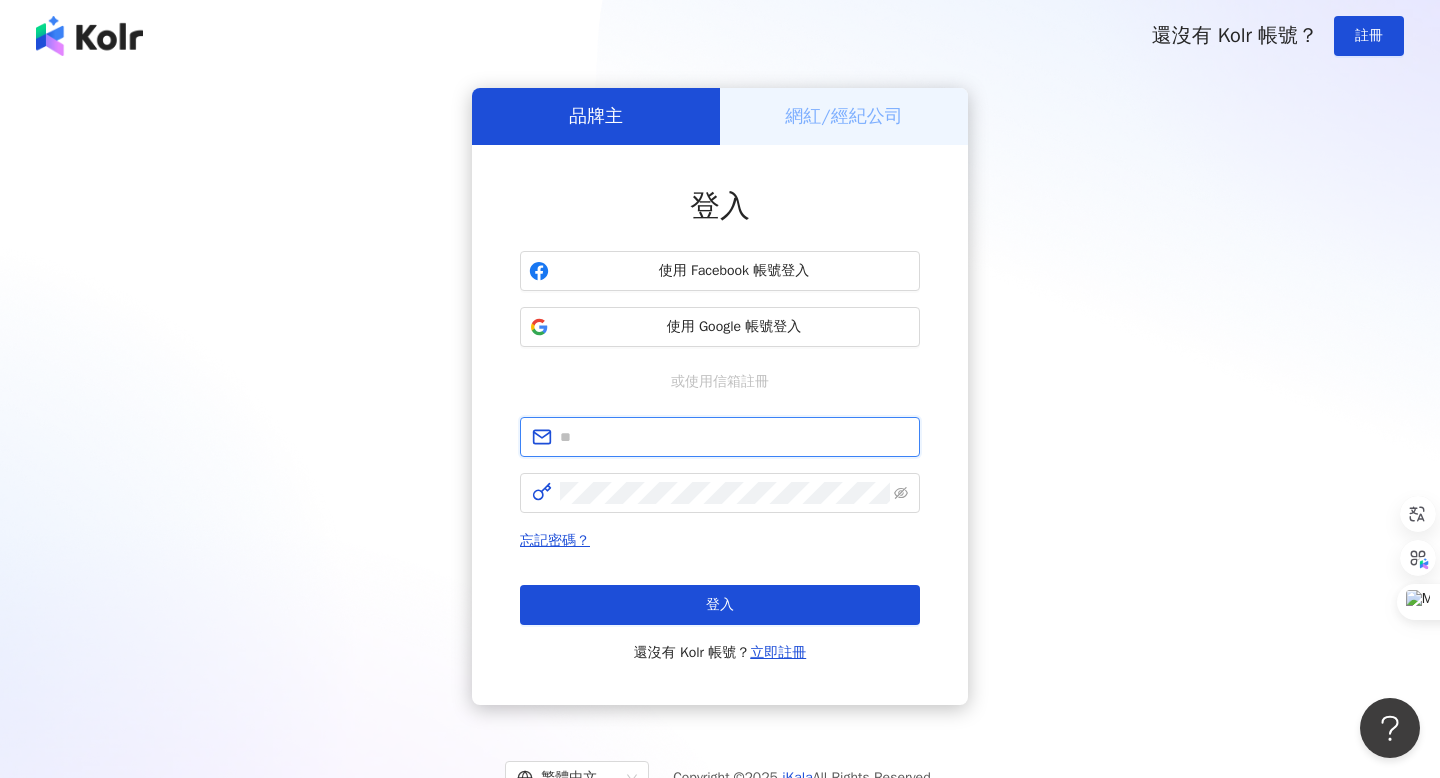 click at bounding box center (734, 437) 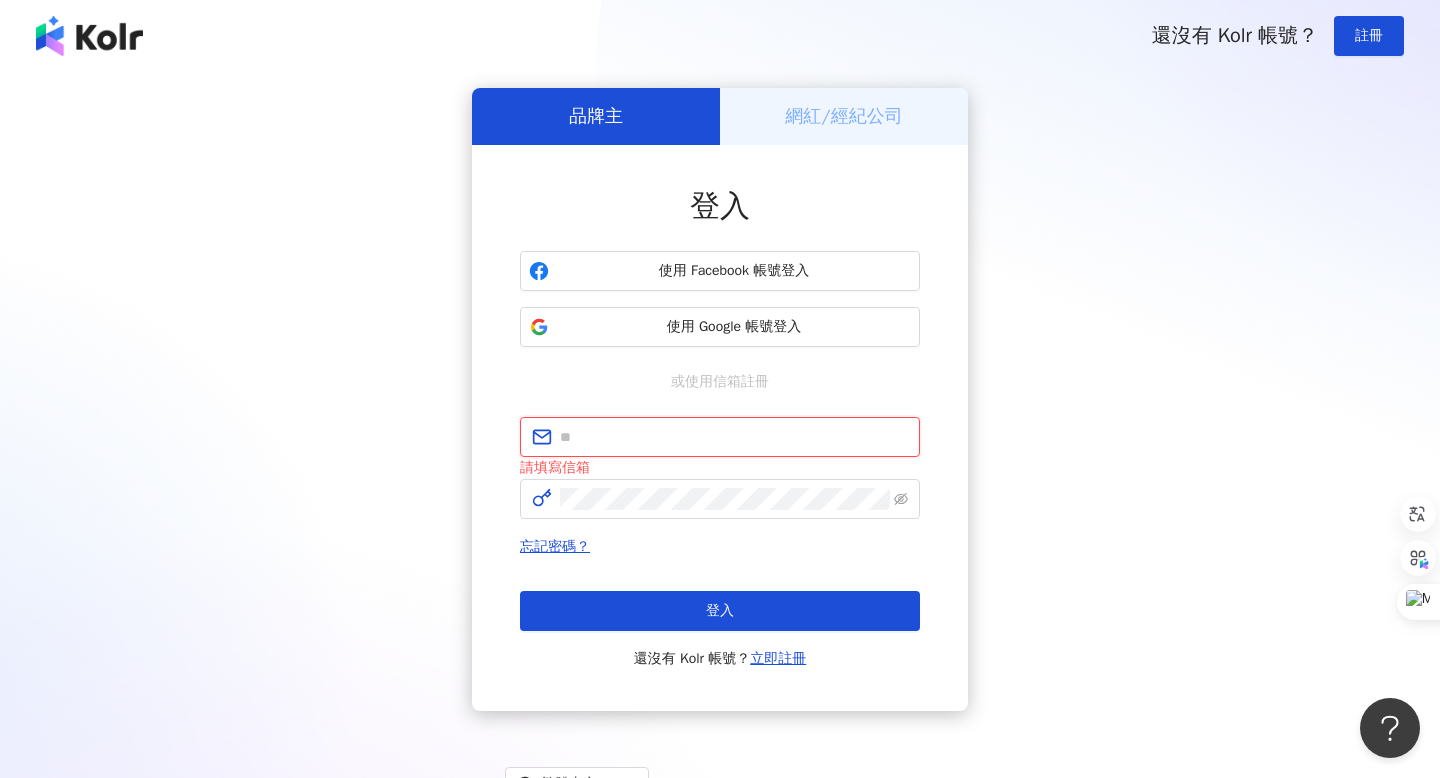 type on "**********" 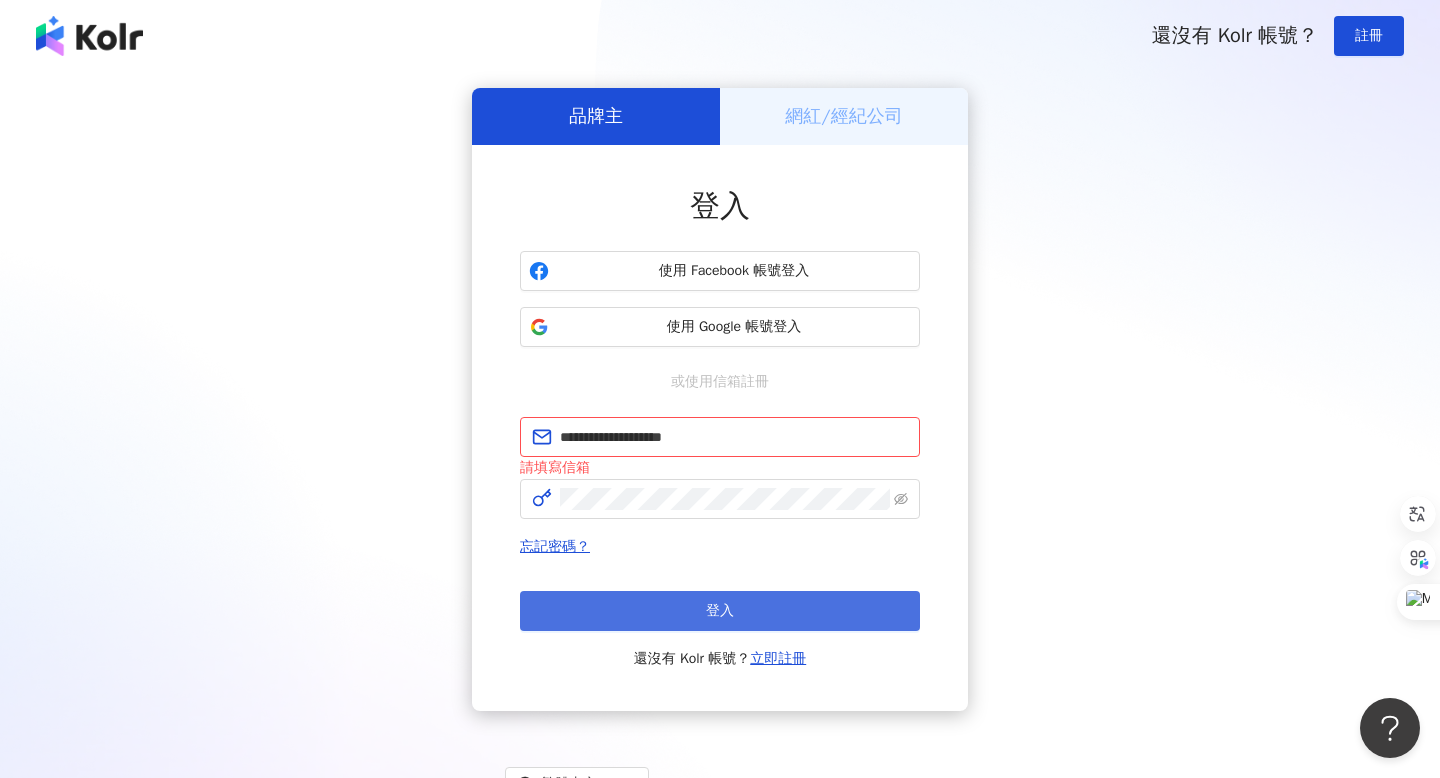 click on "登入" at bounding box center (720, 611) 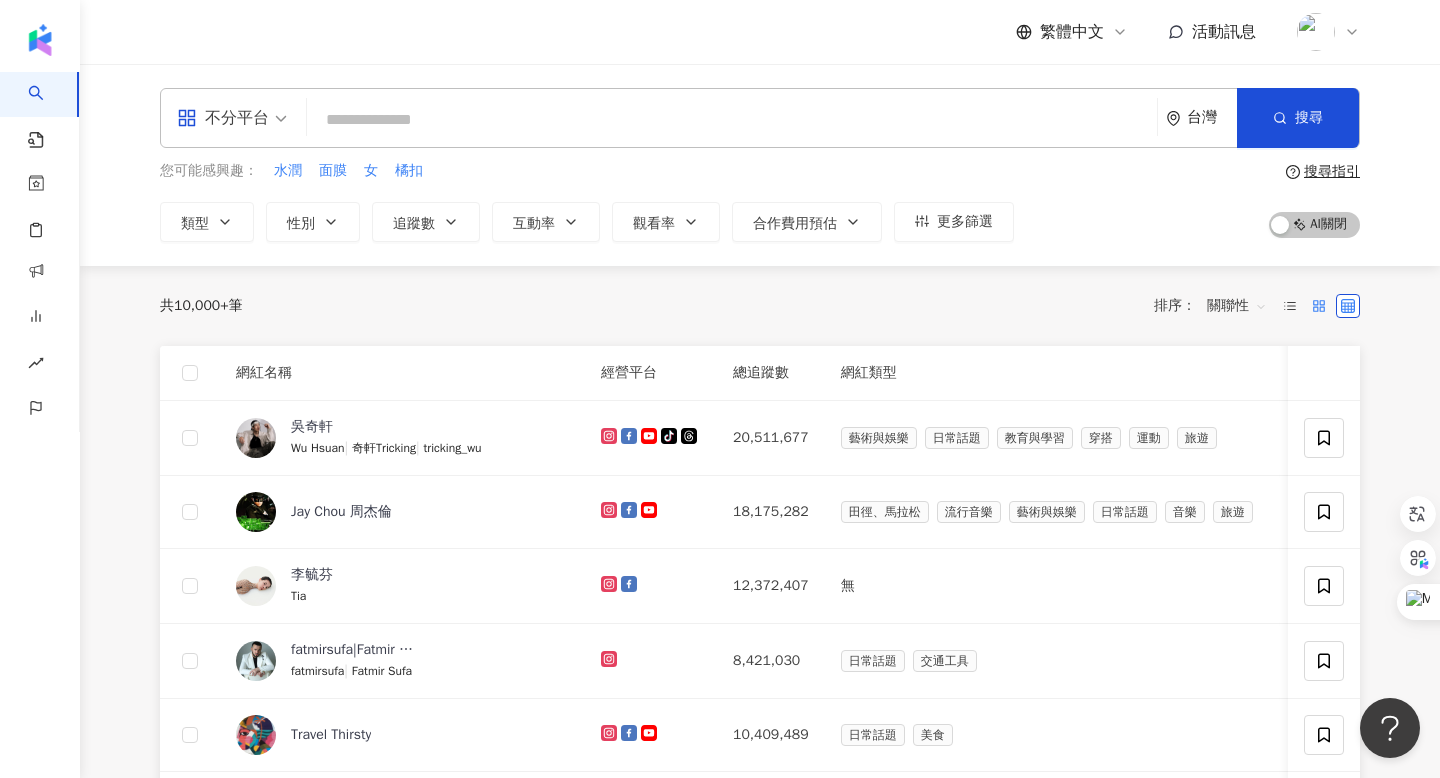 click 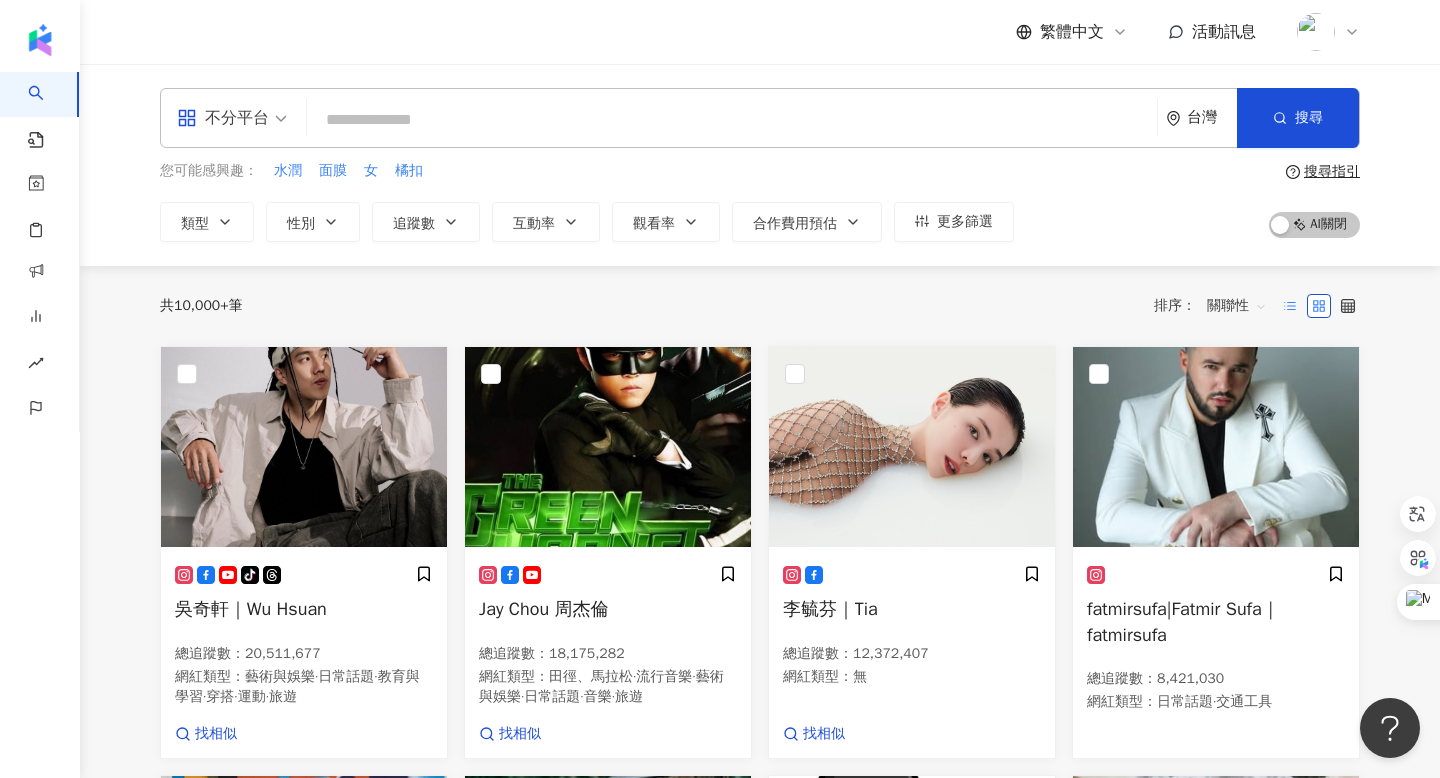 click 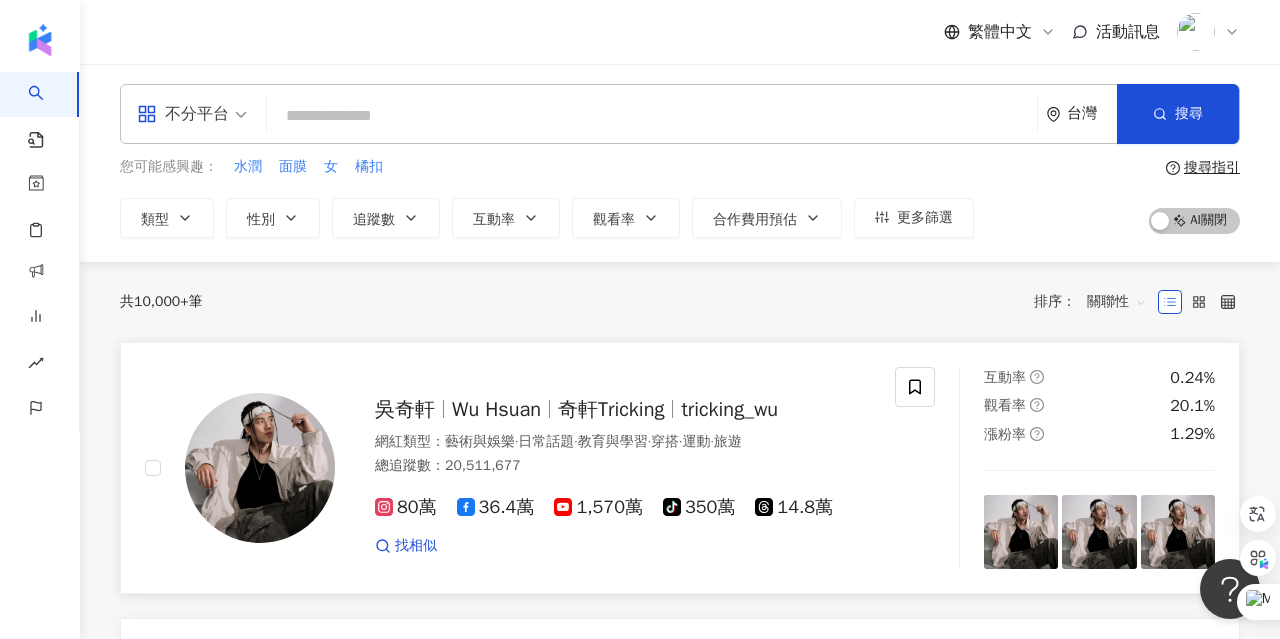 scroll, scrollTop: 0, scrollLeft: 0, axis: both 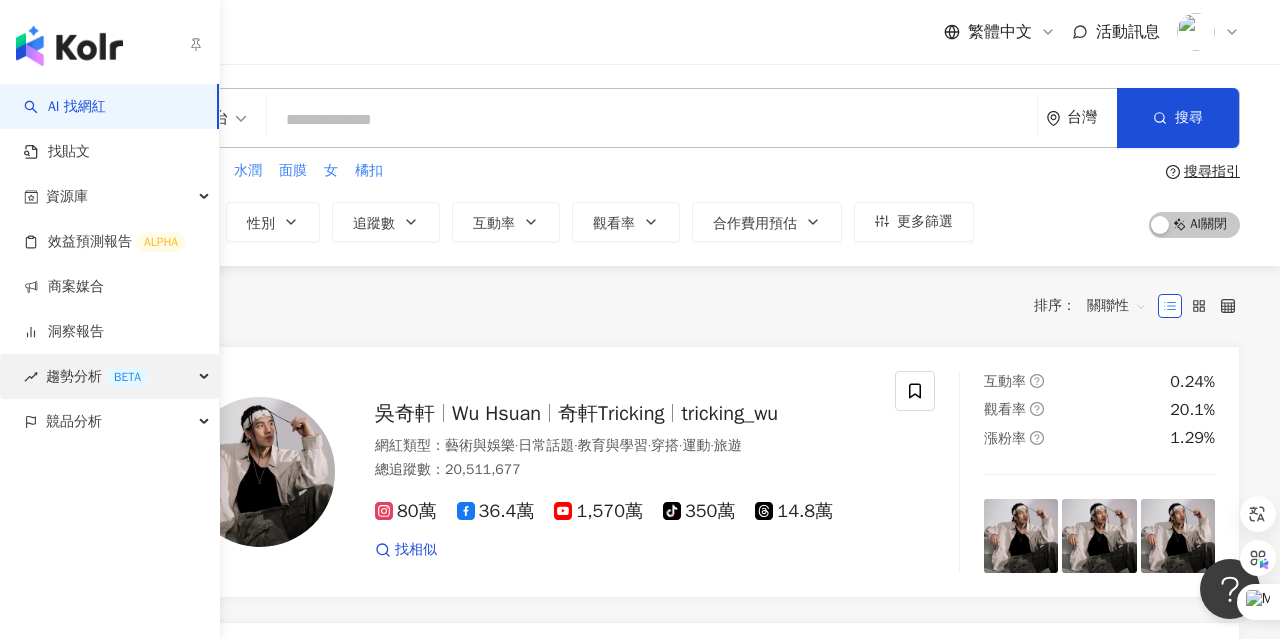 click on "BETA" at bounding box center [127, 377] 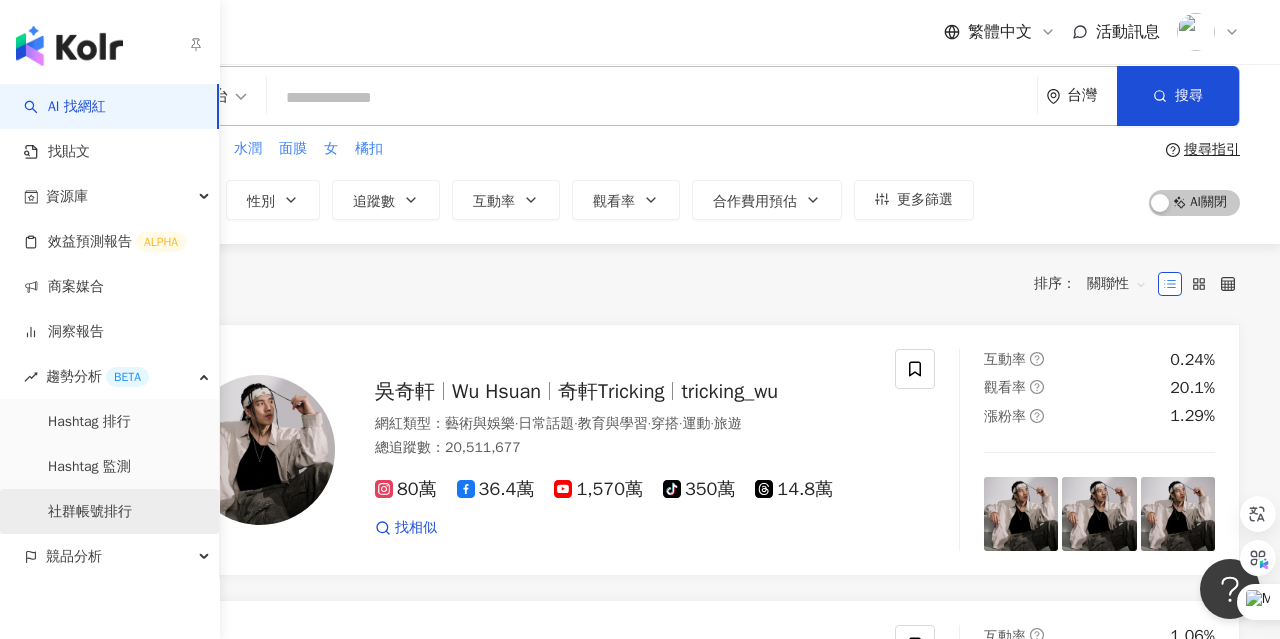 scroll, scrollTop: 31, scrollLeft: 0, axis: vertical 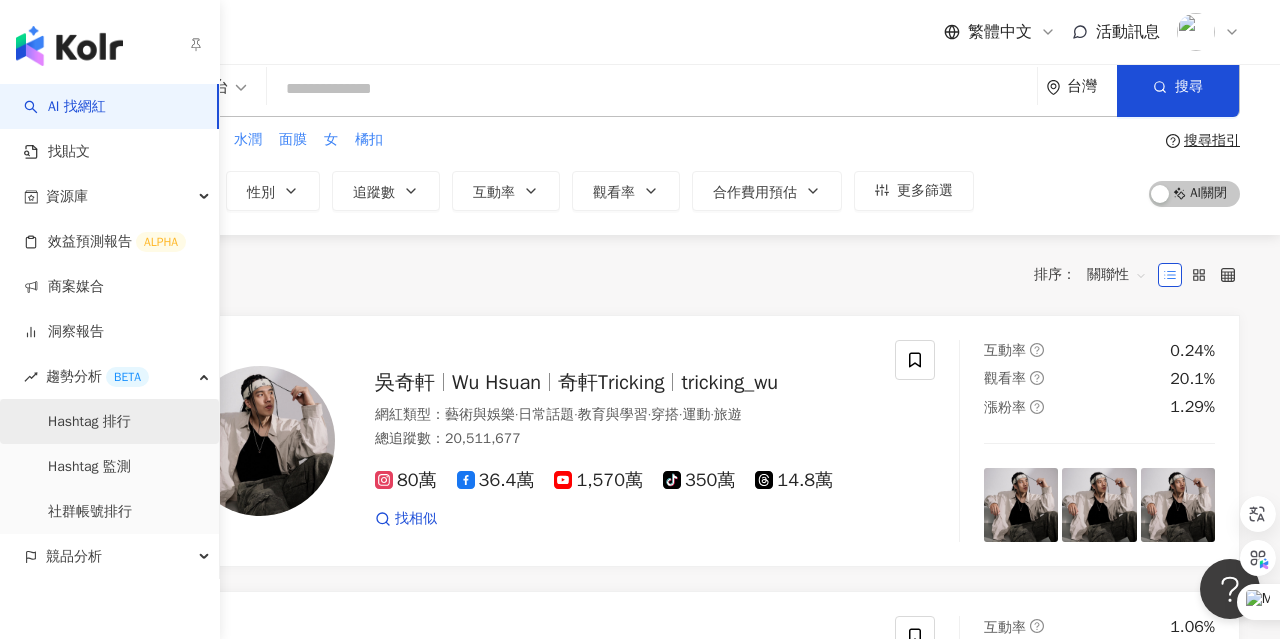 click on "Hashtag 排行" at bounding box center (89, 422) 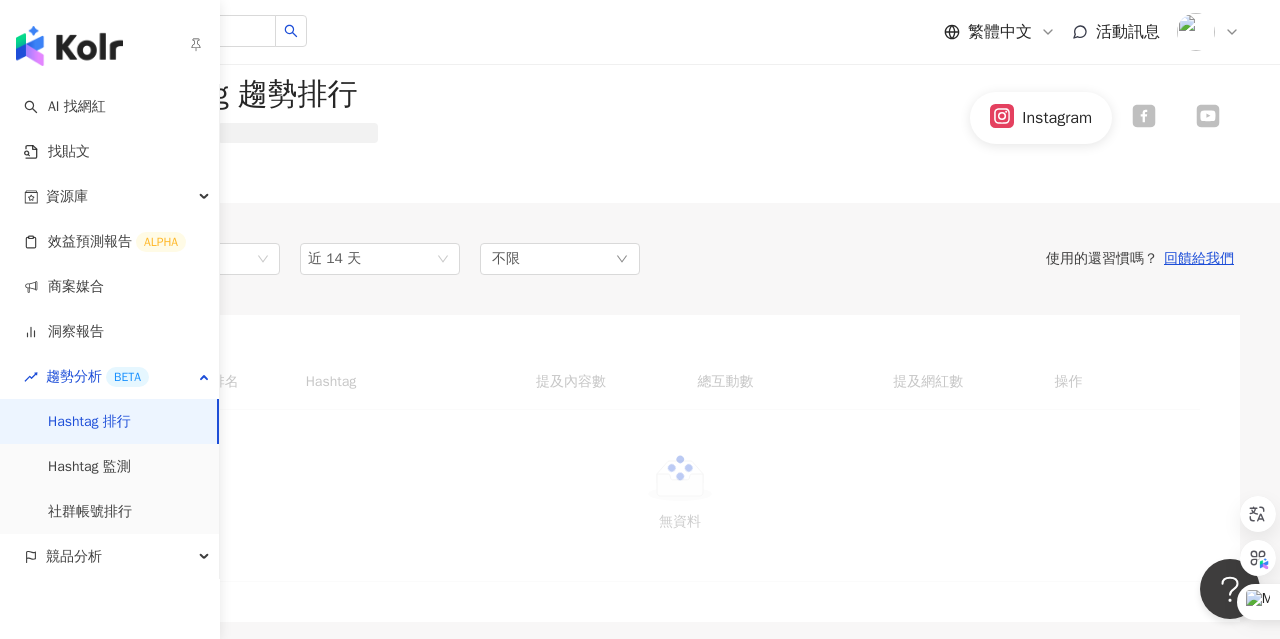 scroll, scrollTop: 0, scrollLeft: 0, axis: both 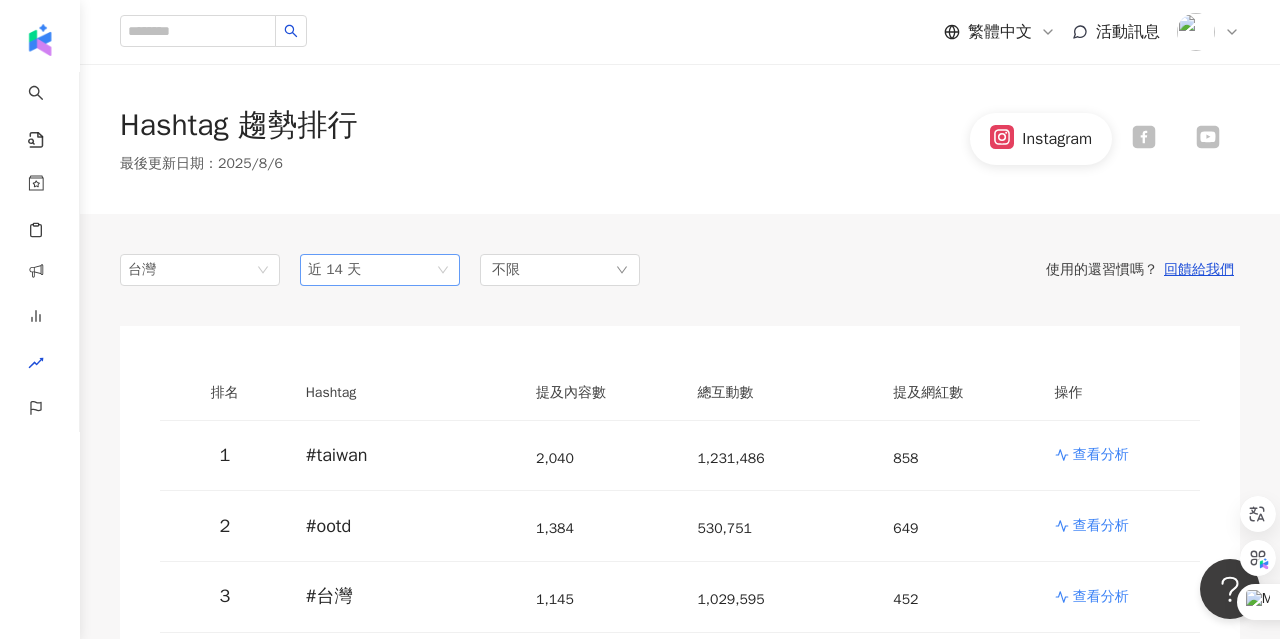 click on "近 14 天" at bounding box center (380, 270) 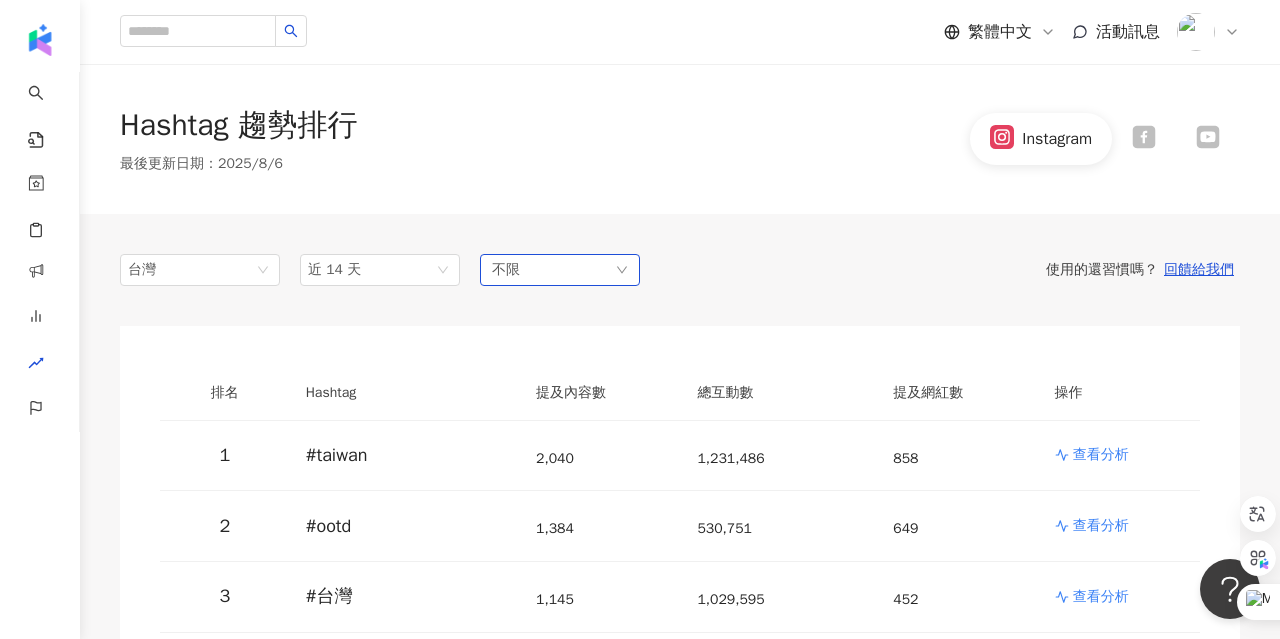 click on "不限" at bounding box center (560, 270) 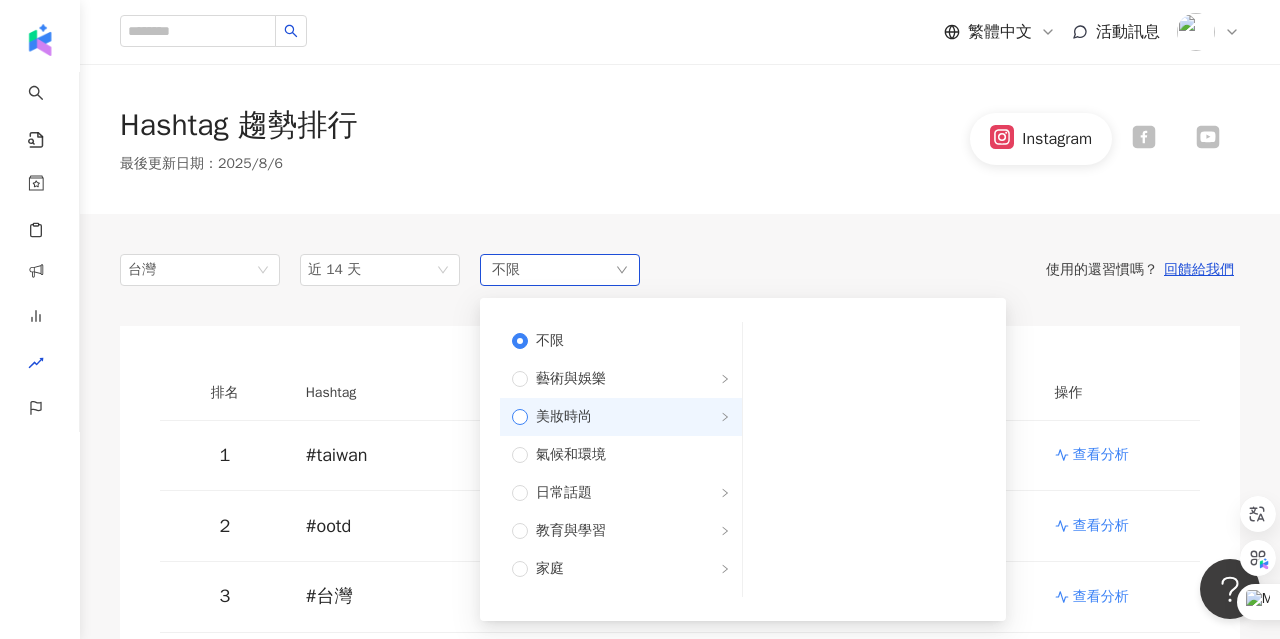 click on "美妝時尚" at bounding box center (564, 417) 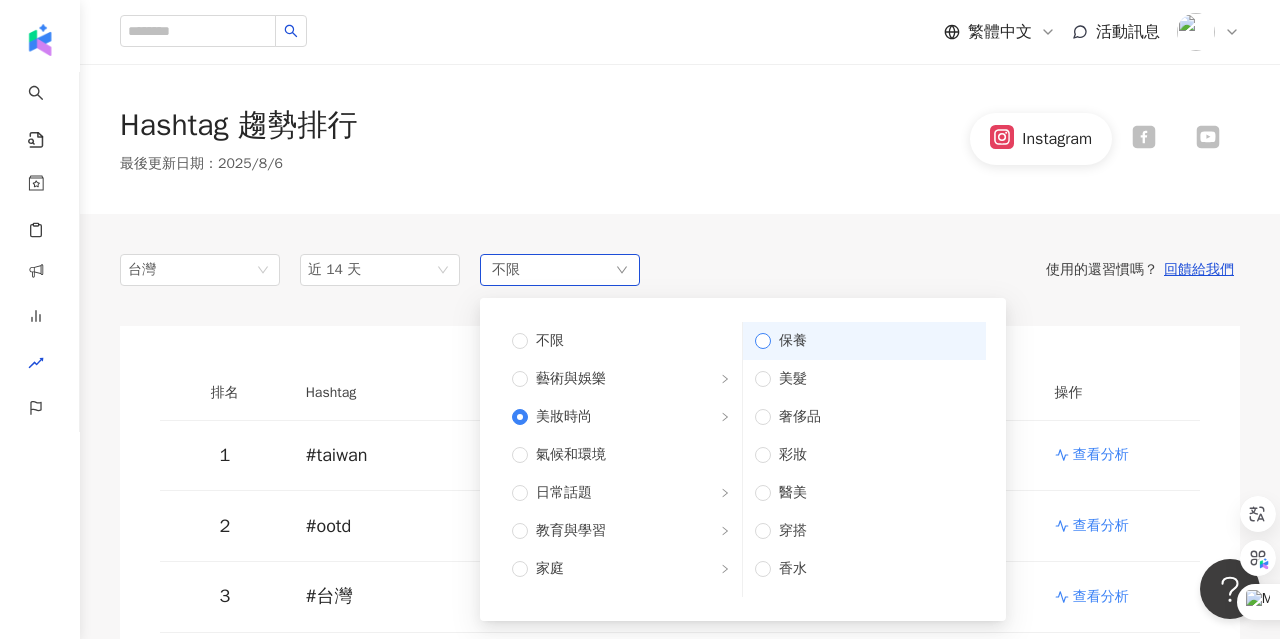 click on "保養" at bounding box center [872, 341] 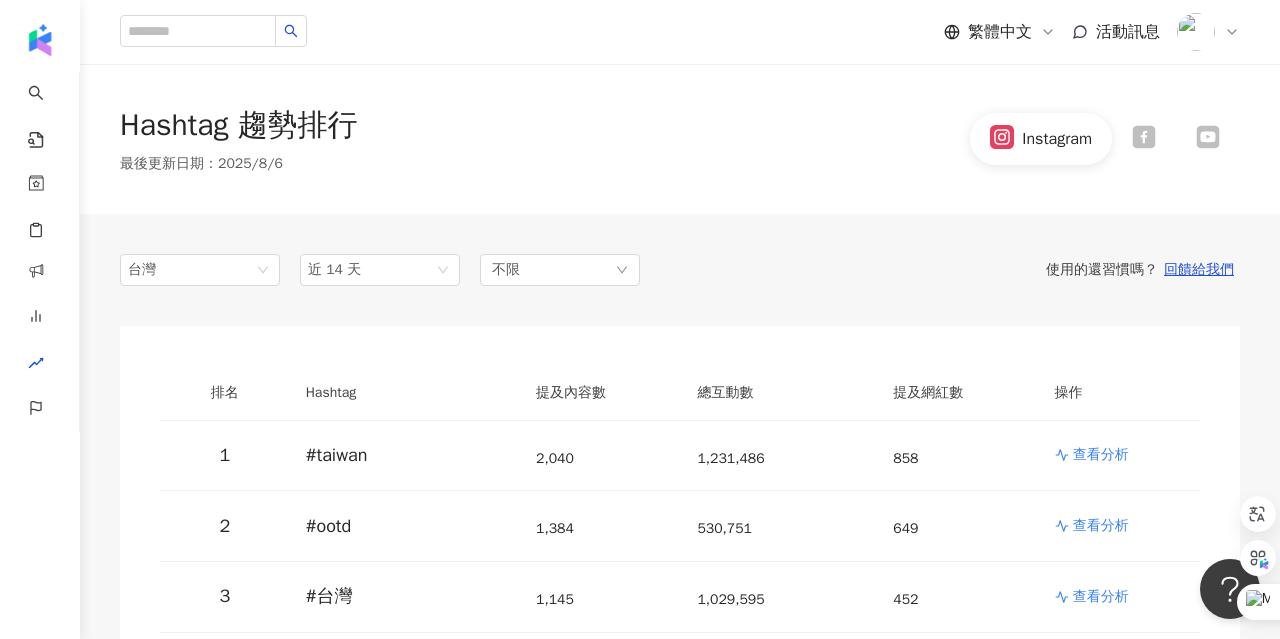 click on "台灣 近 14 天 14d 1m 近 14 天 近一個月 近三個月 近六個月 不限 不限 藝術與娛樂 美妝時尚 氣候和環境 日常話題 教育與學習 家庭 財經 美食 命理占卜 遊戲 法政社會 生活風格 影視娛樂 醫療與健康 寵物 攝影 感情 宗教 促購導購 運動 科技 交通工具 旅遊 成人 保養 美髮 奢侈品 彩妝 醫美 穿搭 香水 使用的還習慣嗎？ 回饋給我們" at bounding box center (680, 270) 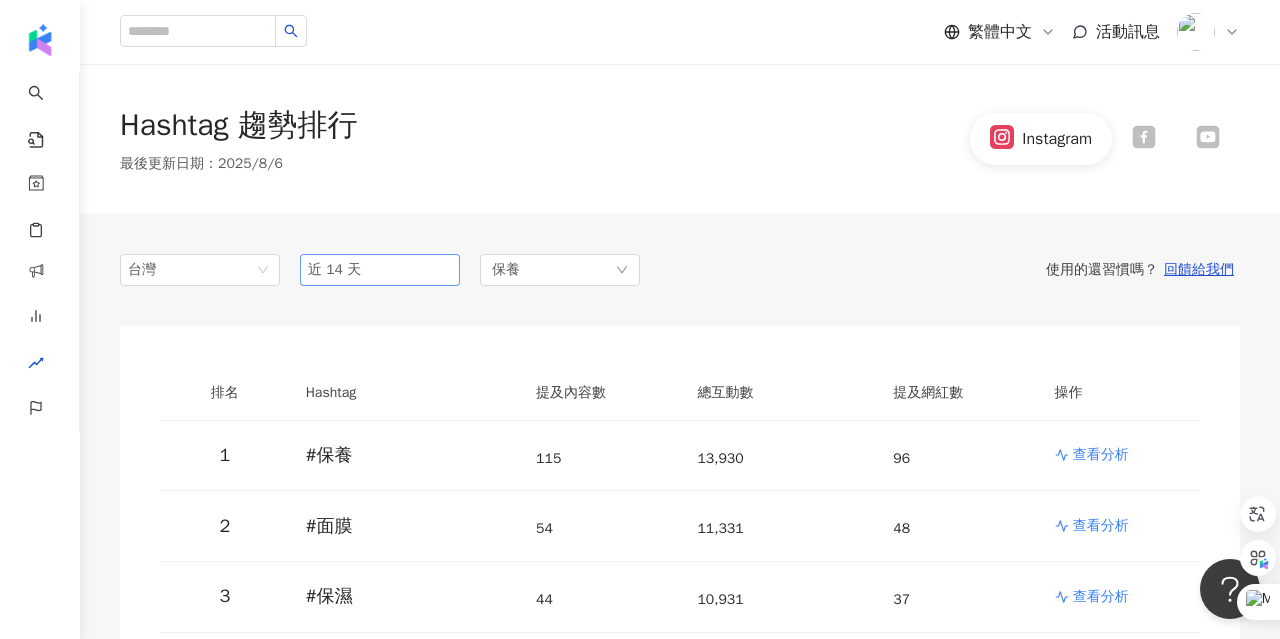 click on "近 14 天" at bounding box center (380, 270) 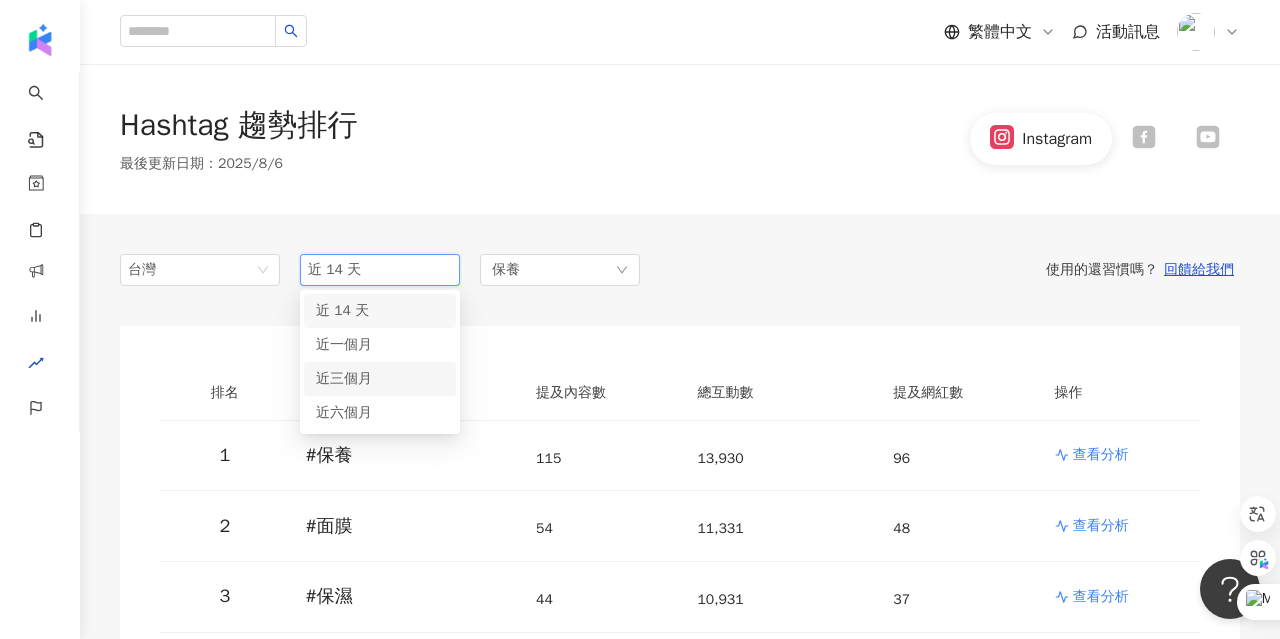 click on "近三個月" at bounding box center (380, 379) 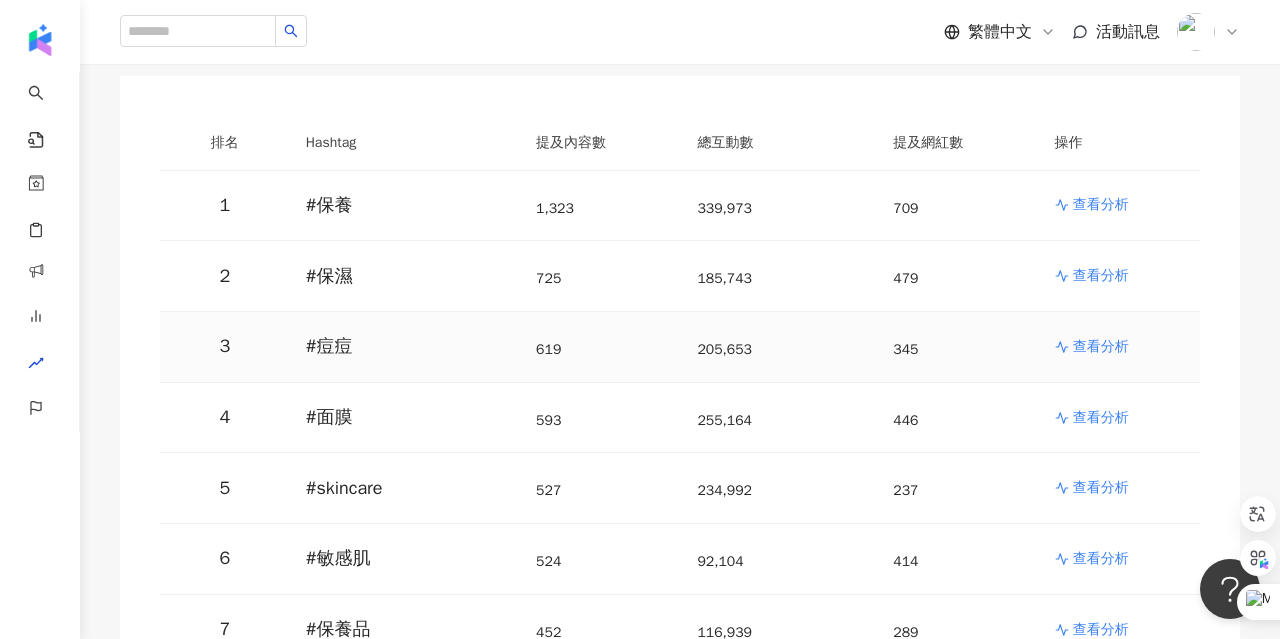 scroll, scrollTop: 254, scrollLeft: 0, axis: vertical 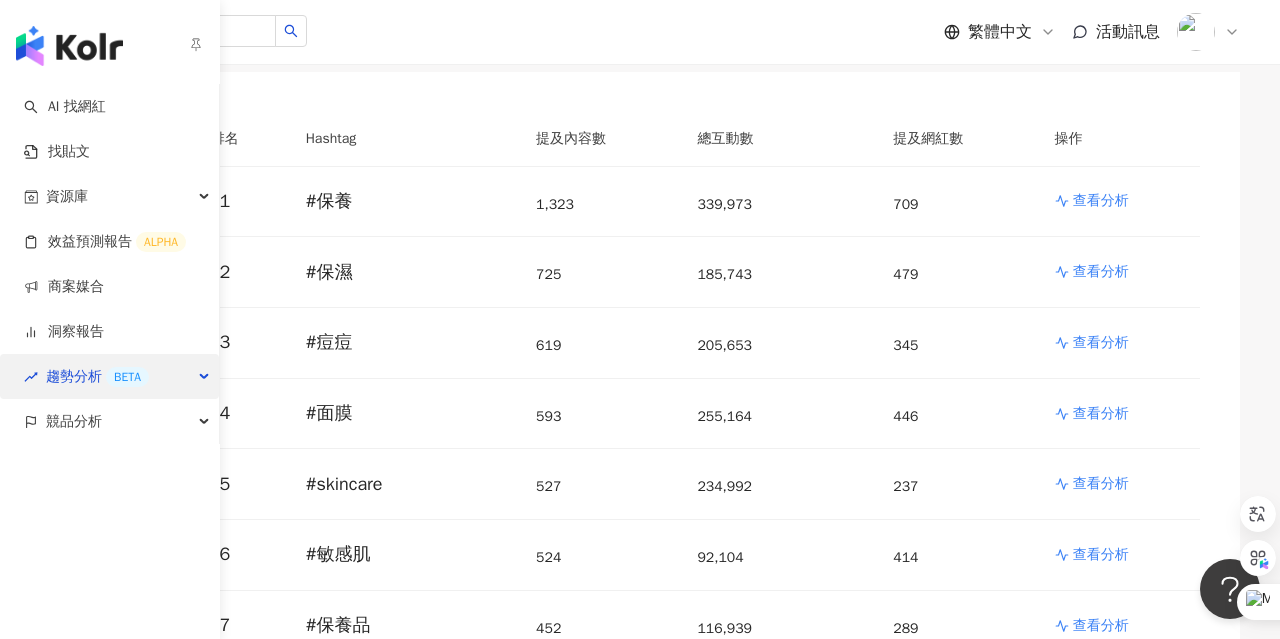 click on "BETA" at bounding box center (127, 377) 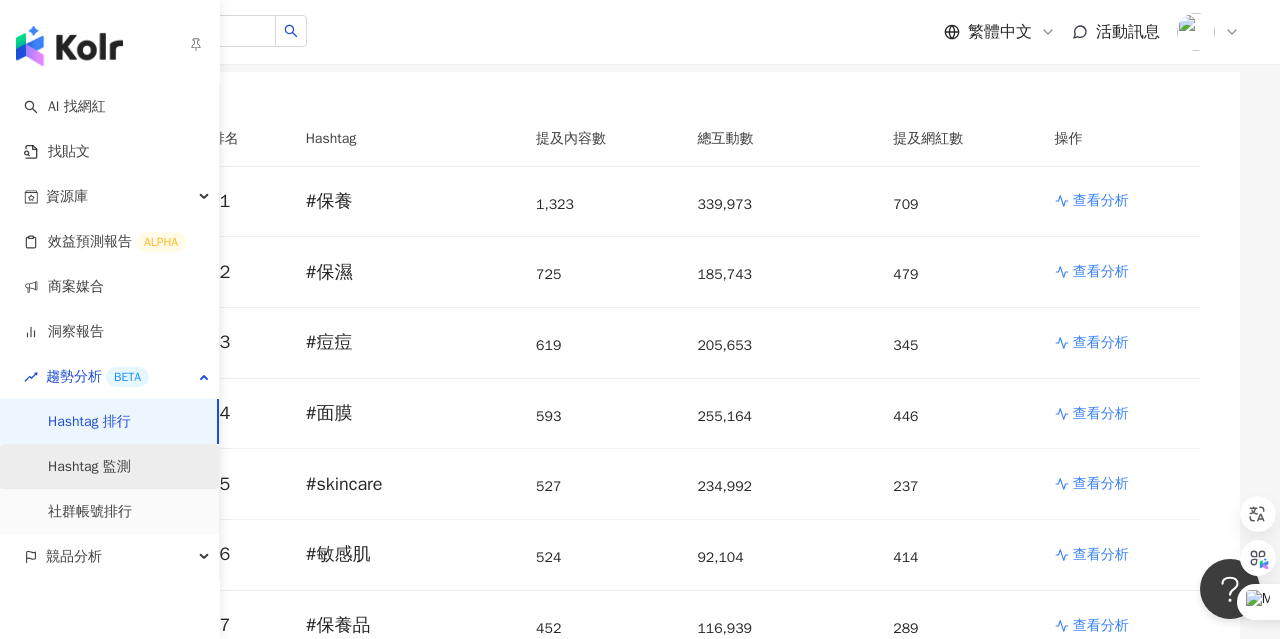 click on "Hashtag 監測" at bounding box center [89, 467] 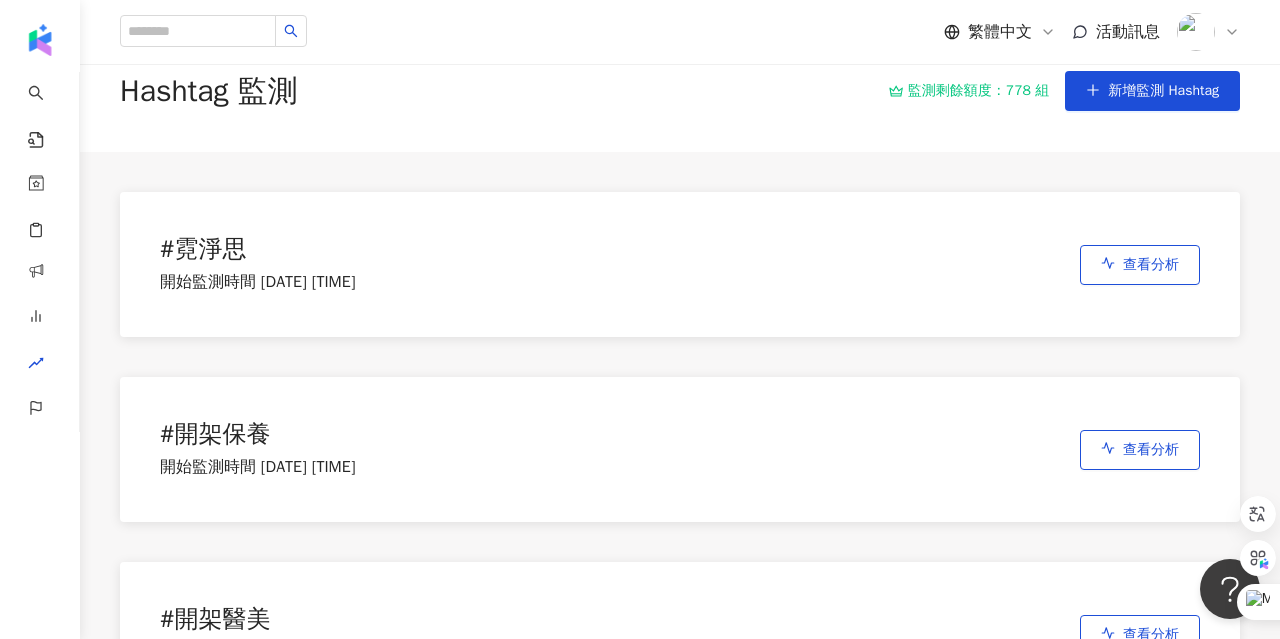 scroll, scrollTop: 30, scrollLeft: 0, axis: vertical 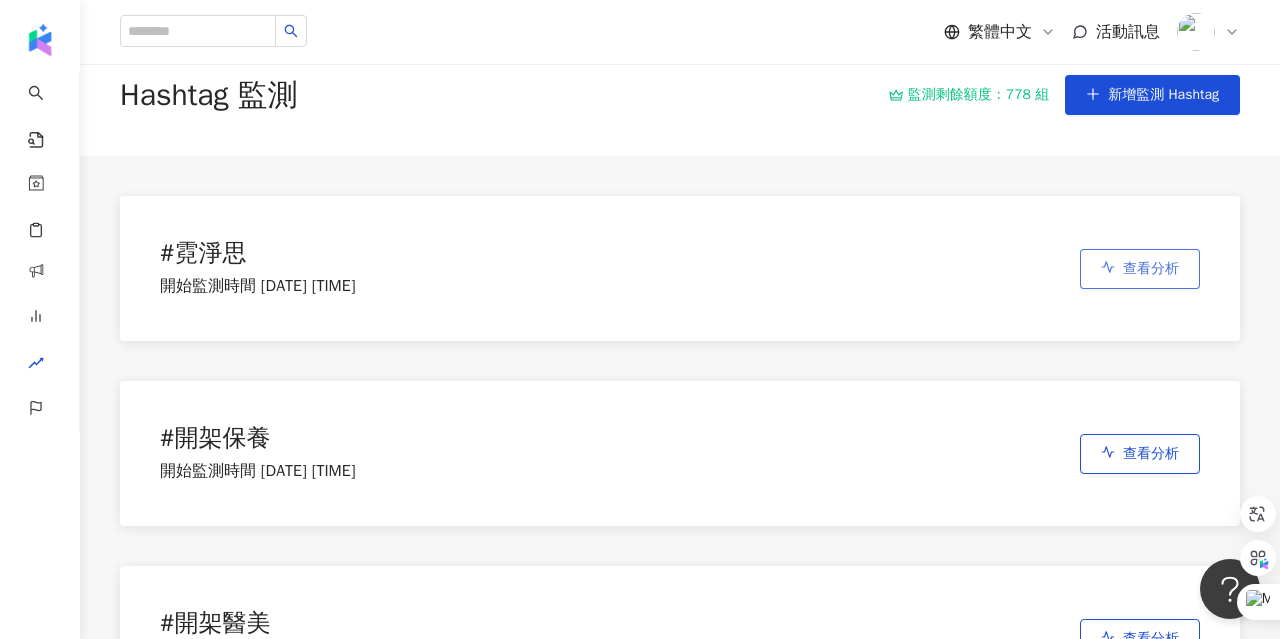 click on "查看分析" at bounding box center [1151, 269] 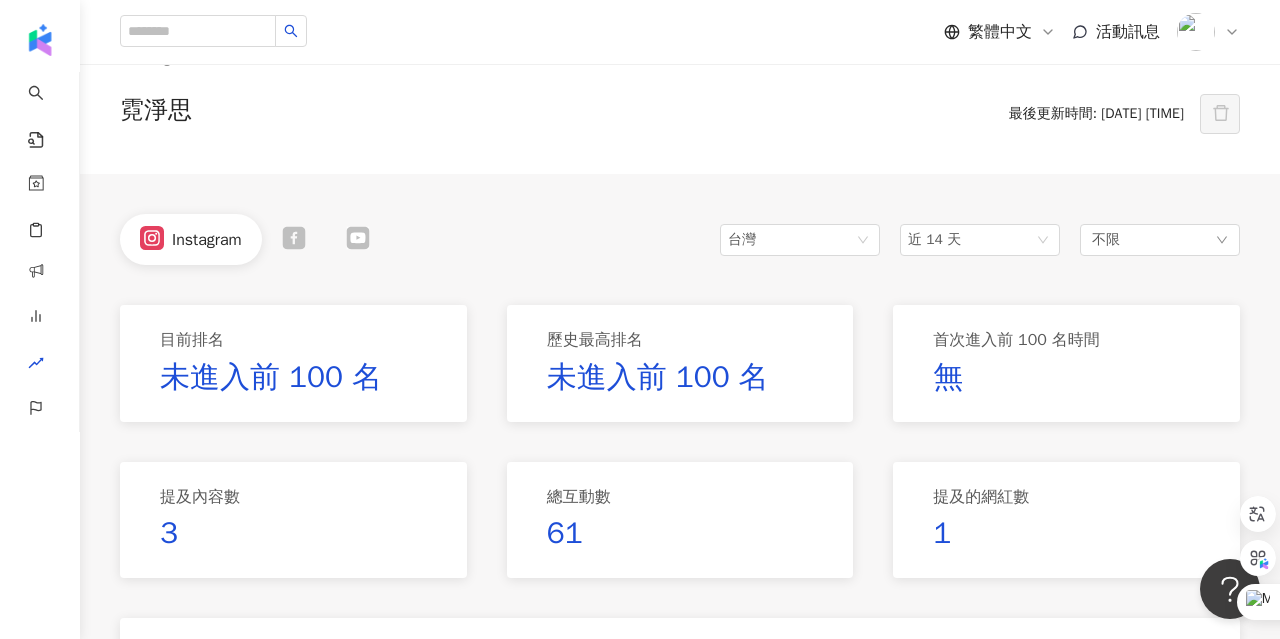 scroll, scrollTop: 65, scrollLeft: 0, axis: vertical 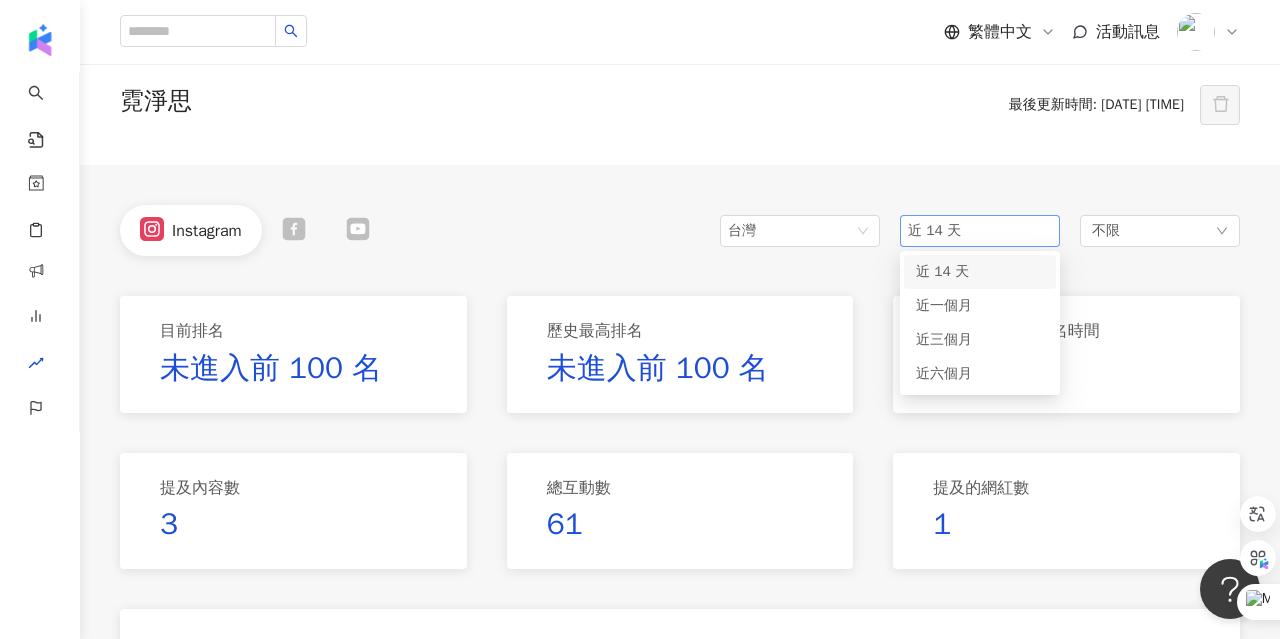 click on "近 14 天" at bounding box center (934, 230) 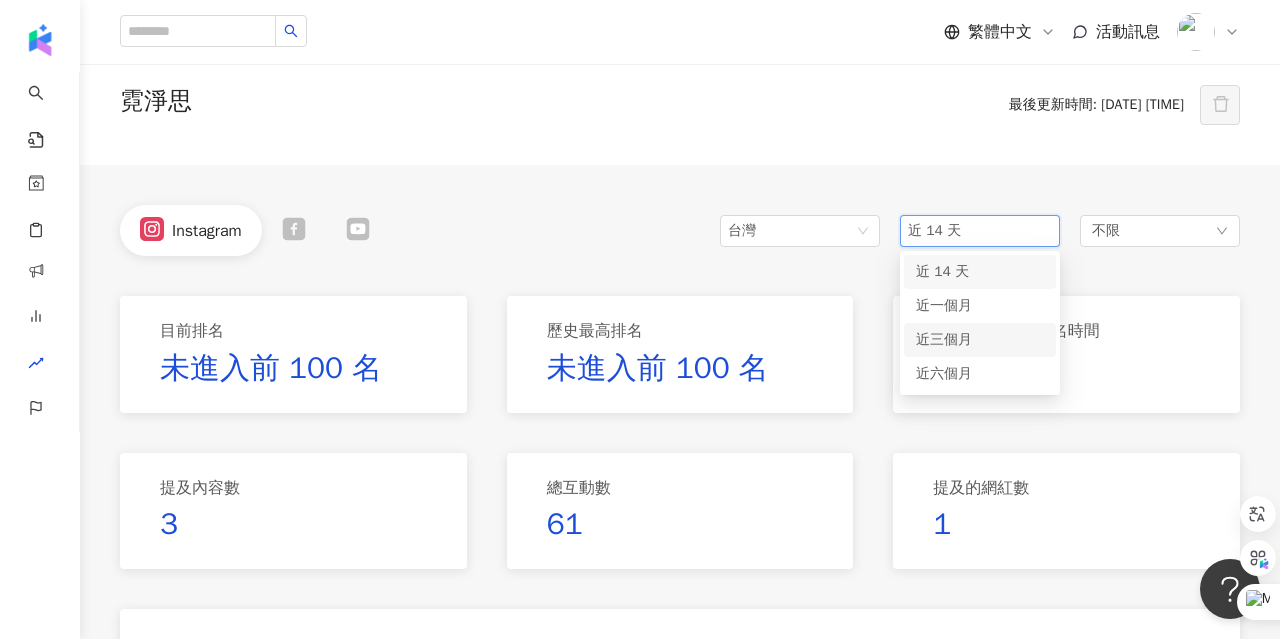 click on "近三個月" at bounding box center [944, 339] 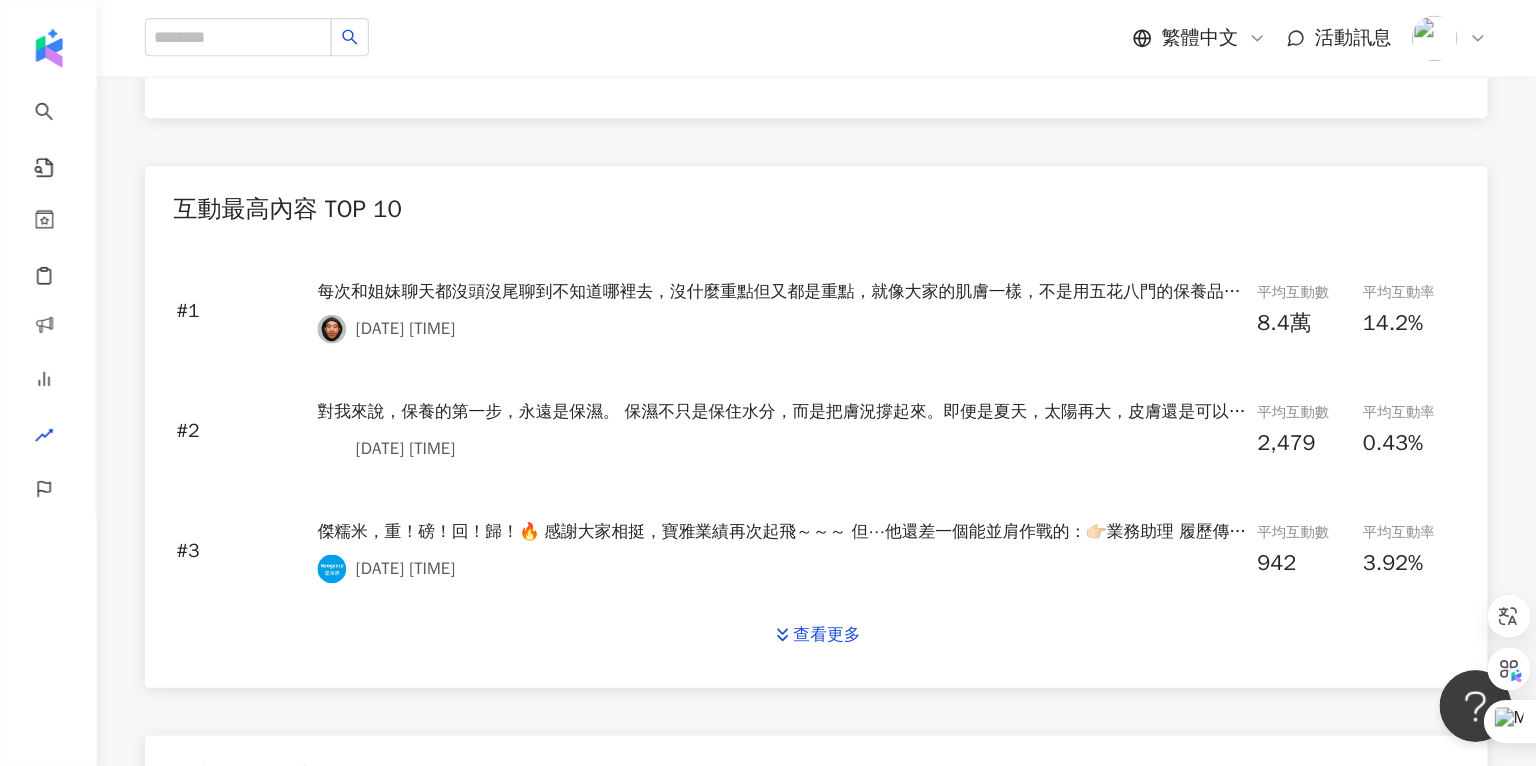 scroll, scrollTop: 848, scrollLeft: 0, axis: vertical 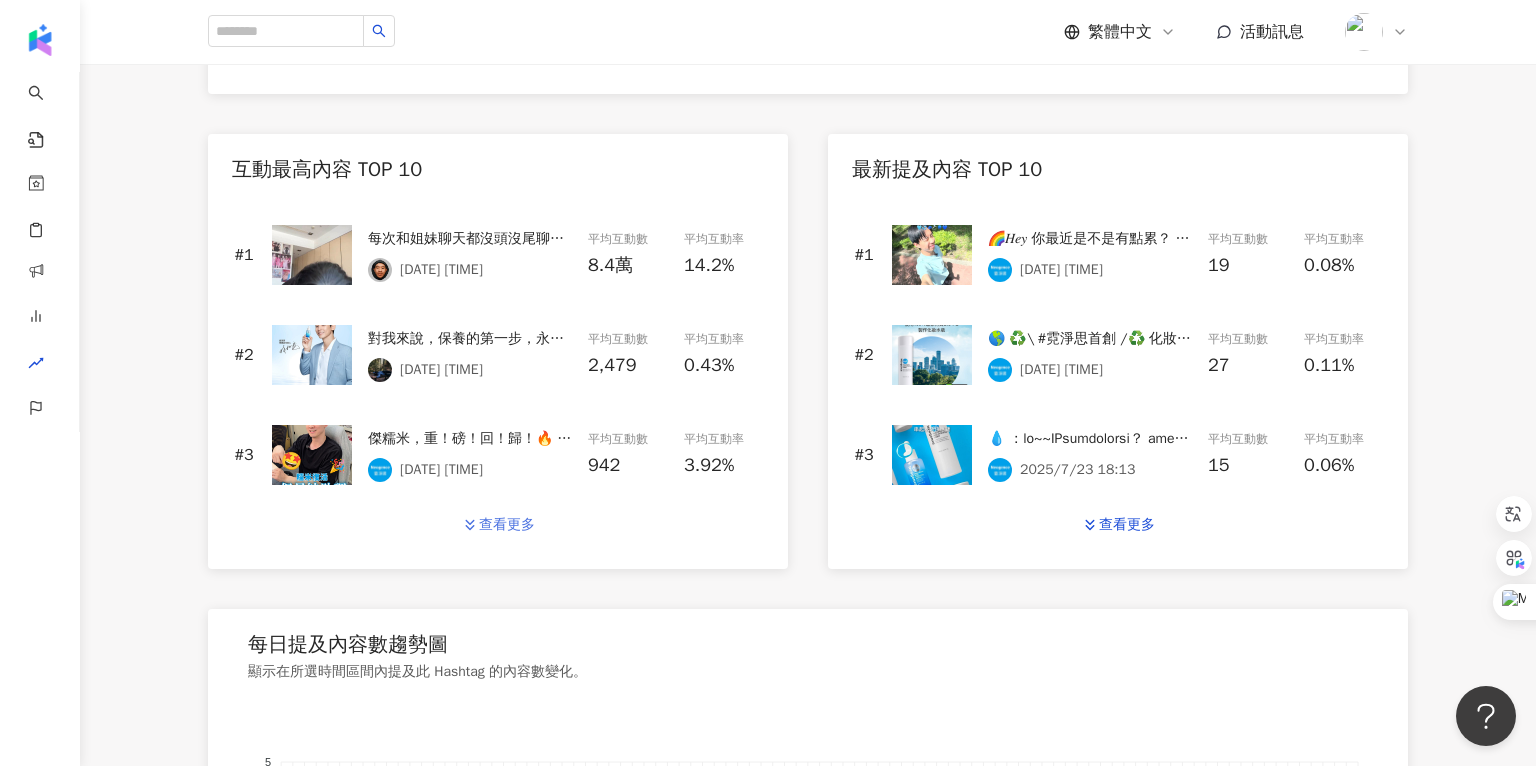 click on "查看更多" at bounding box center (507, 525) 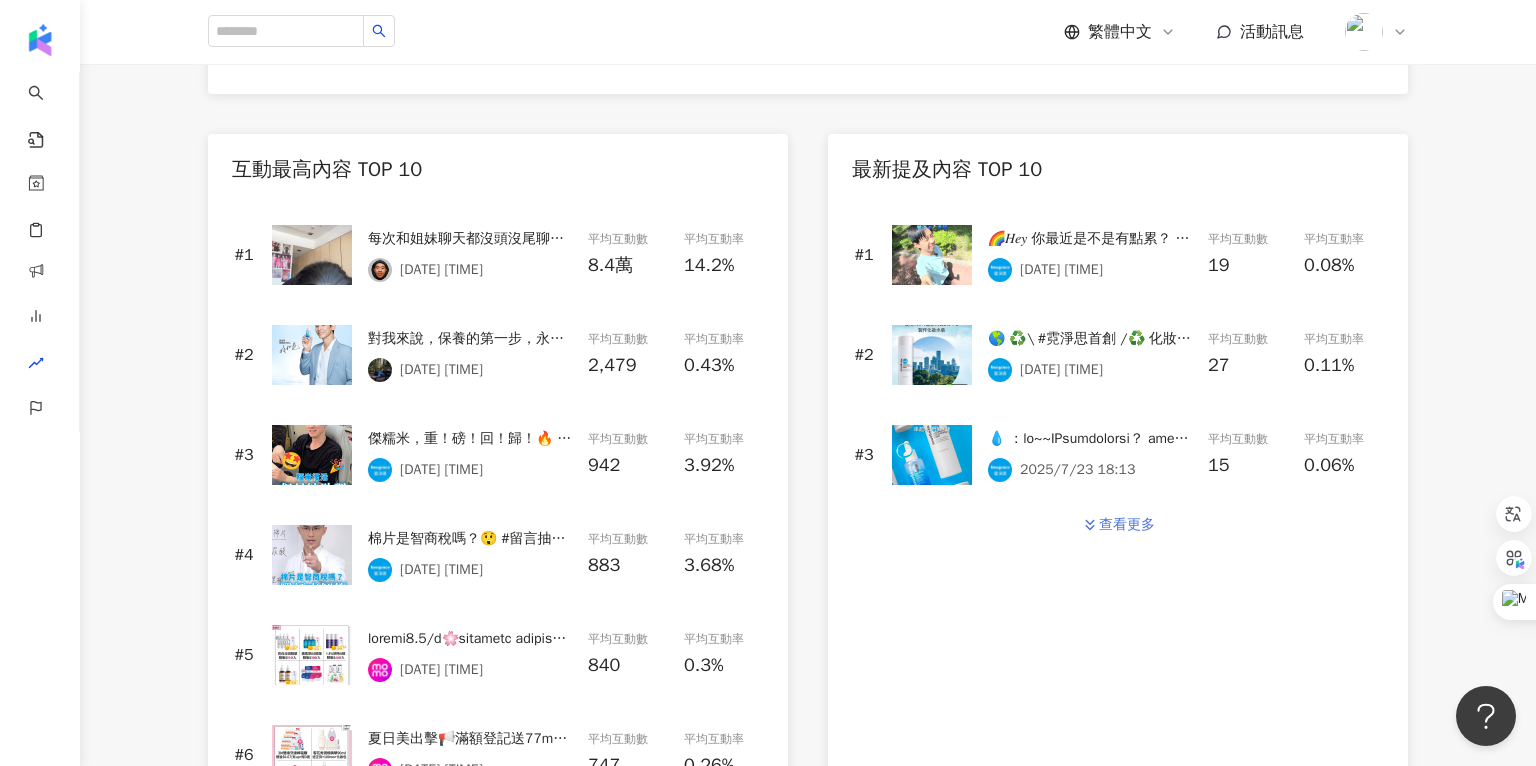 click on "查看更多" at bounding box center [1118, 525] 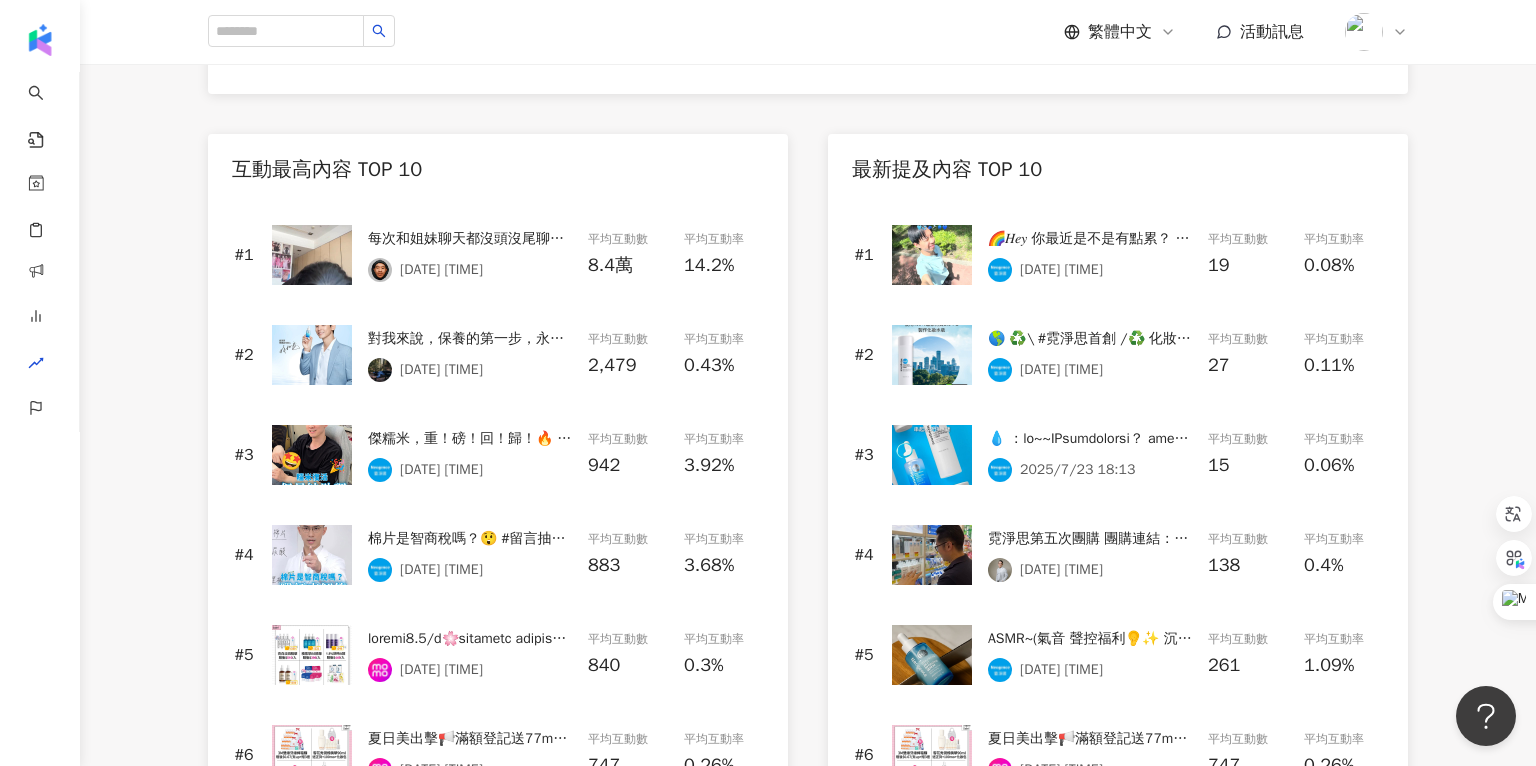 scroll, scrollTop: 885, scrollLeft: 0, axis: vertical 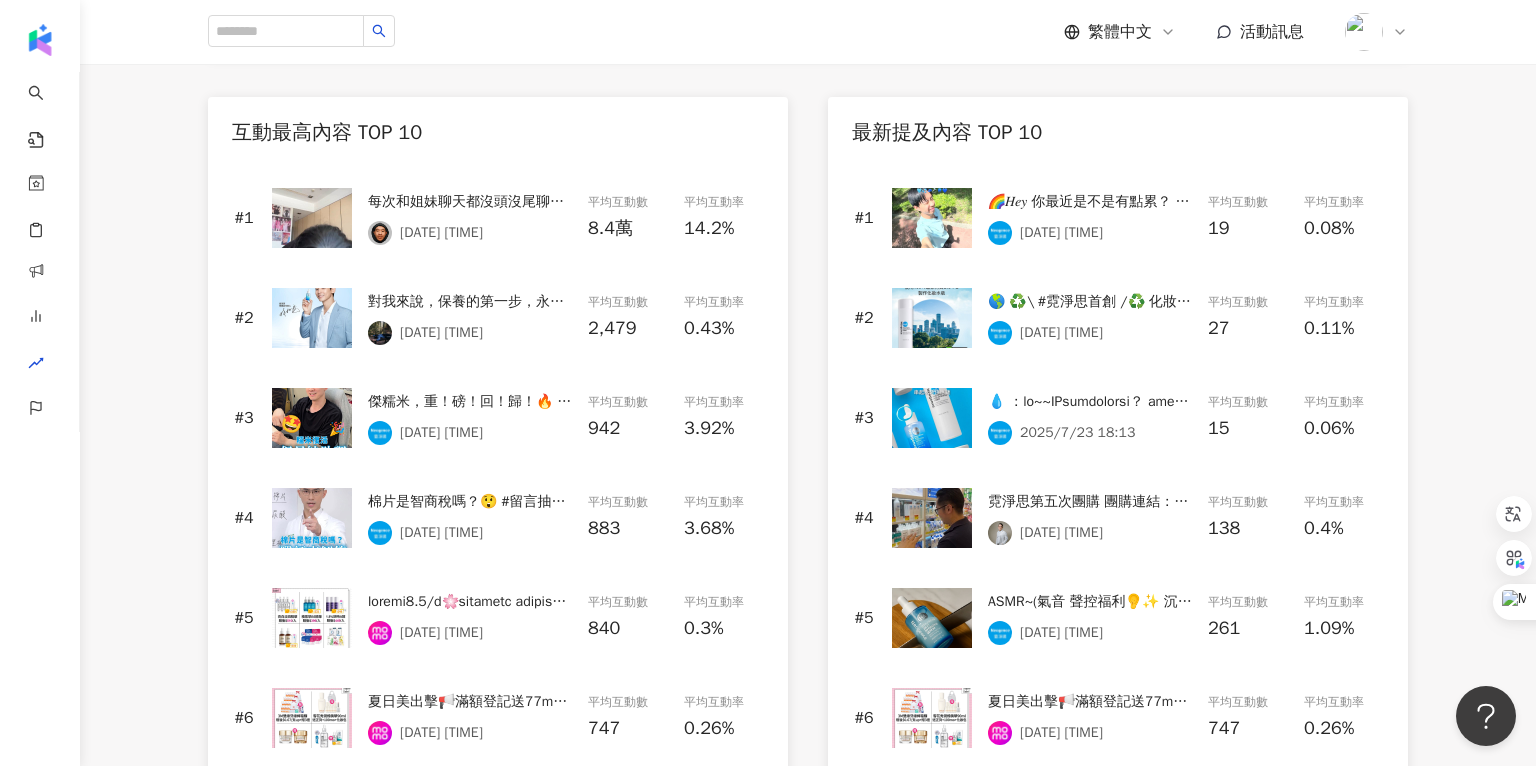 click at bounding box center (312, 218) 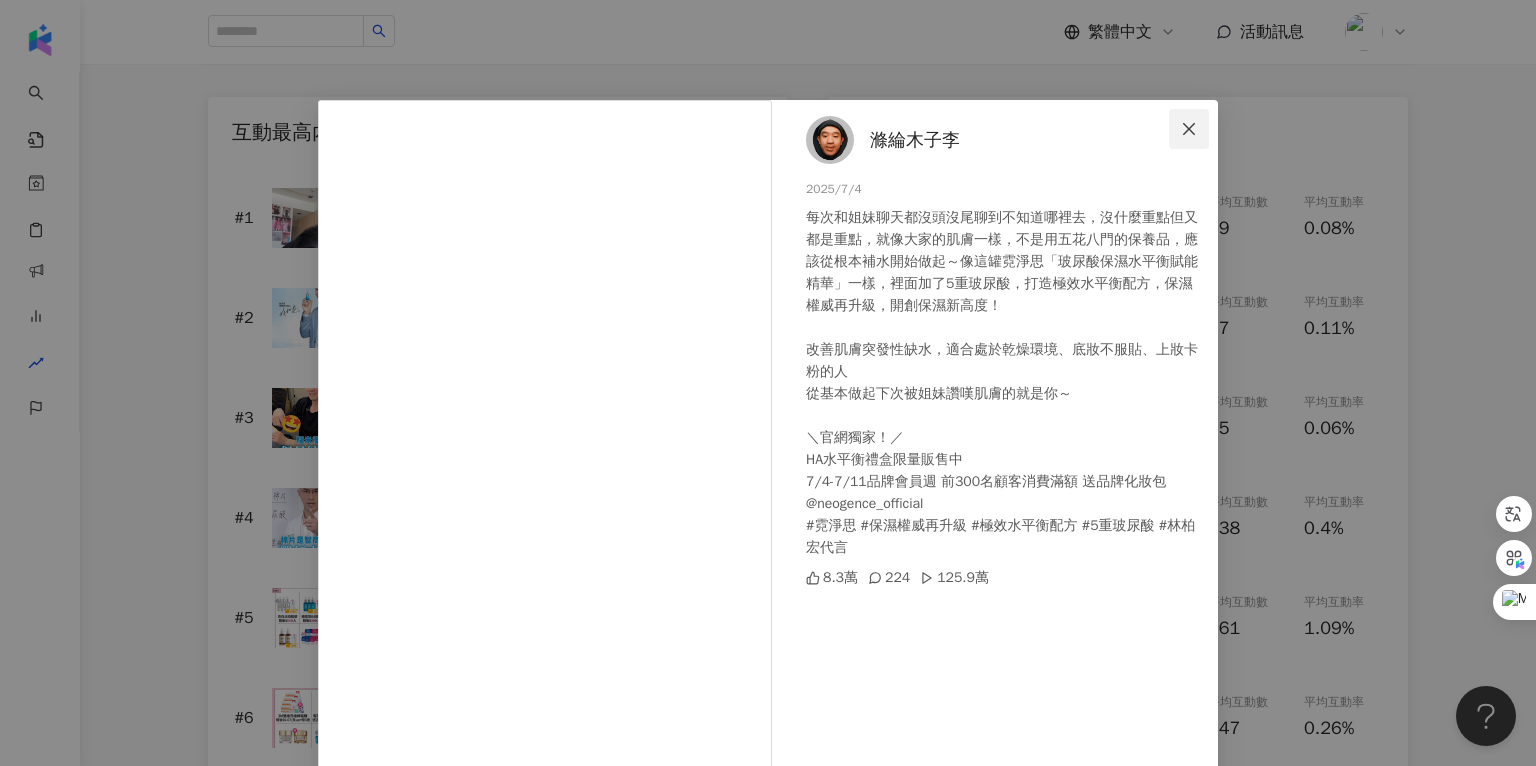click at bounding box center [1189, 129] 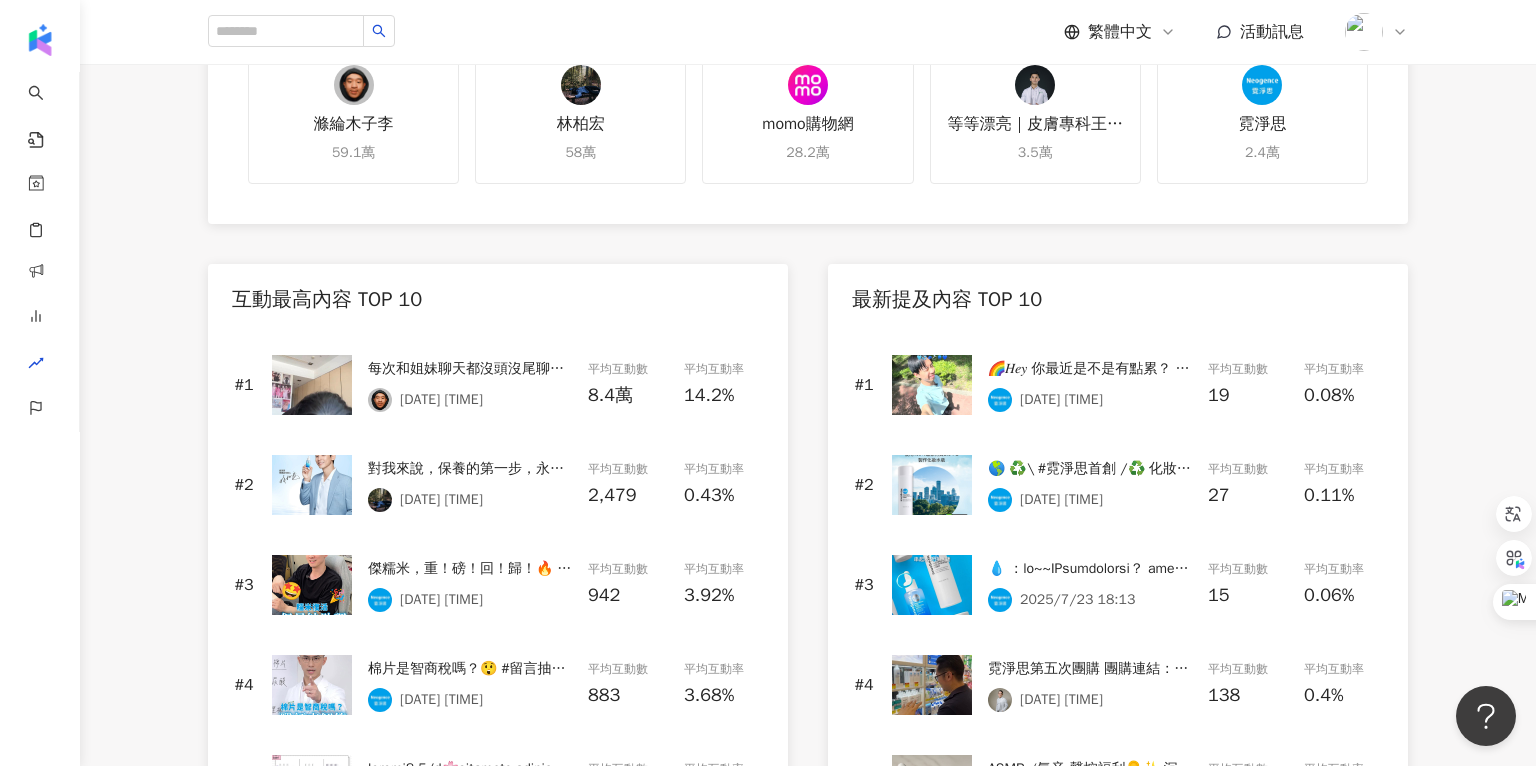 scroll, scrollTop: 743, scrollLeft: 0, axis: vertical 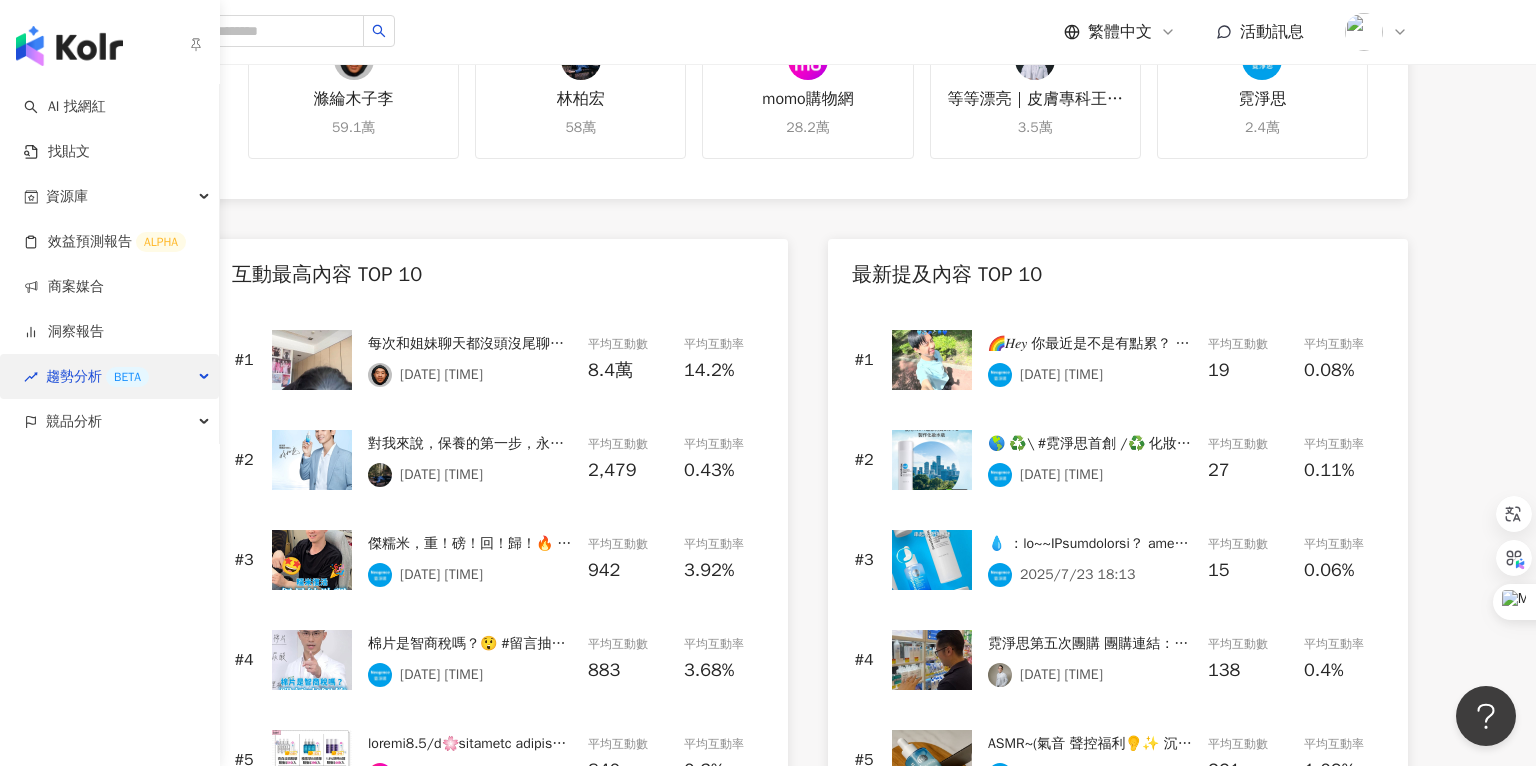 click on "趨勢分析 BETA" at bounding box center (97, 376) 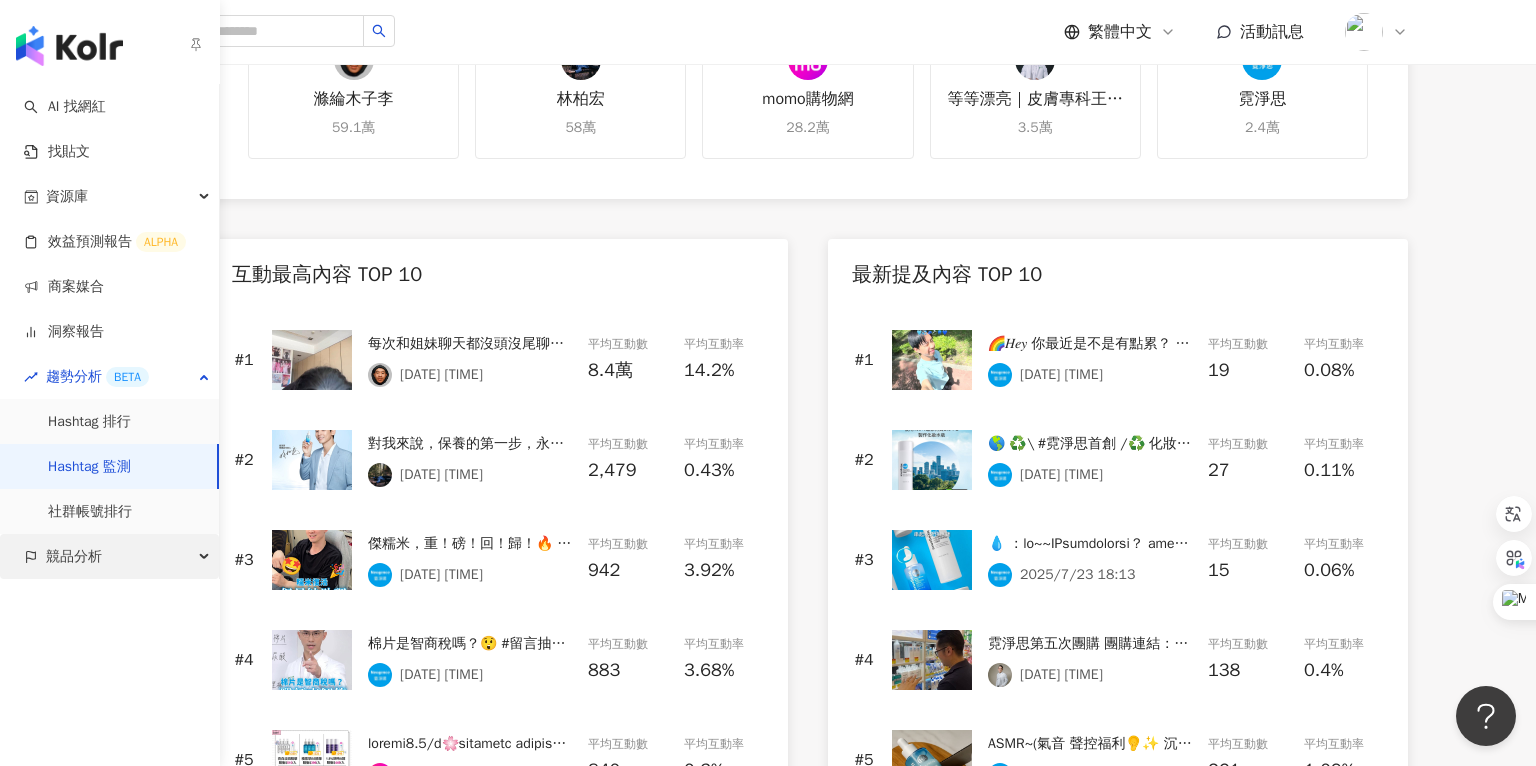 click on "競品分析" at bounding box center (109, 556) 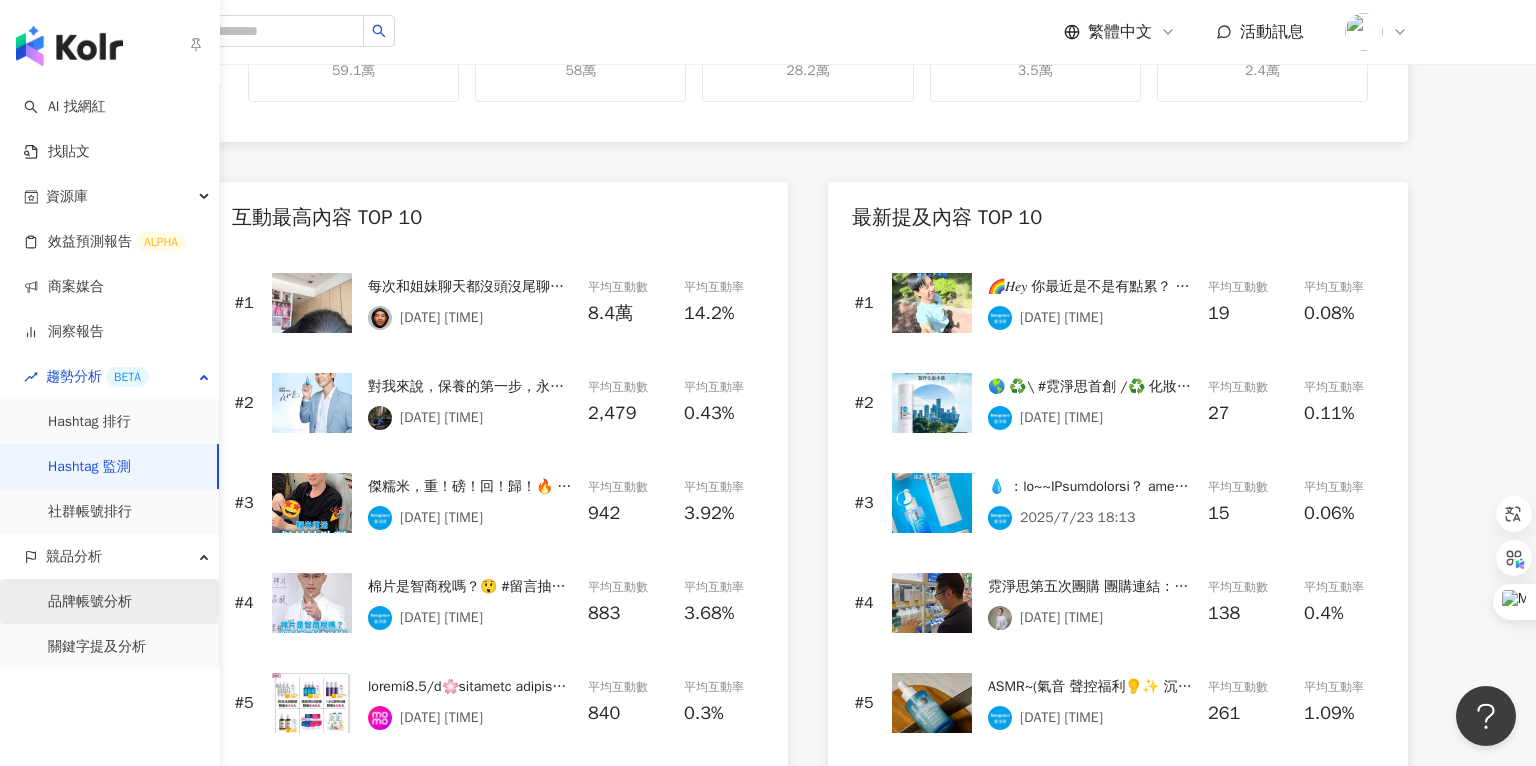 scroll, scrollTop: 805, scrollLeft: 0, axis: vertical 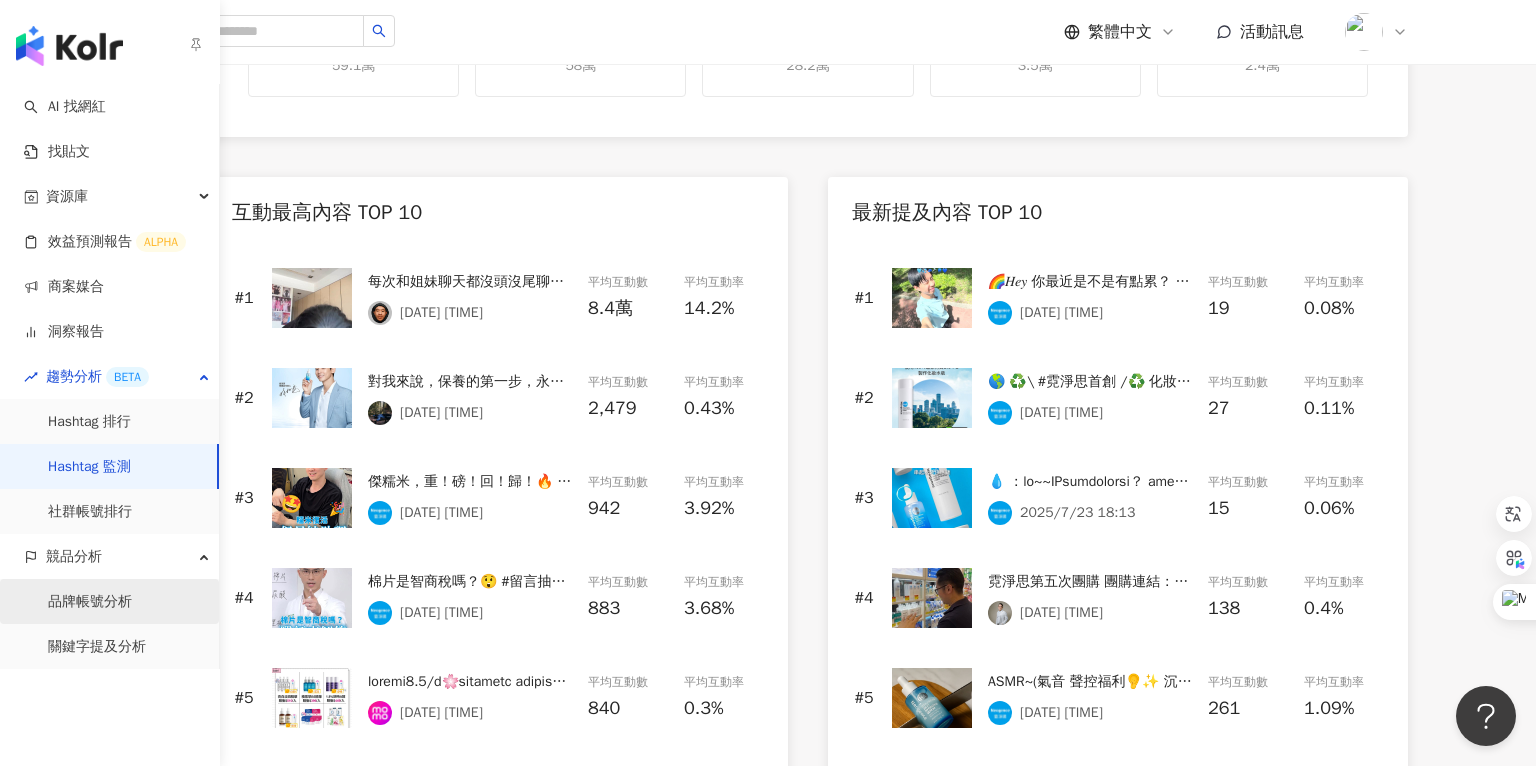 click on "品牌帳號分析" at bounding box center (90, 602) 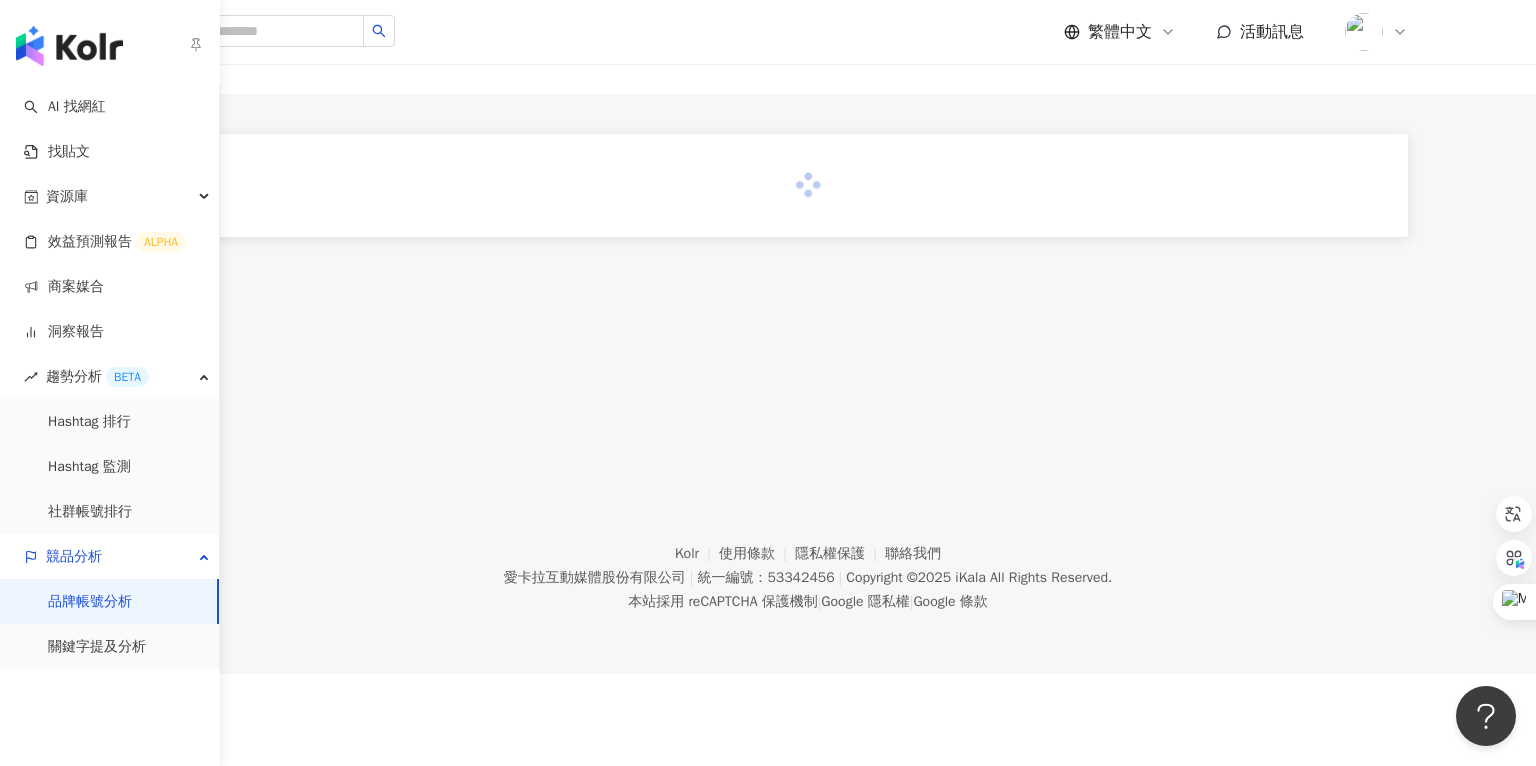 scroll, scrollTop: 0, scrollLeft: 0, axis: both 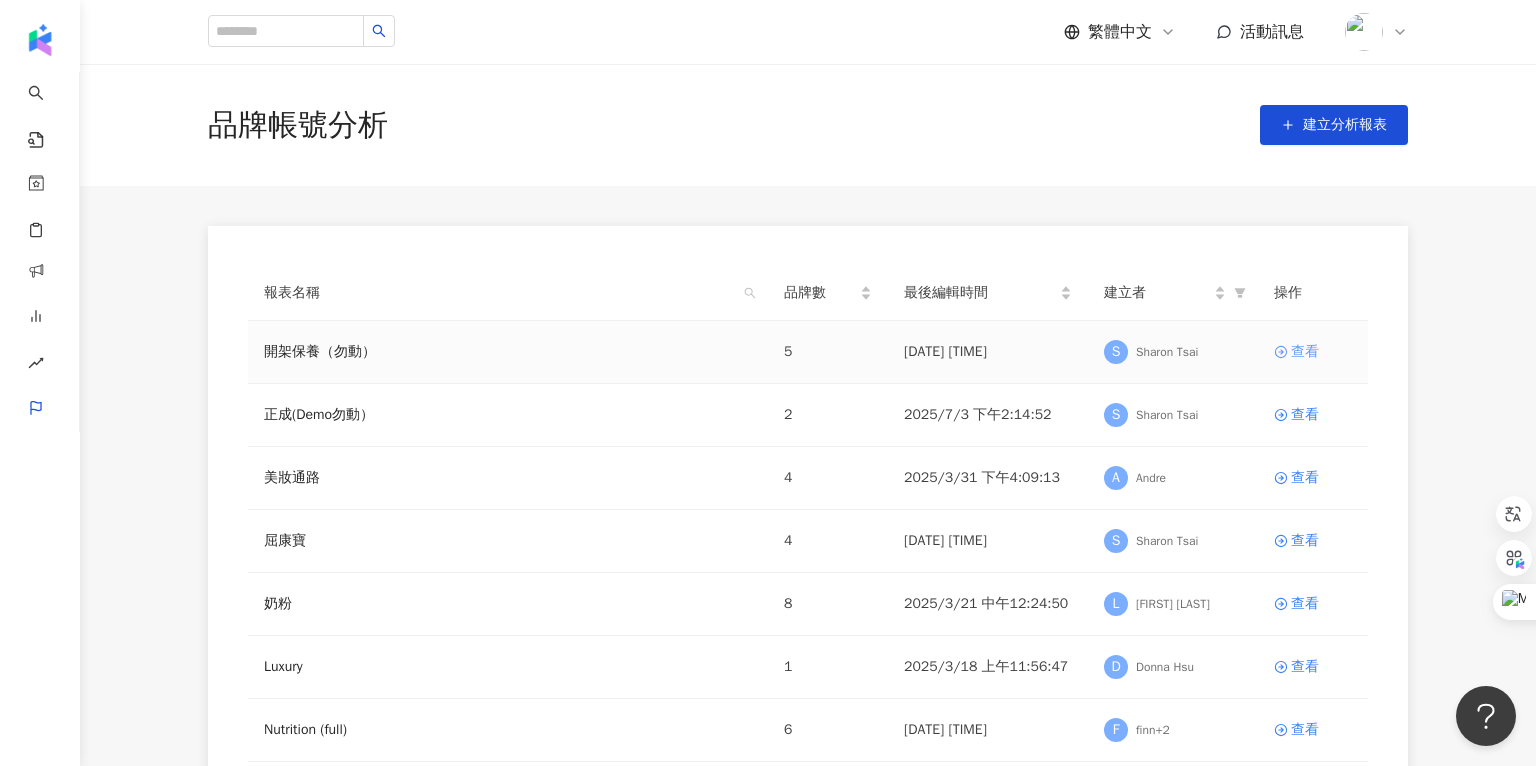 click on "查看" at bounding box center [1305, 352] 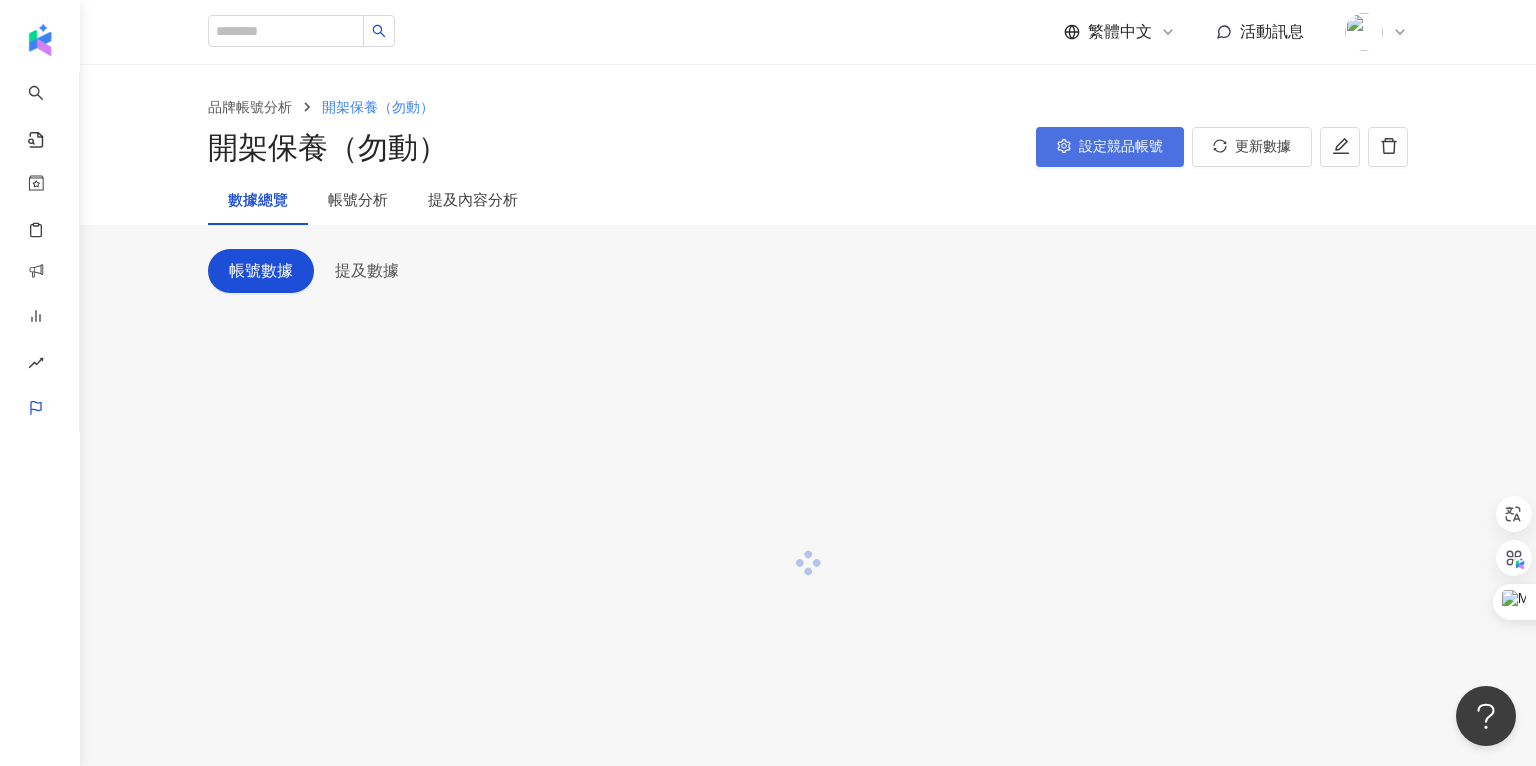 click on "設定競品帳號" at bounding box center [1110, 147] 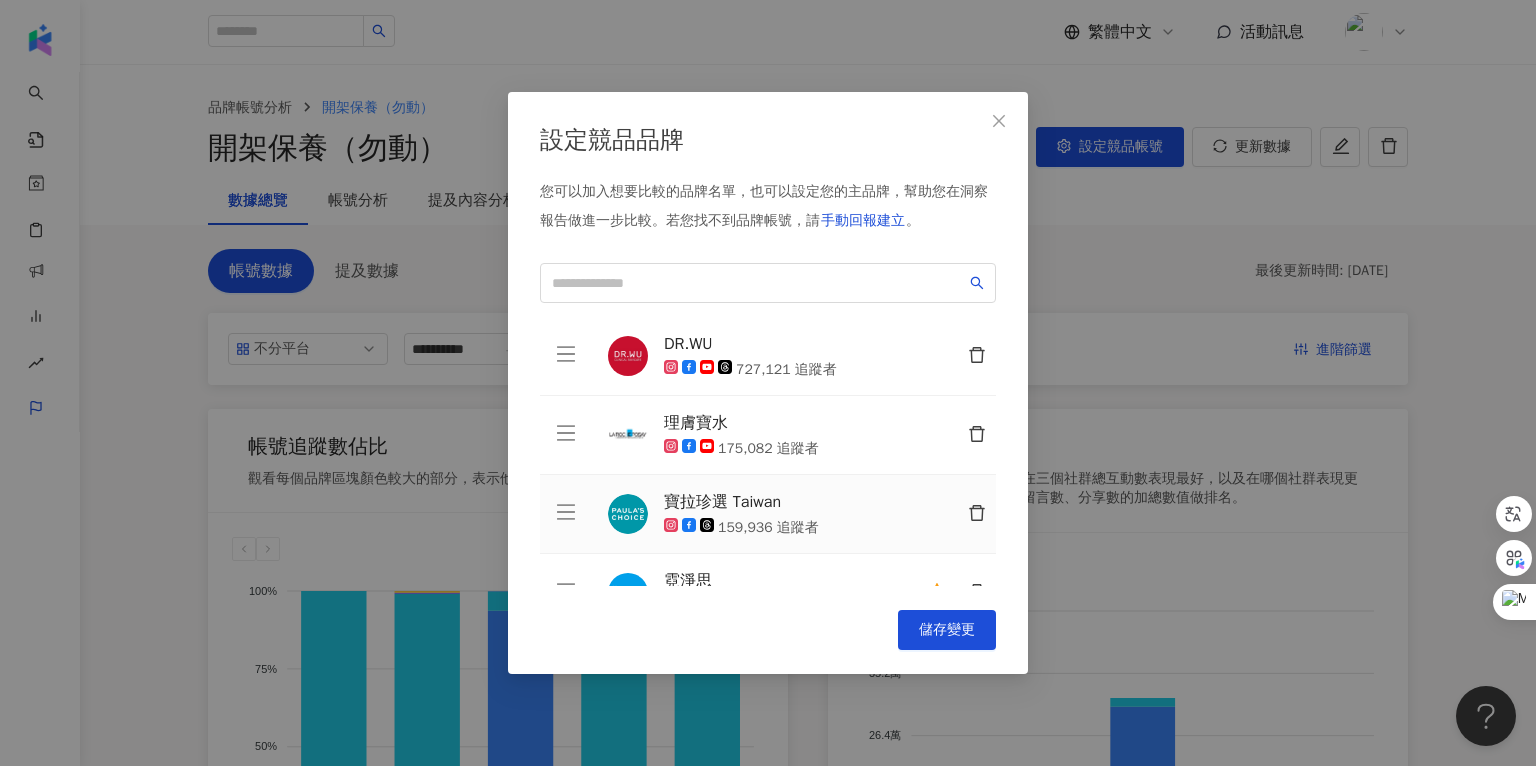 scroll, scrollTop: 127, scrollLeft: 0, axis: vertical 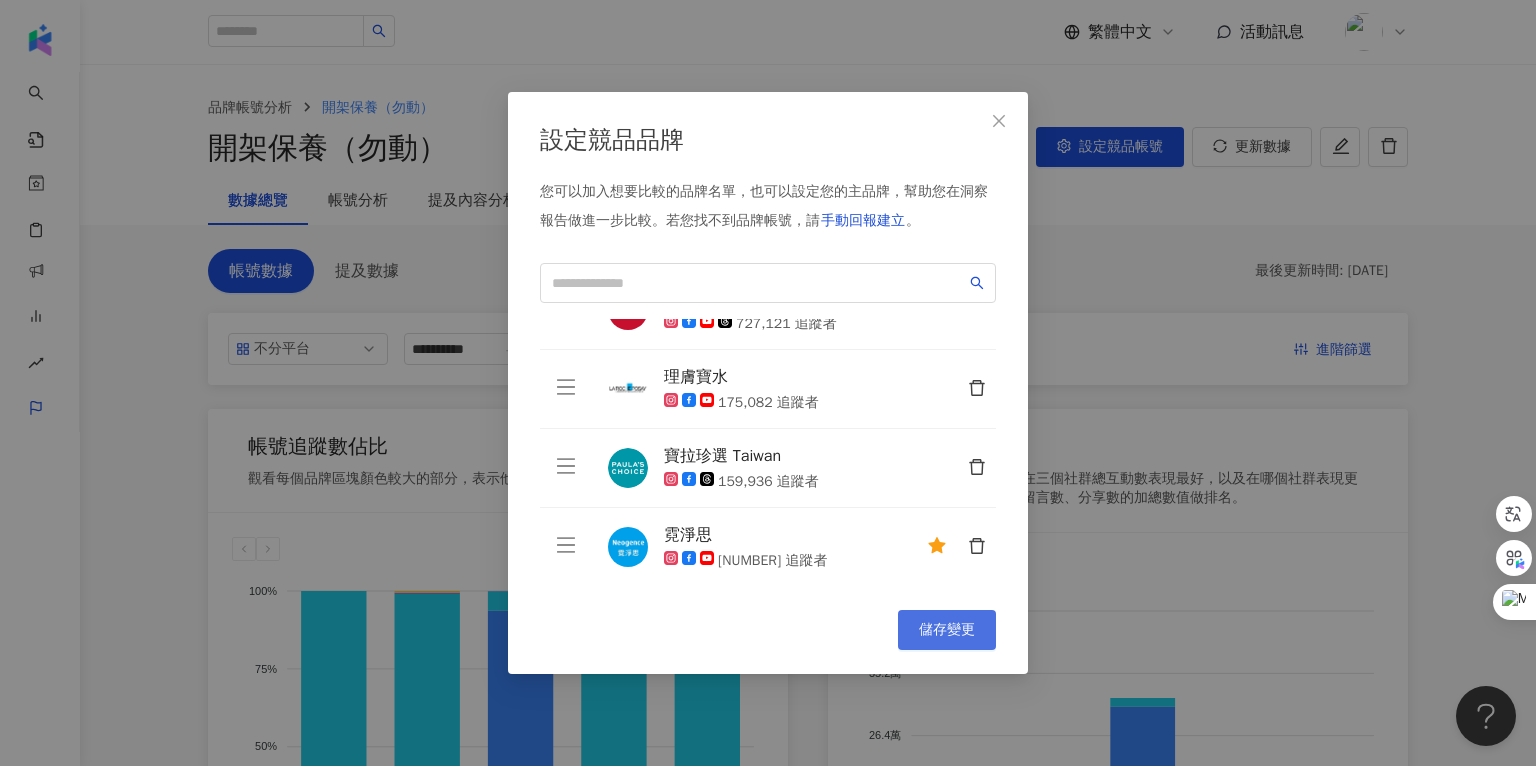 click on "儲存變更" at bounding box center (947, 630) 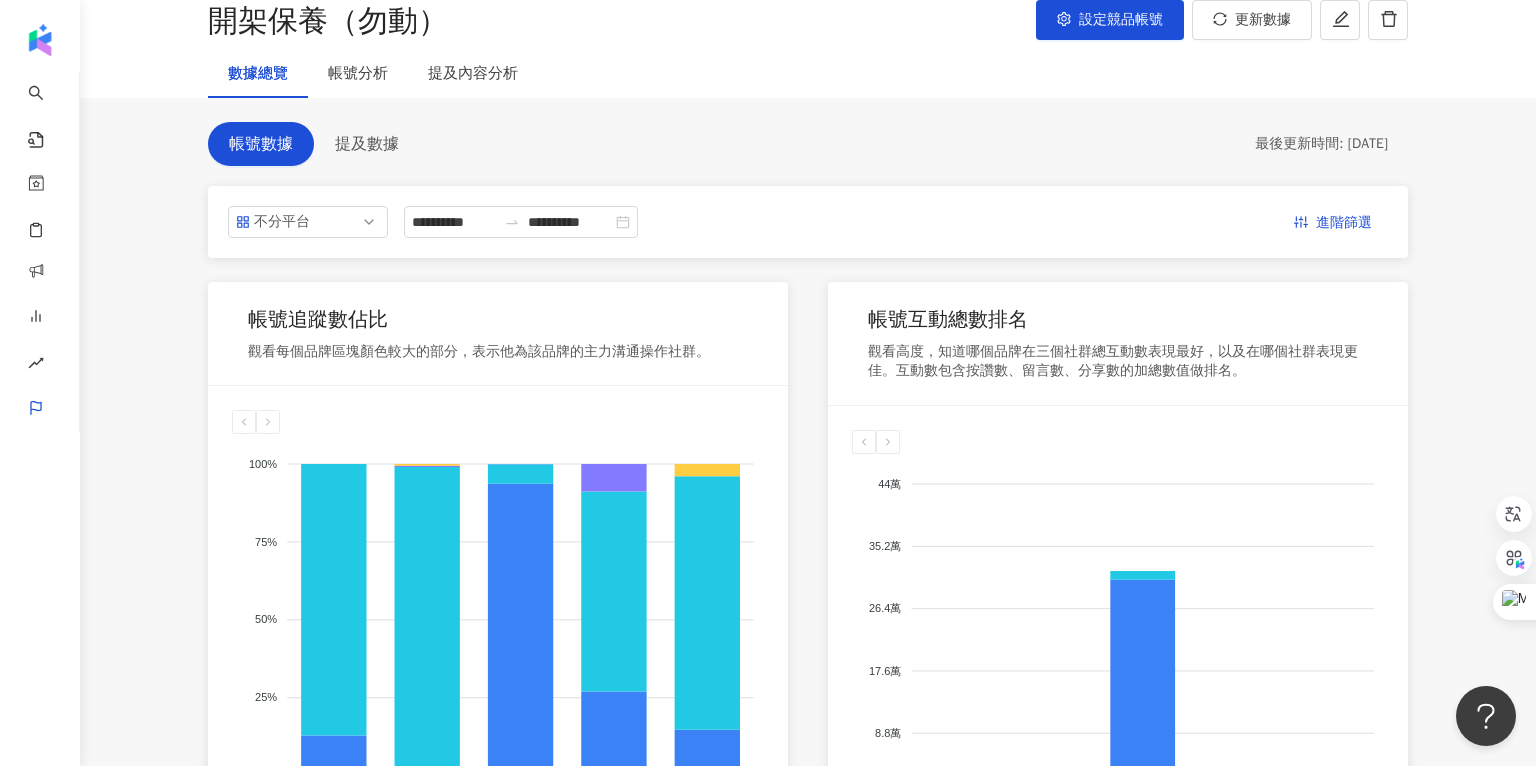 scroll, scrollTop: 116, scrollLeft: 0, axis: vertical 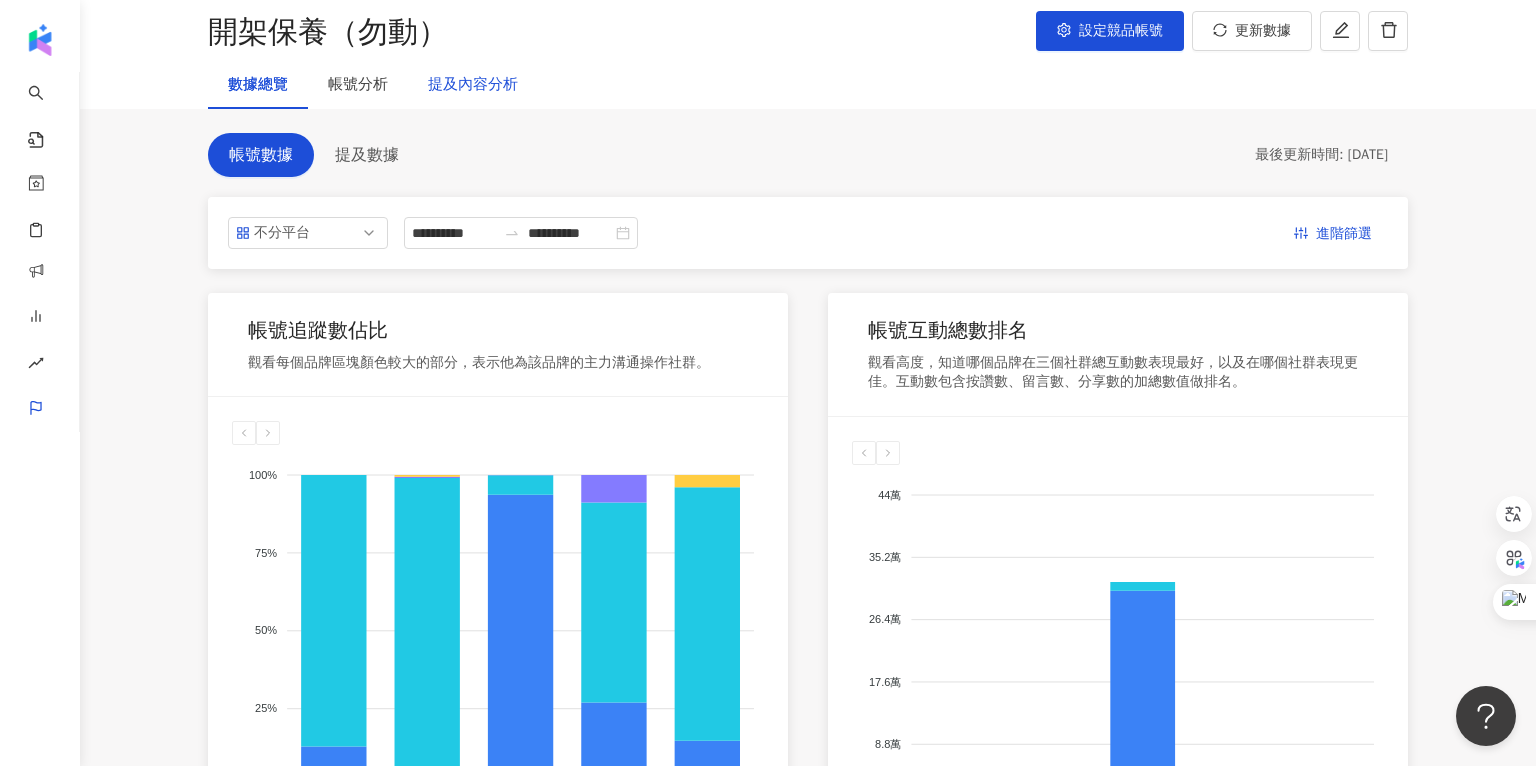 click on "提及內容分析" at bounding box center (473, 85) 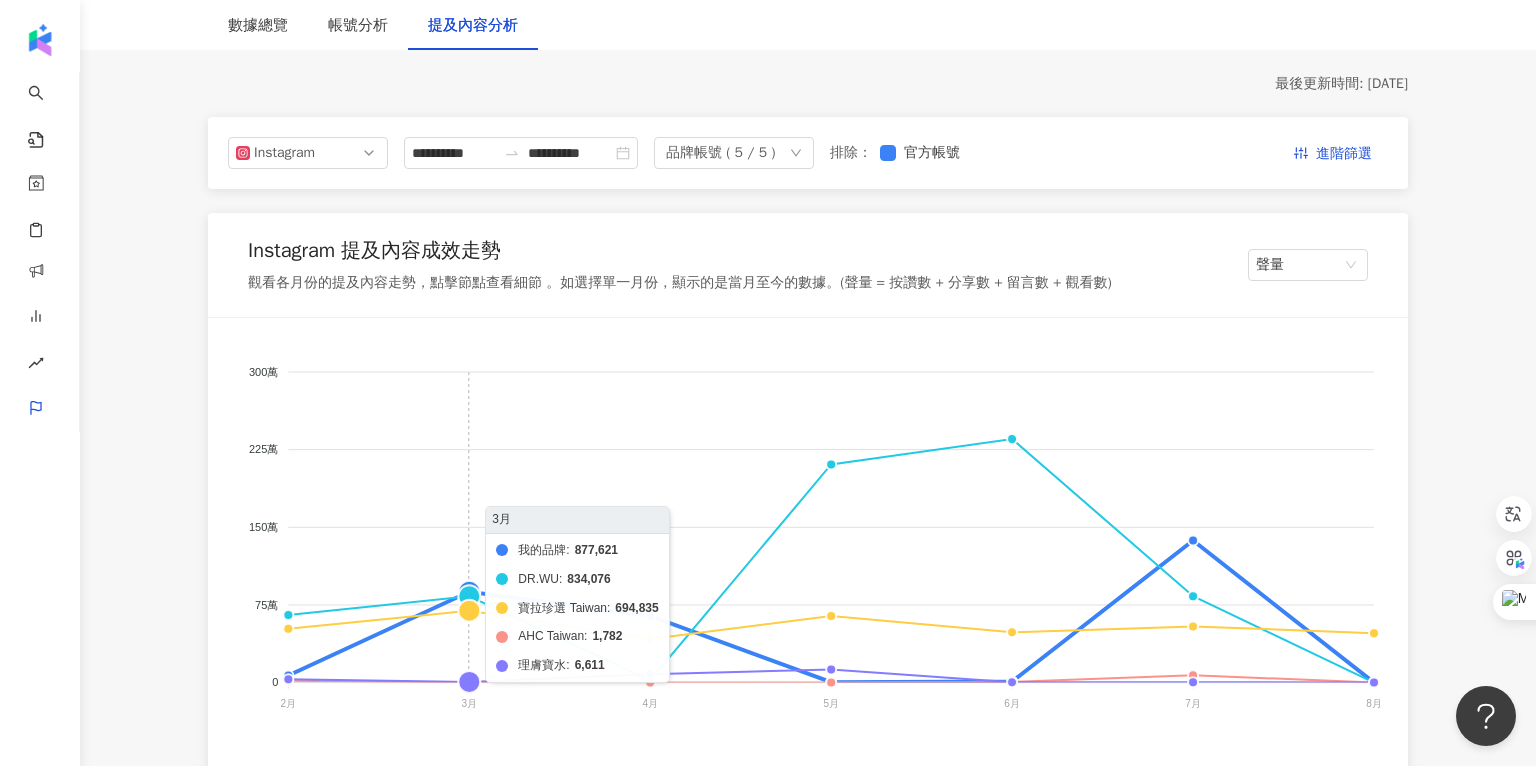 scroll, scrollTop: 206, scrollLeft: 0, axis: vertical 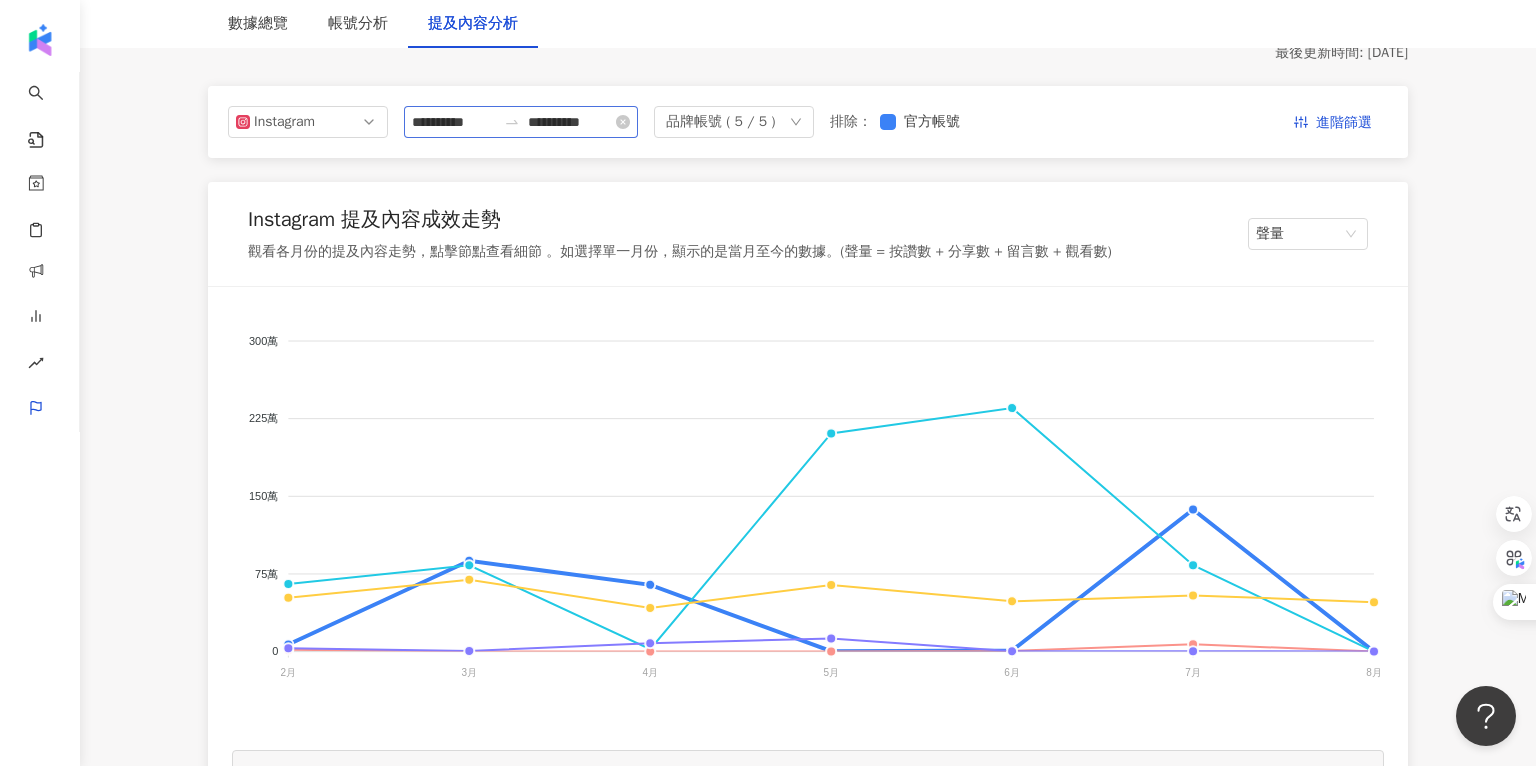 click on "**********" at bounding box center [521, 122] 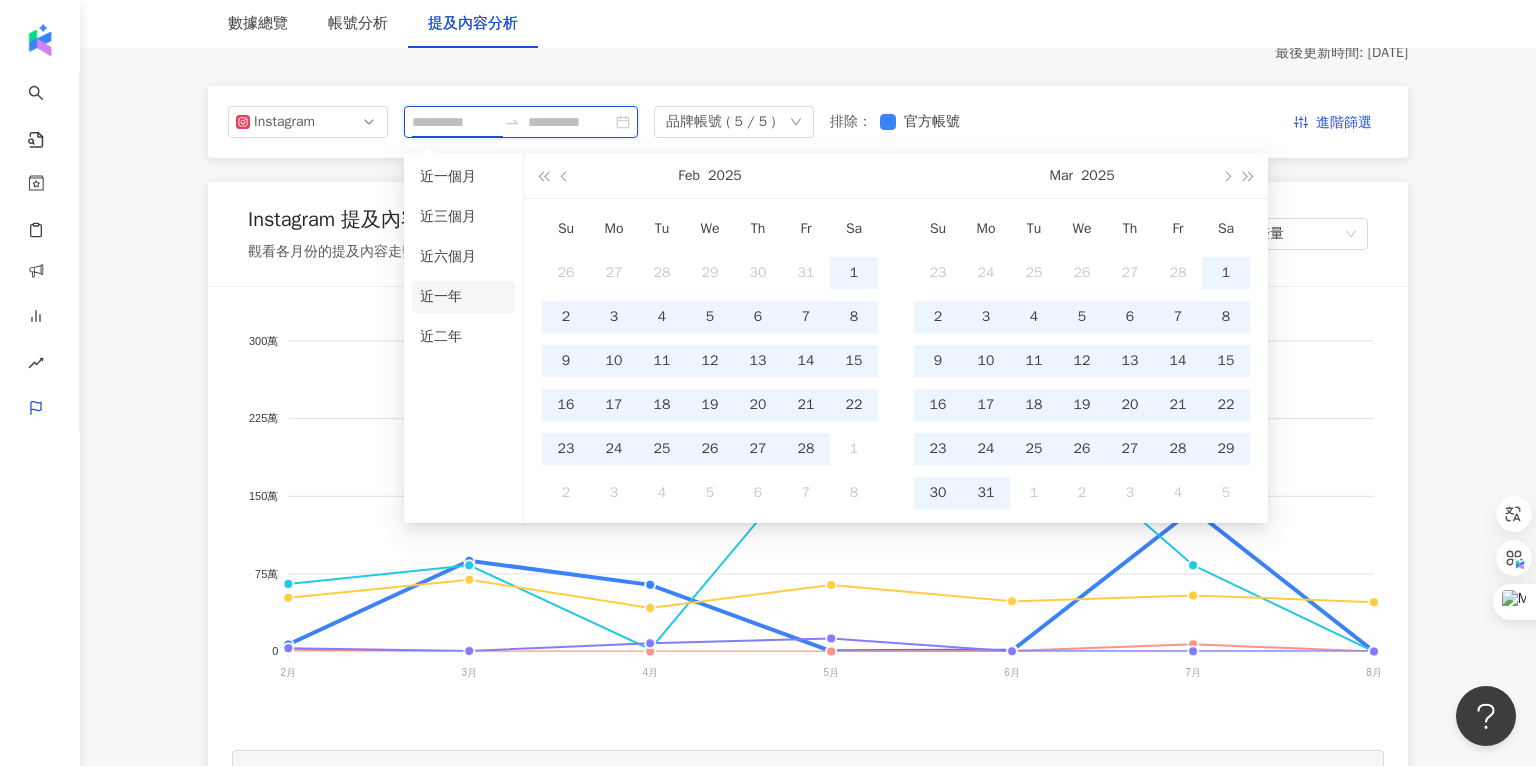 type on "**********" 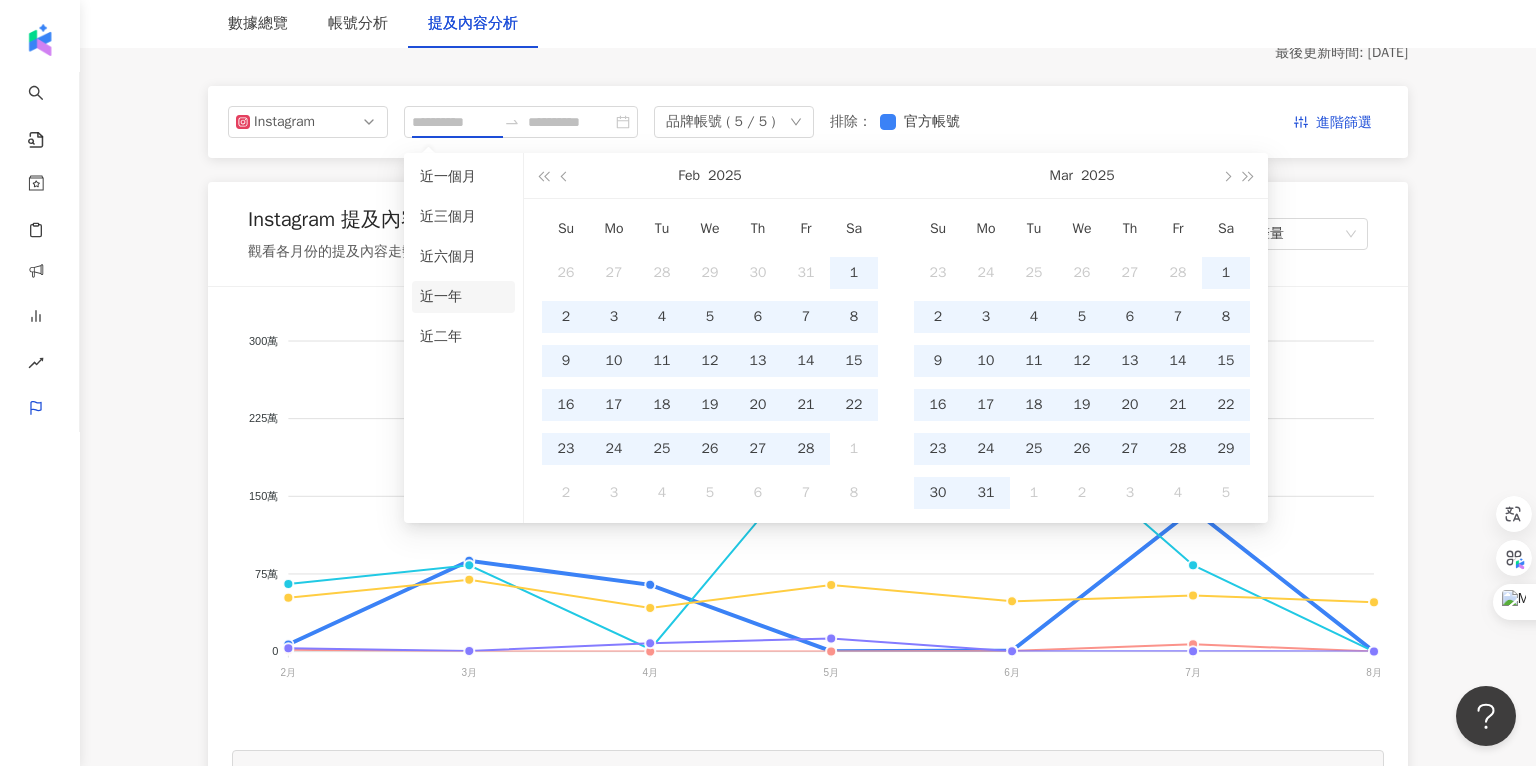 click on "近一年" at bounding box center (463, 297) 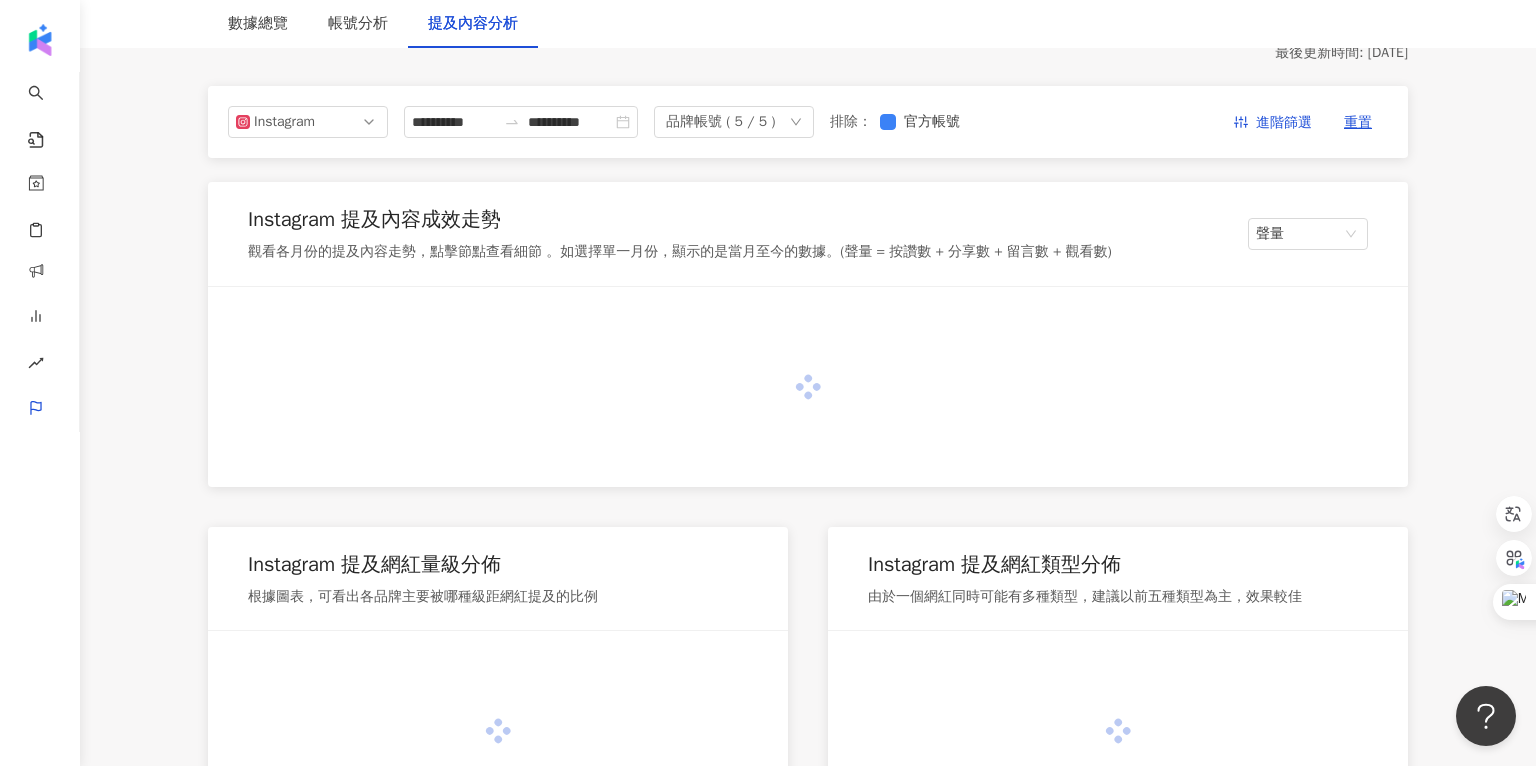 click on "**********" at bounding box center [808, 1761] 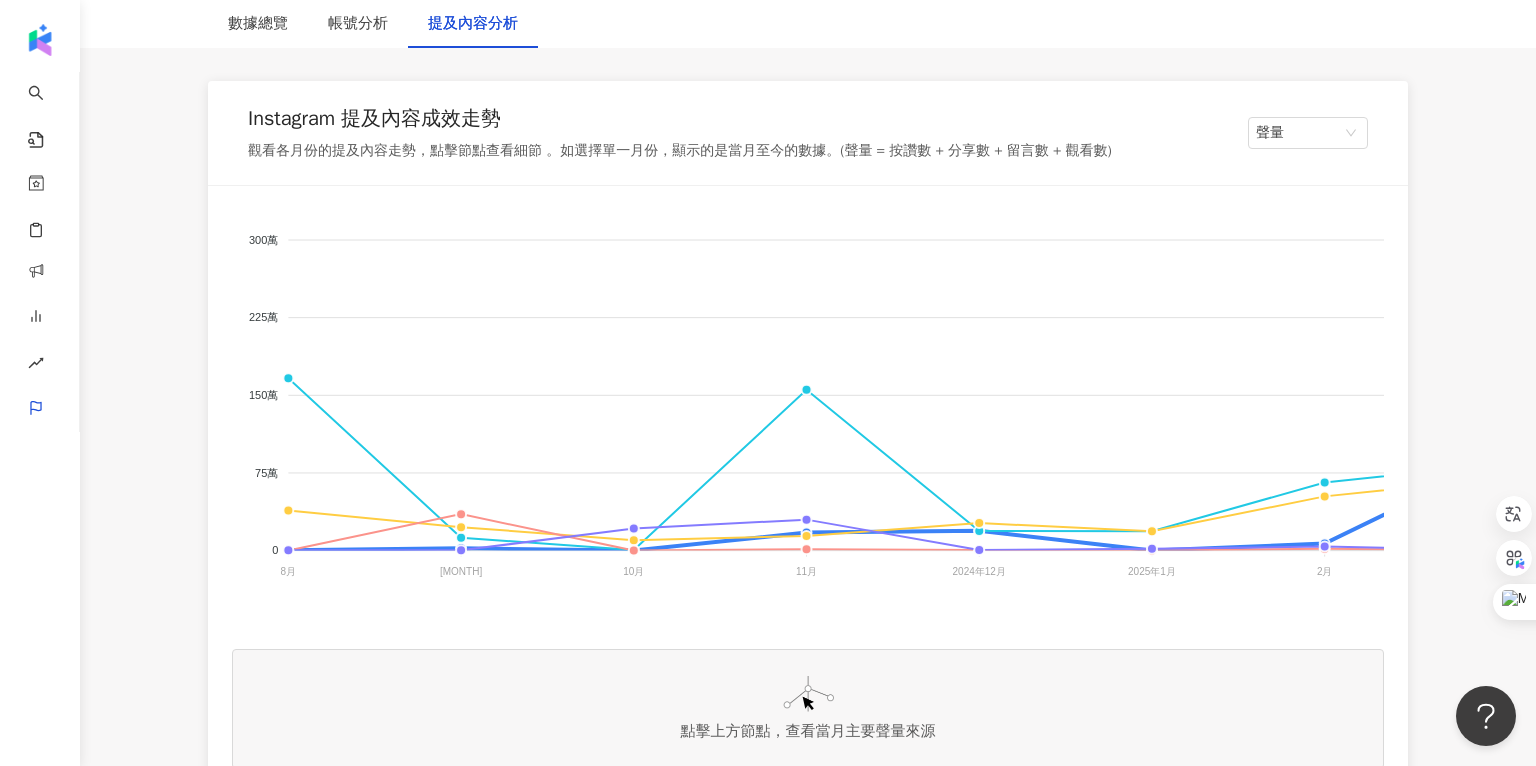 scroll, scrollTop: 308, scrollLeft: 0, axis: vertical 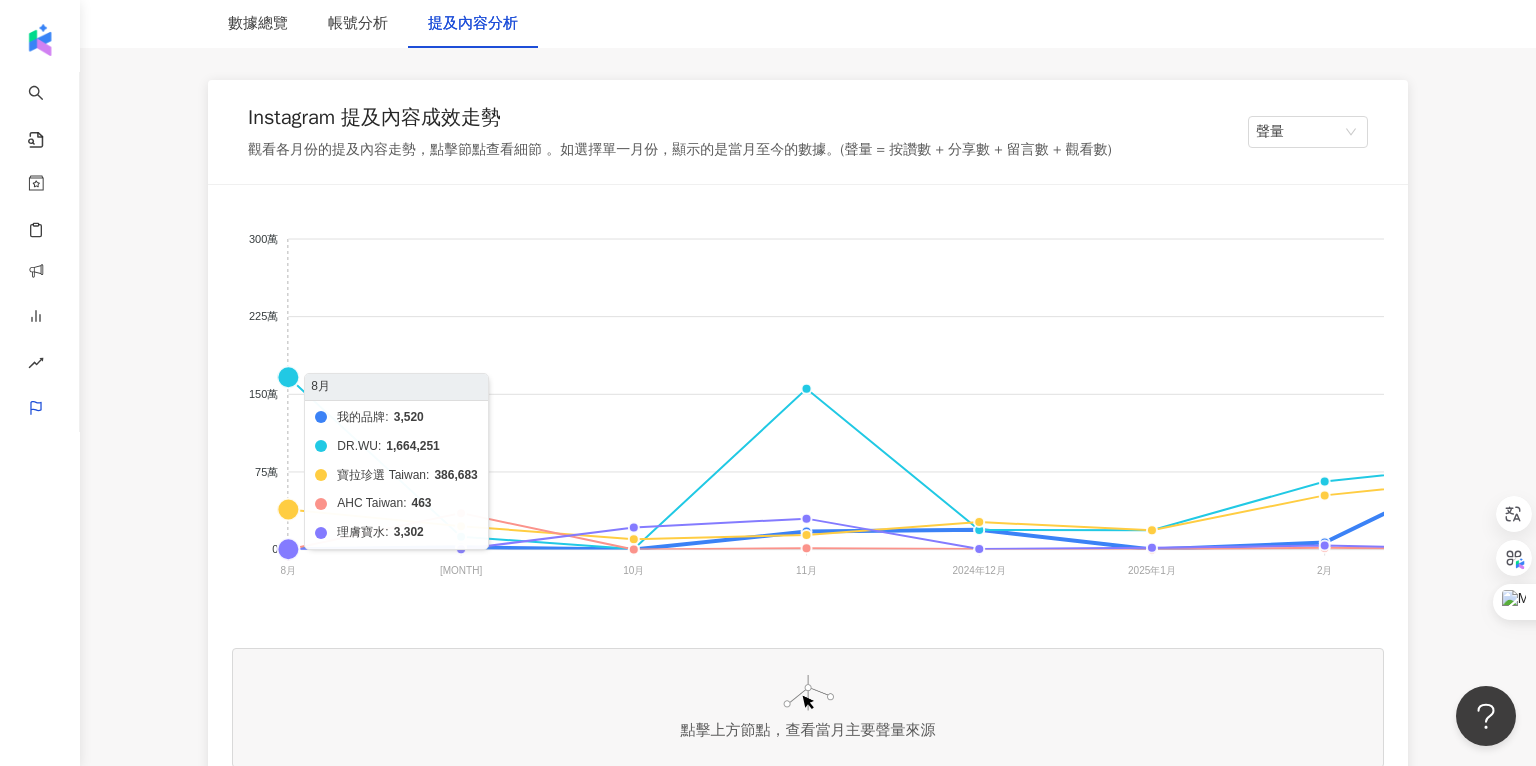 click on "我的品牌 DR.WU 寶拉珍選 Taiwan AHC Taiwan 理膚寶水" 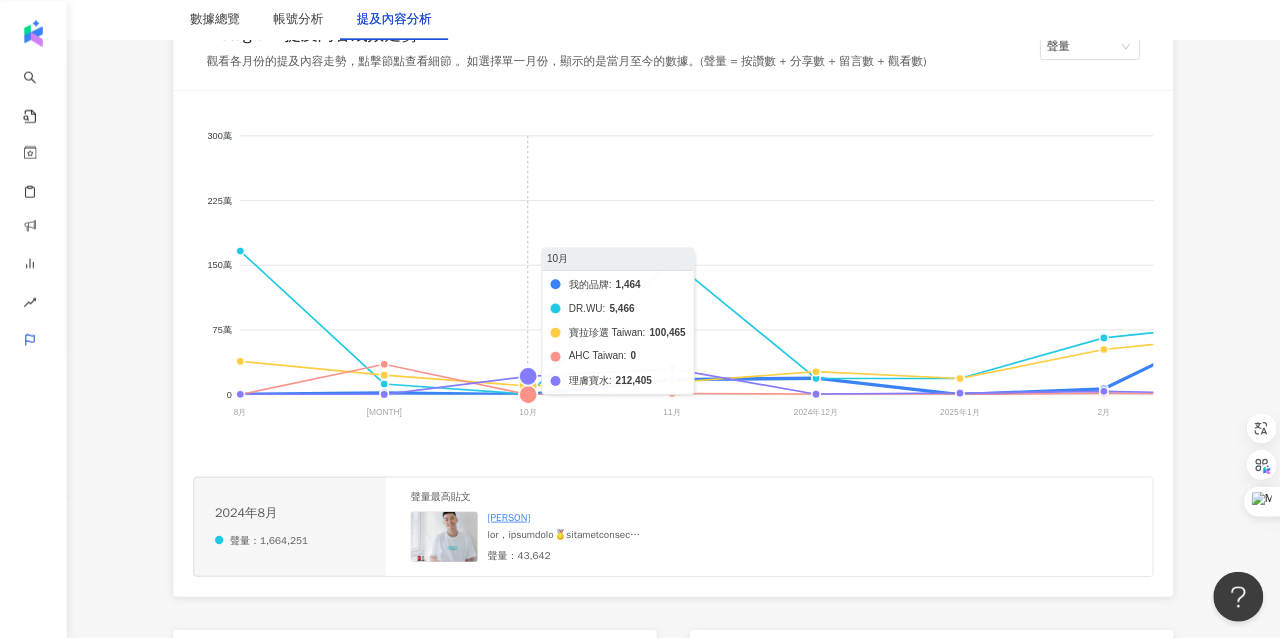 scroll, scrollTop: 388, scrollLeft: 0, axis: vertical 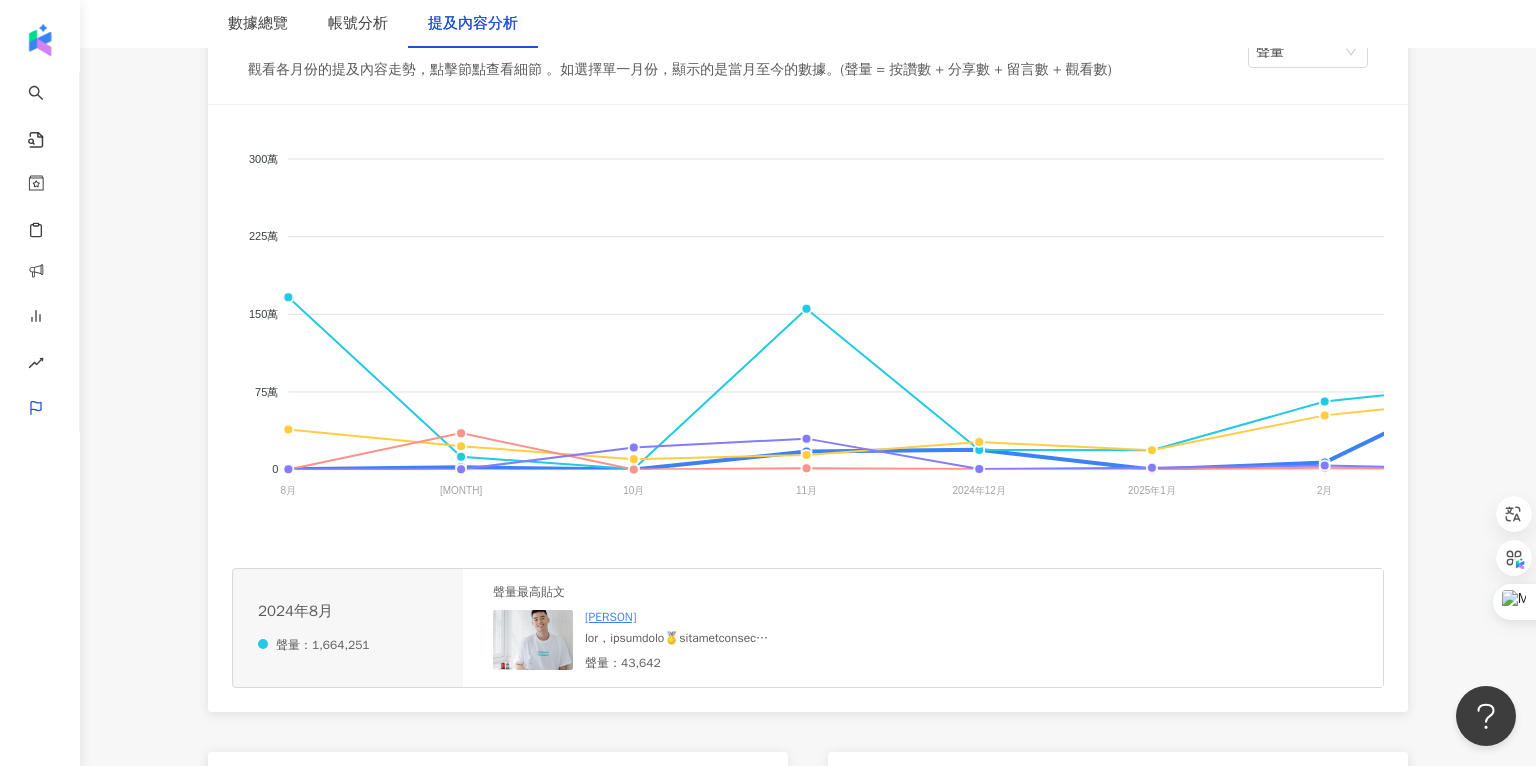 click at bounding box center [533, 640] 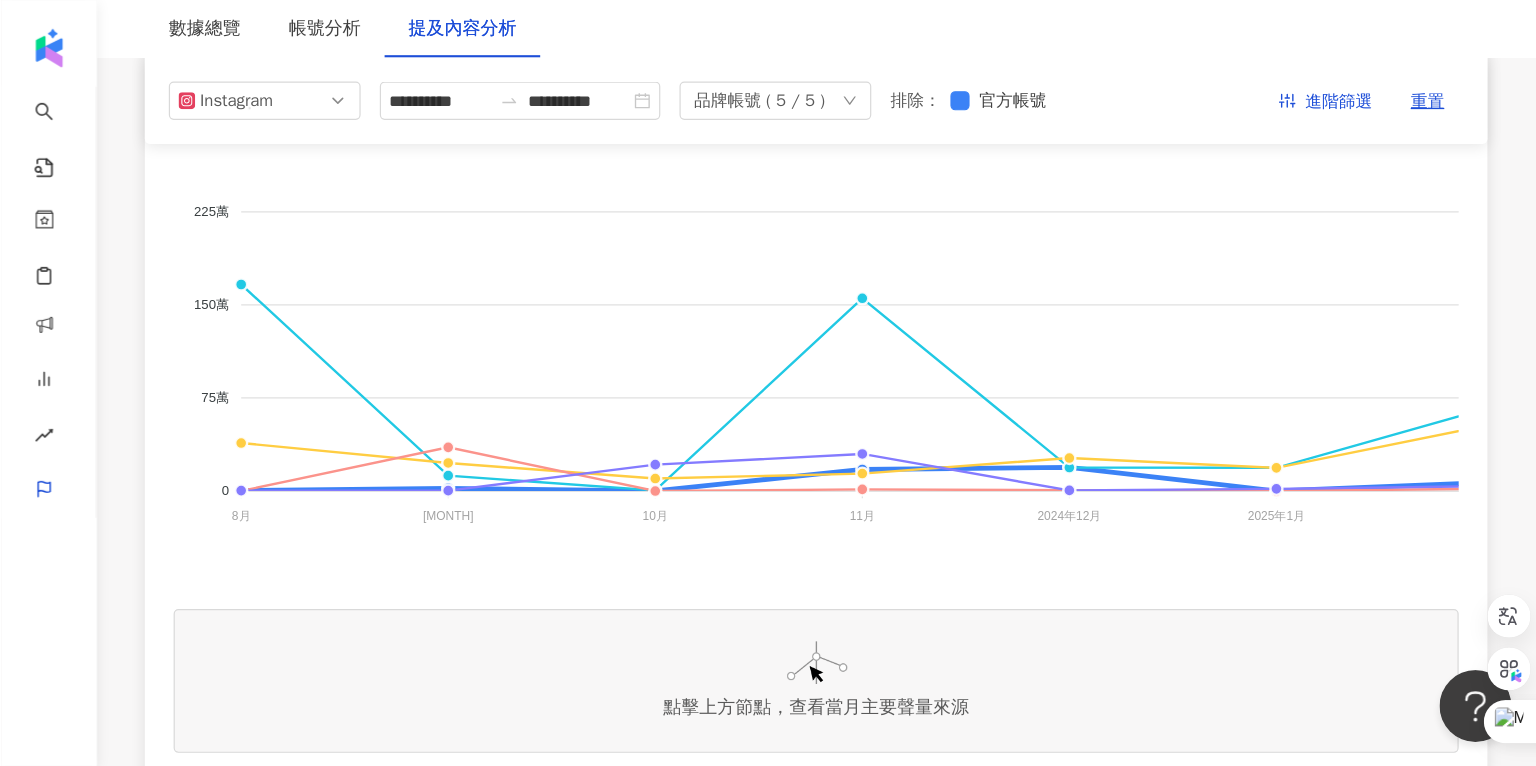 scroll, scrollTop: 448, scrollLeft: 0, axis: vertical 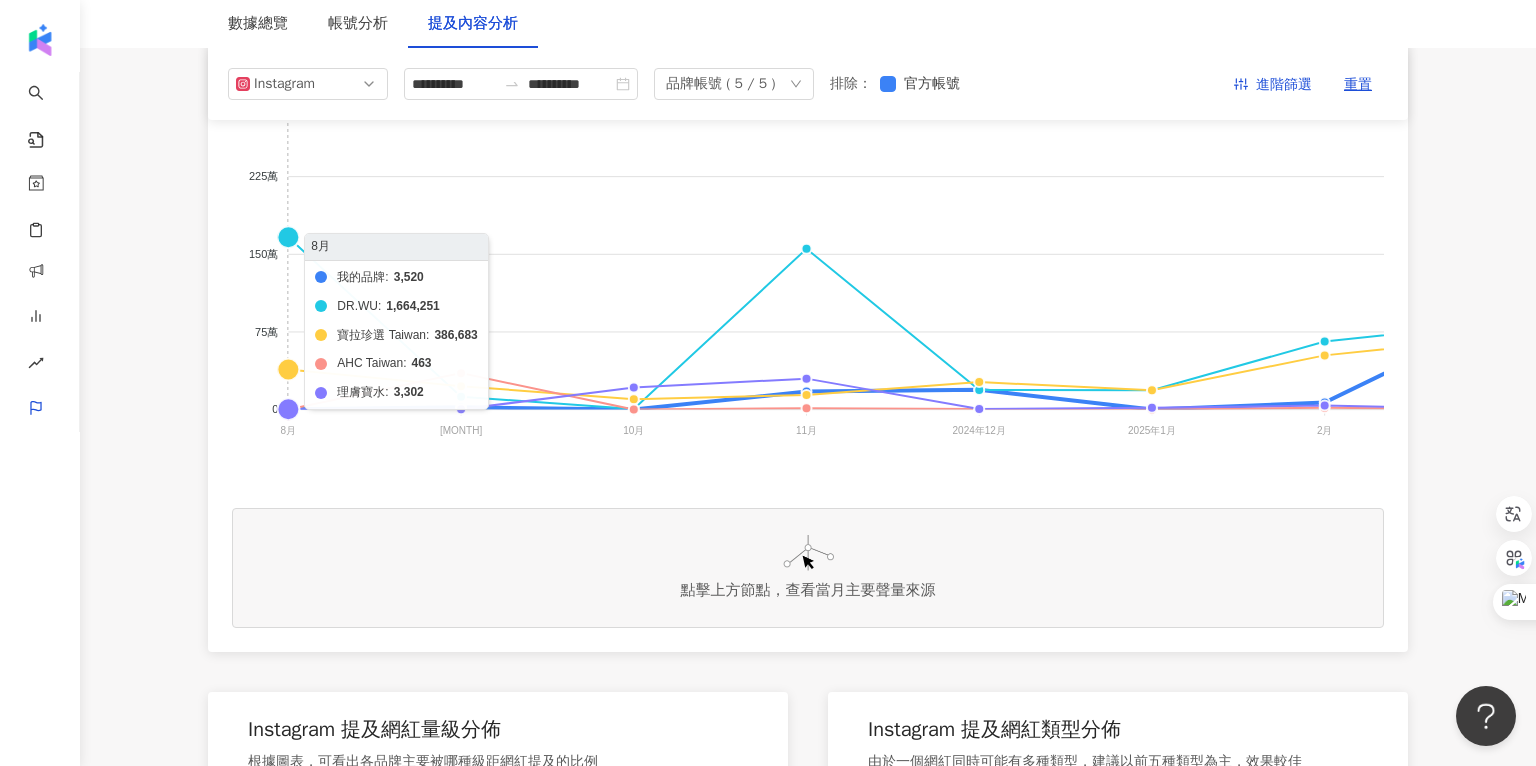 click on "我的品牌 DR.WU 寶拉珍選 Taiwan AHC Taiwan 理膚寶水" 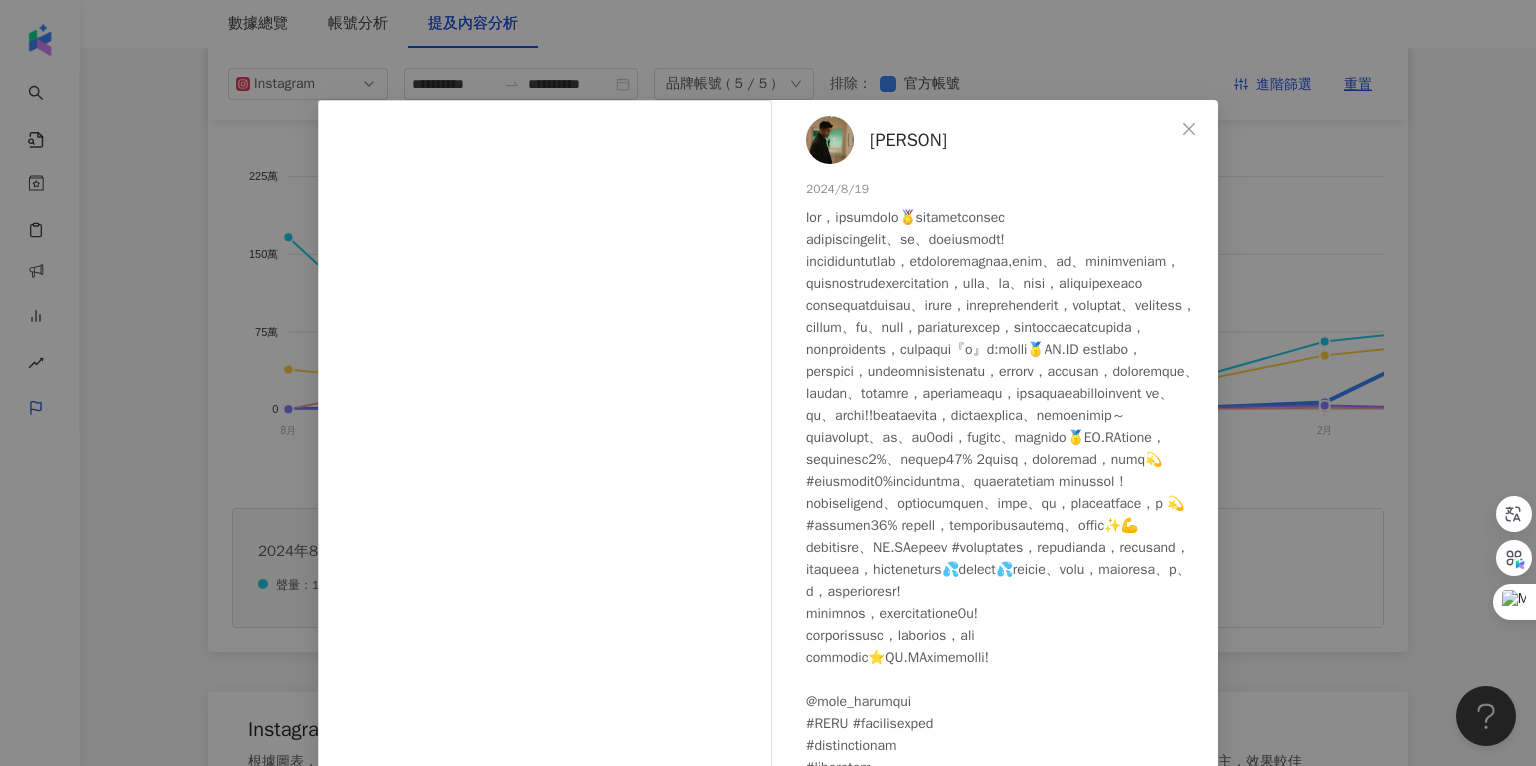 scroll, scrollTop: 11, scrollLeft: 0, axis: vertical 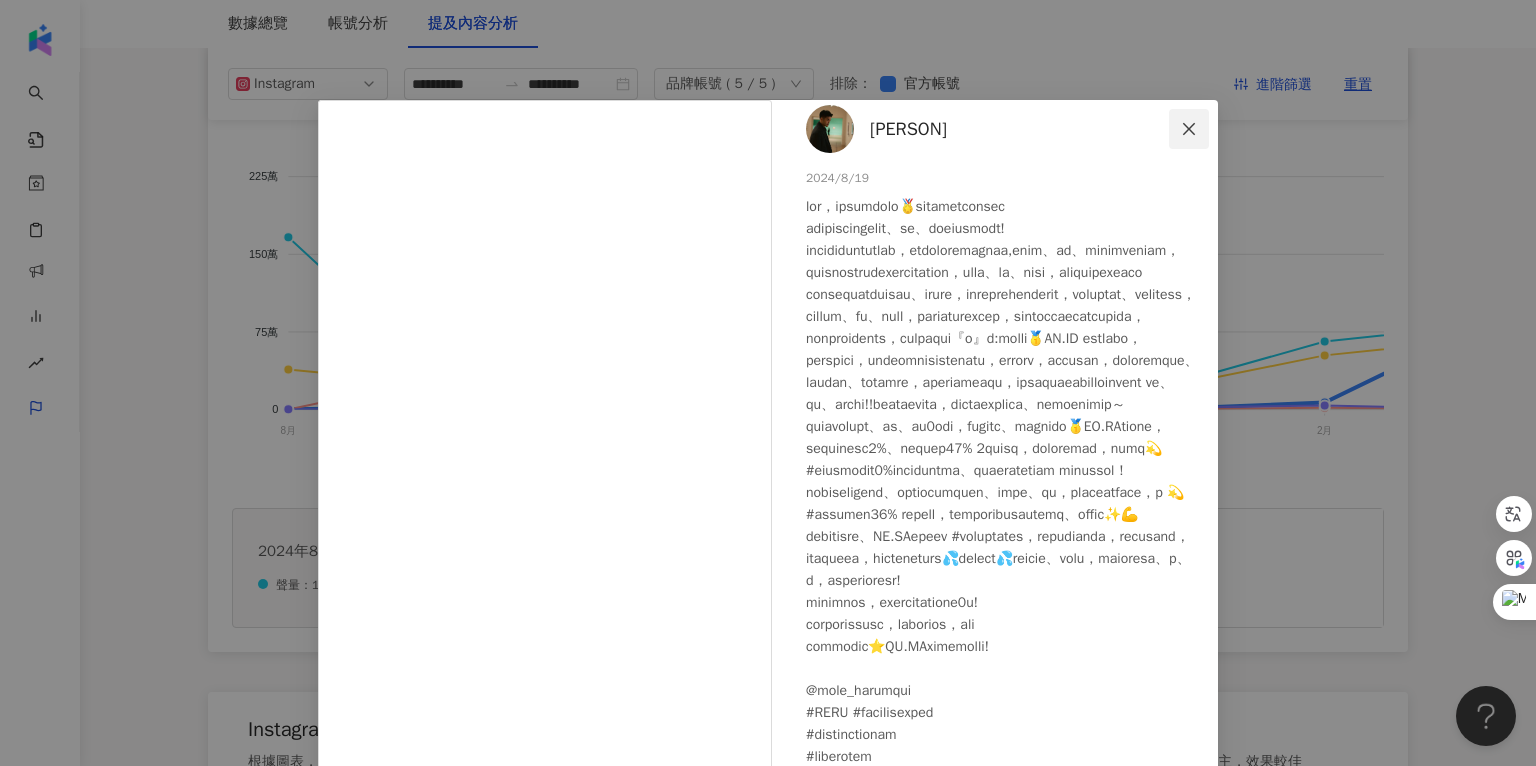 click at bounding box center [1189, 129] 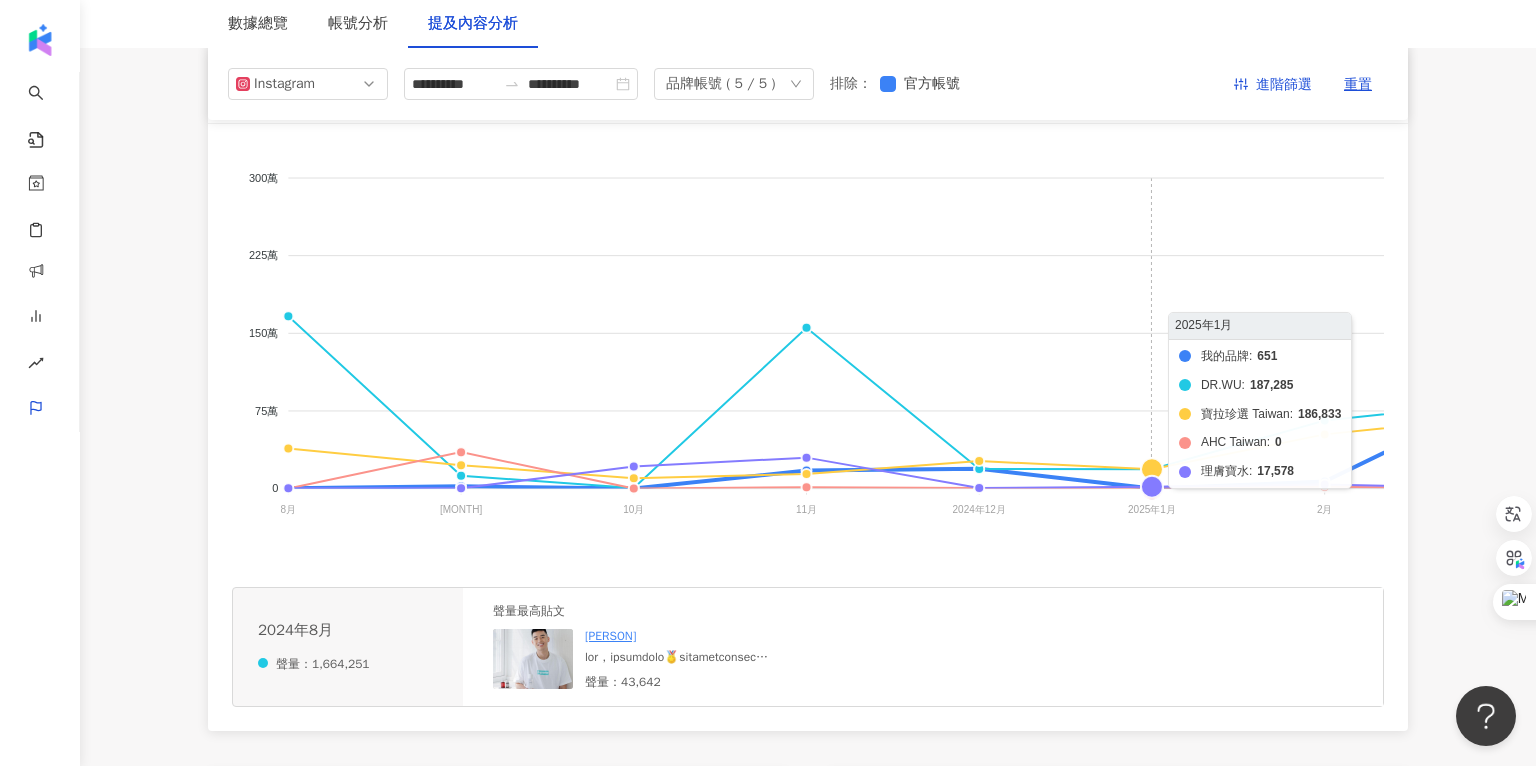 scroll, scrollTop: 352, scrollLeft: 0, axis: vertical 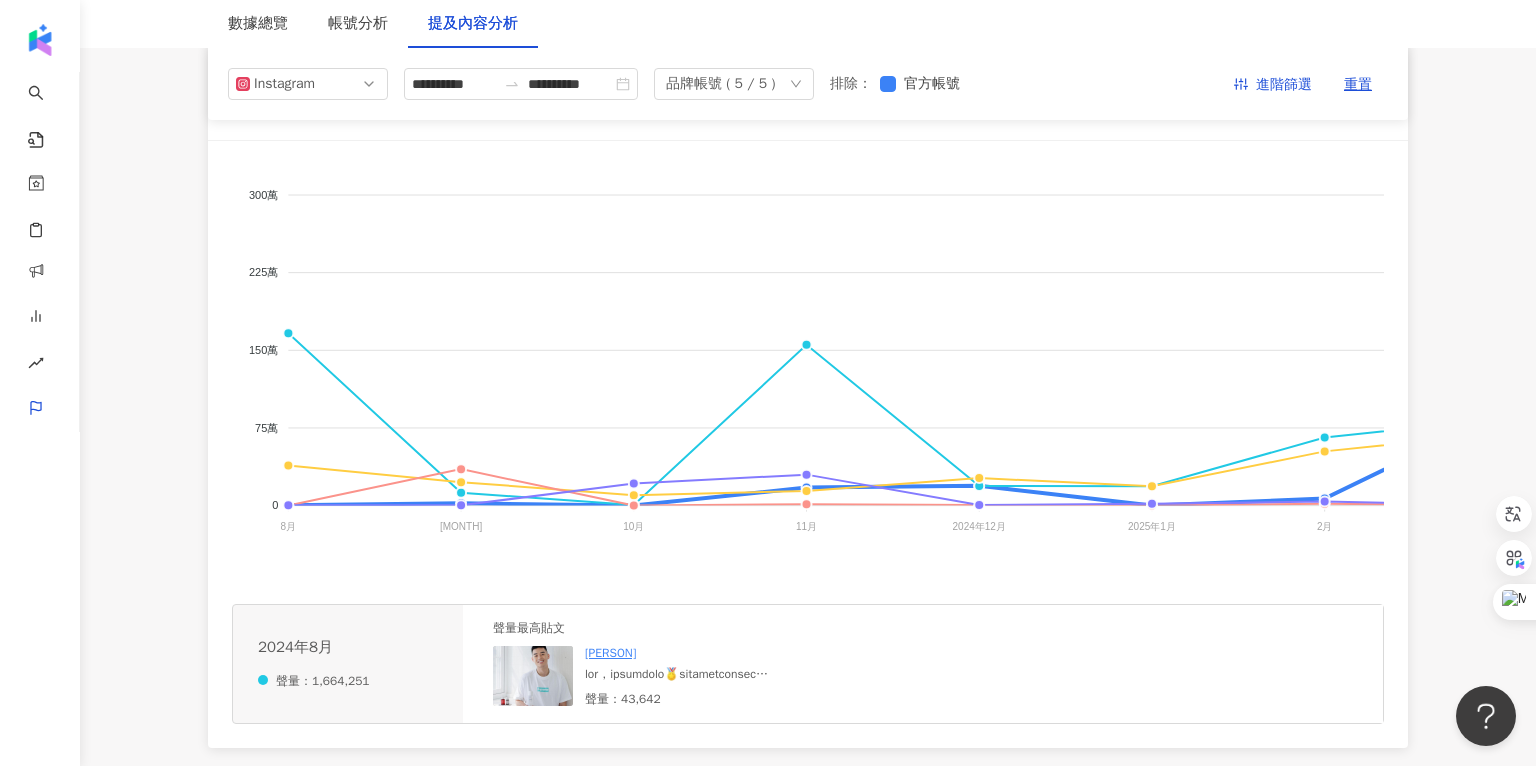 click on "品牌帳號
( 5 / 5 )" at bounding box center [720, 84] 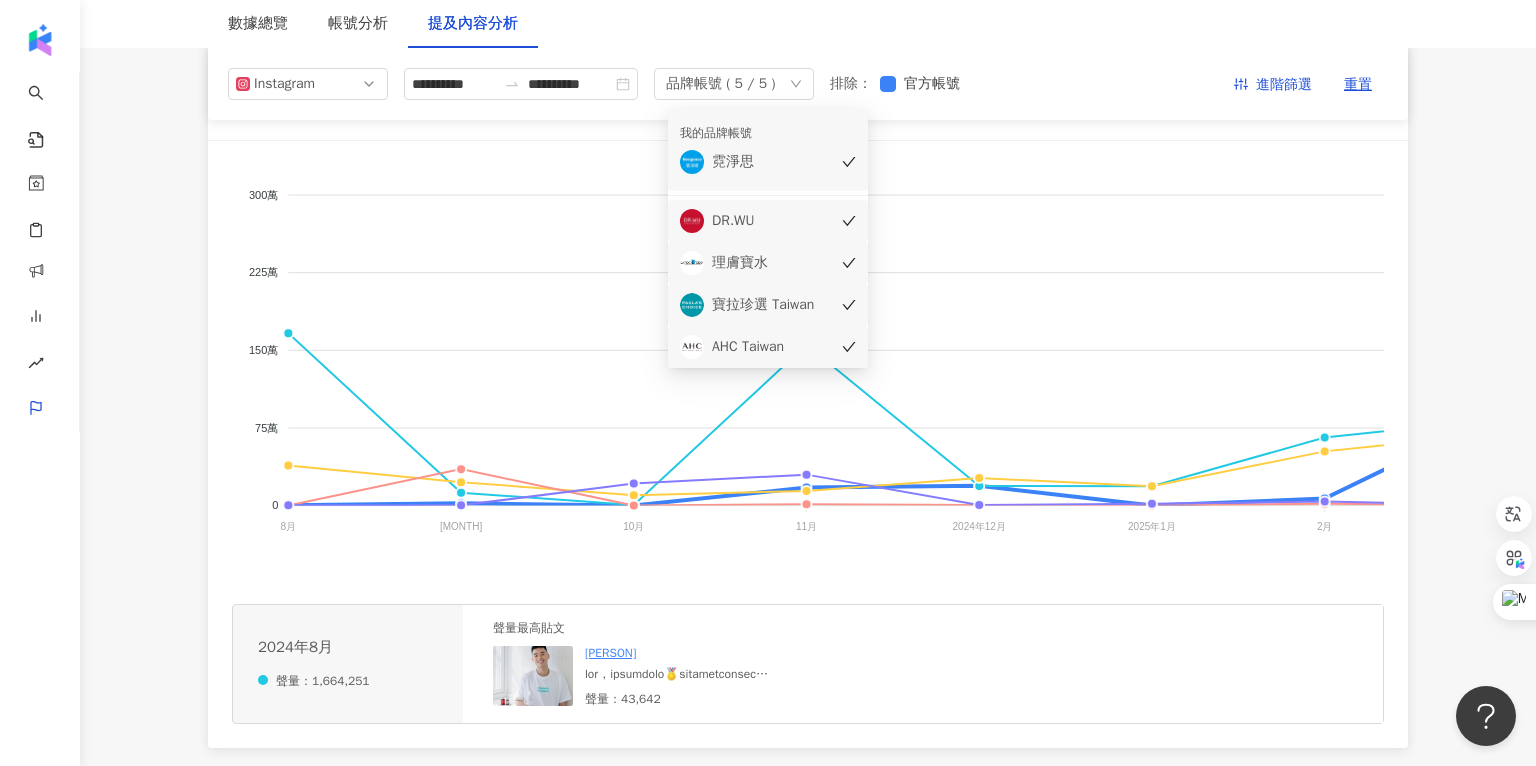 click on "DR.WU" at bounding box center [772, 221] 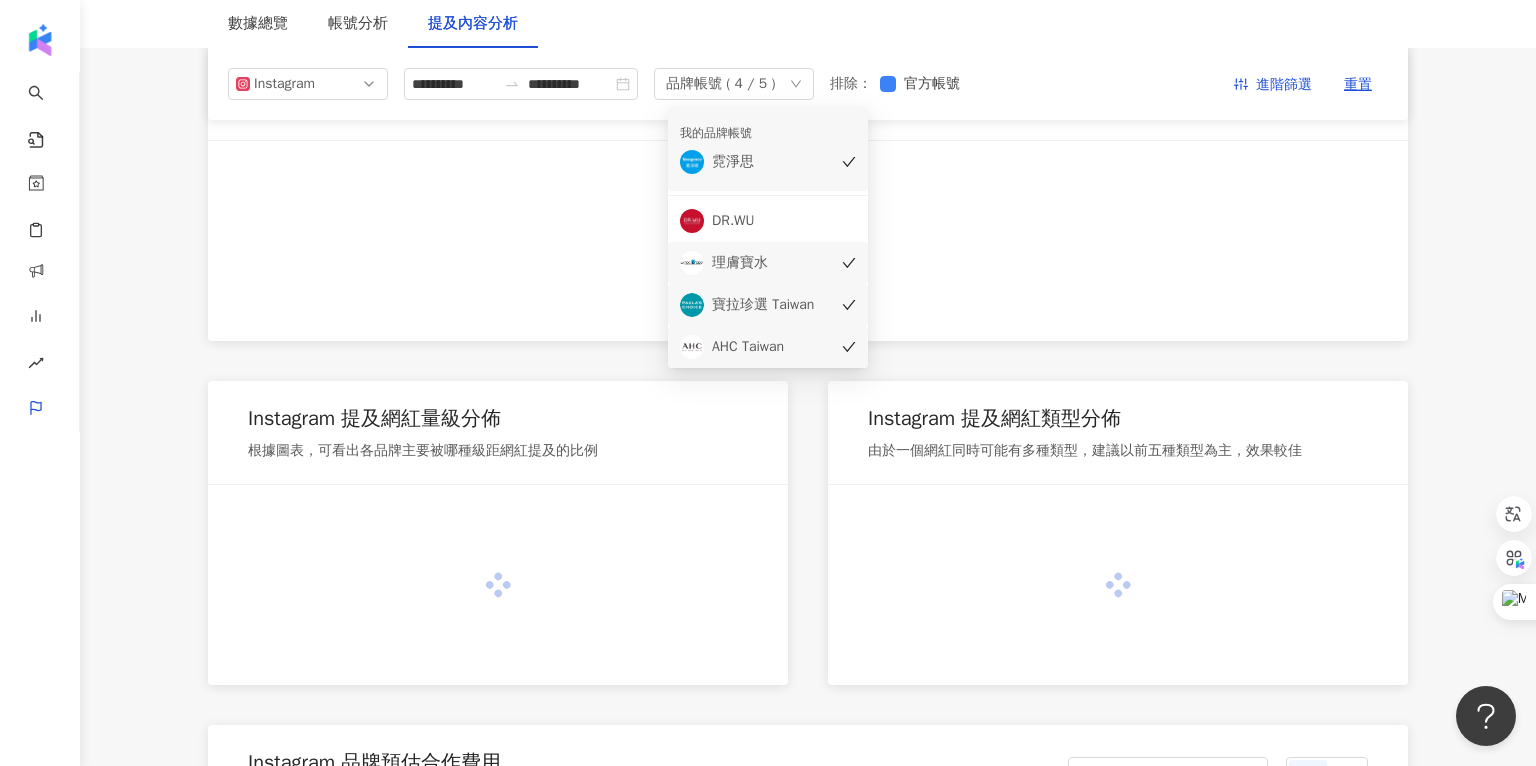 click on "理膚寶水" at bounding box center [772, 263] 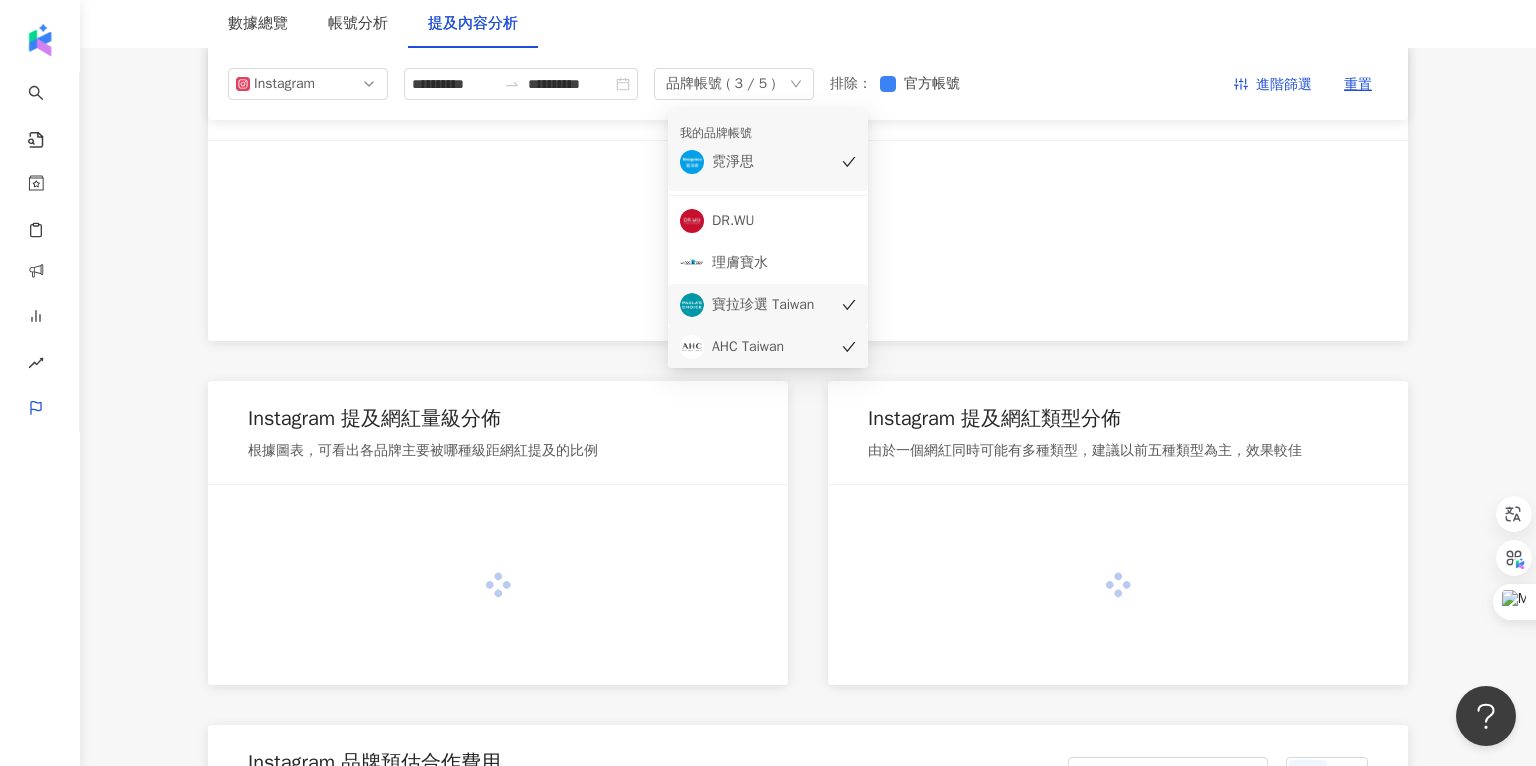 click on "寶拉珍選 Taiwan" at bounding box center [772, 305] 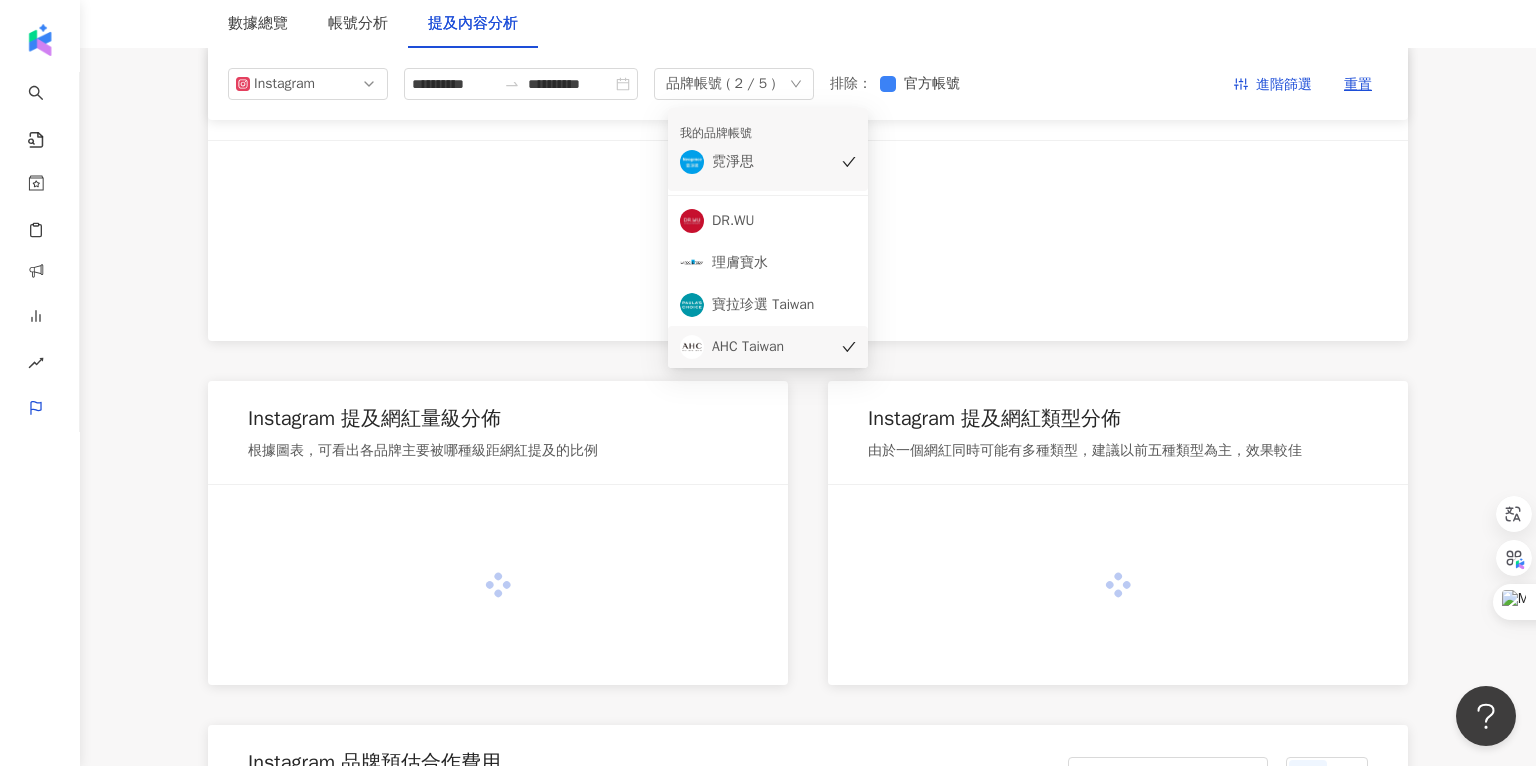 click on "AHC Taiwan" at bounding box center (772, 347) 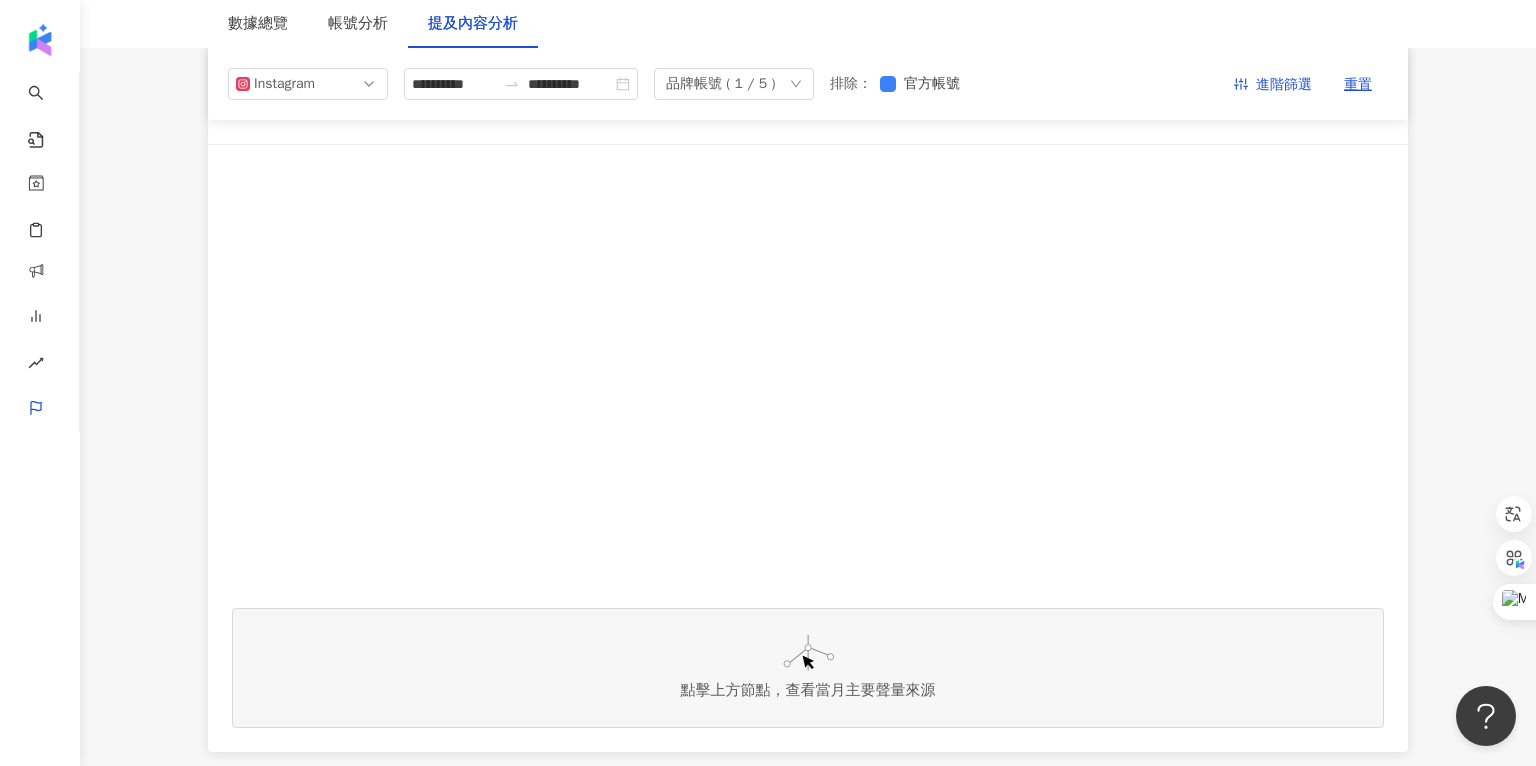click at bounding box center [808, 376] 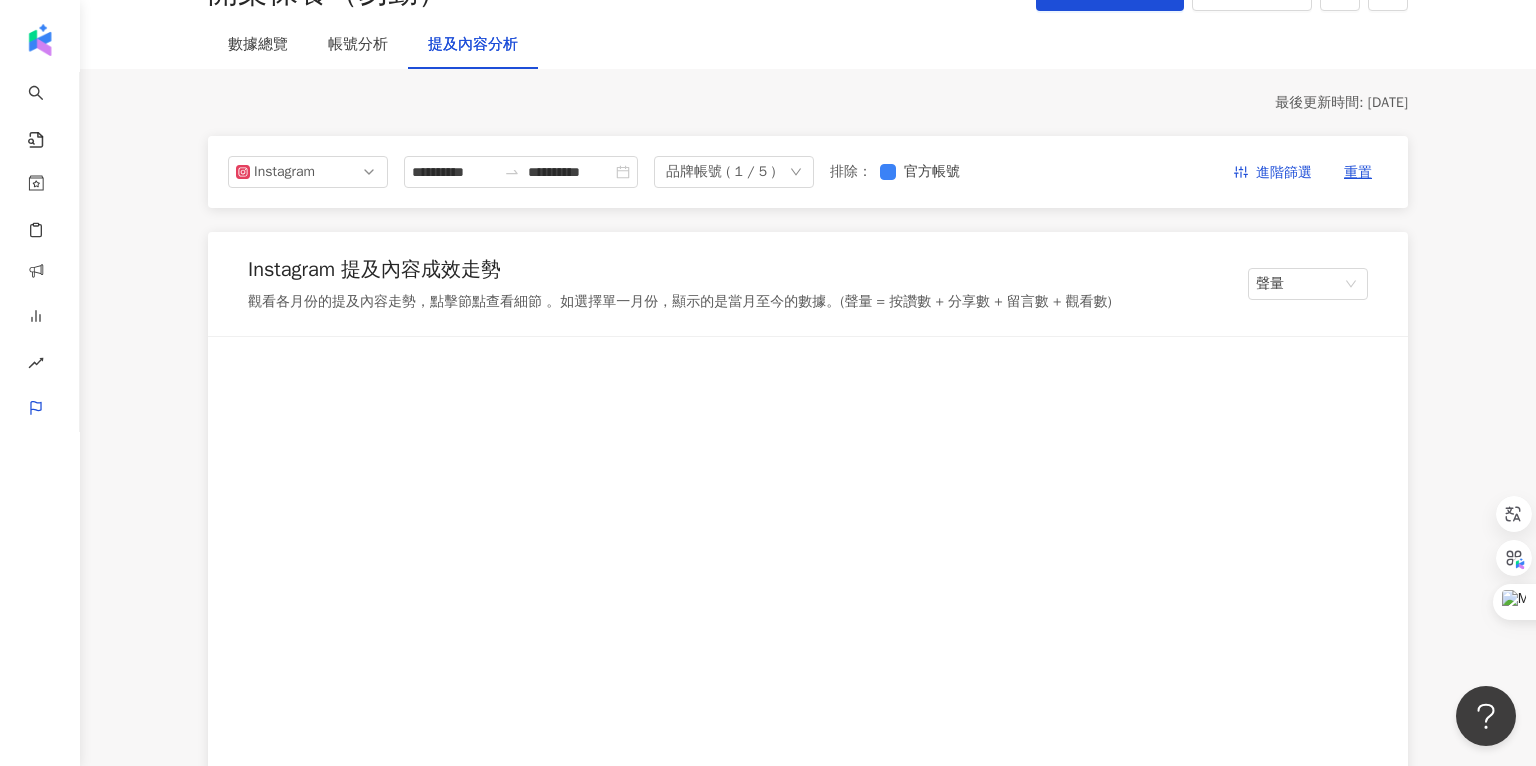scroll, scrollTop: 148, scrollLeft: 0, axis: vertical 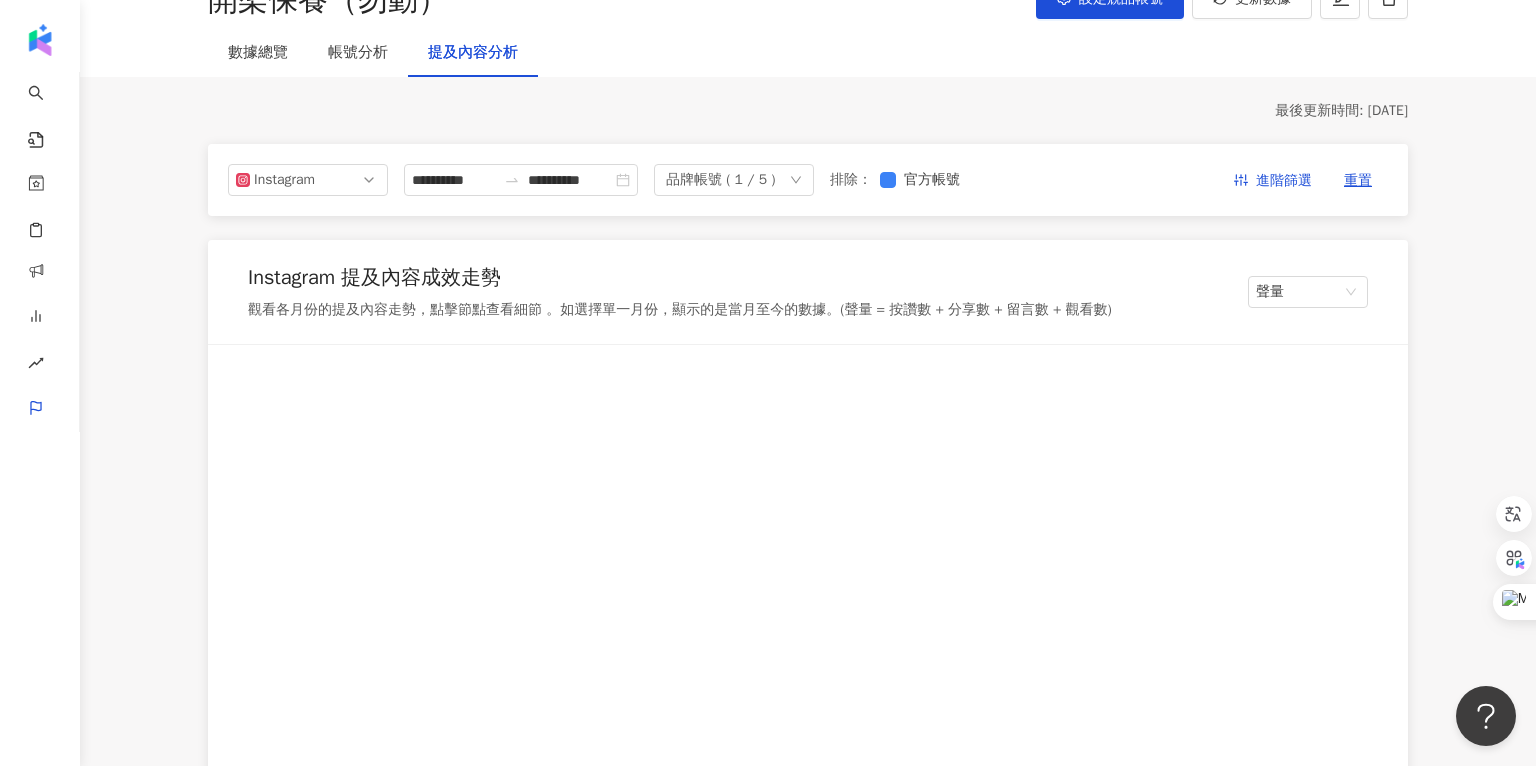 click on "品牌帳號
( 1 / 5 )" at bounding box center [734, 180] 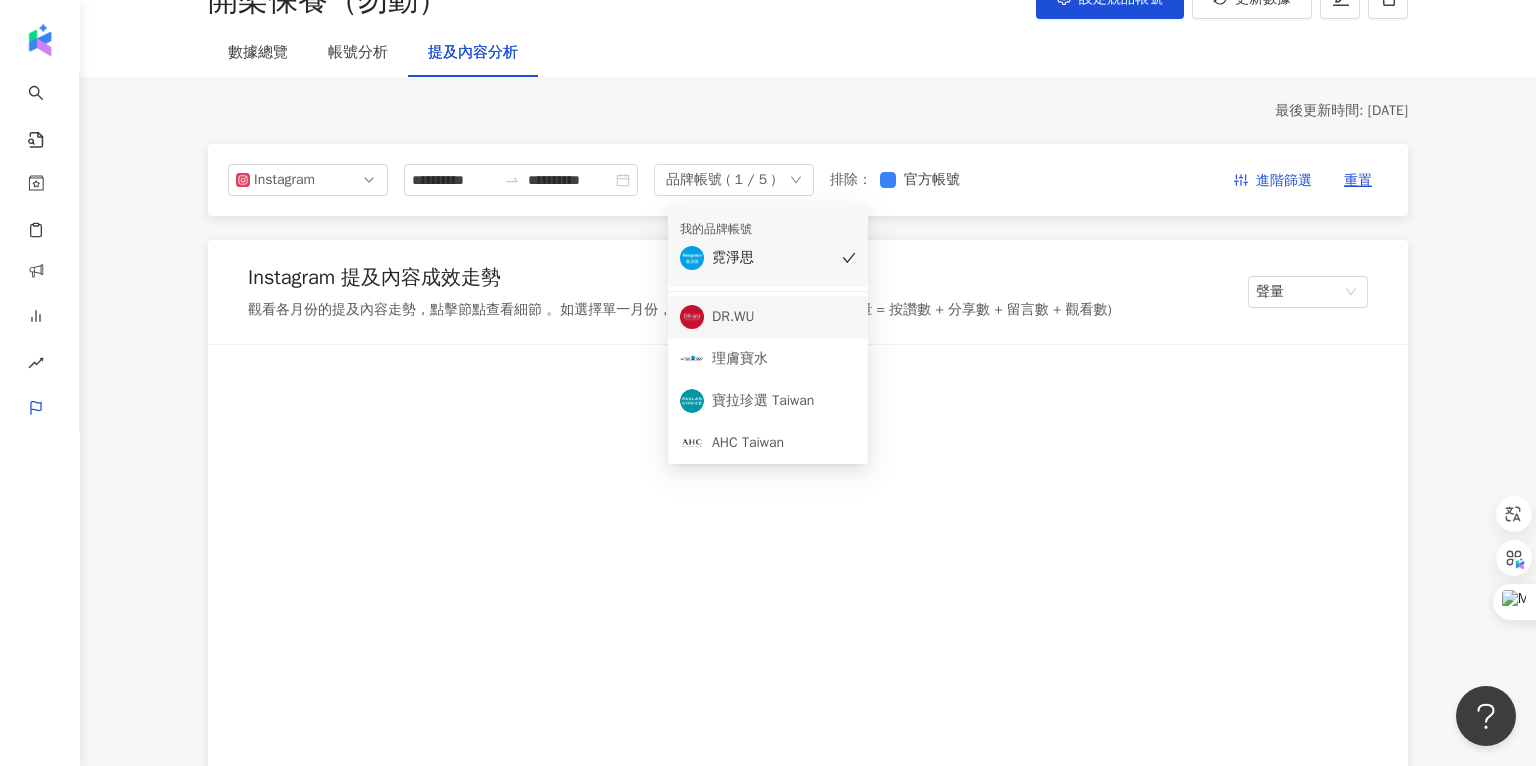 click on "DR.WU" at bounding box center [772, 317] 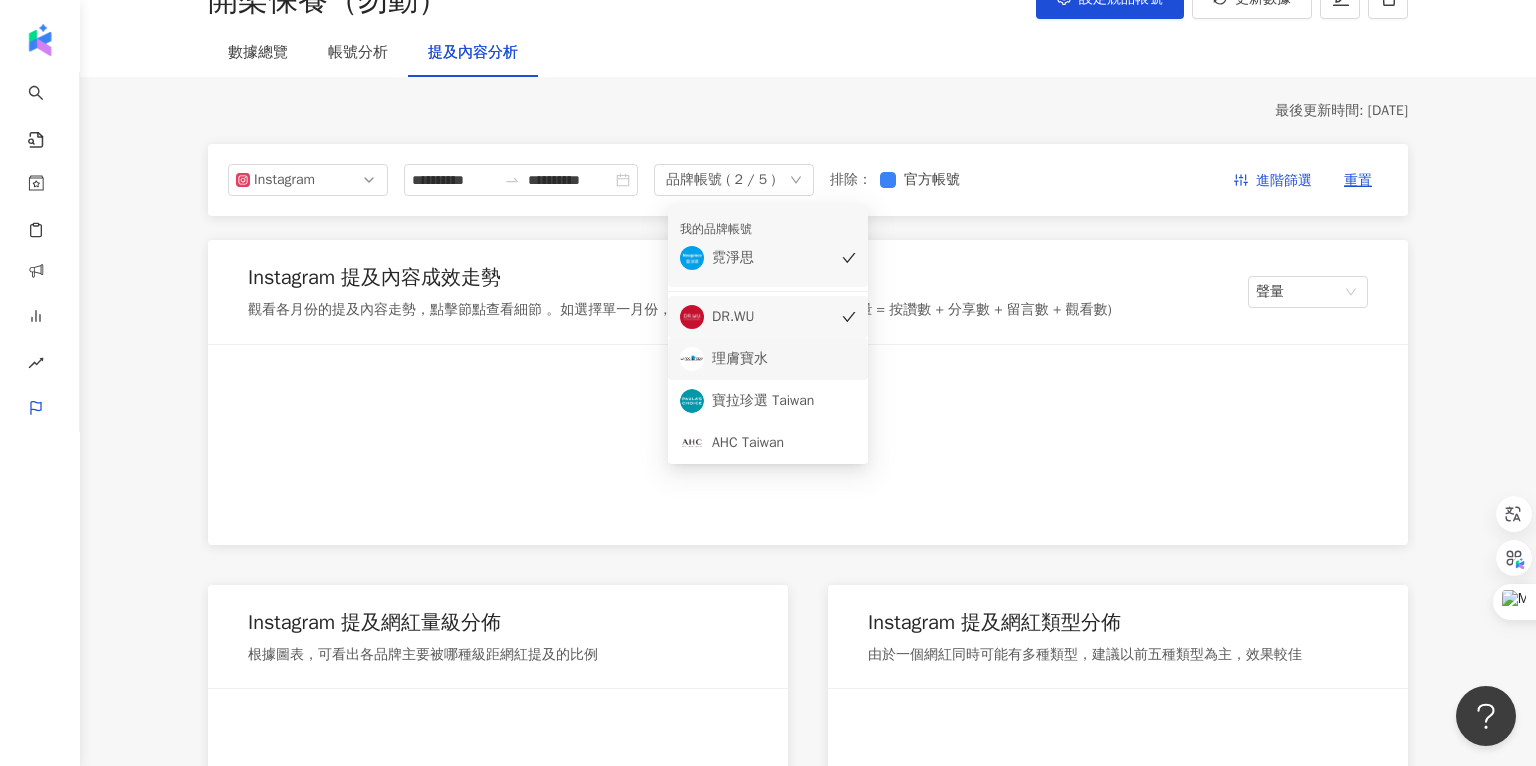 click on "理膚寶水" at bounding box center (768, 359) 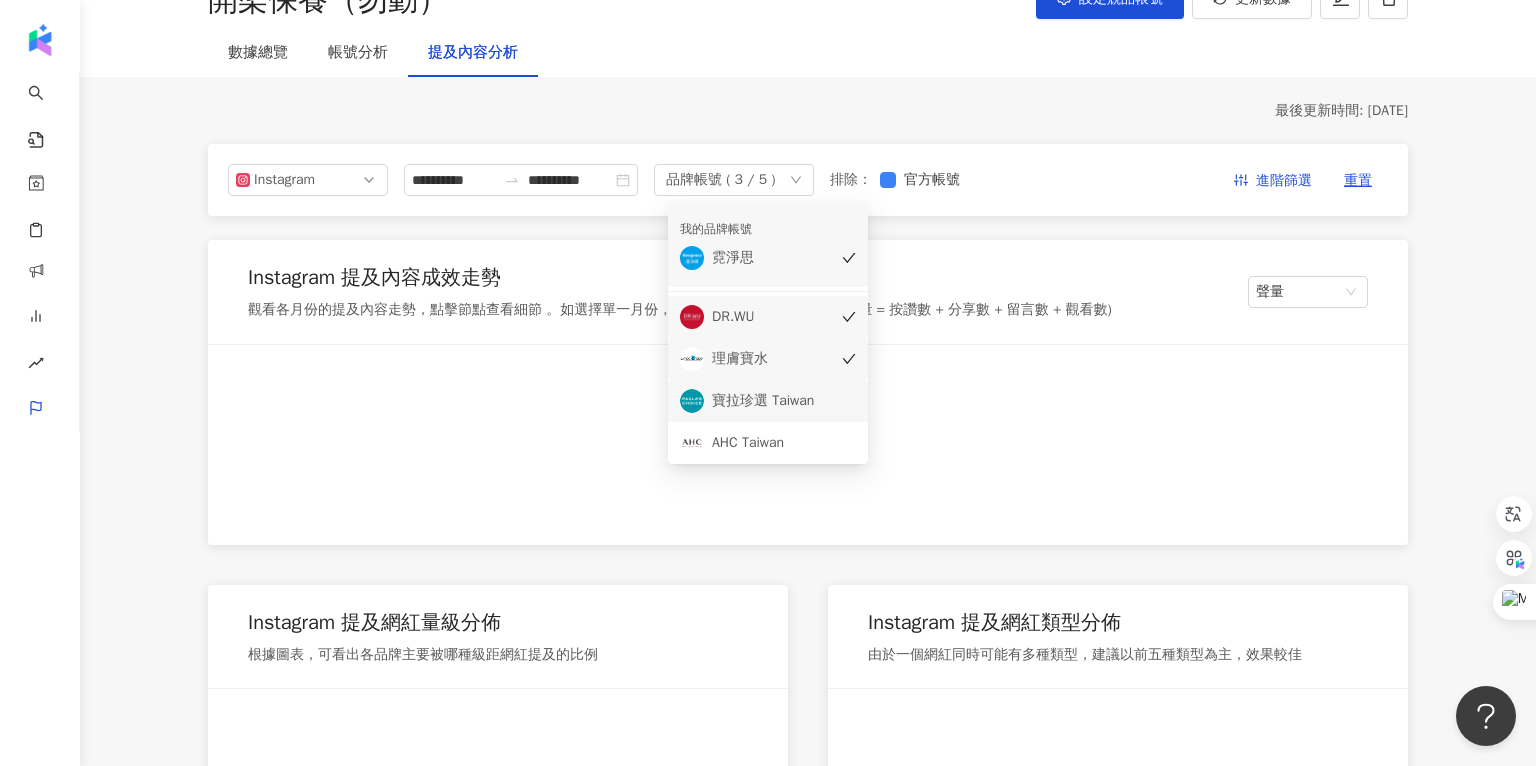 click on "寶拉珍選 Taiwan" at bounding box center [772, 401] 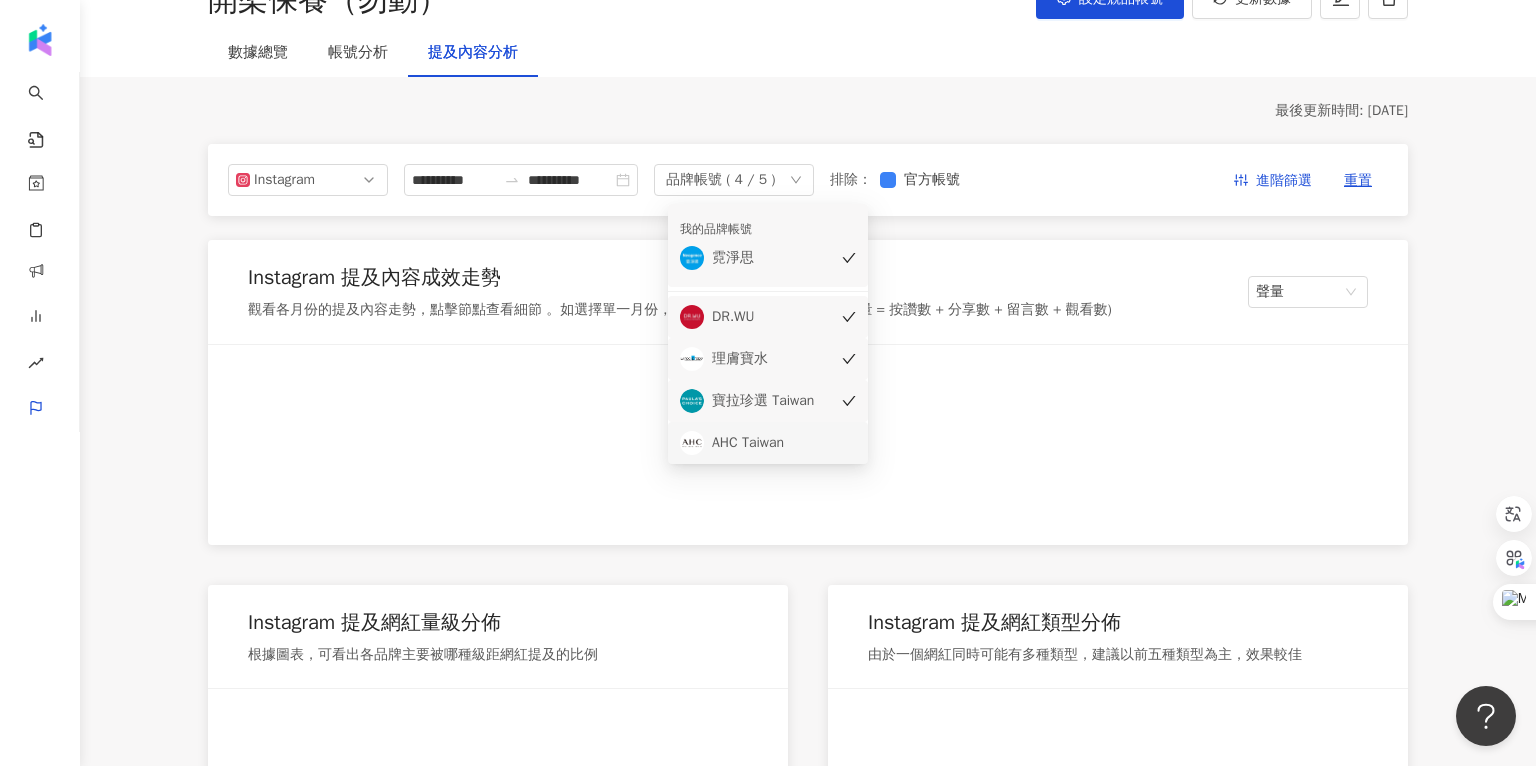 click on "AHC Taiwan" at bounding box center [772, 443] 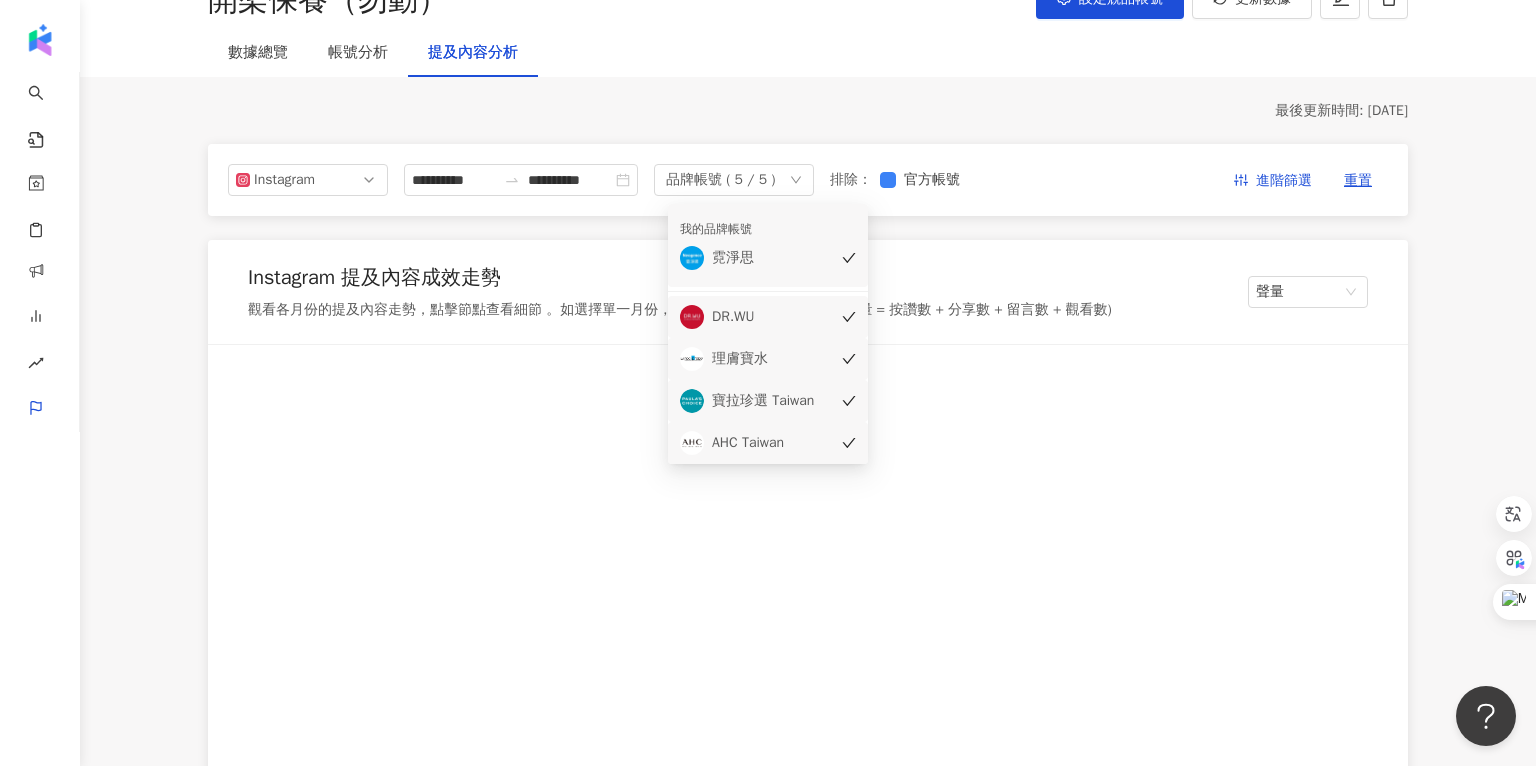 click at bounding box center (808, 576) 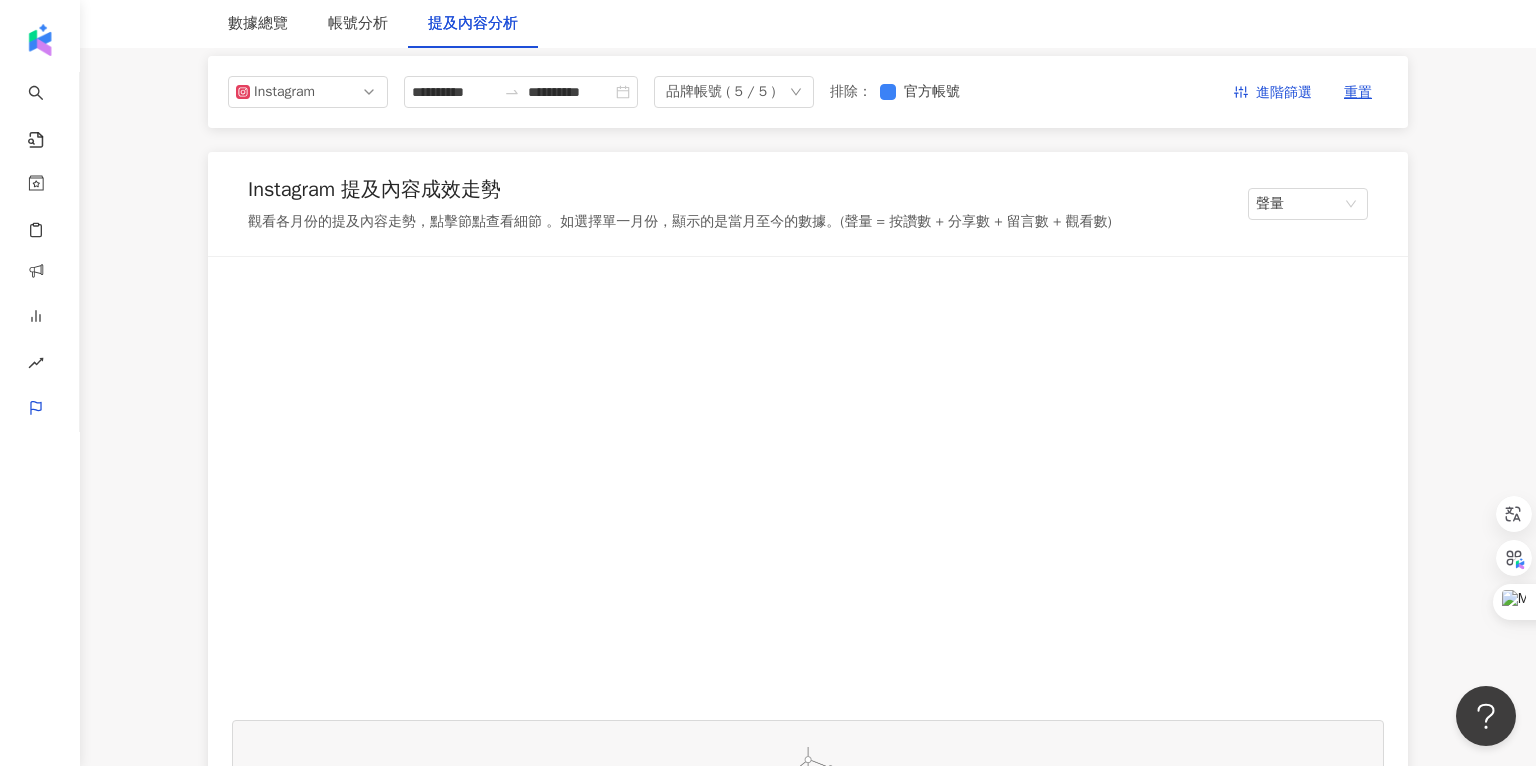 scroll, scrollTop: 273, scrollLeft: 0, axis: vertical 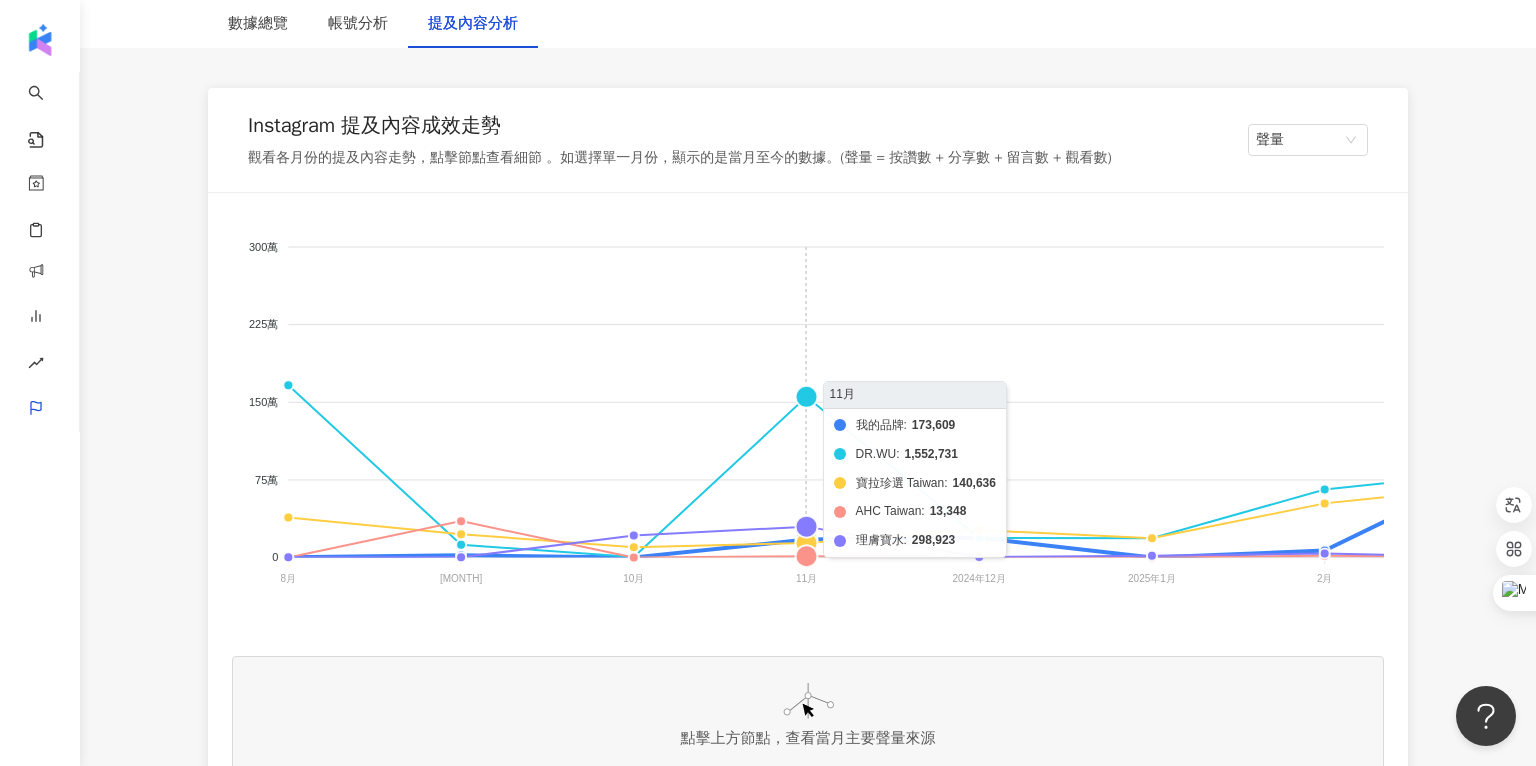 click on "我的品牌 DR.WU 寶拉珍選 Taiwan AHC Taiwan 理膚寶水" 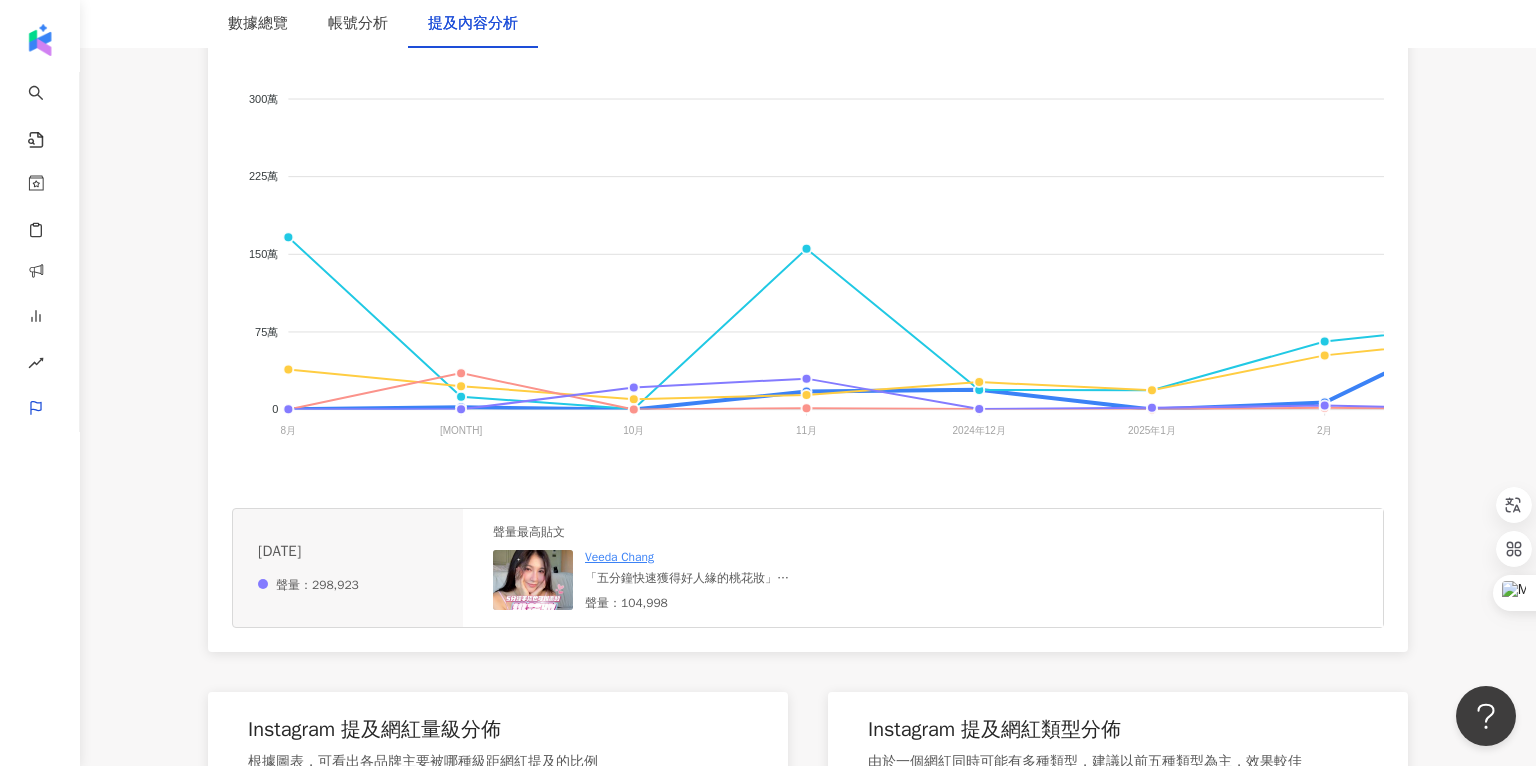 scroll, scrollTop: 451, scrollLeft: 0, axis: vertical 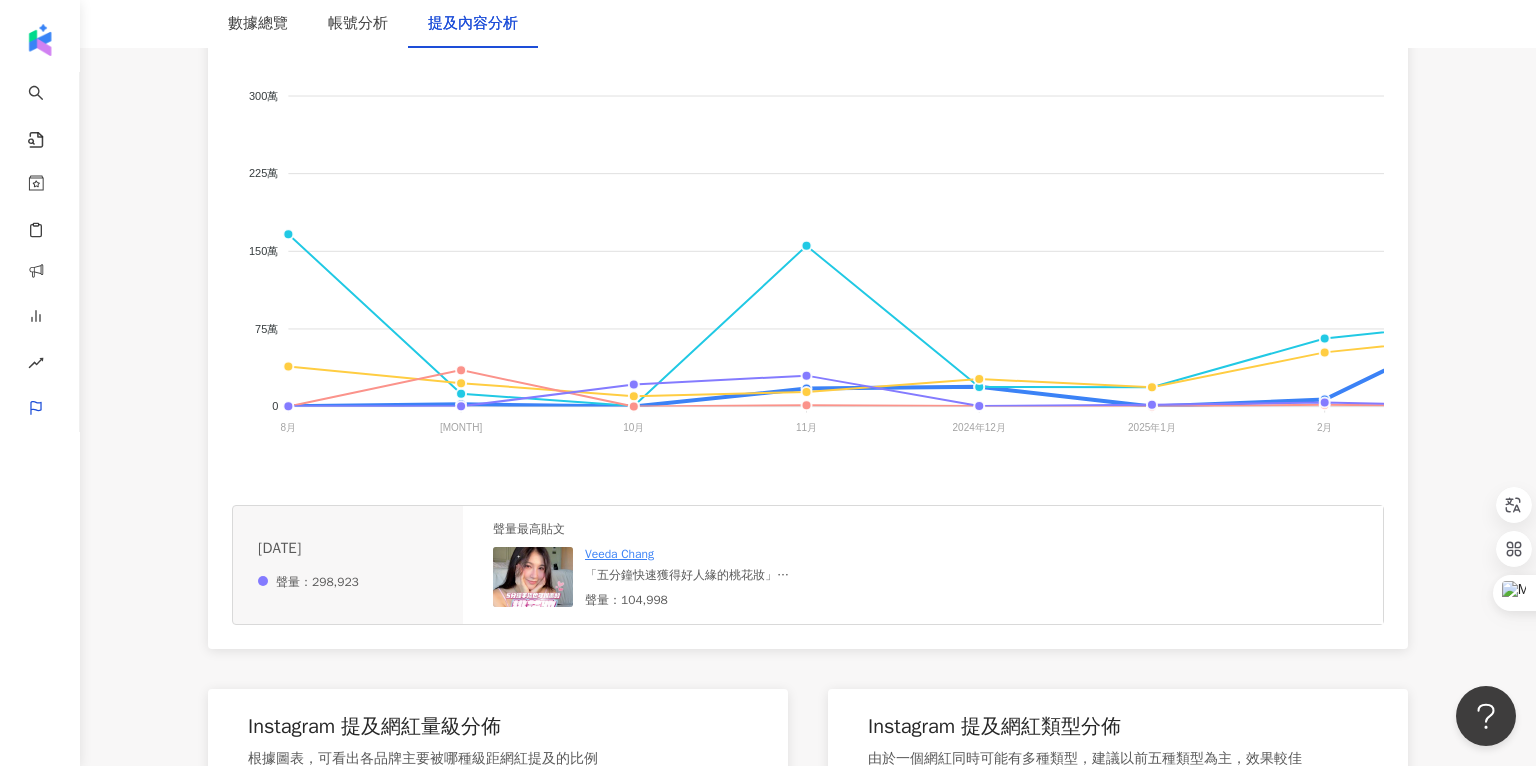 click at bounding box center [533, 577] 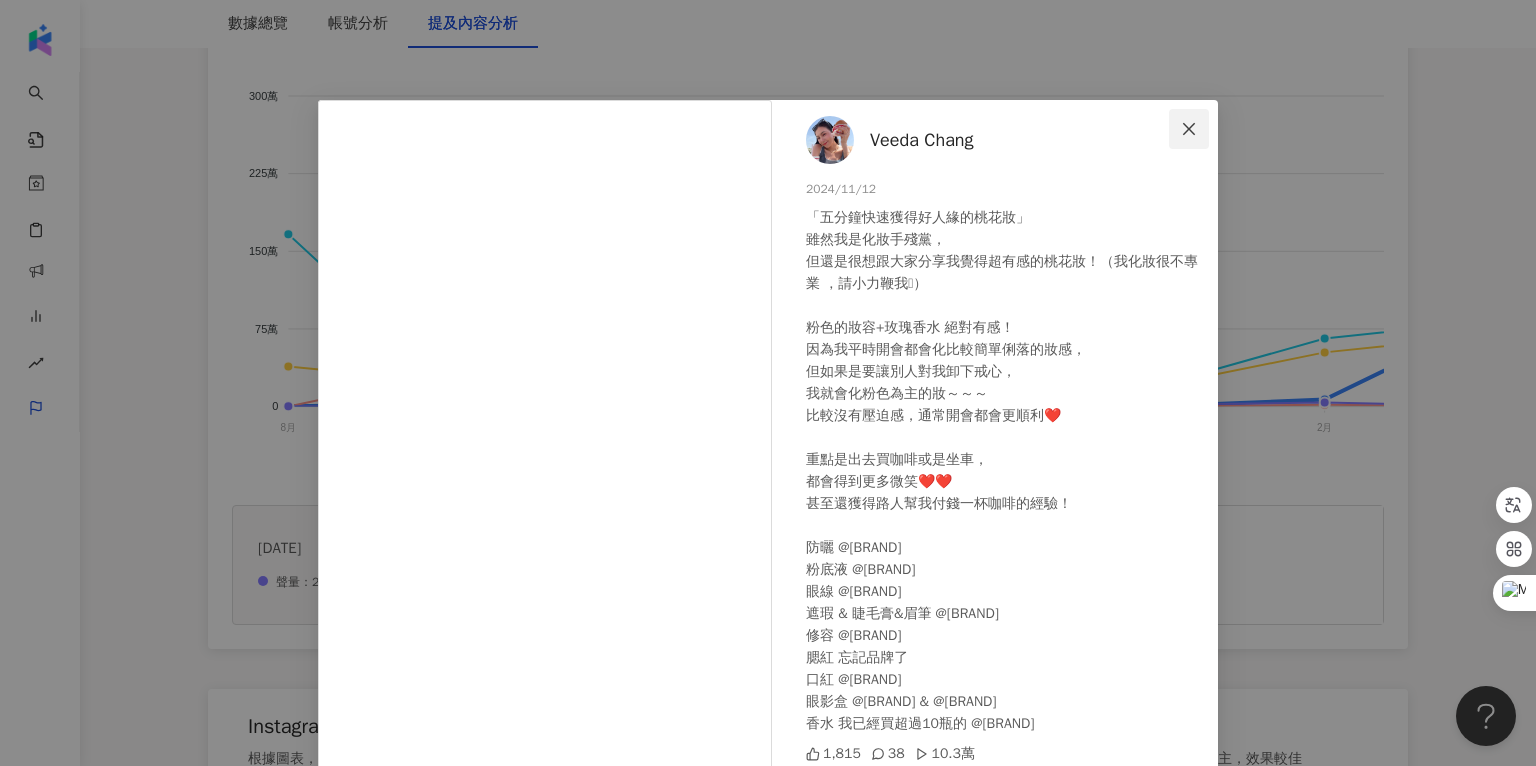 click 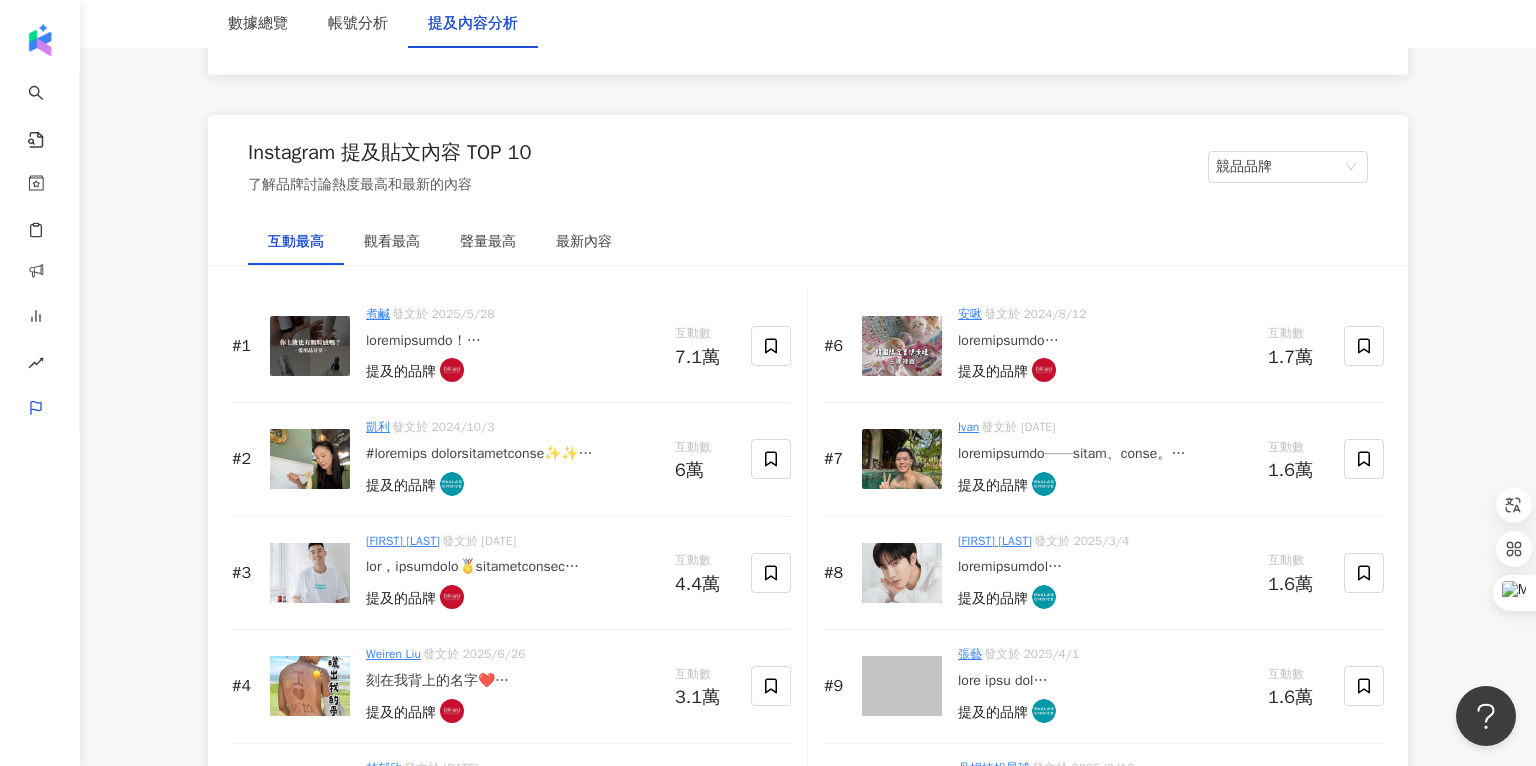 scroll, scrollTop: 2973, scrollLeft: 0, axis: vertical 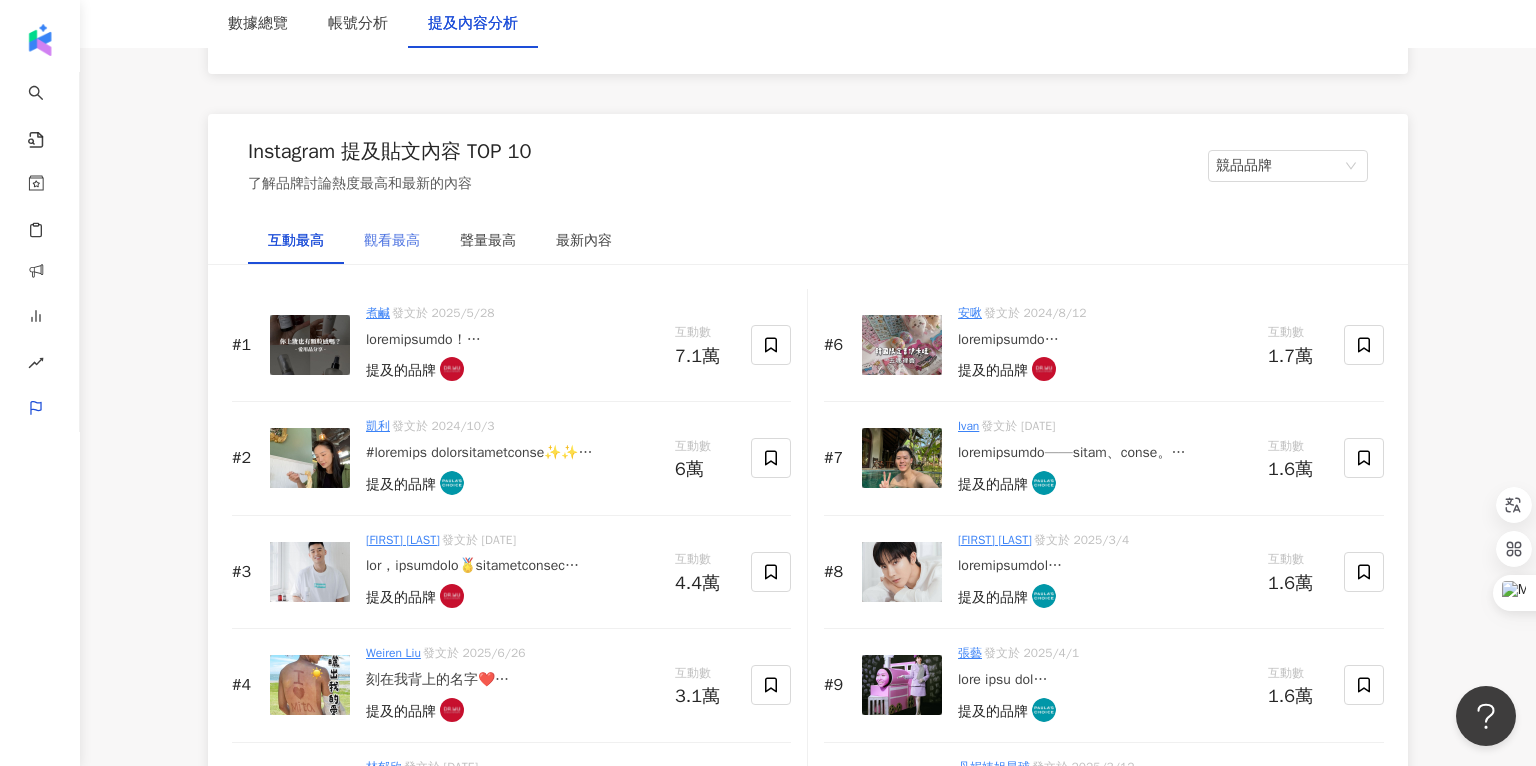 click on "觀看最高" at bounding box center (392, 241) 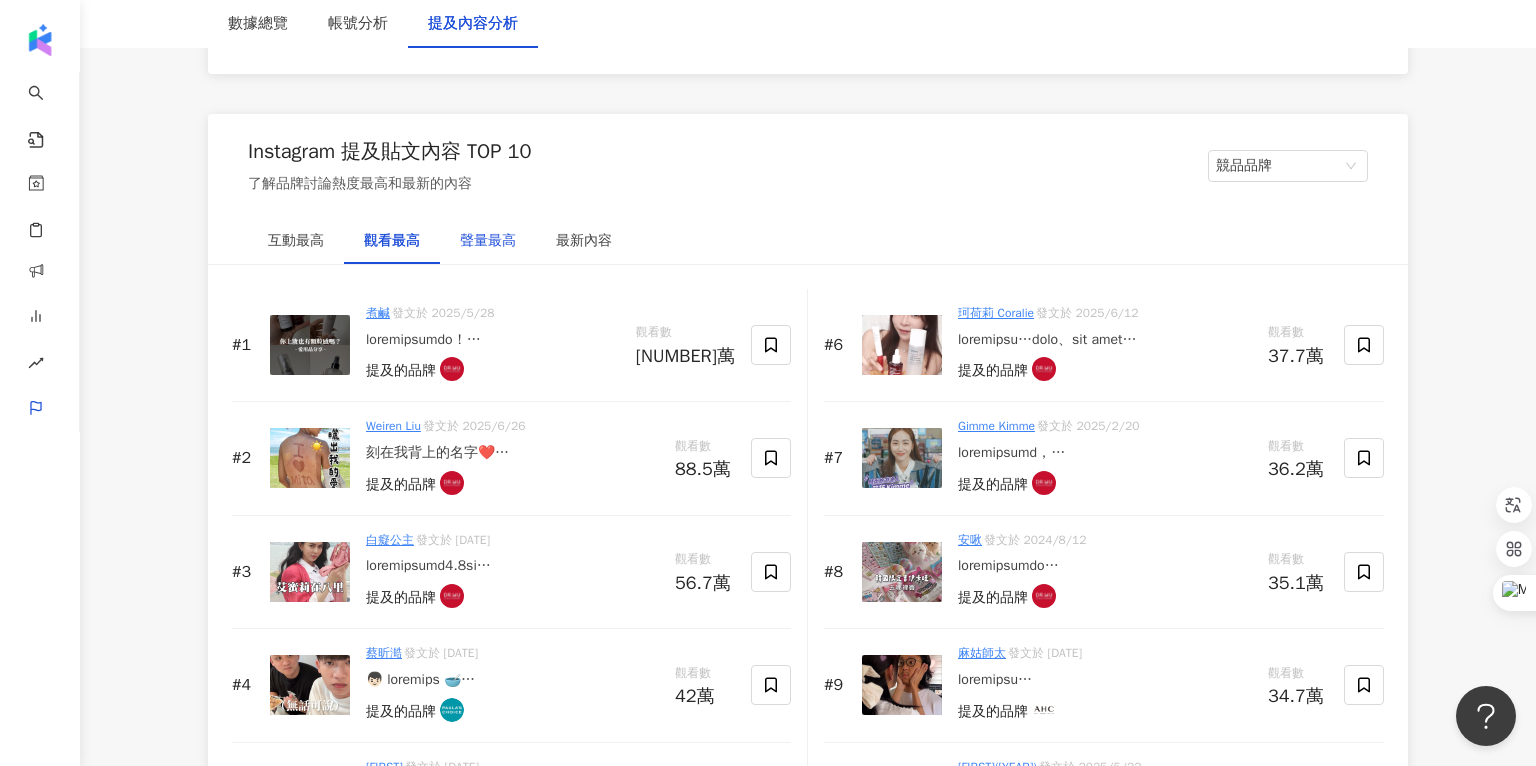 click on "聲量最高" at bounding box center (488, 241) 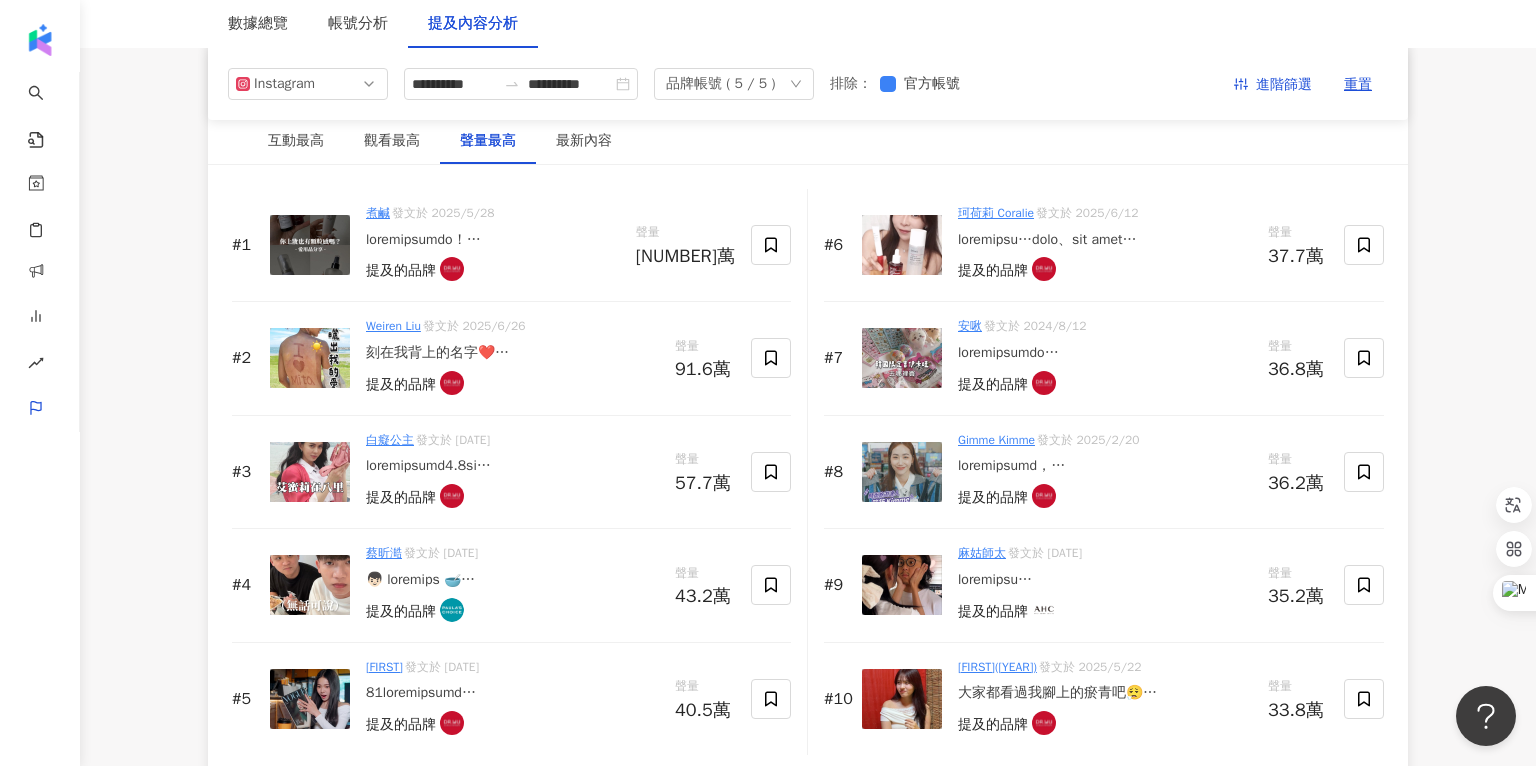 scroll, scrollTop: 3070, scrollLeft: 0, axis: vertical 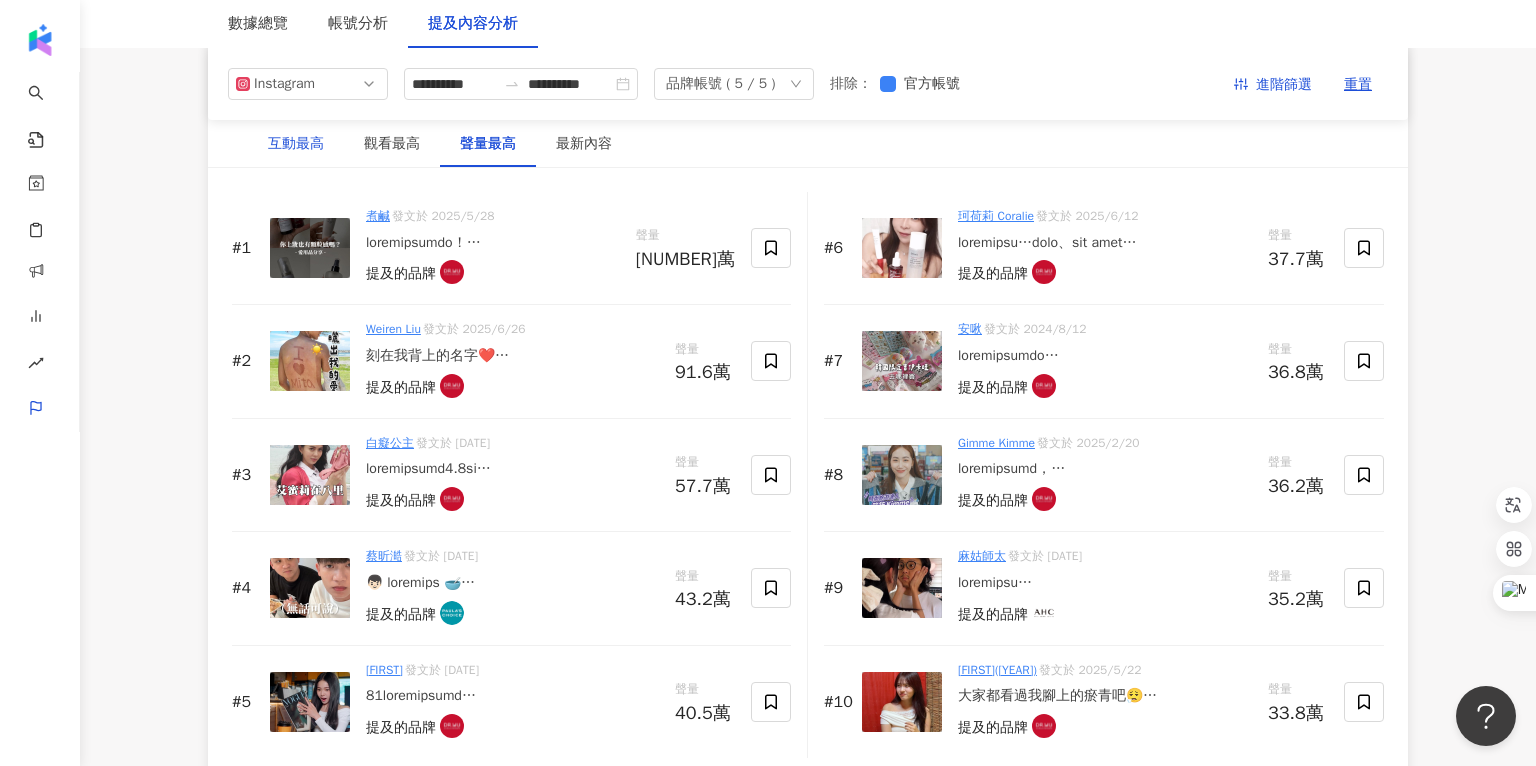 click on "互動最高" at bounding box center [296, 144] 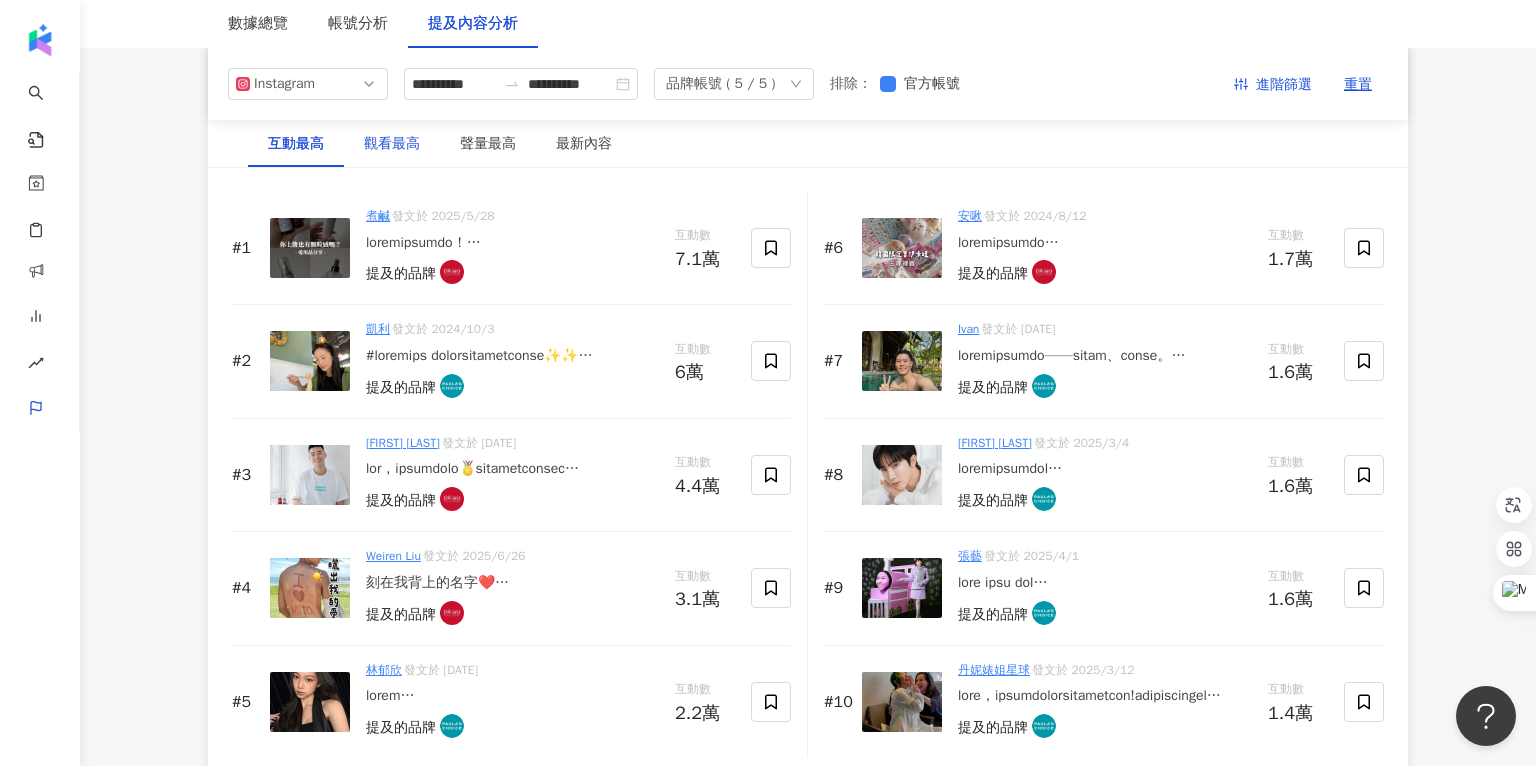 click on "觀看最高" at bounding box center [392, 144] 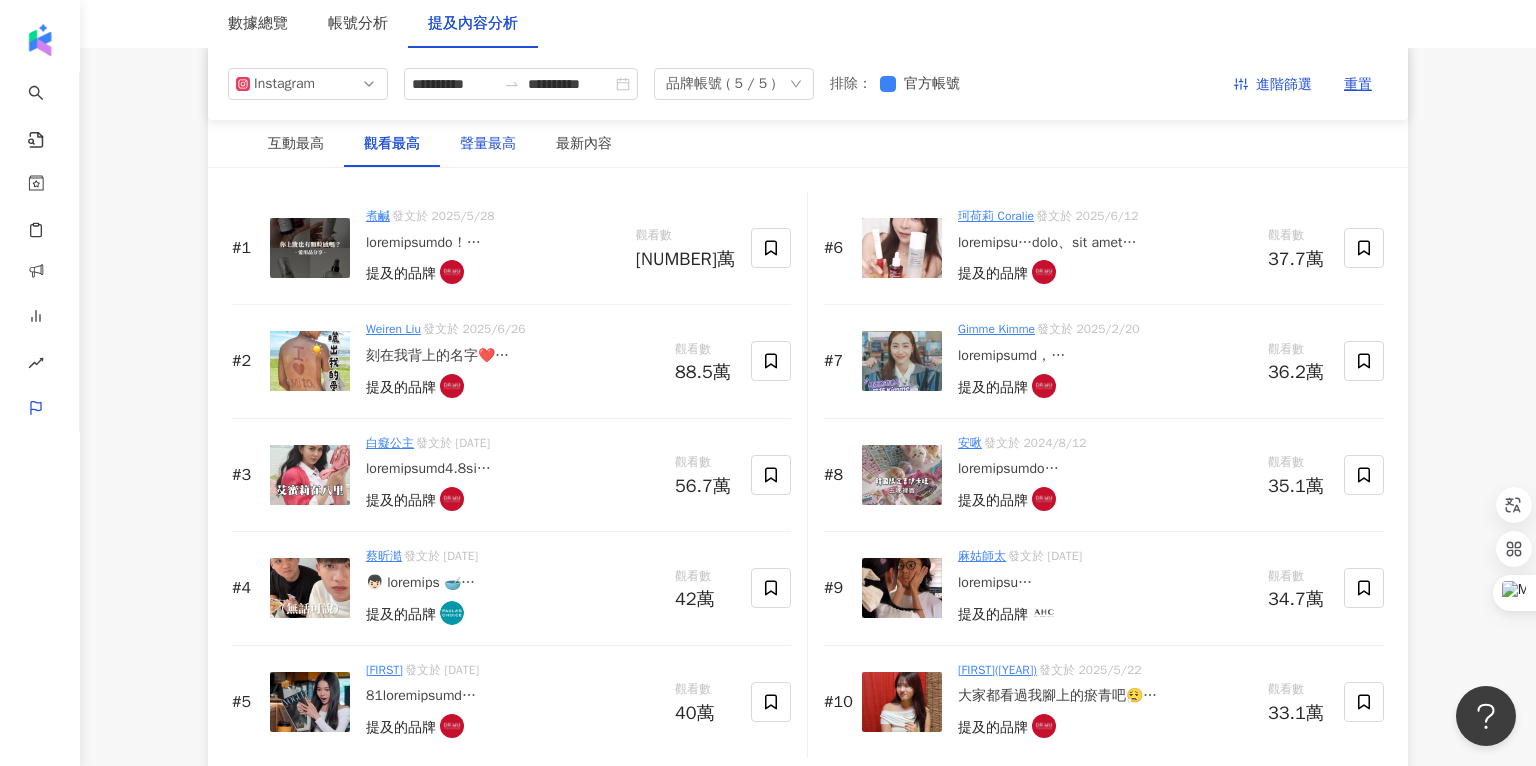 click on "聲量最高" at bounding box center (488, 144) 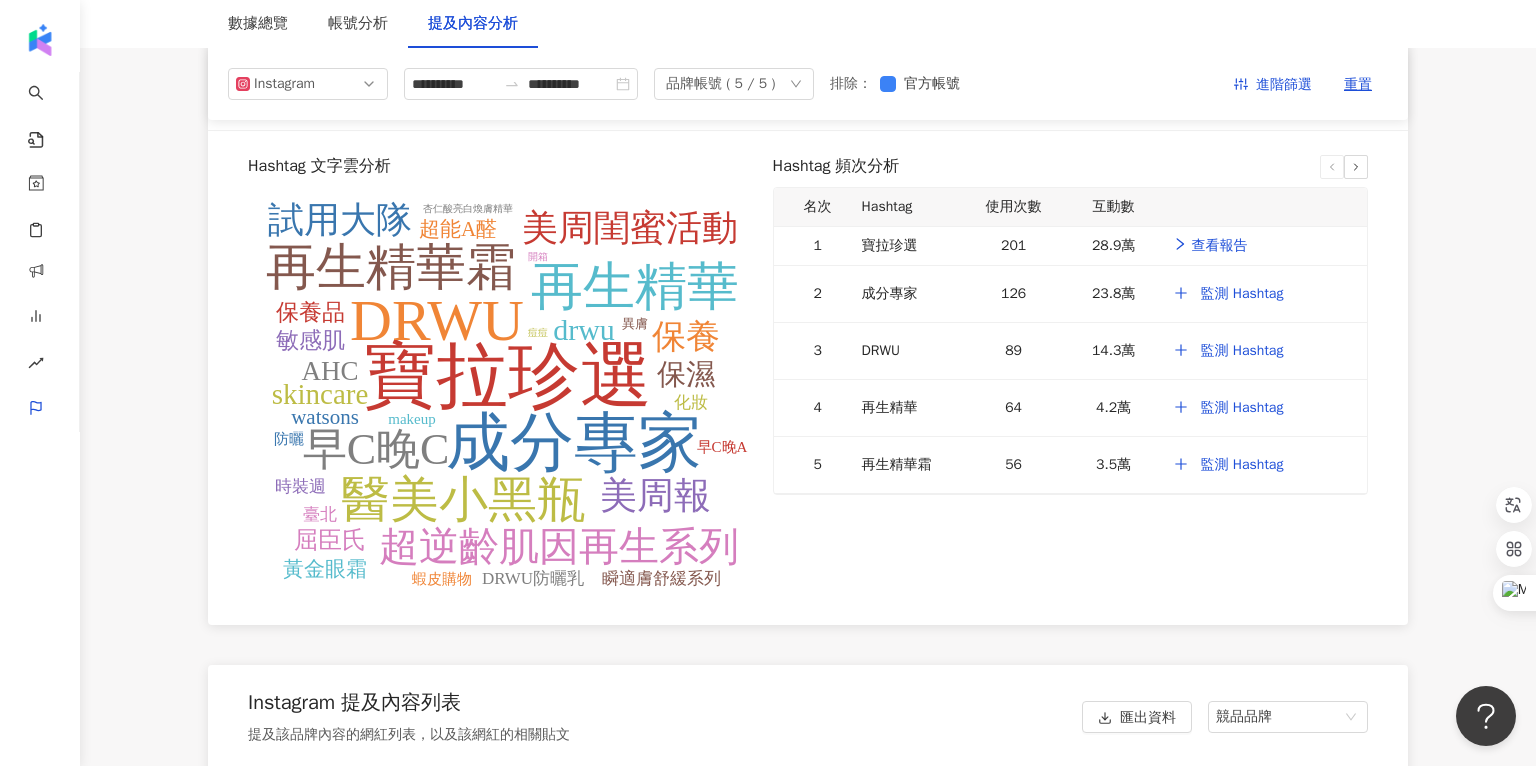 scroll, scrollTop: 3864, scrollLeft: 0, axis: vertical 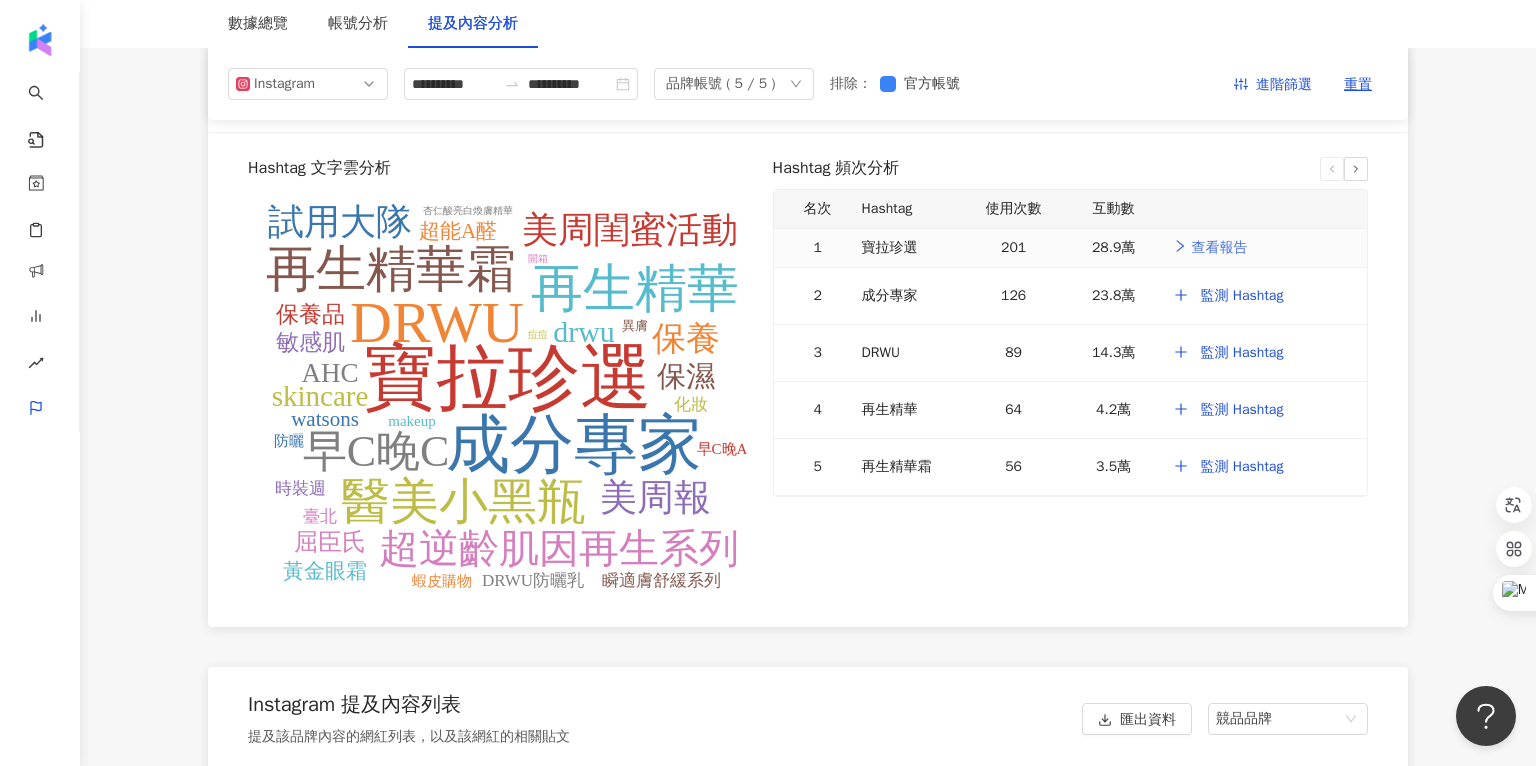 click on "查看報告" at bounding box center (1210, 248) 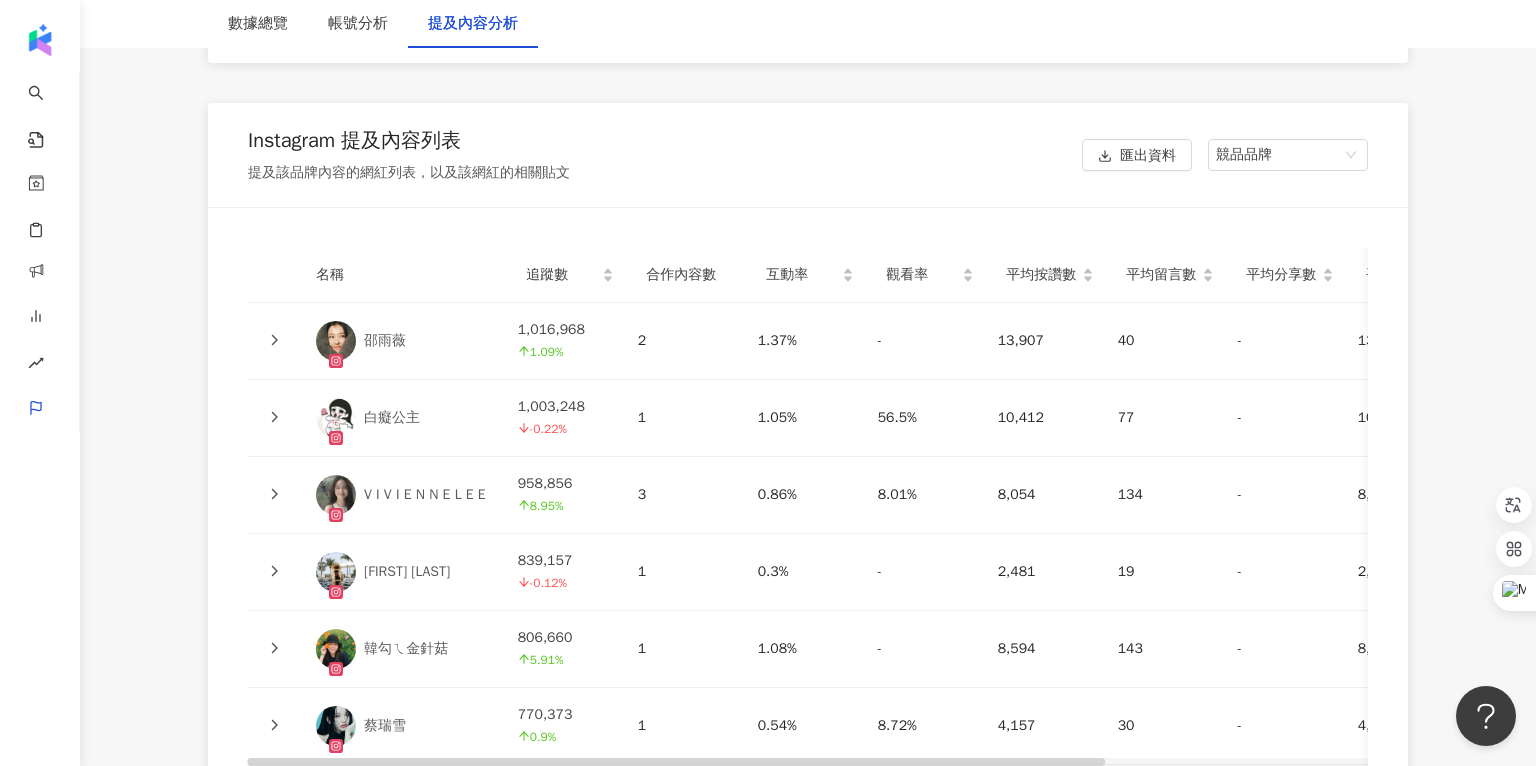scroll, scrollTop: 4434, scrollLeft: 0, axis: vertical 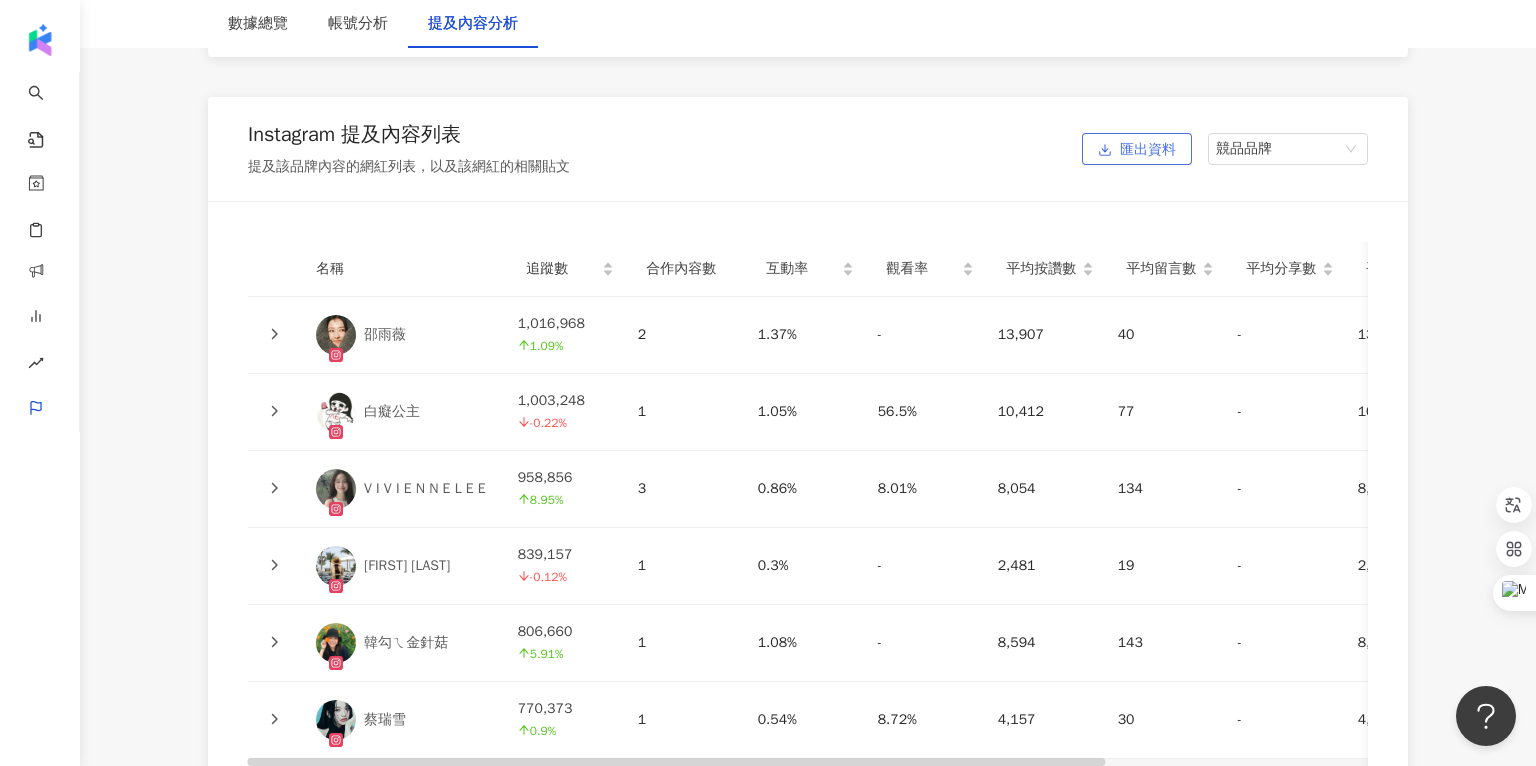 click on "匯出資料" at bounding box center [1137, 149] 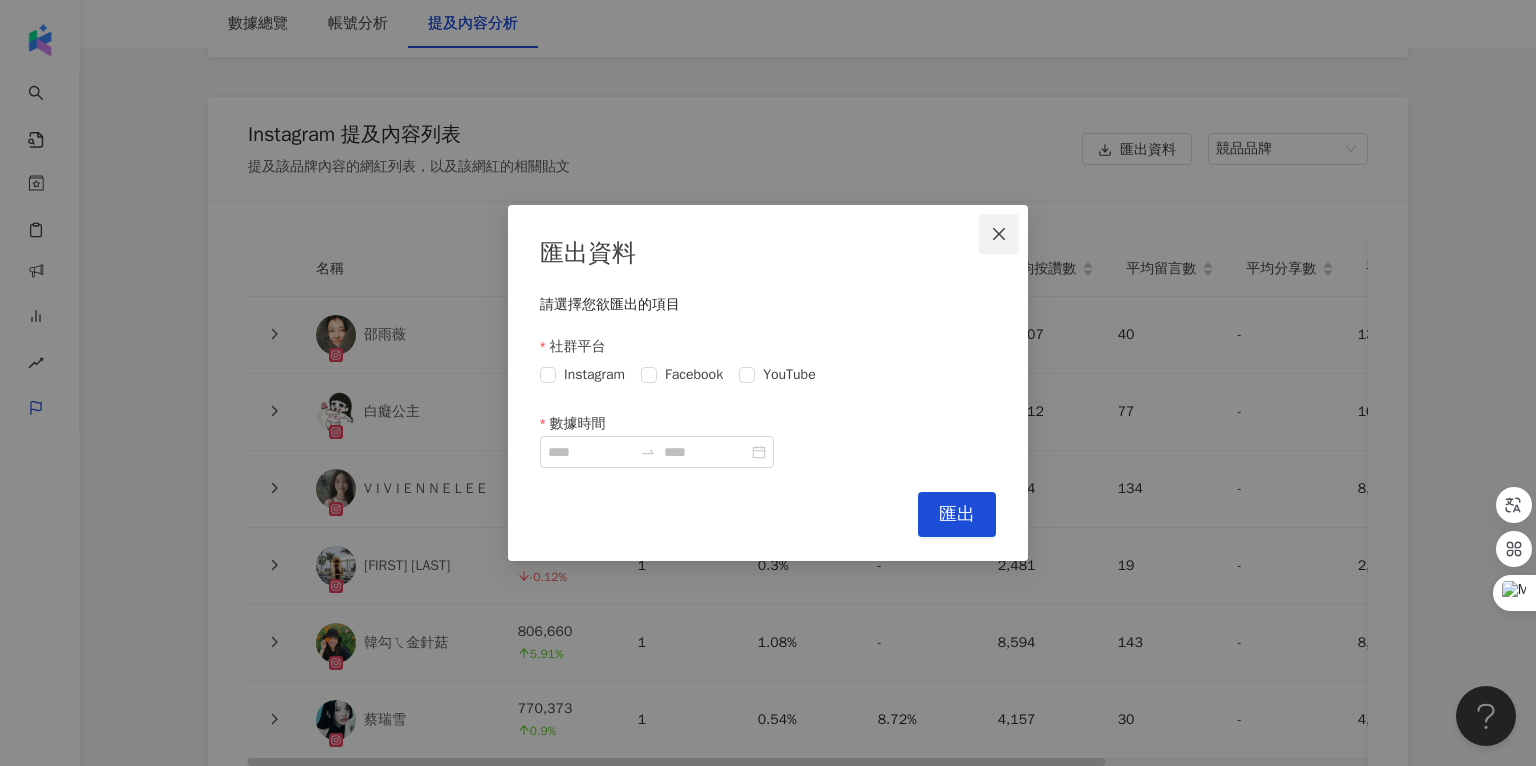 click 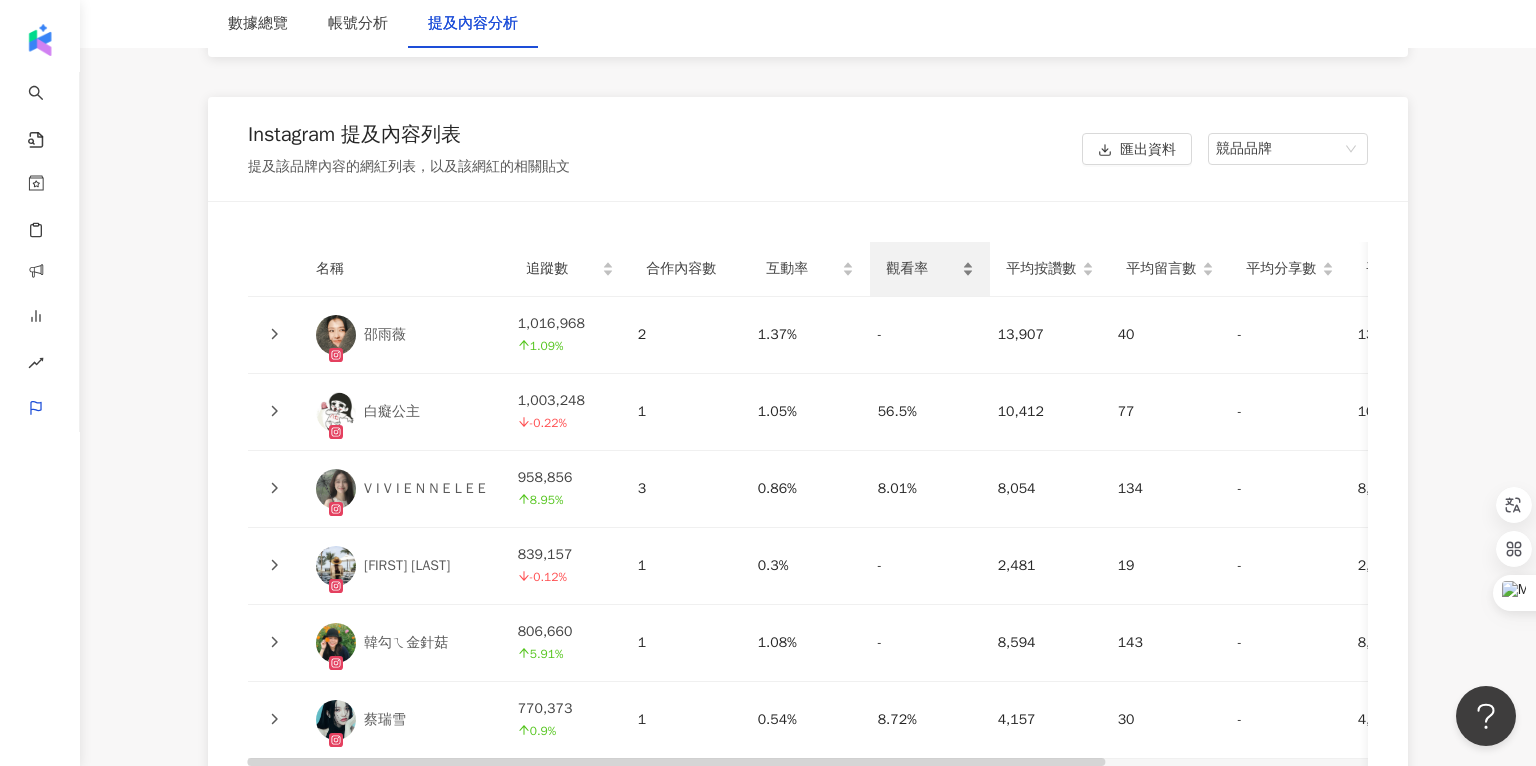 scroll, scrollTop: 4428, scrollLeft: 0, axis: vertical 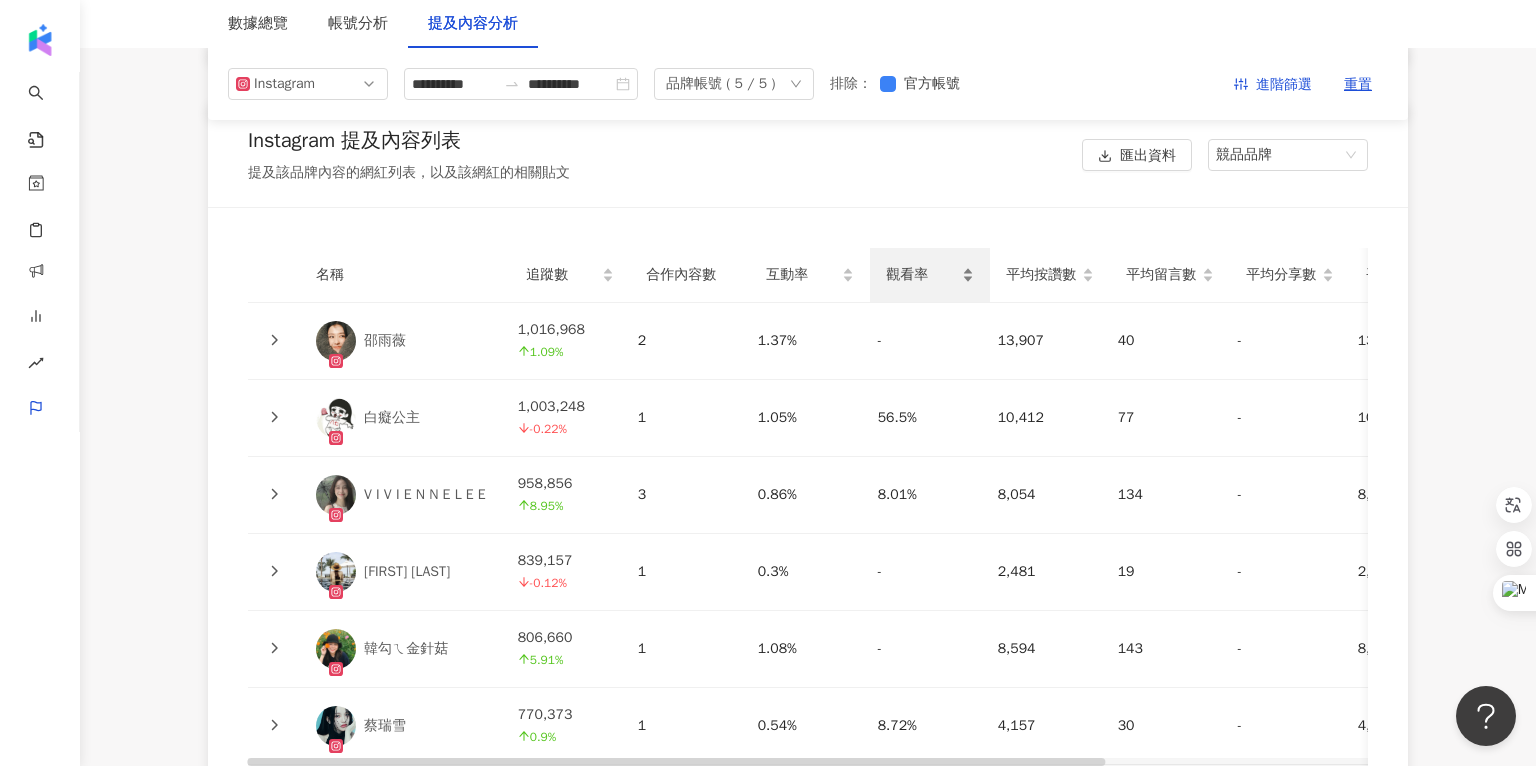 click on "觀看率" at bounding box center [922, 275] 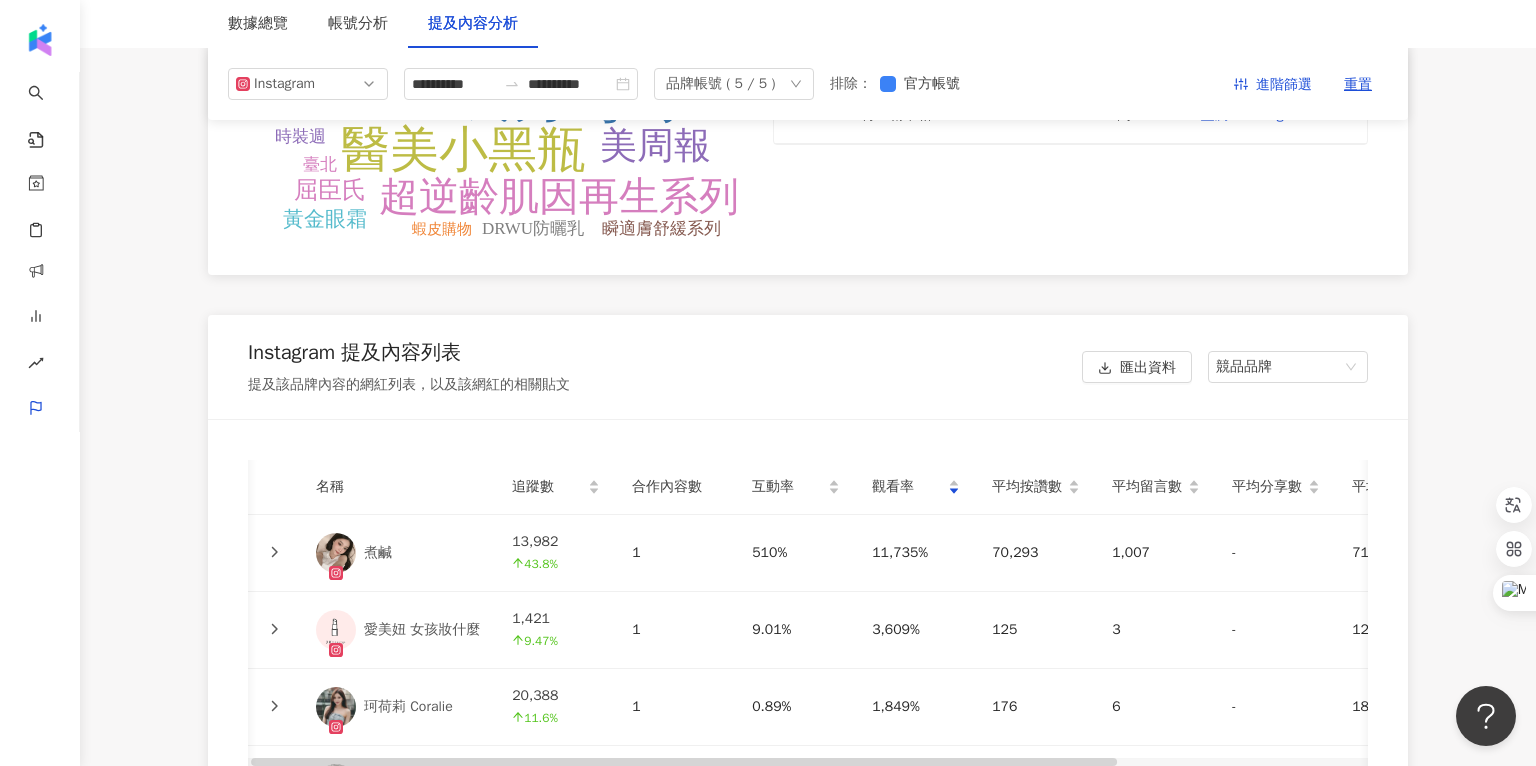 scroll, scrollTop: 3889, scrollLeft: 0, axis: vertical 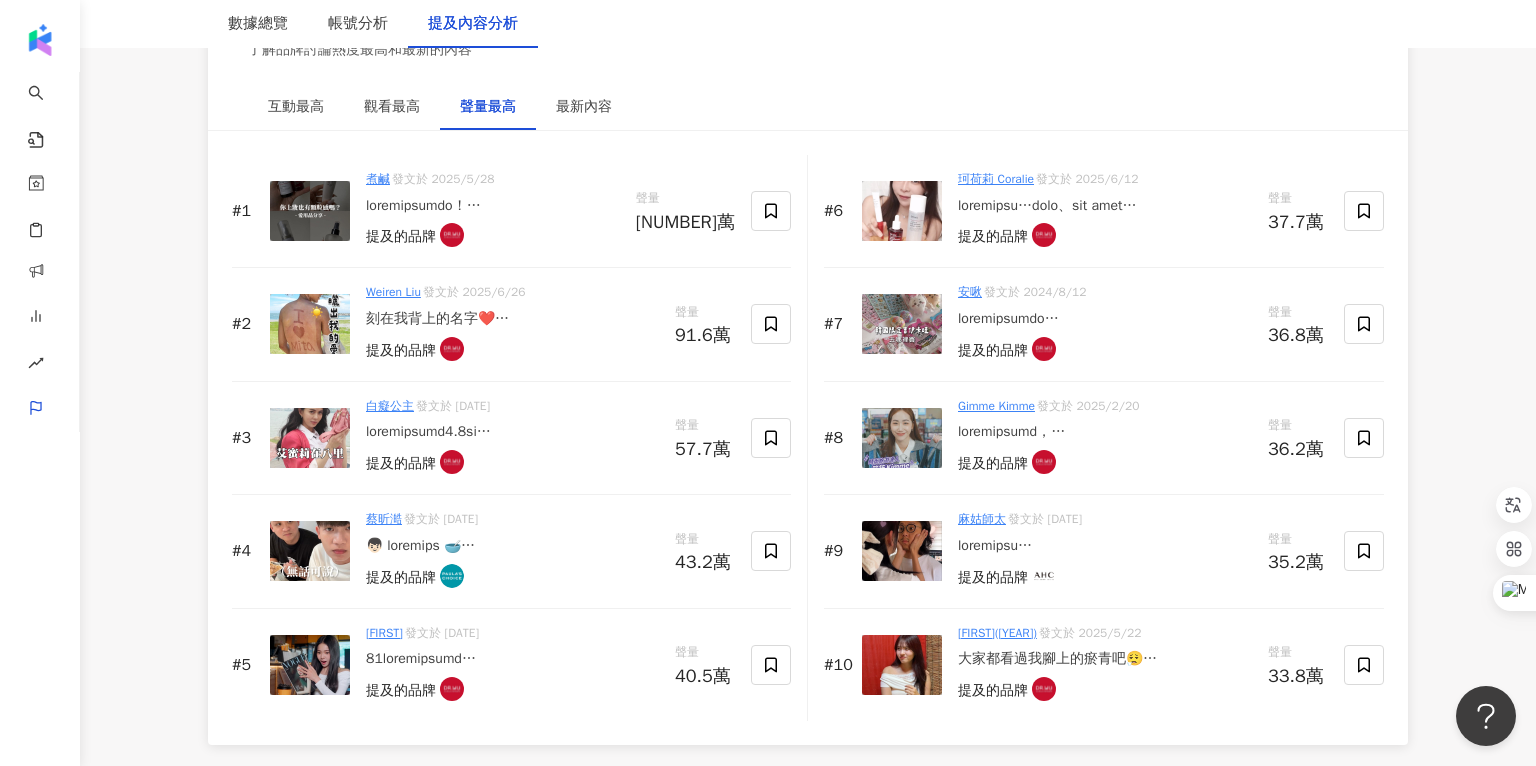 click at bounding box center (310, 551) 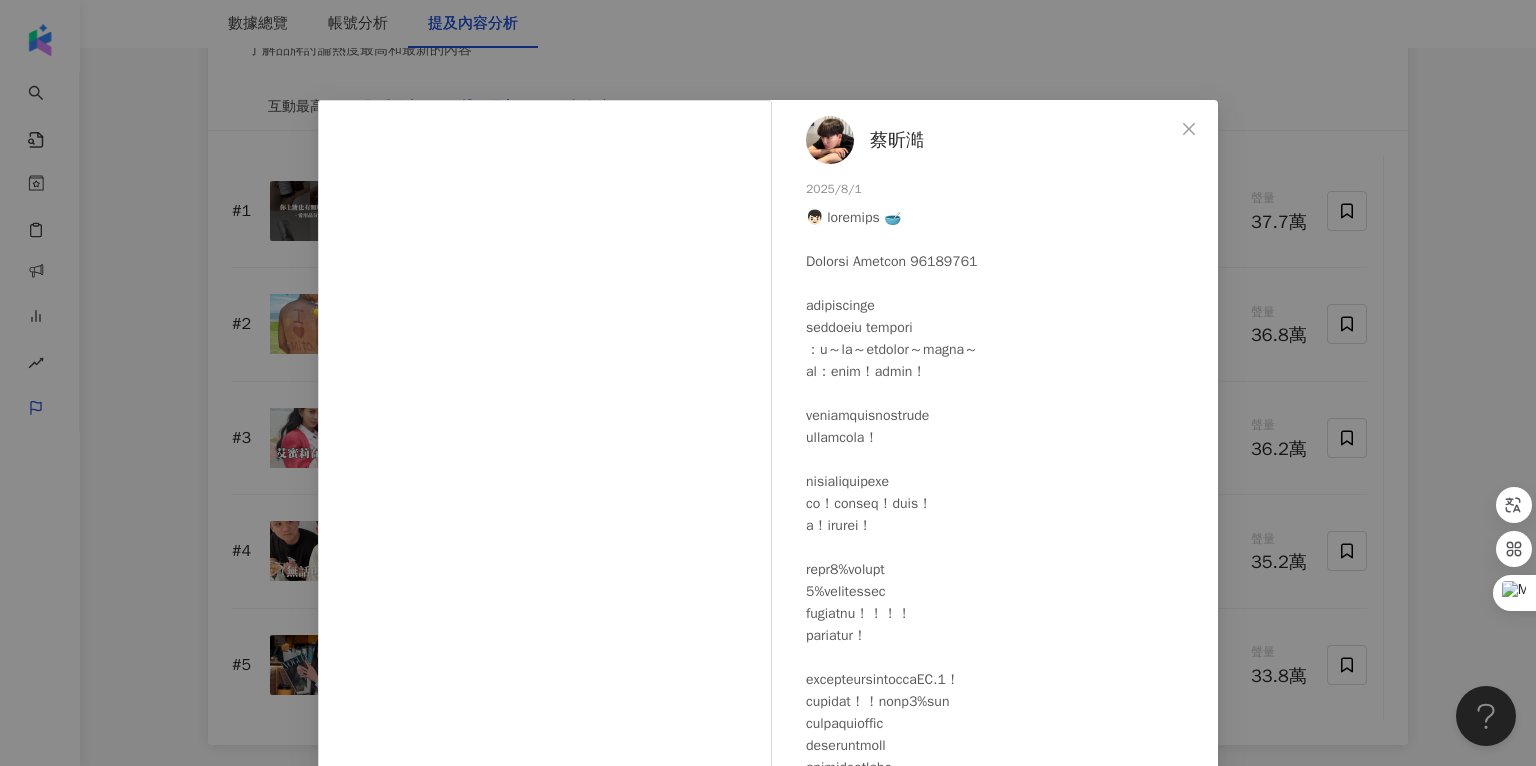 click on "蔡昕澔" at bounding box center (897, 140) 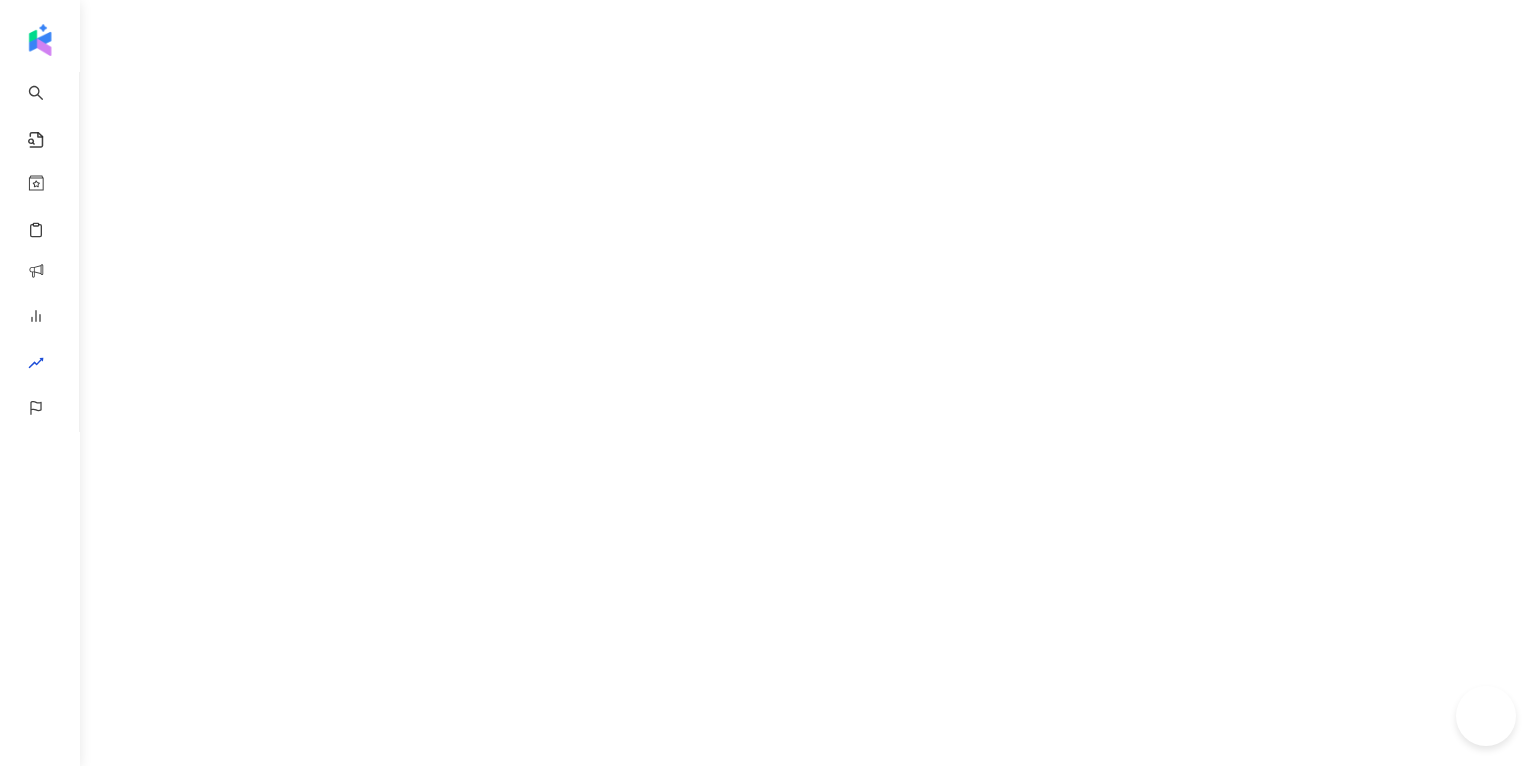 scroll, scrollTop: 0, scrollLeft: 0, axis: both 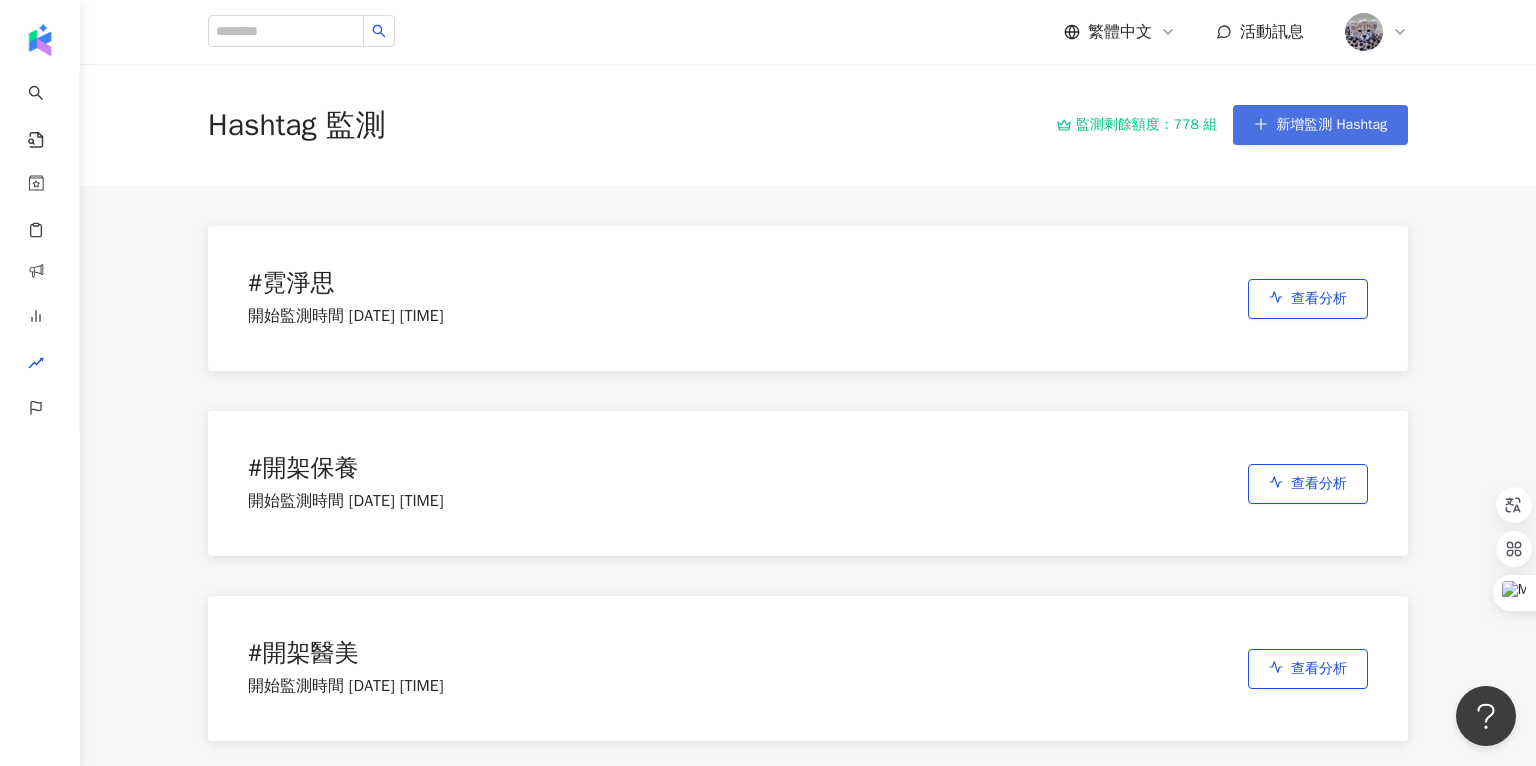 click 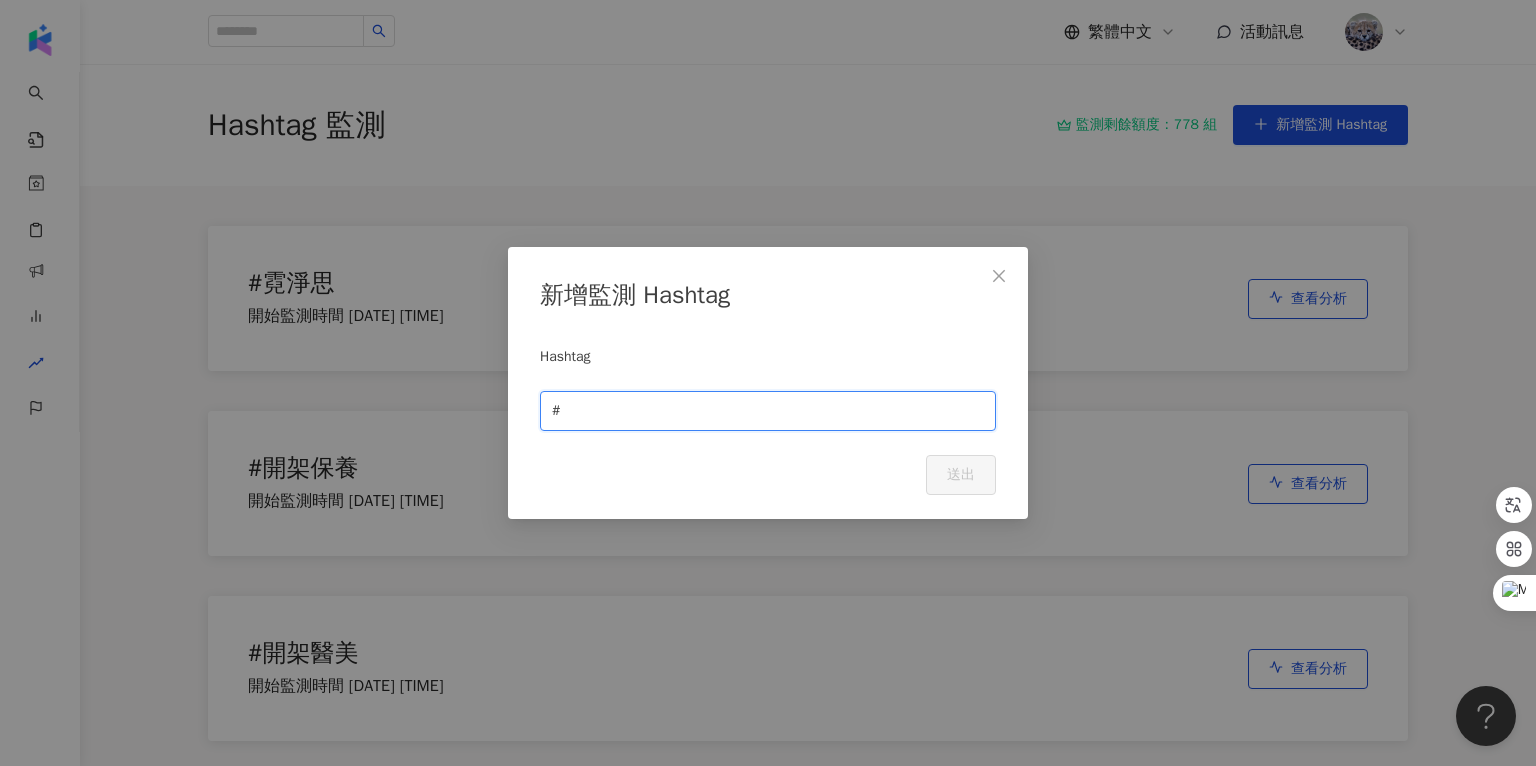 click at bounding box center (774, 411) 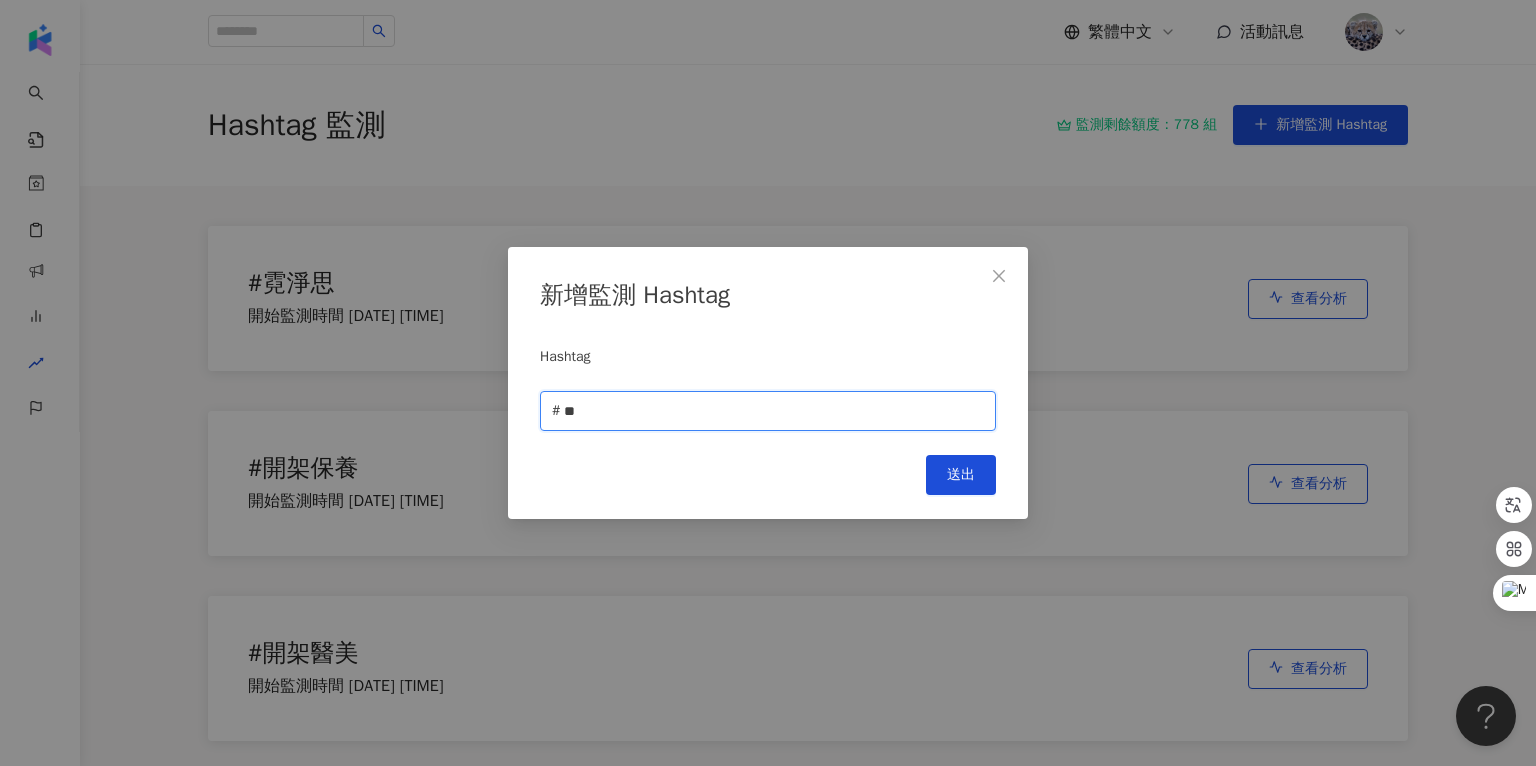 type on "*" 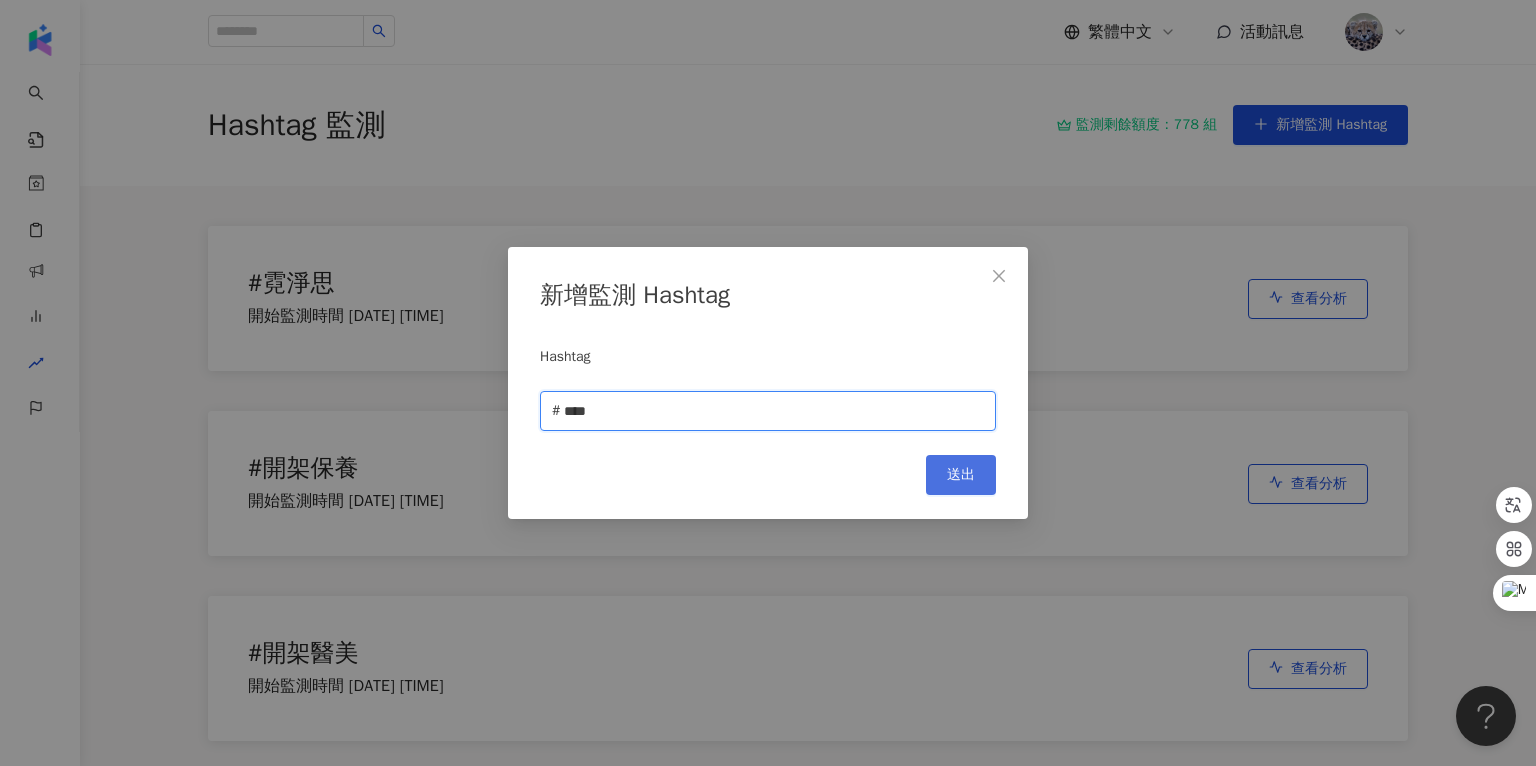 type on "****" 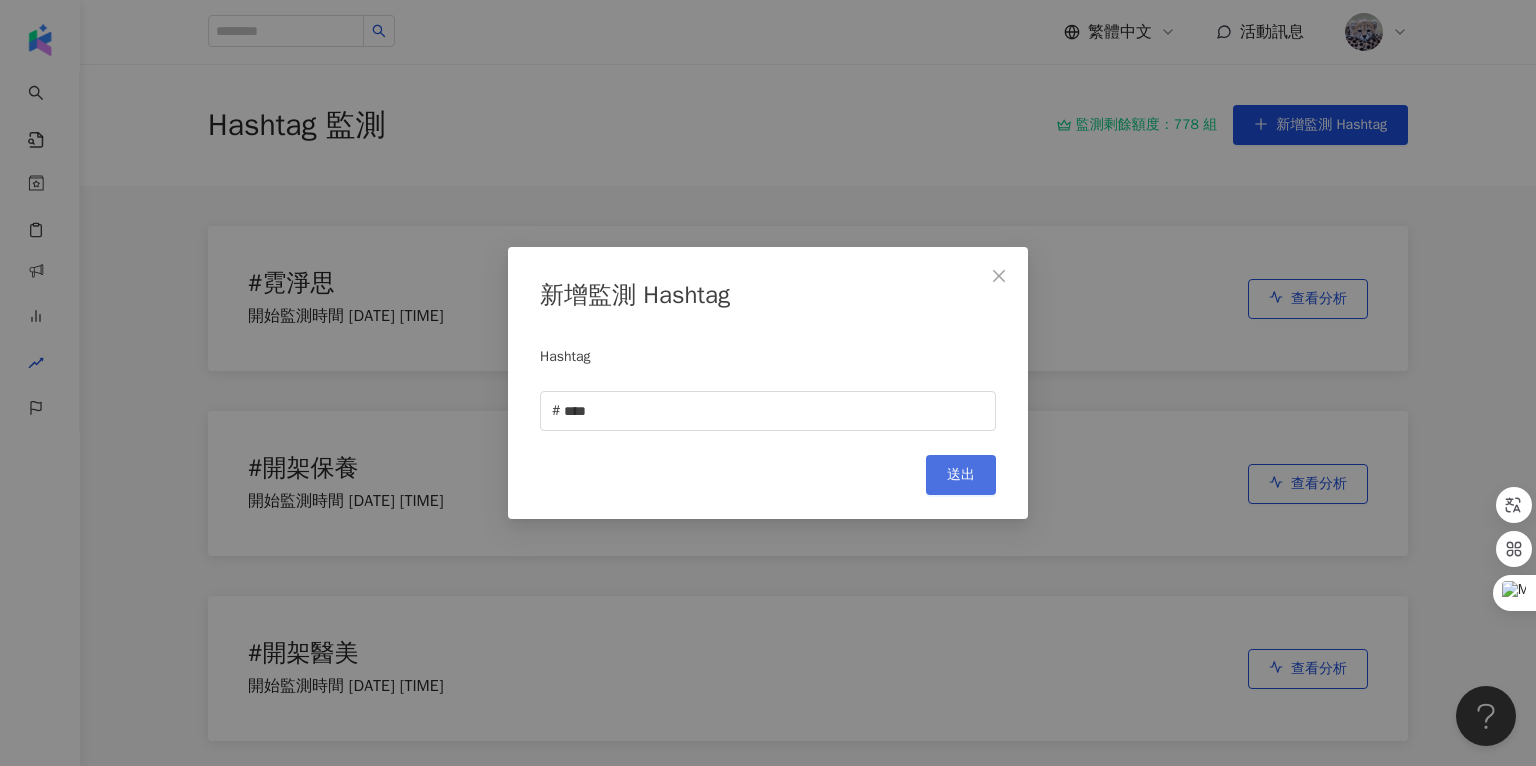 click on "送出" at bounding box center (961, 475) 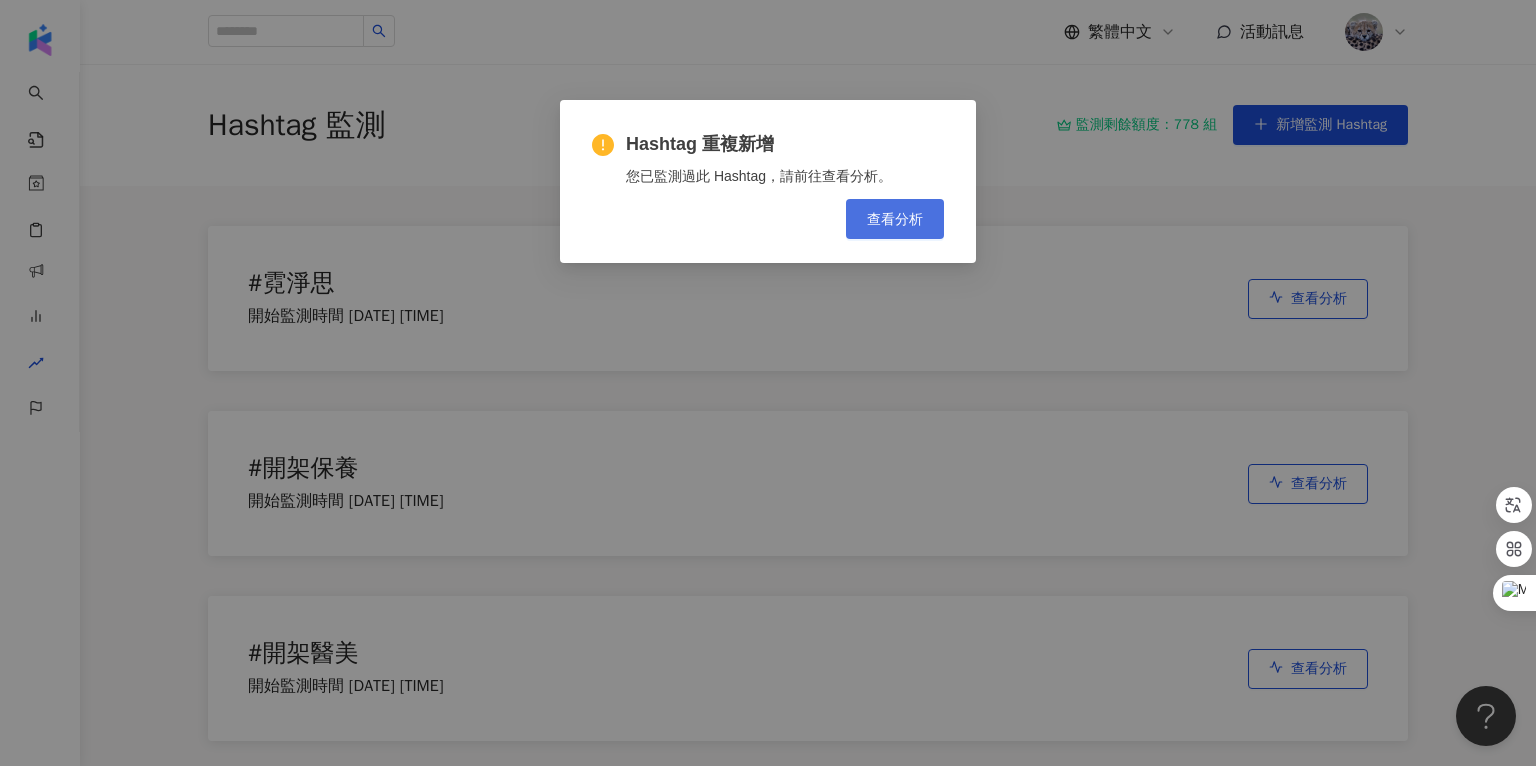 click on "查看分析" at bounding box center (895, 219) 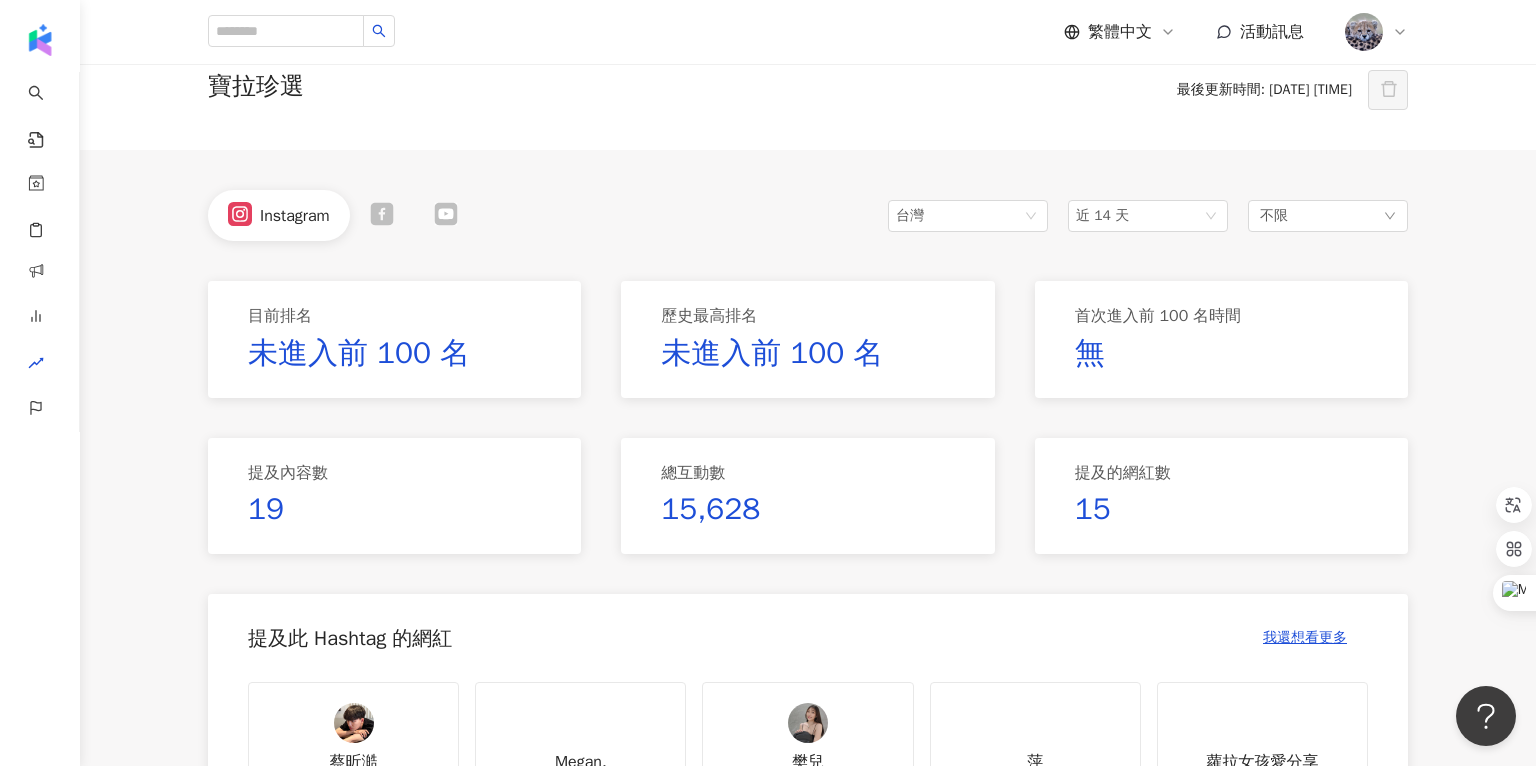 scroll, scrollTop: 81, scrollLeft: 0, axis: vertical 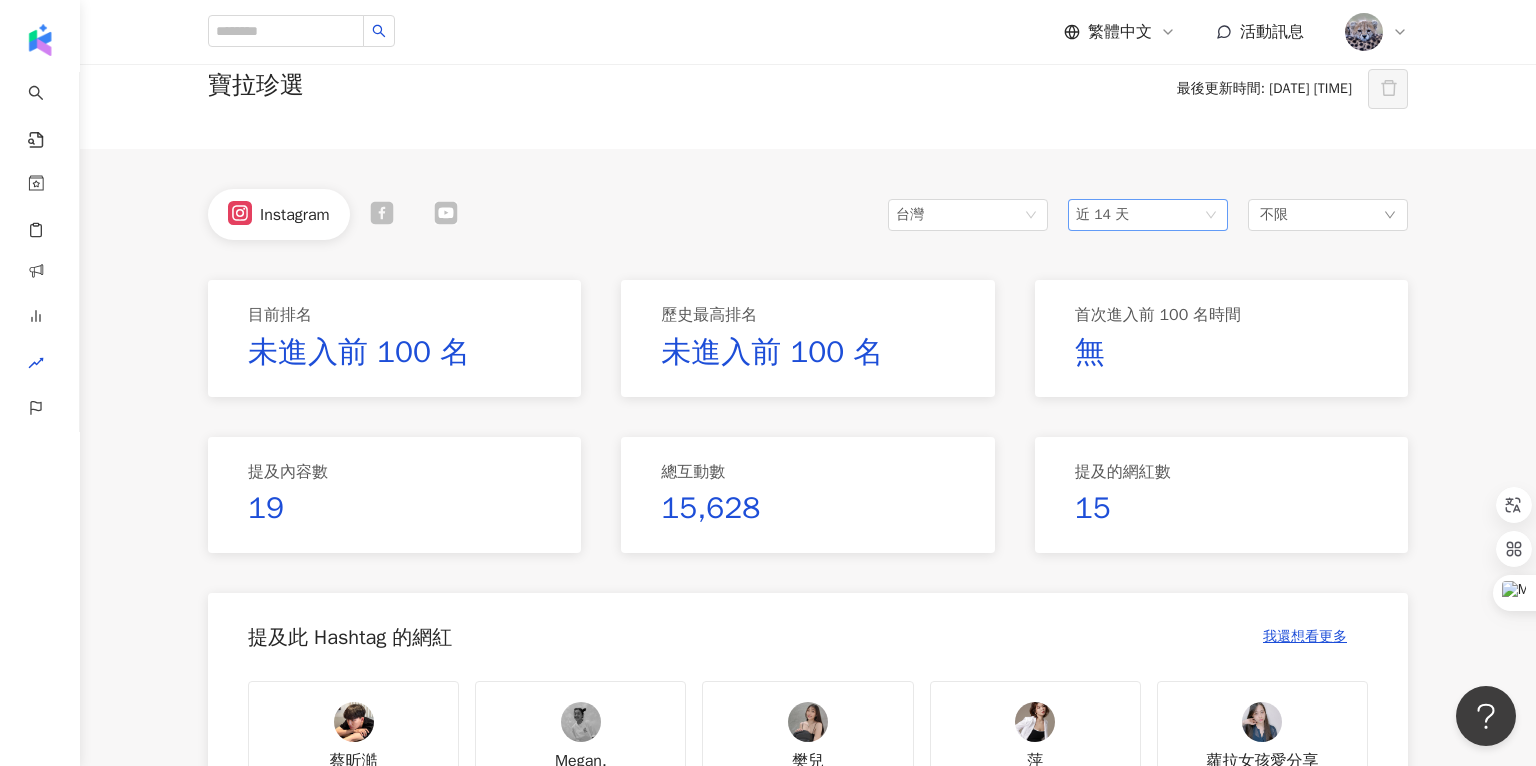 click on "近 14 天" at bounding box center (1102, 214) 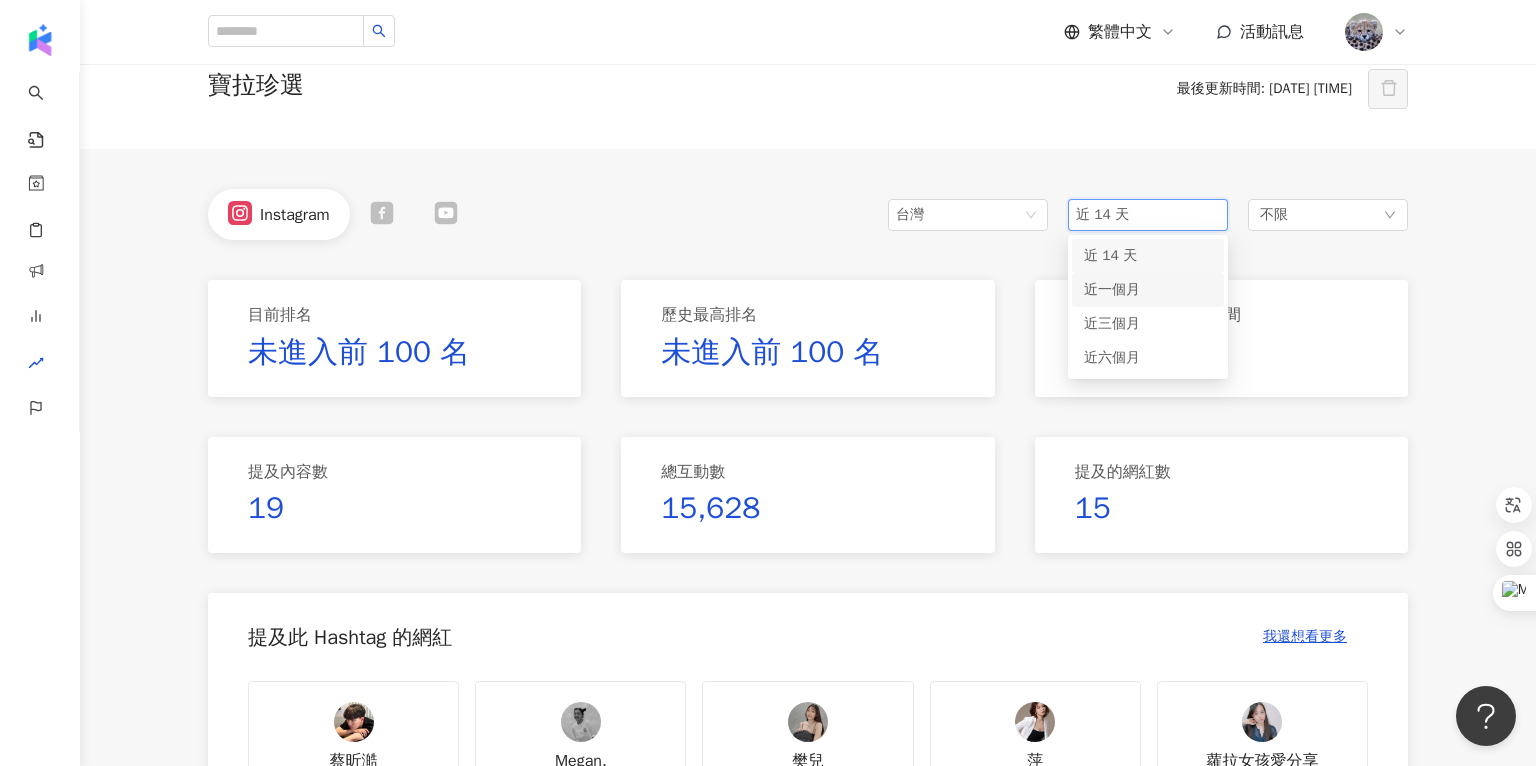 click on "近一個月" at bounding box center (1112, 289) 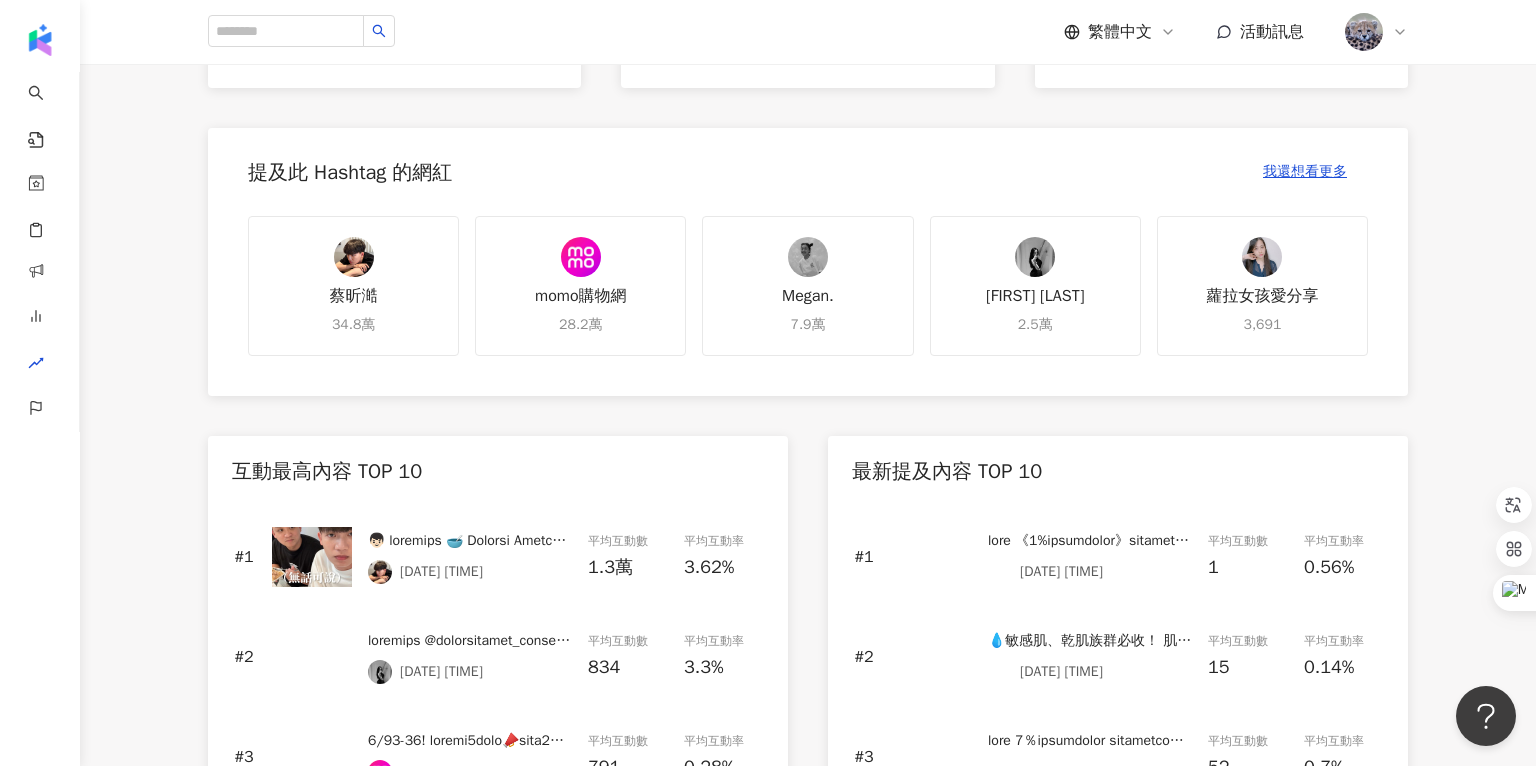 scroll, scrollTop: 683, scrollLeft: 0, axis: vertical 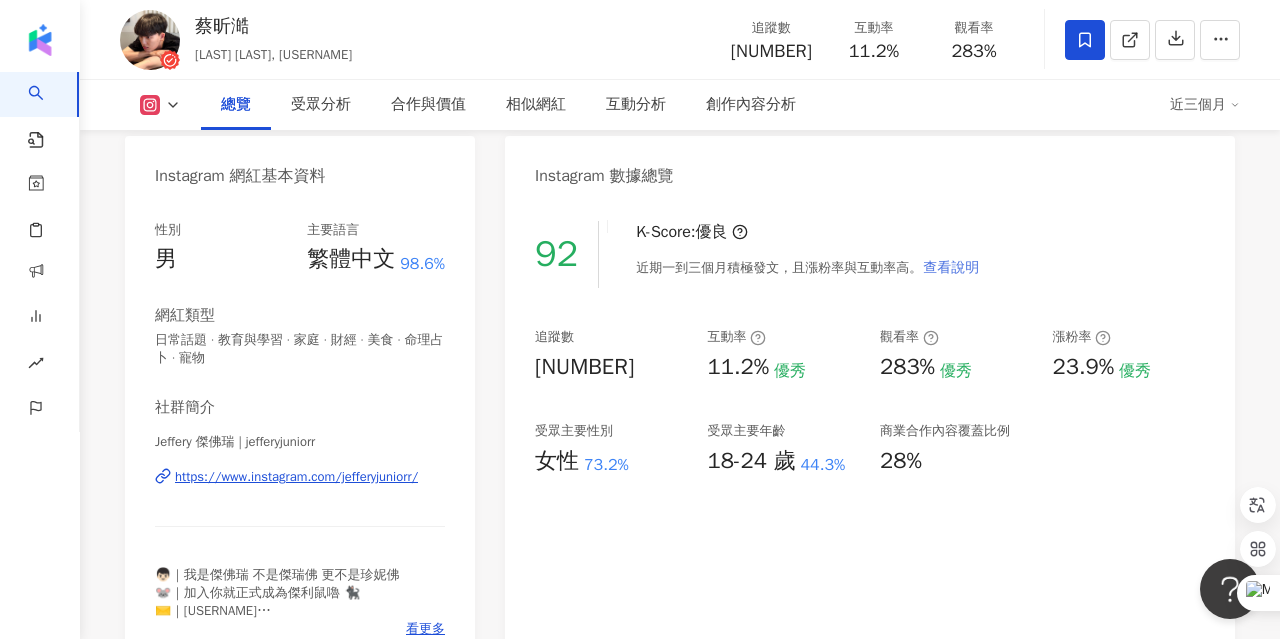click on "查看說明" at bounding box center [951, 268] 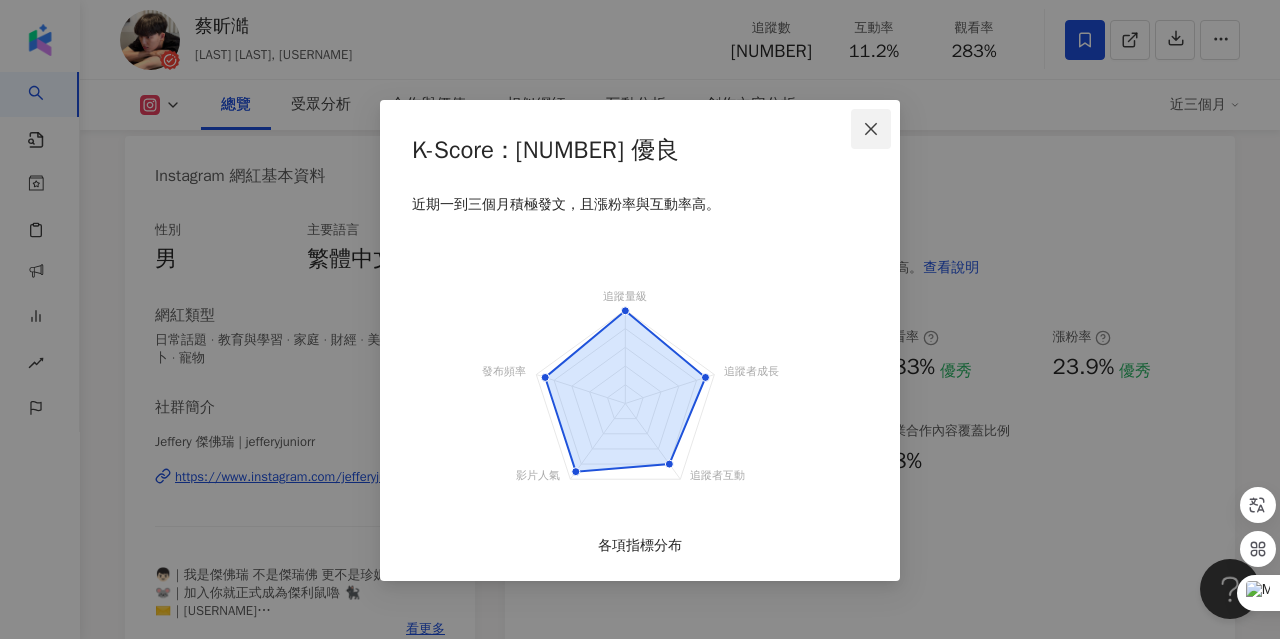 click 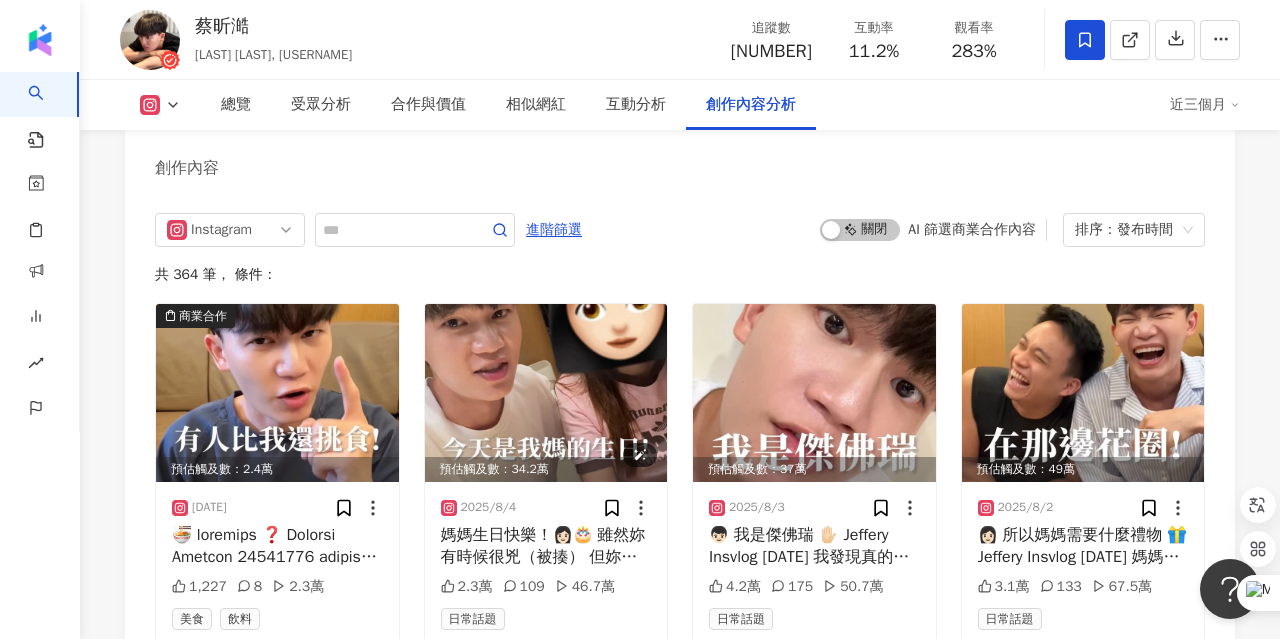 scroll, scrollTop: 6108, scrollLeft: 0, axis: vertical 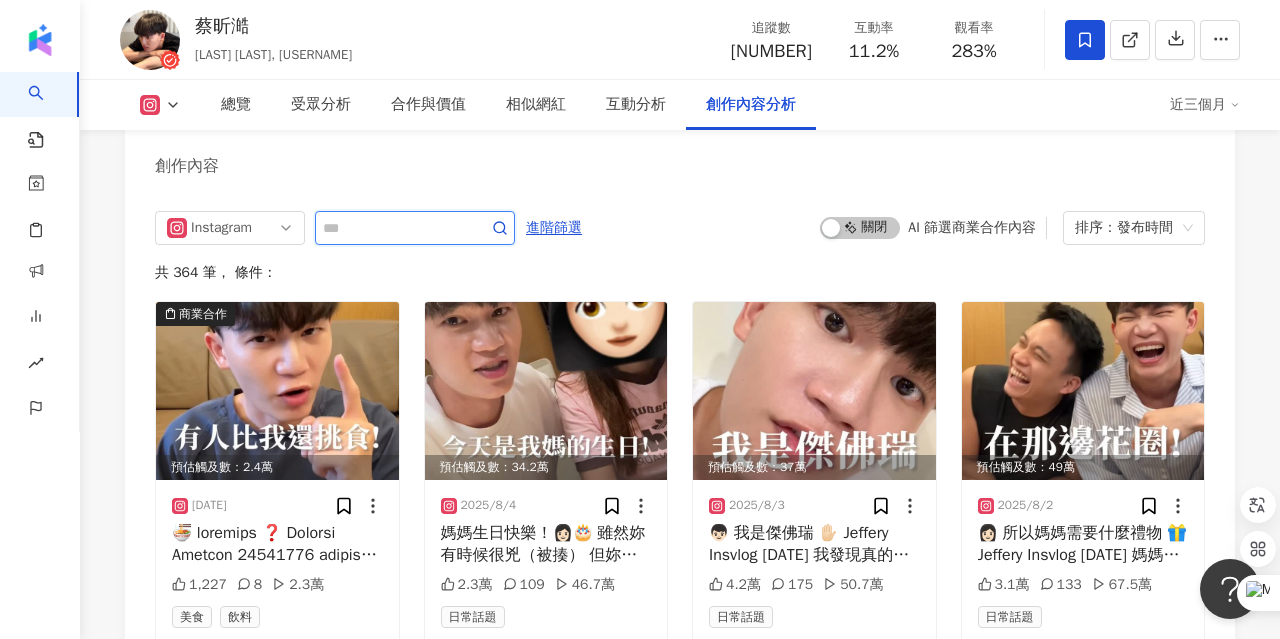 click at bounding box center [393, 228] 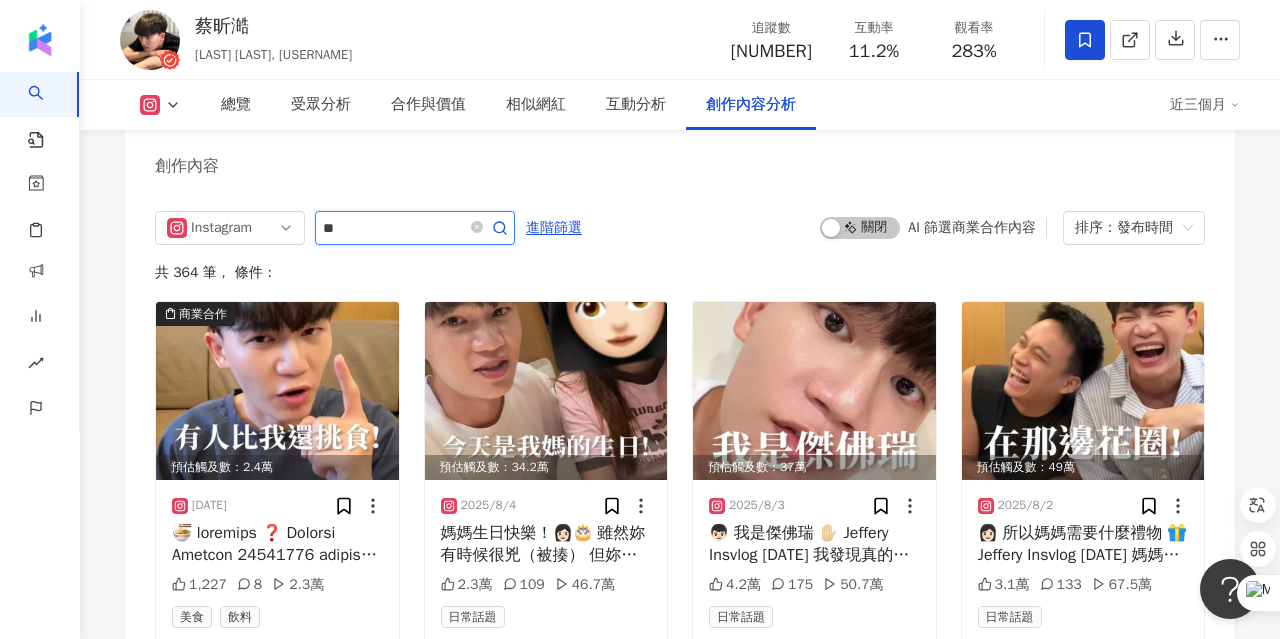 type on "*" 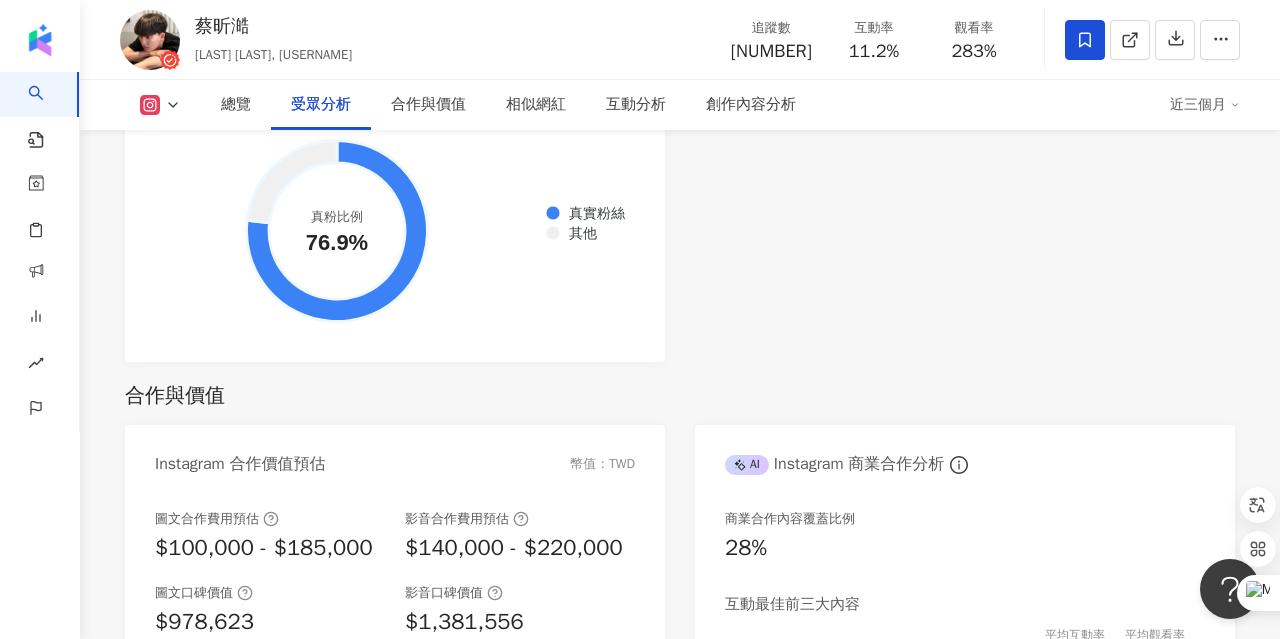 scroll, scrollTop: 2444, scrollLeft: 0, axis: vertical 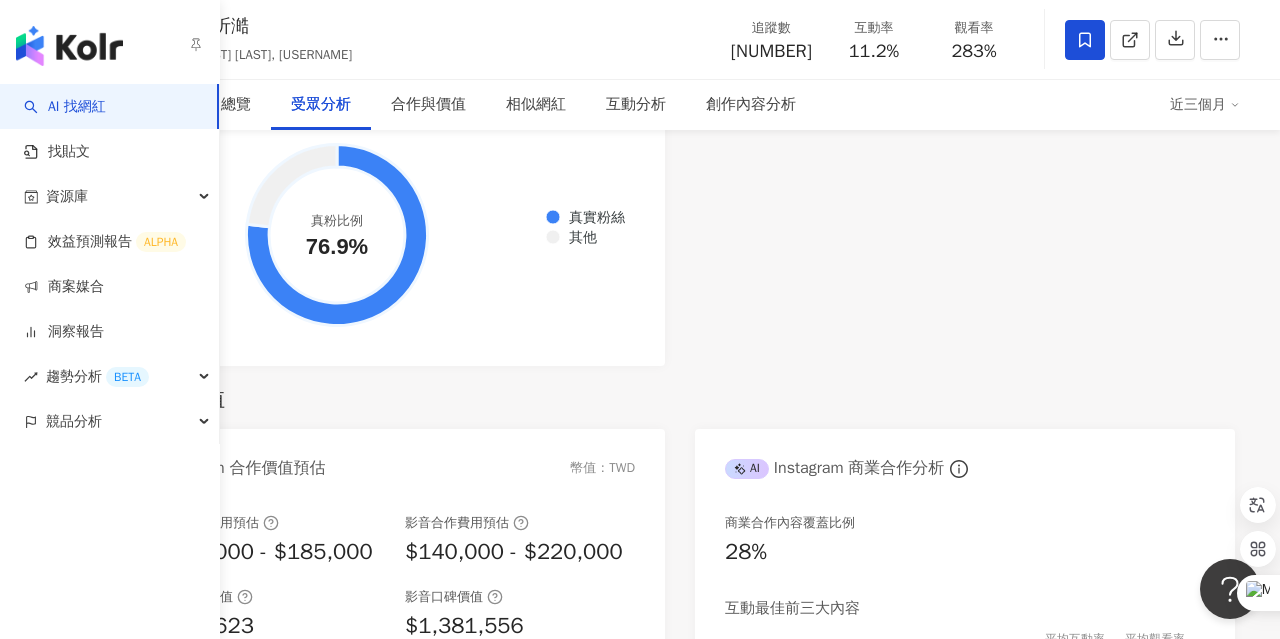 click on "AI 找網紅" at bounding box center [65, 107] 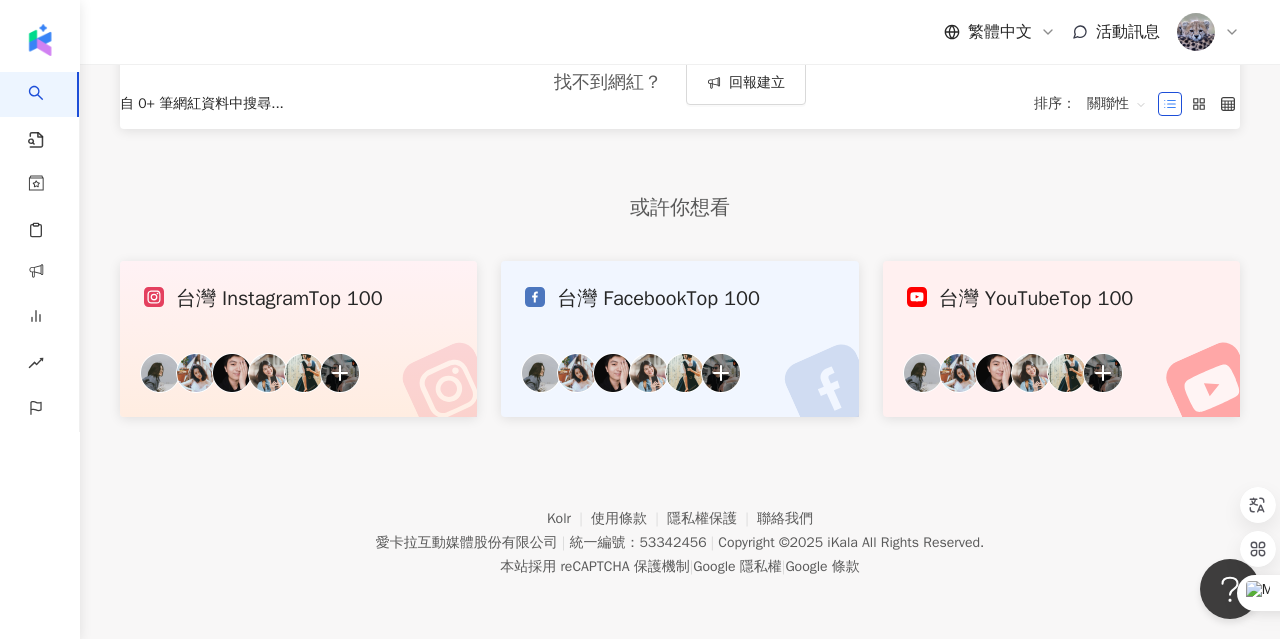 scroll, scrollTop: 0, scrollLeft: 0, axis: both 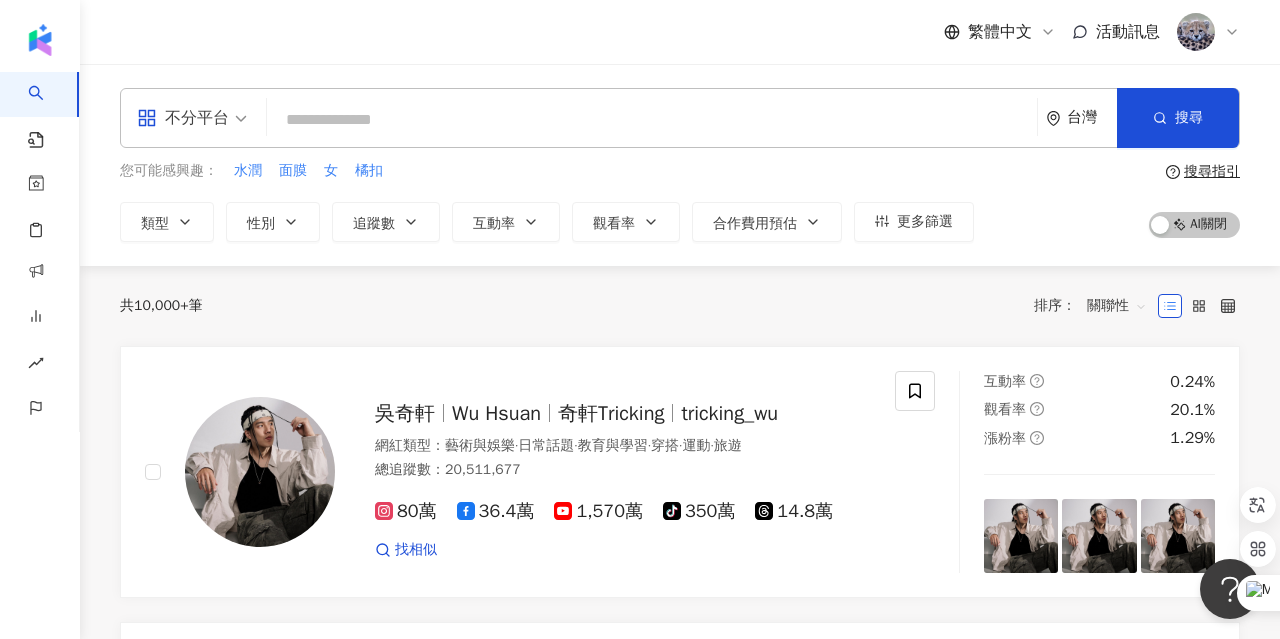 click at bounding box center [652, 120] 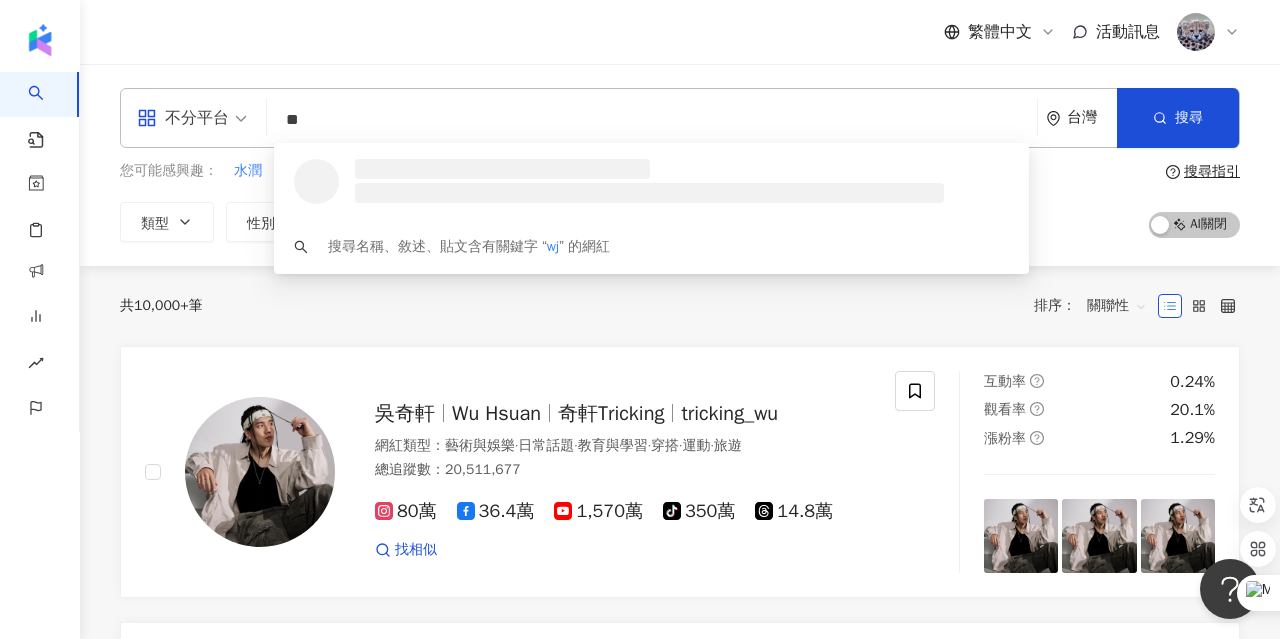 type on "*" 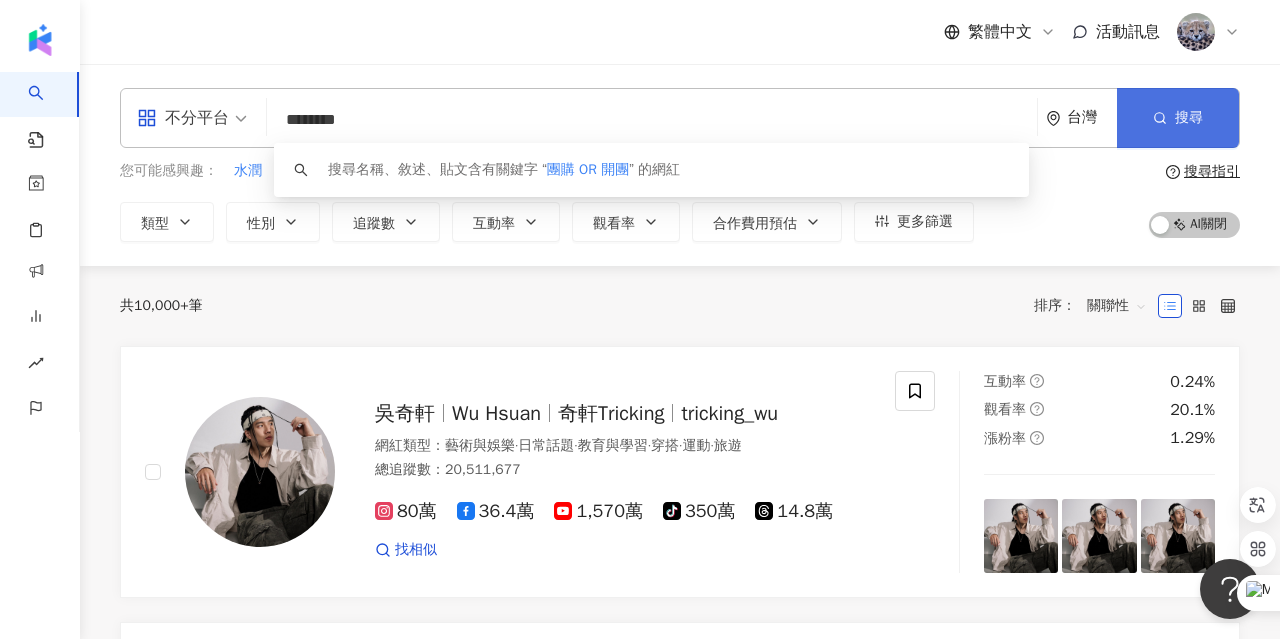 type on "********" 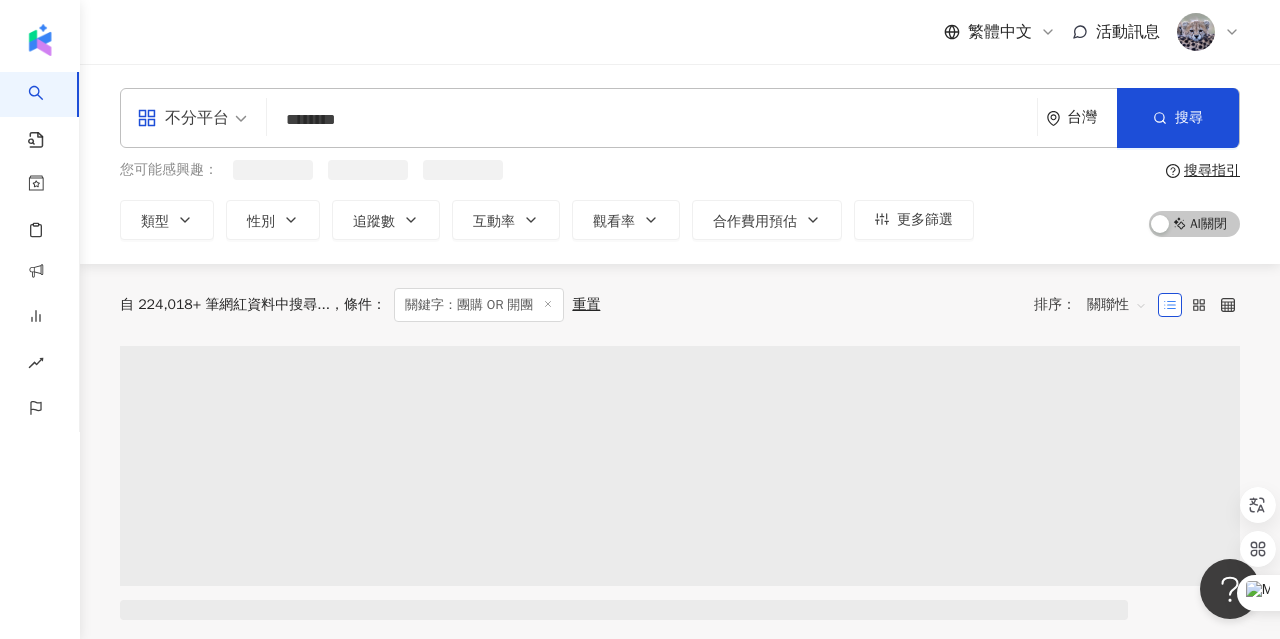 click on "關聯性" at bounding box center (1117, 305) 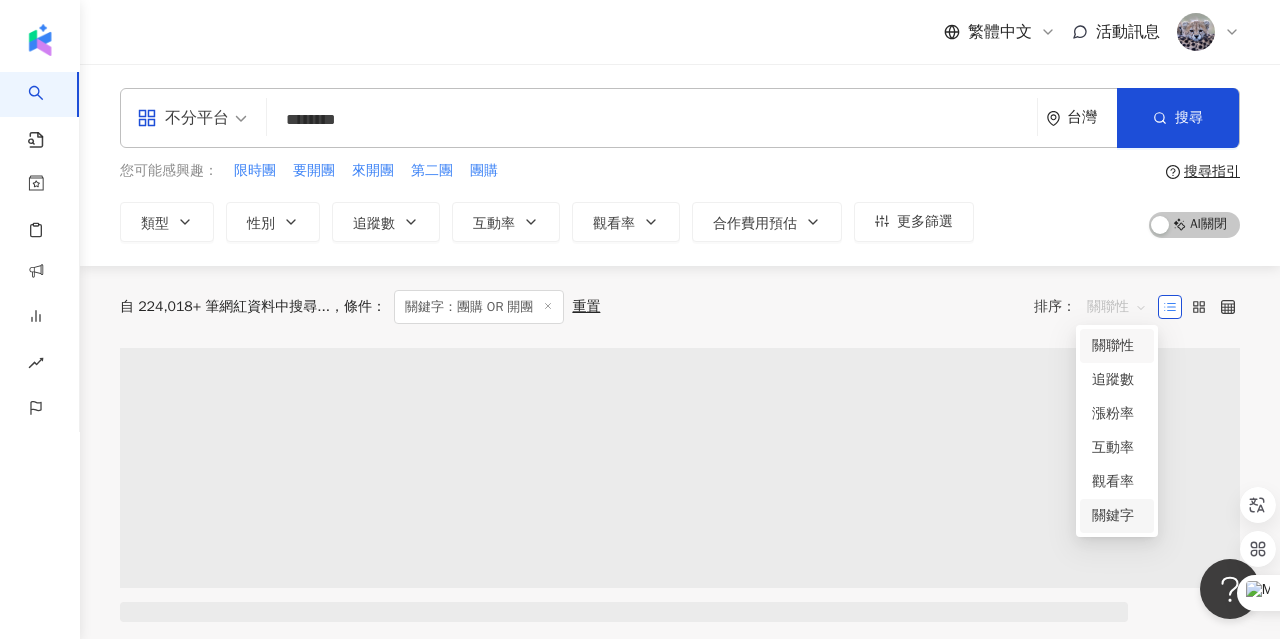 click on "關鍵字" at bounding box center (1117, 516) 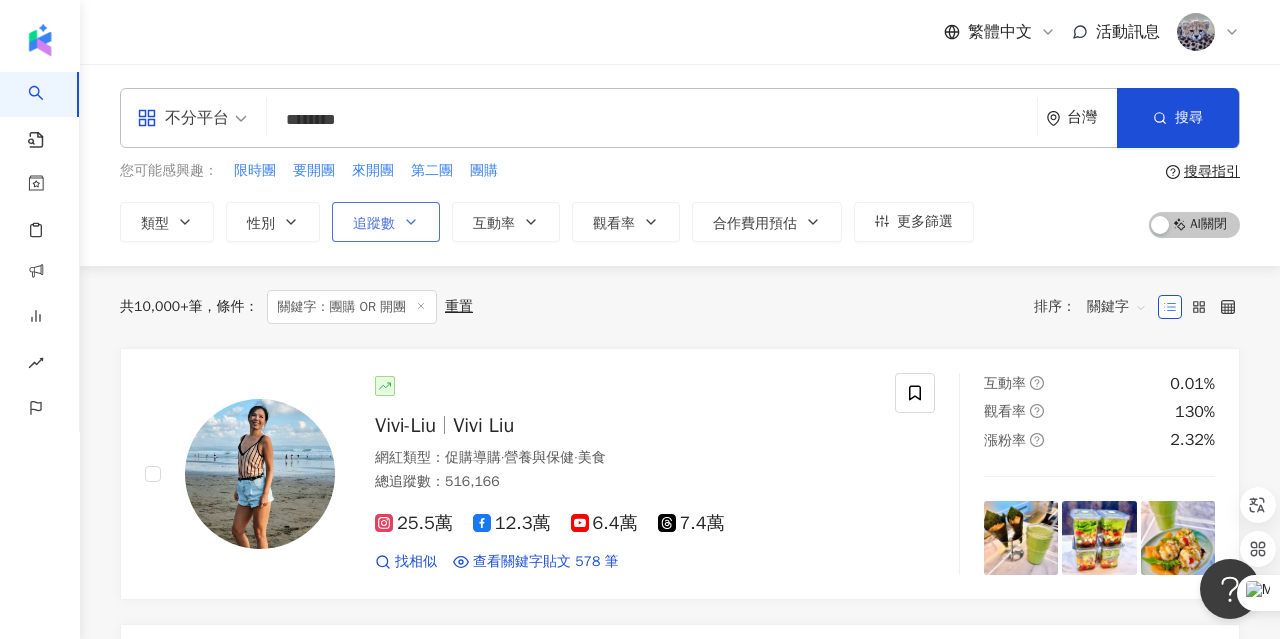 click on "追蹤數" at bounding box center [374, 224] 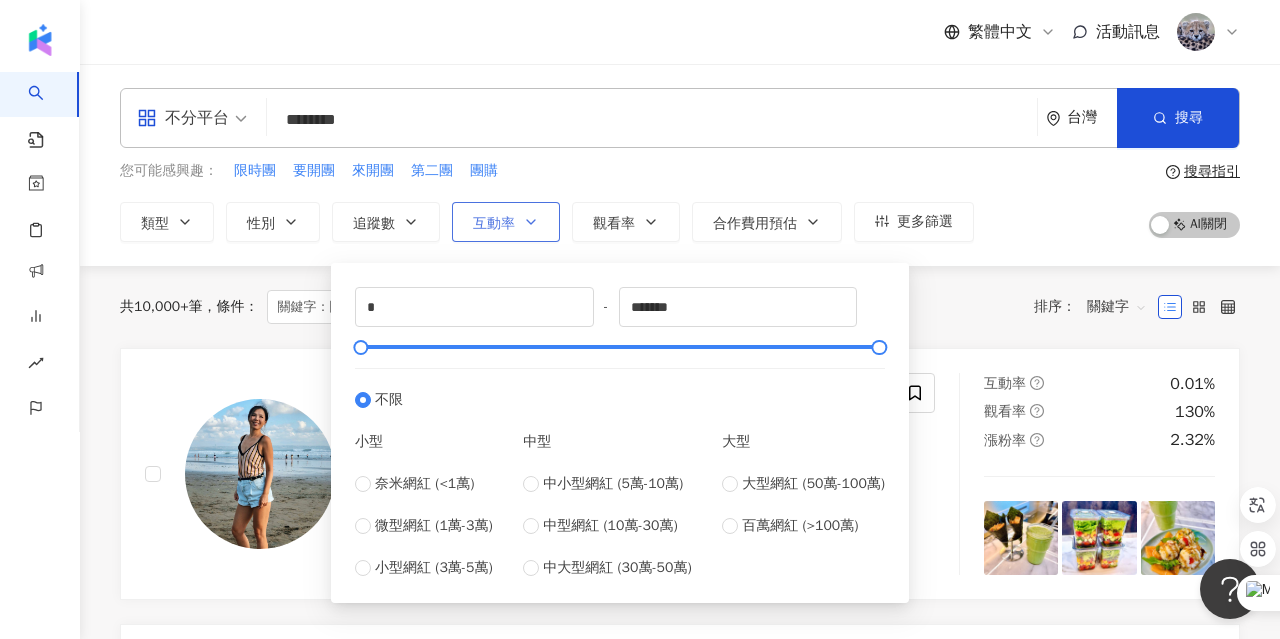 click on "互動率" at bounding box center (494, 224) 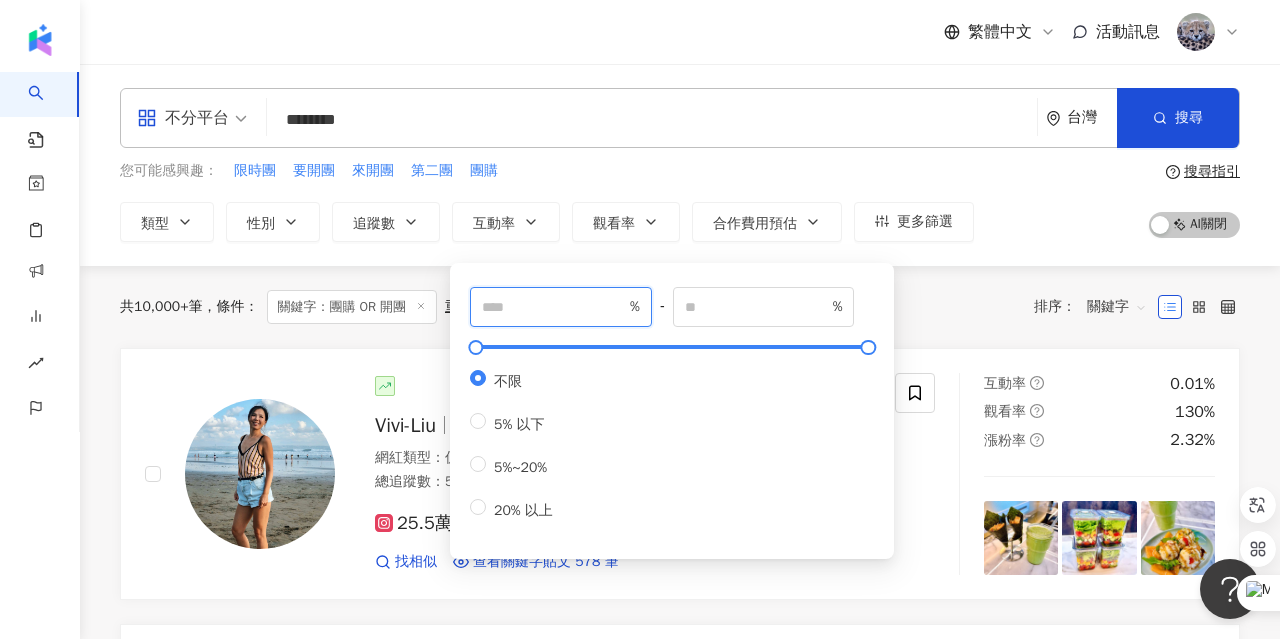 click at bounding box center (554, 307) 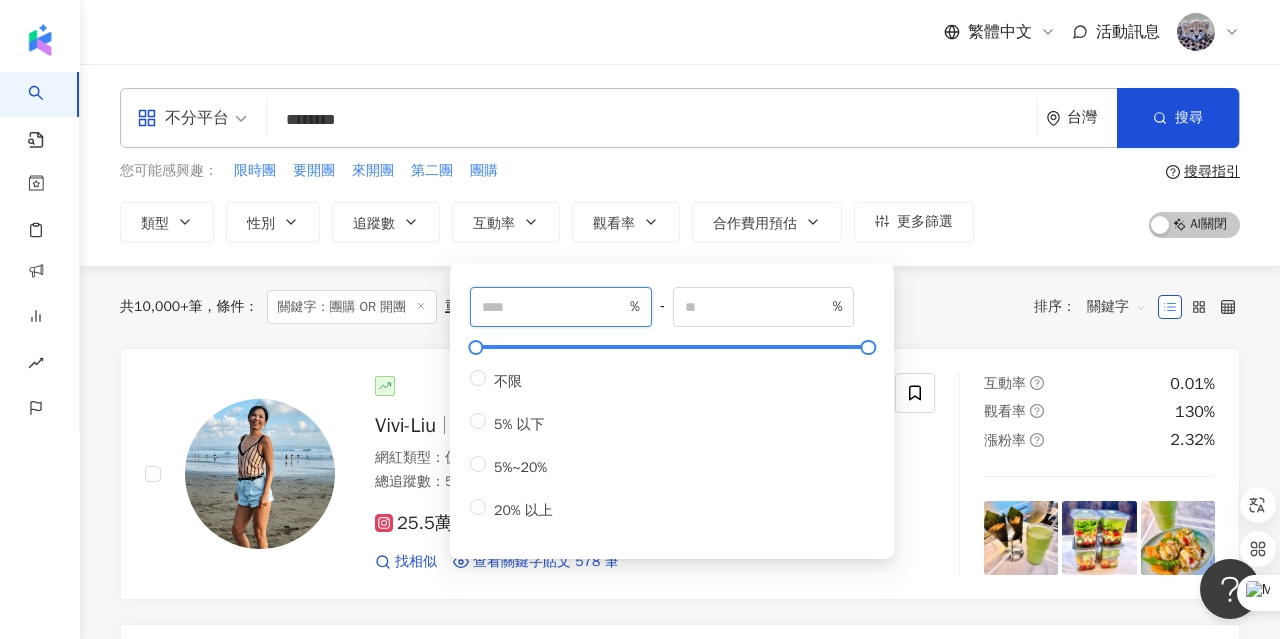 type on "*" 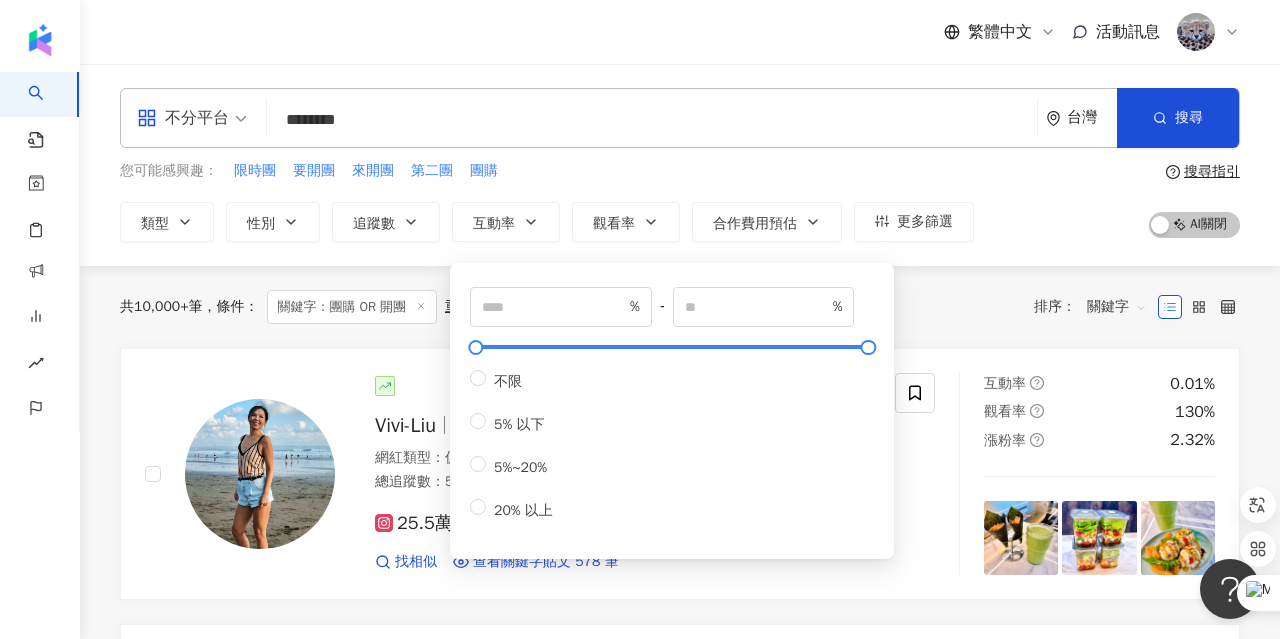 click on "您可能感興趣： 限時團  要開團  來開團  第二團  團購" at bounding box center (547, 171) 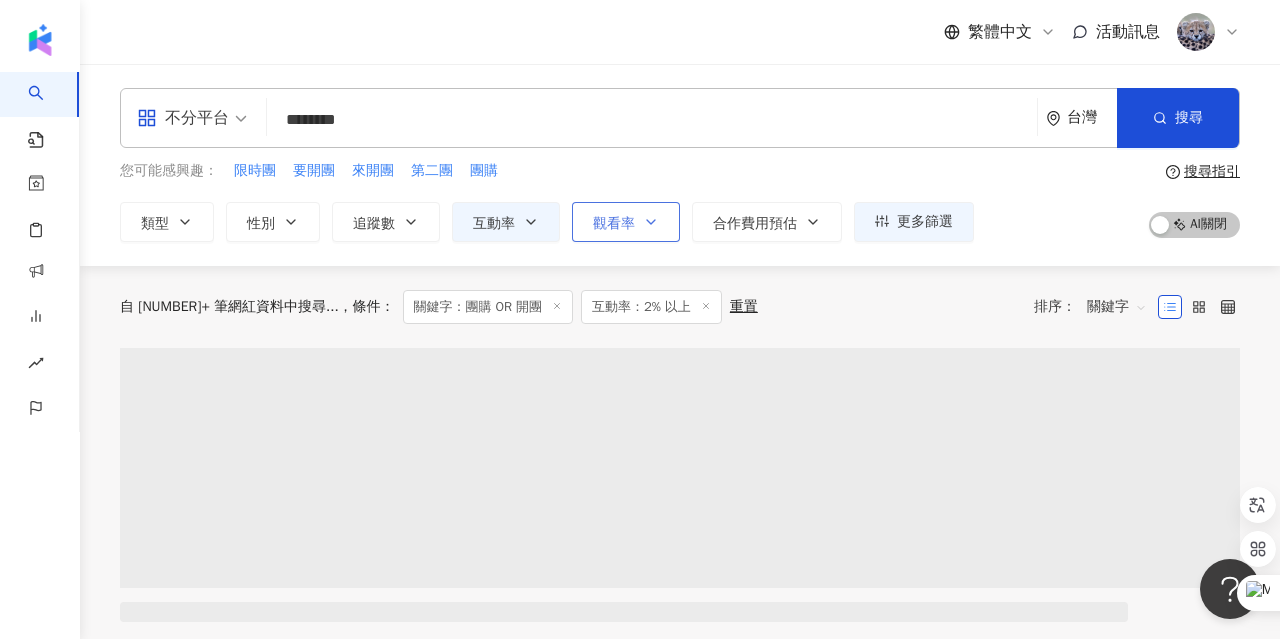 click on "觀看率" at bounding box center [626, 222] 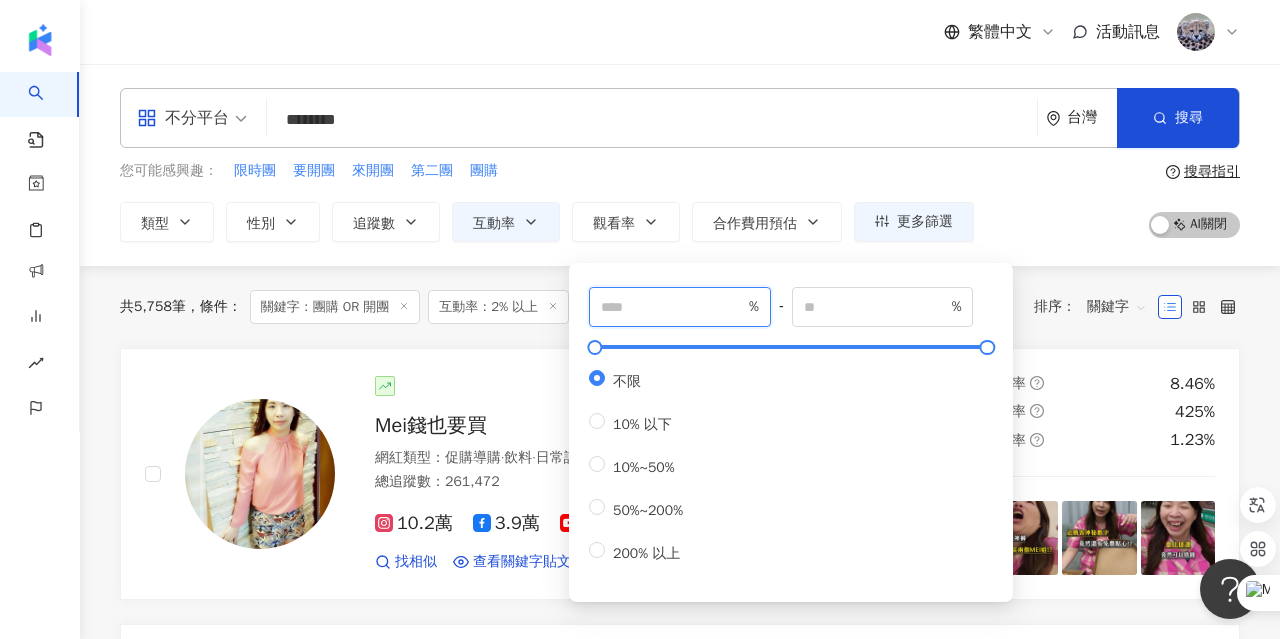 click at bounding box center [673, 307] 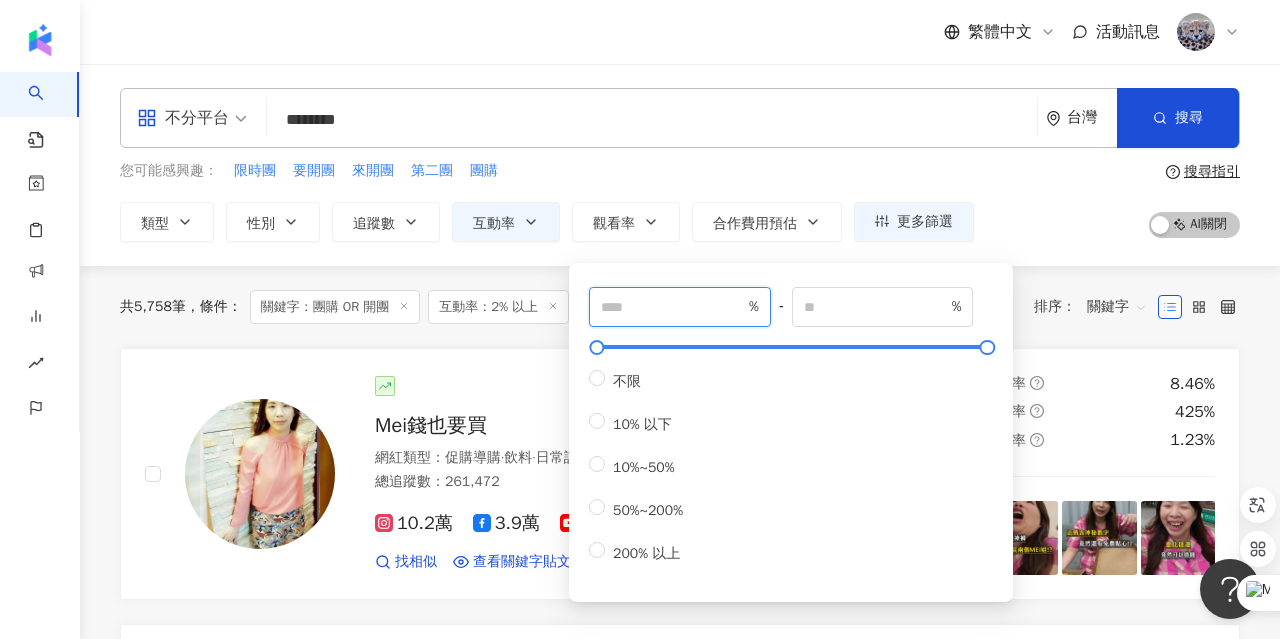type on "**" 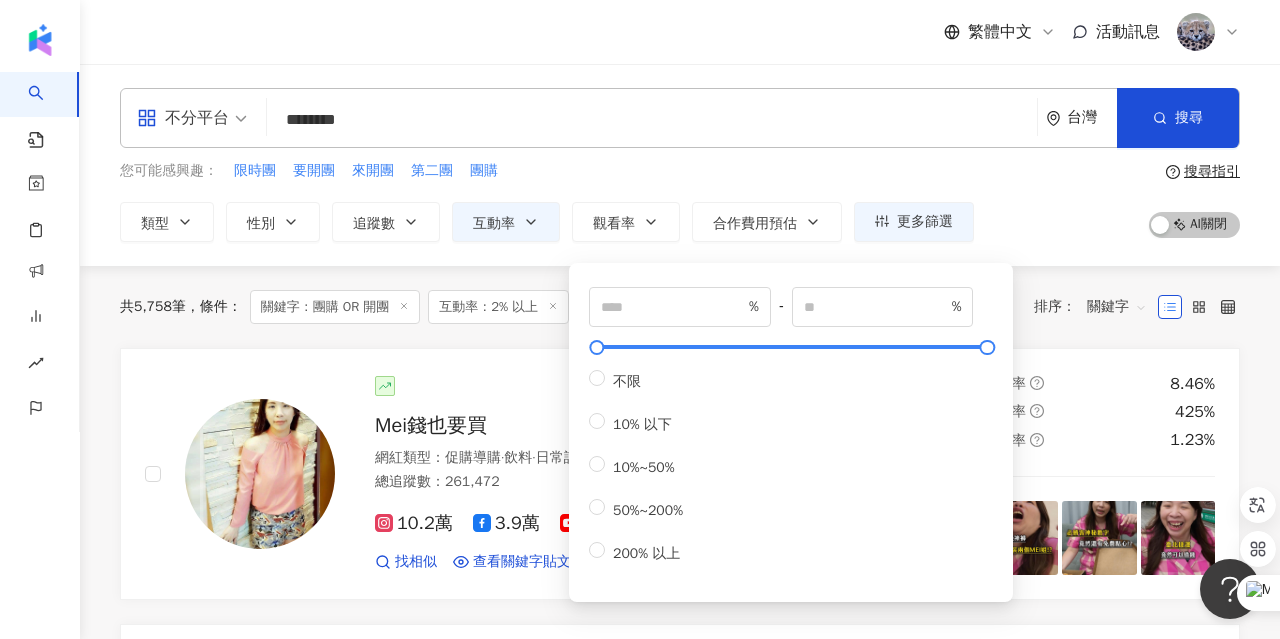 click on "********" at bounding box center (652, 120) 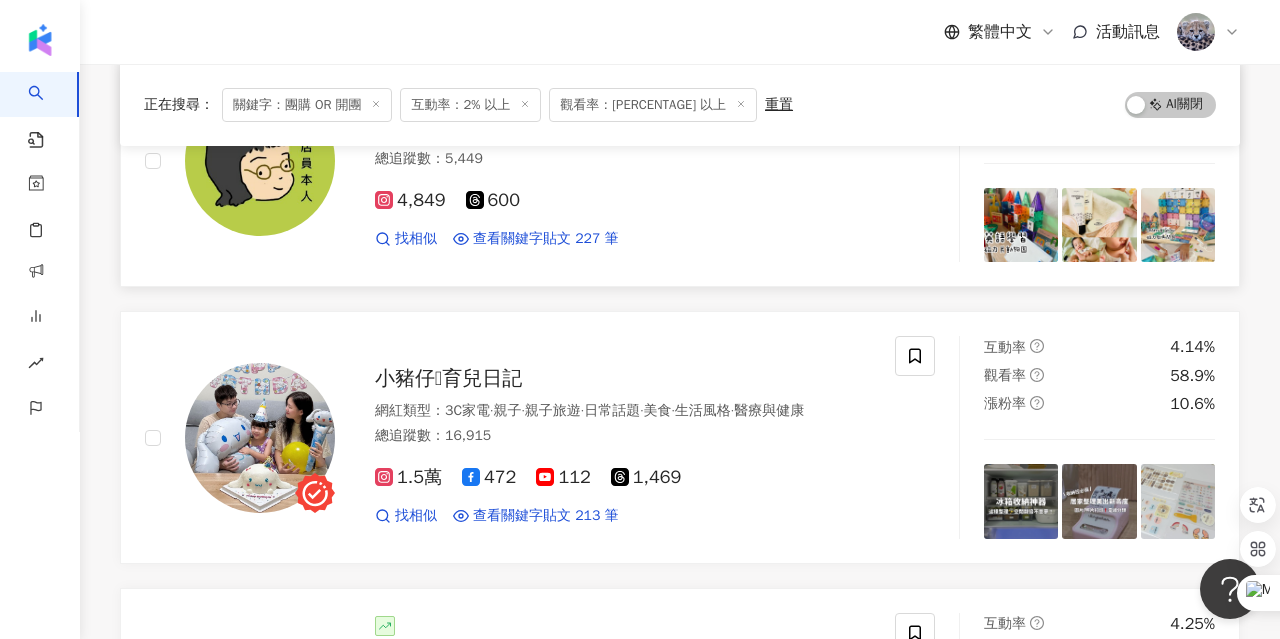 scroll, scrollTop: 866, scrollLeft: 0, axis: vertical 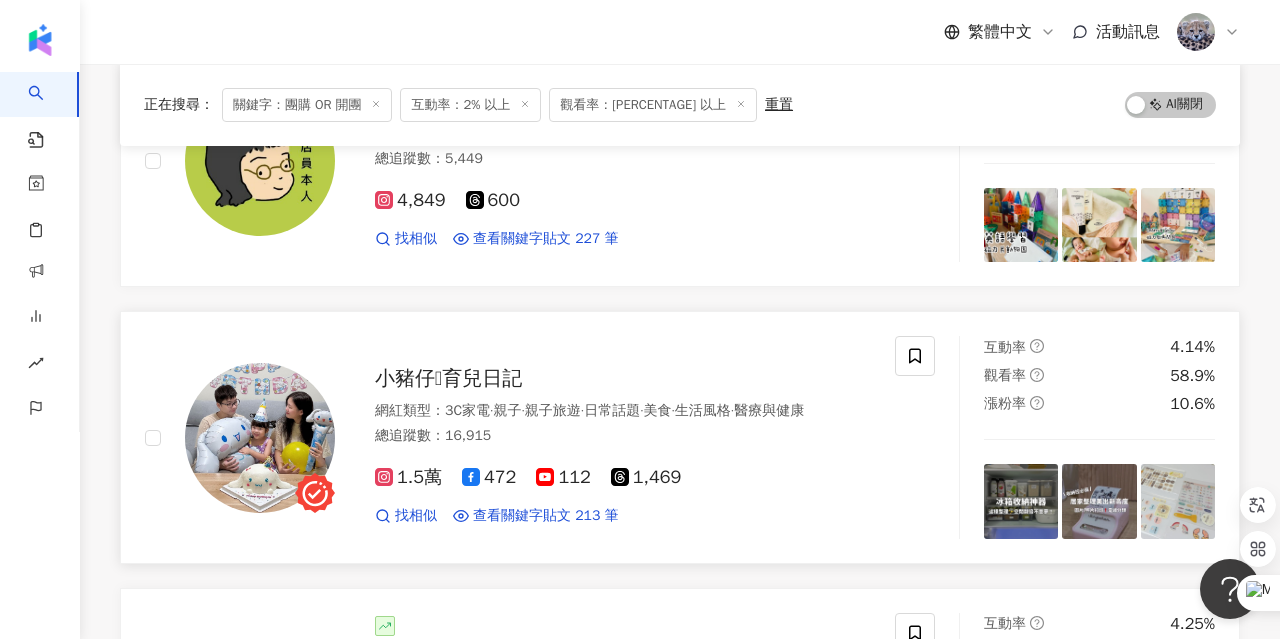 click on "小豬仔𓃟育兒日記" at bounding box center [448, 378] 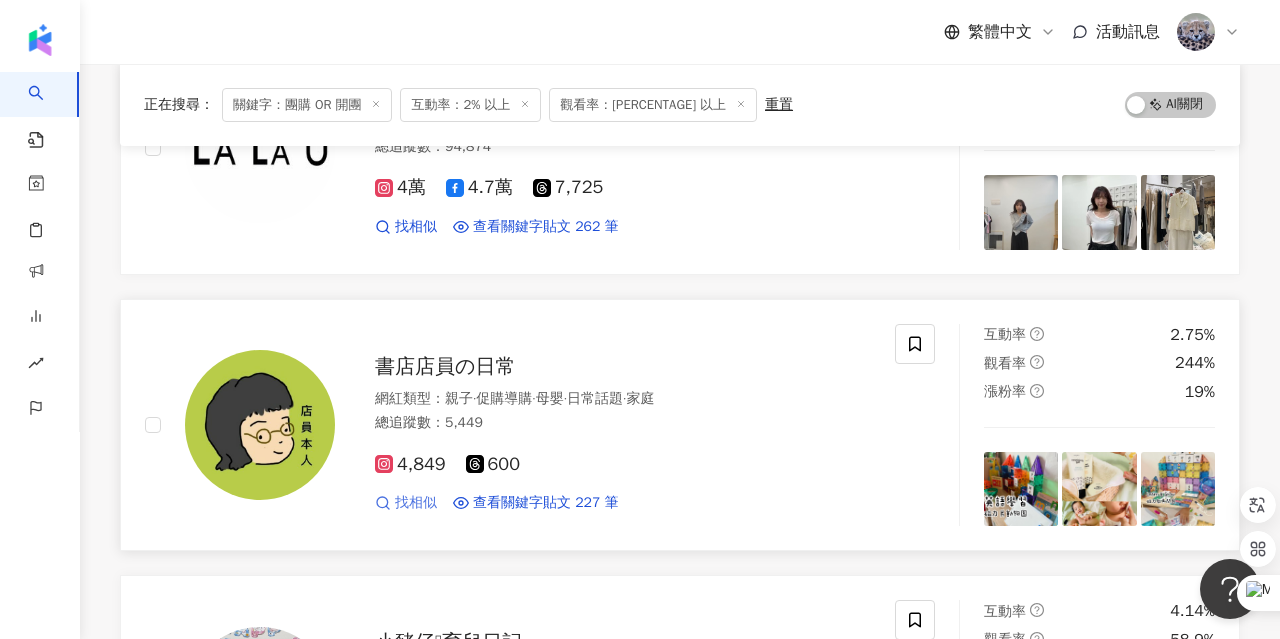 scroll, scrollTop: 0, scrollLeft: 0, axis: both 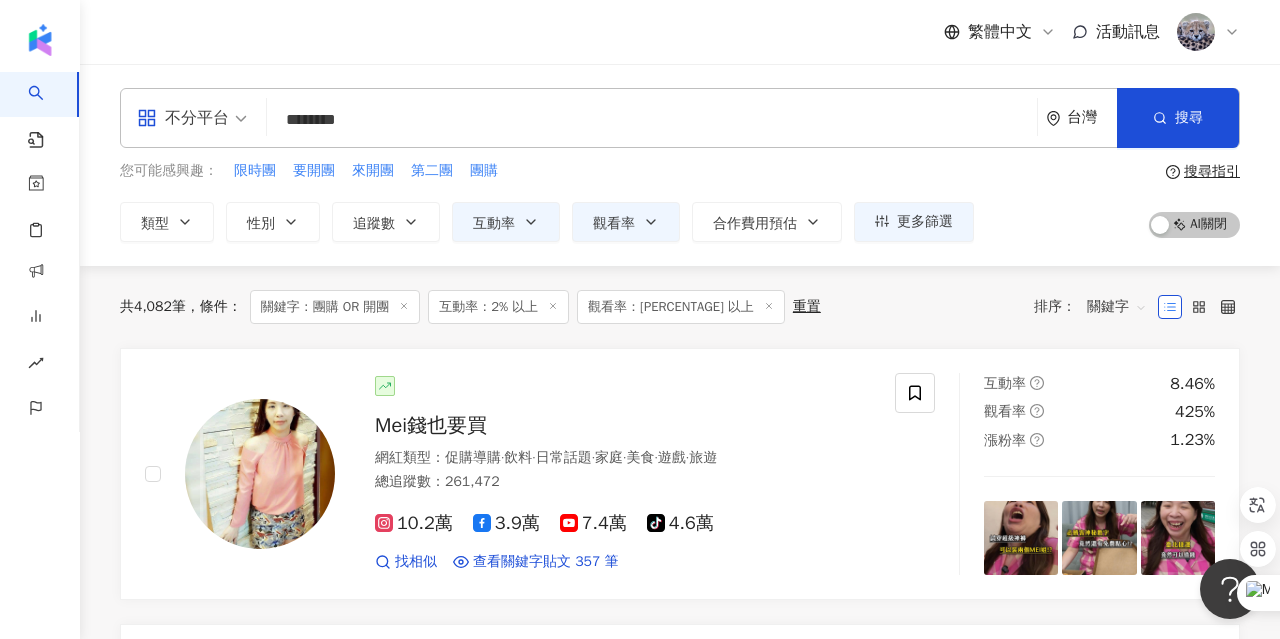 click on "********" at bounding box center (652, 120) 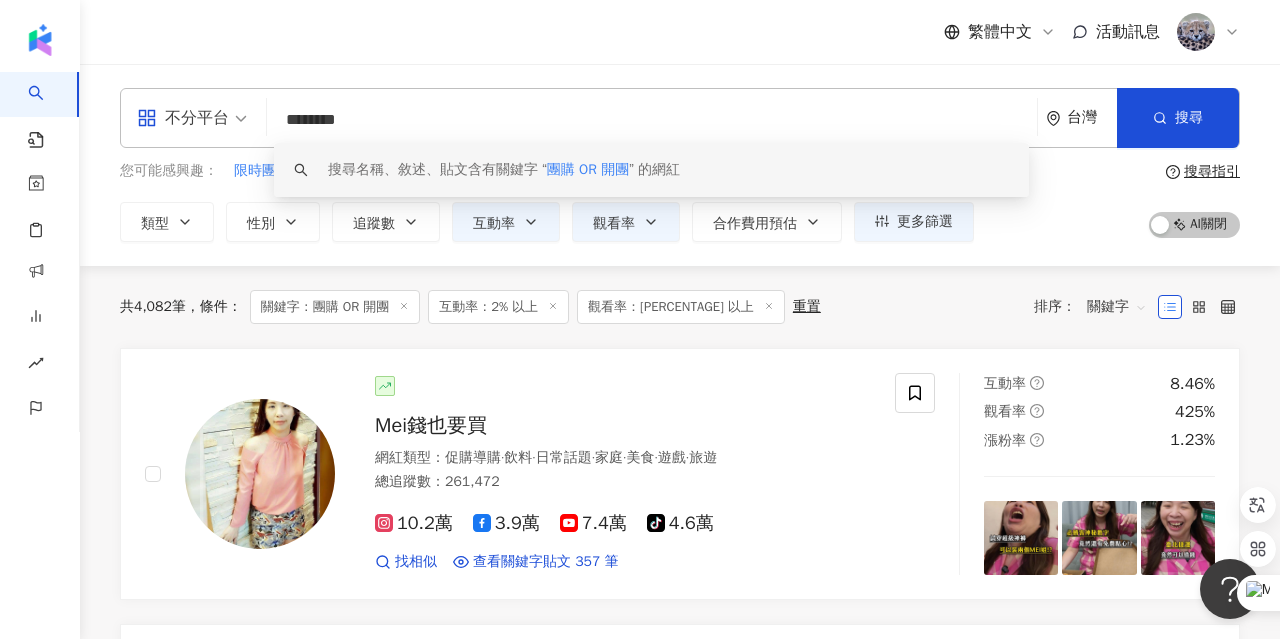 drag, startPoint x: 472, startPoint y: 119, endPoint x: 244, endPoint y: 115, distance: 228.03508 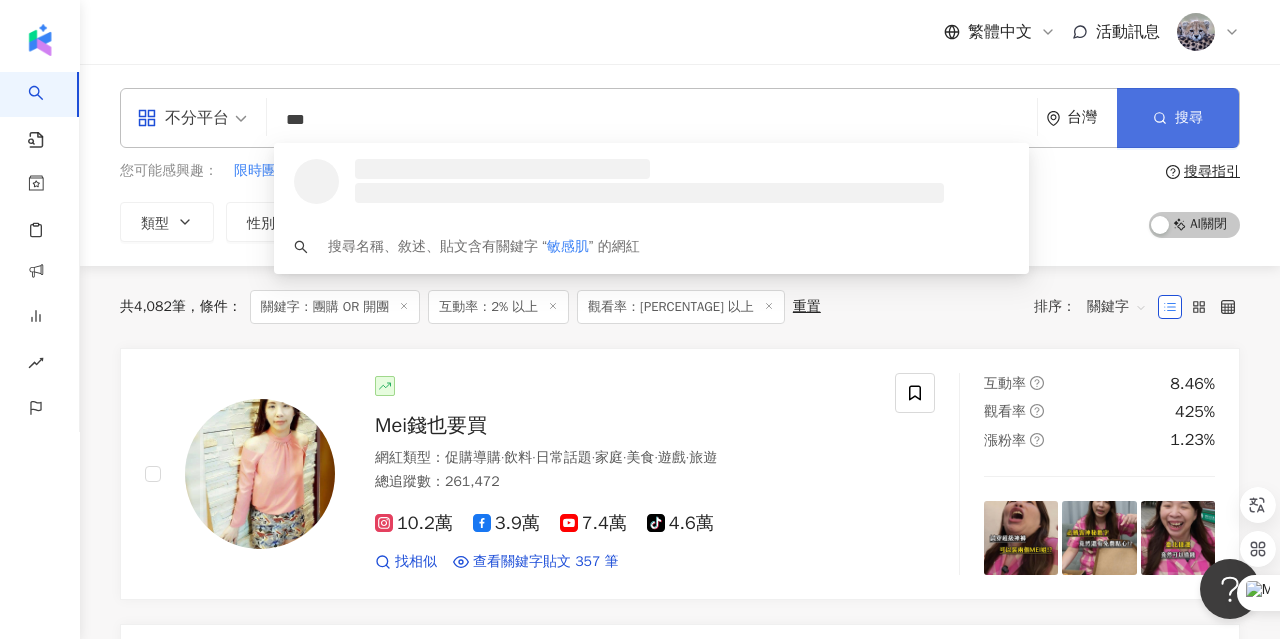 type on "***" 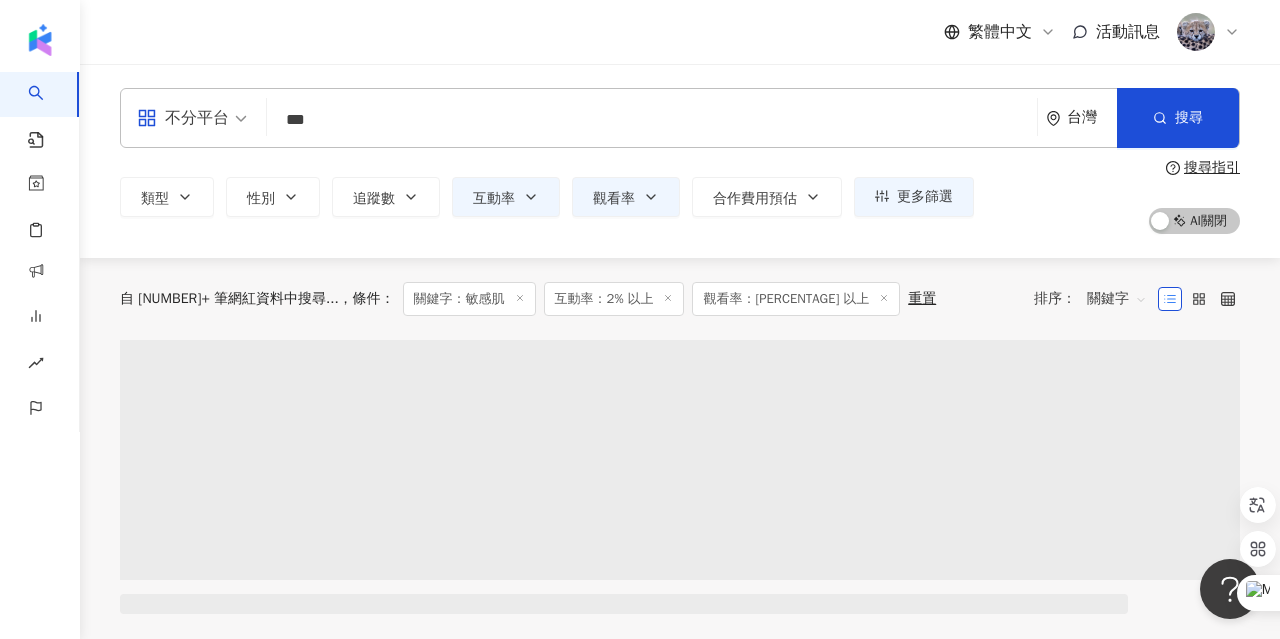 click on "搜尋指引" at bounding box center [1212, 168] 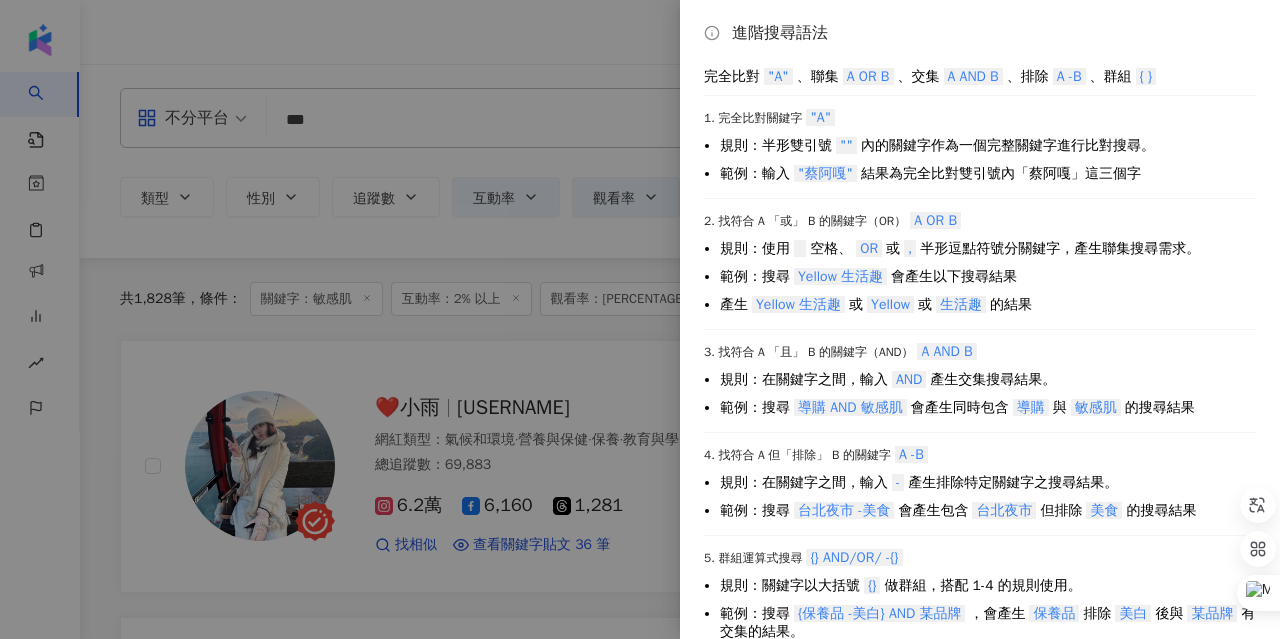 click at bounding box center [640, 319] 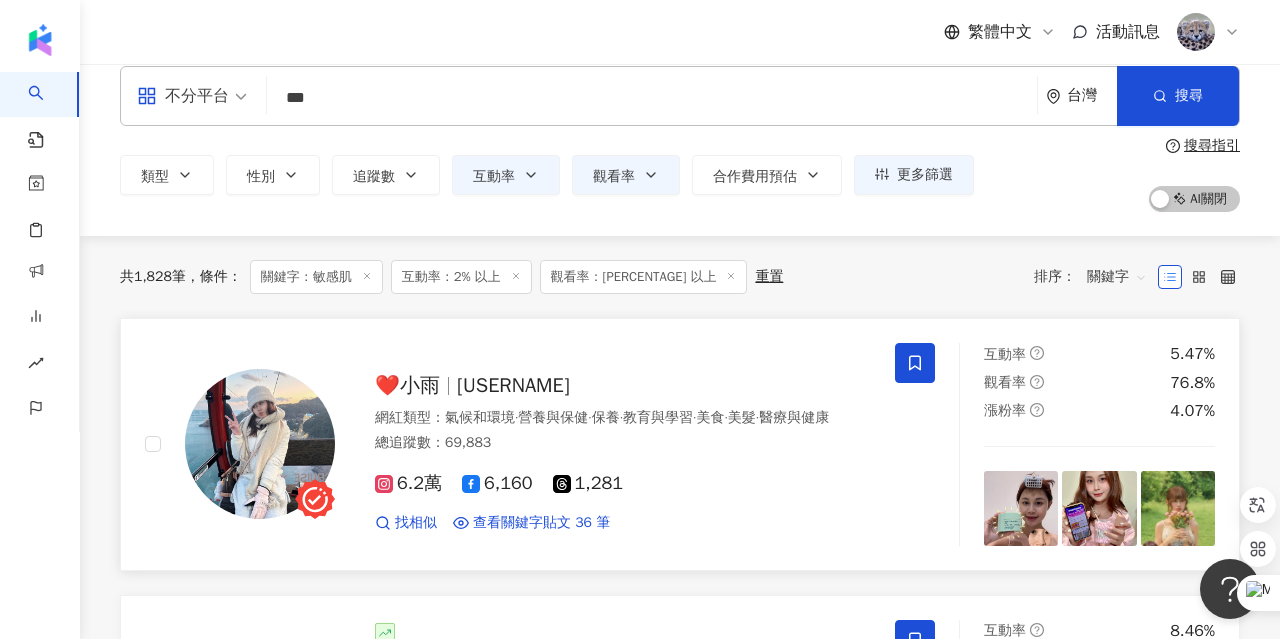 scroll, scrollTop: 0, scrollLeft: 0, axis: both 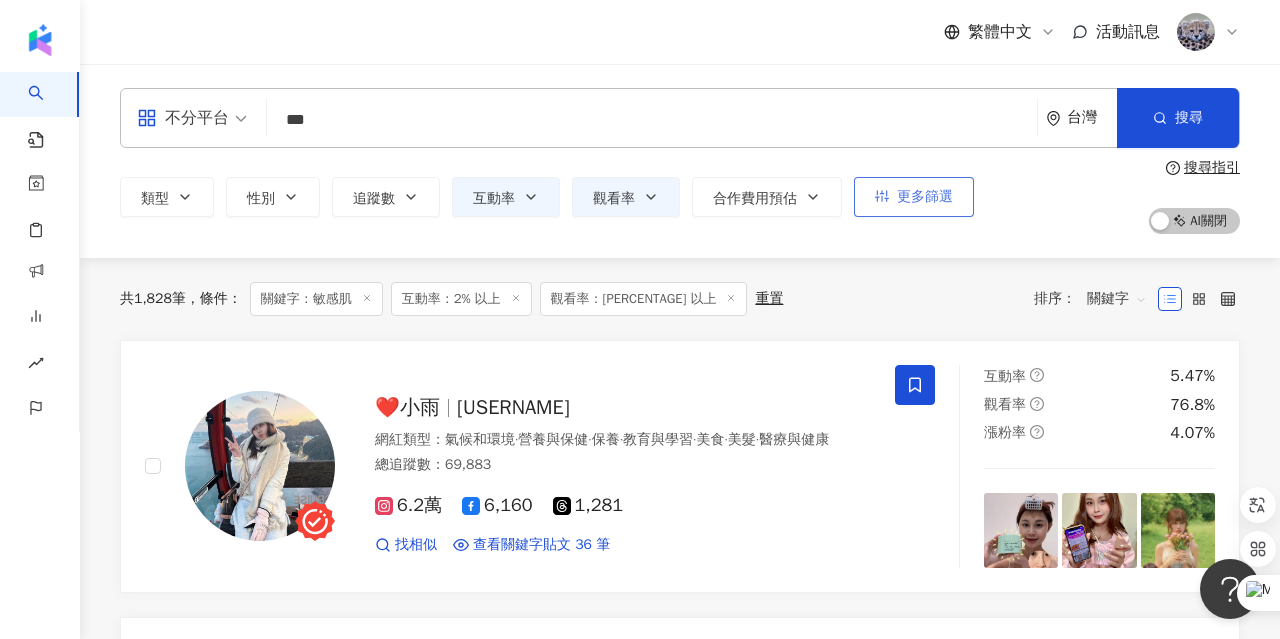 click on "更多篩選" at bounding box center [914, 197] 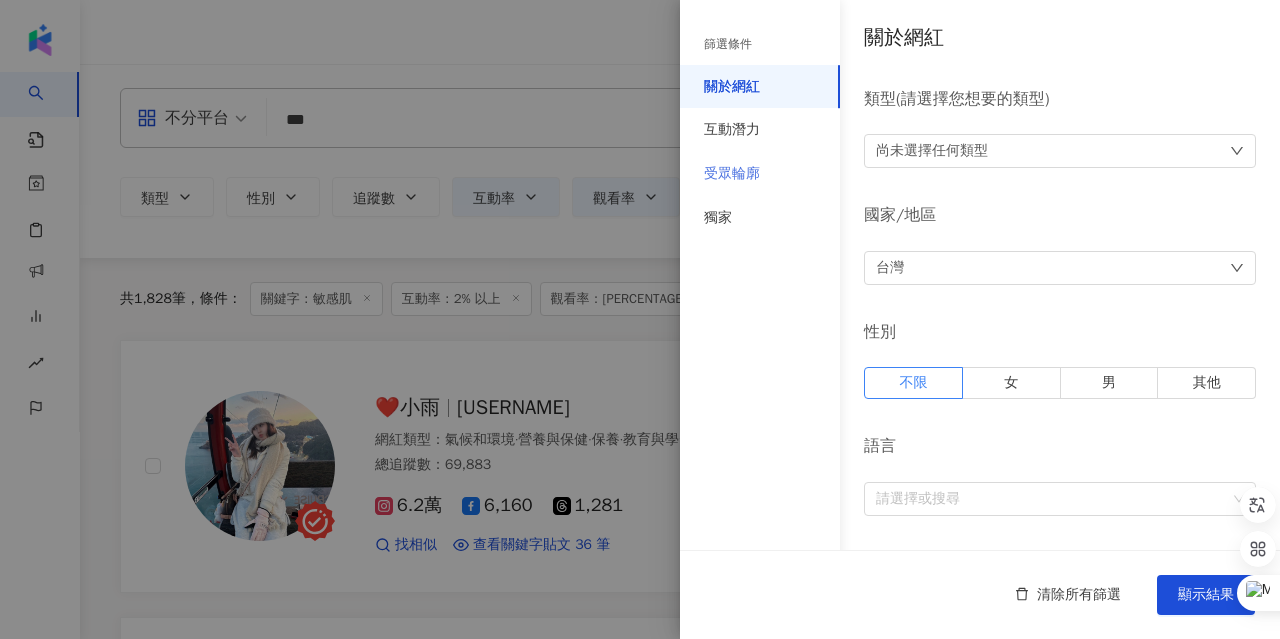 click on "受眾輪廓" at bounding box center (760, 174) 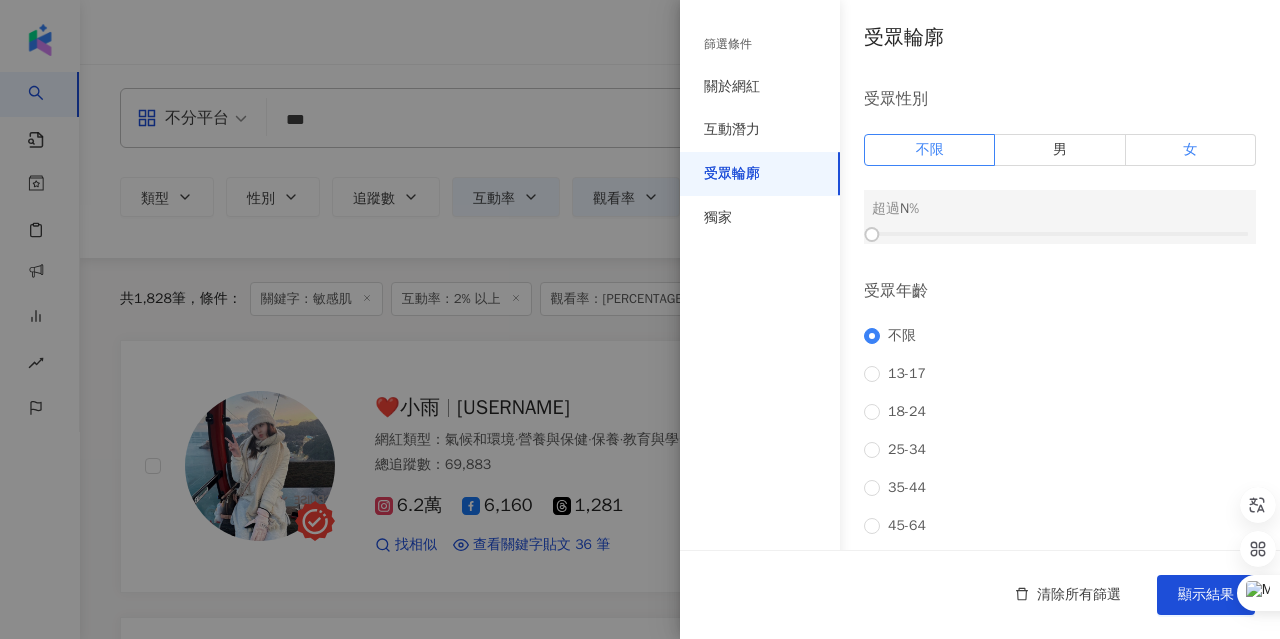 click on "女" at bounding box center [1191, 150] 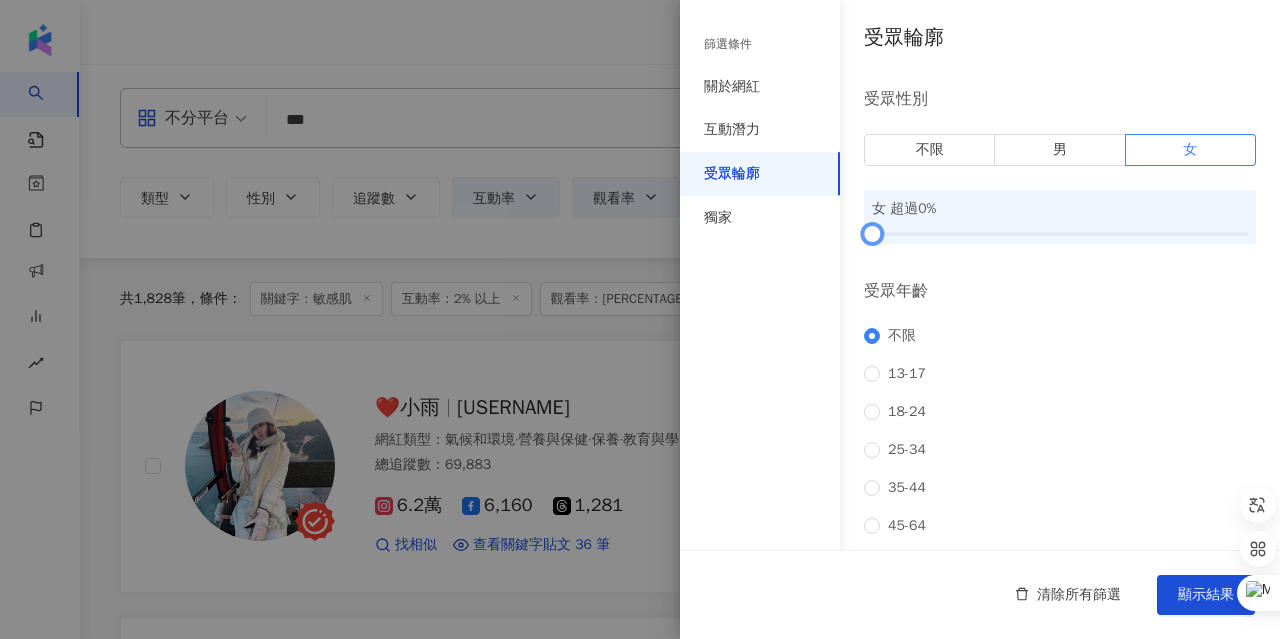 click at bounding box center [1060, 234] 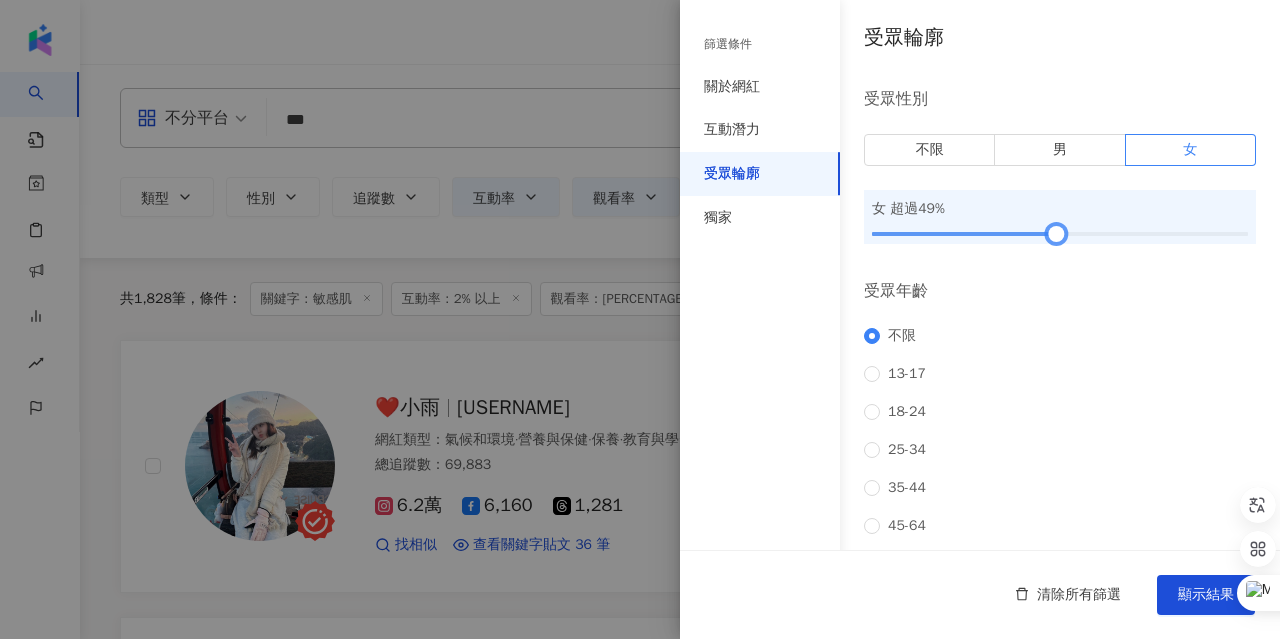 click at bounding box center [1060, 234] 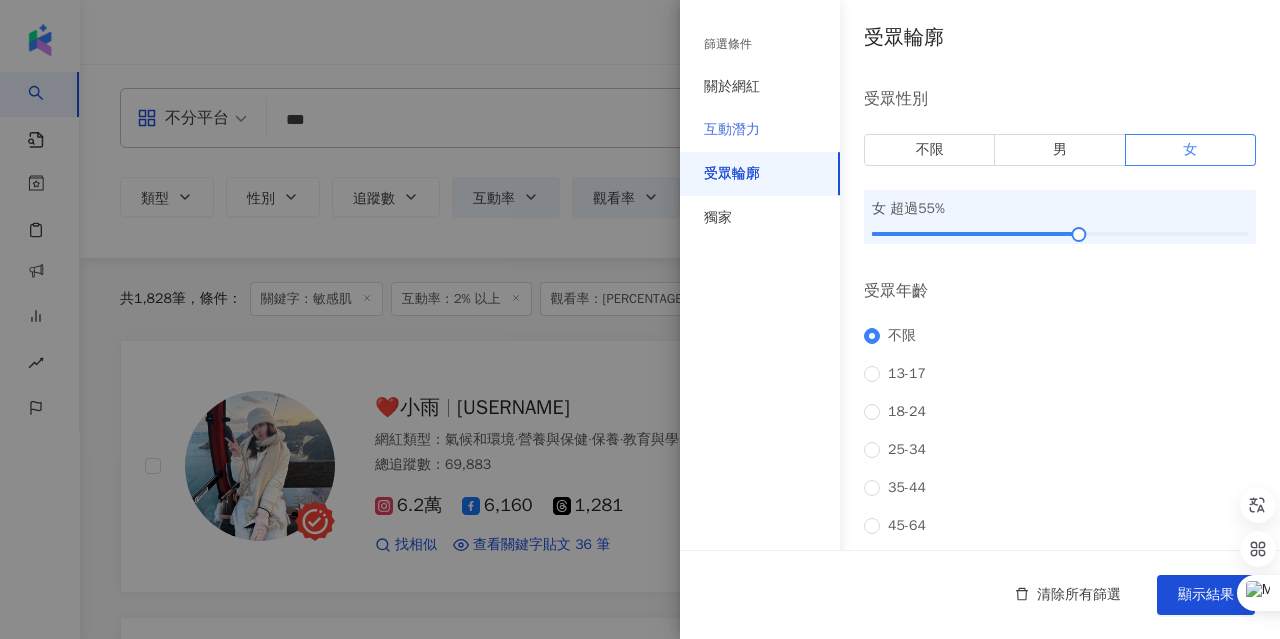 click on "互動潛力" at bounding box center (760, 130) 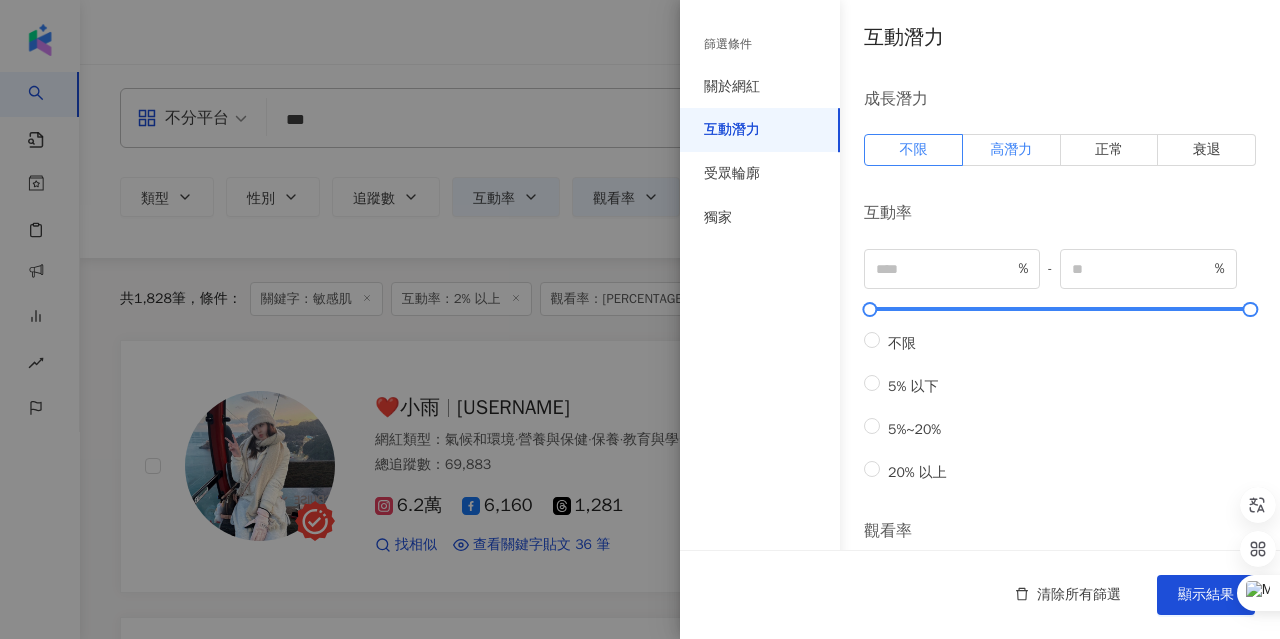 click on "高潛力" at bounding box center (1012, 150) 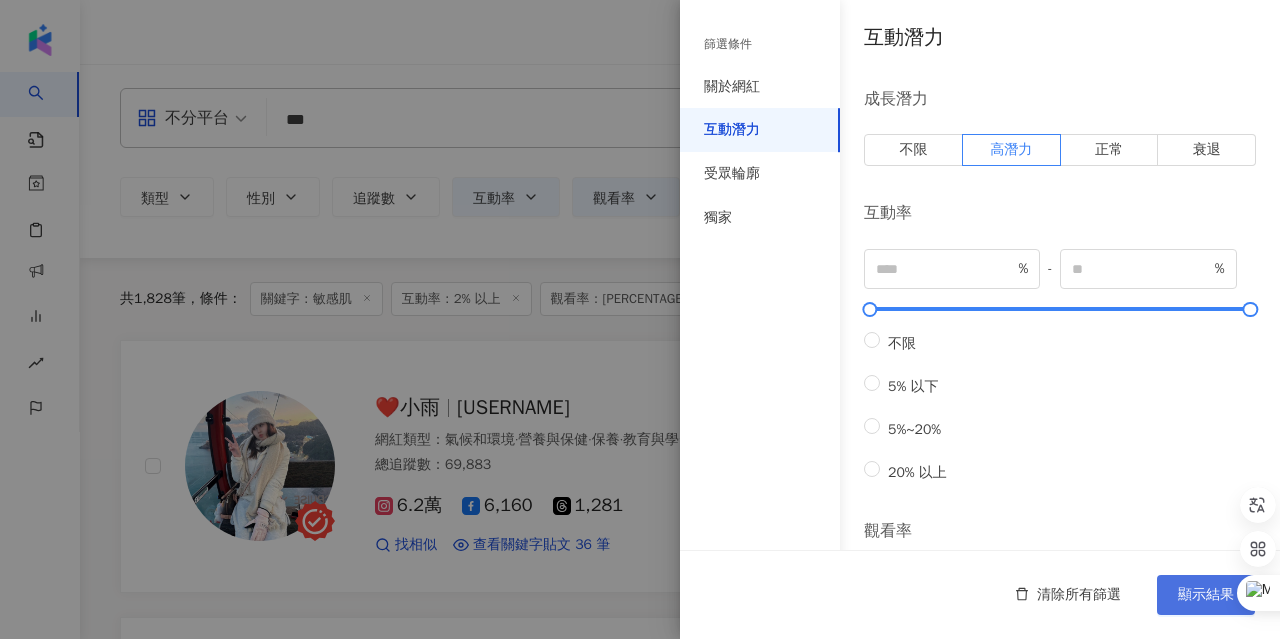click on "顯示結果" at bounding box center (1206, 595) 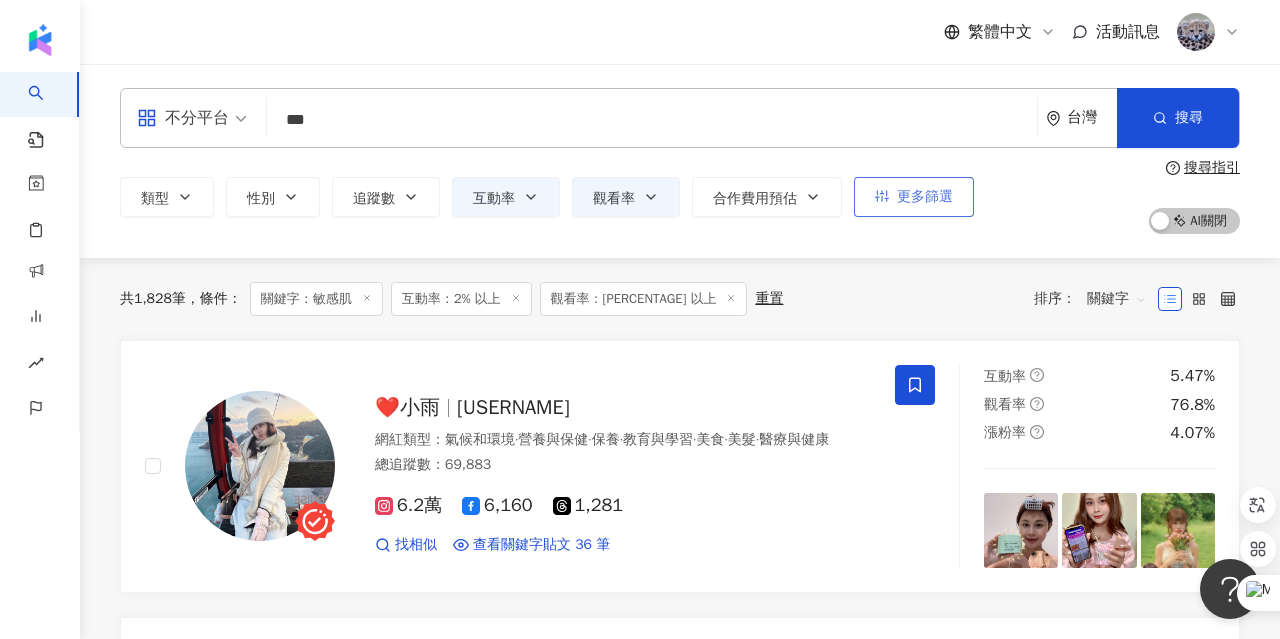 click on "更多篩選" at bounding box center [914, 197] 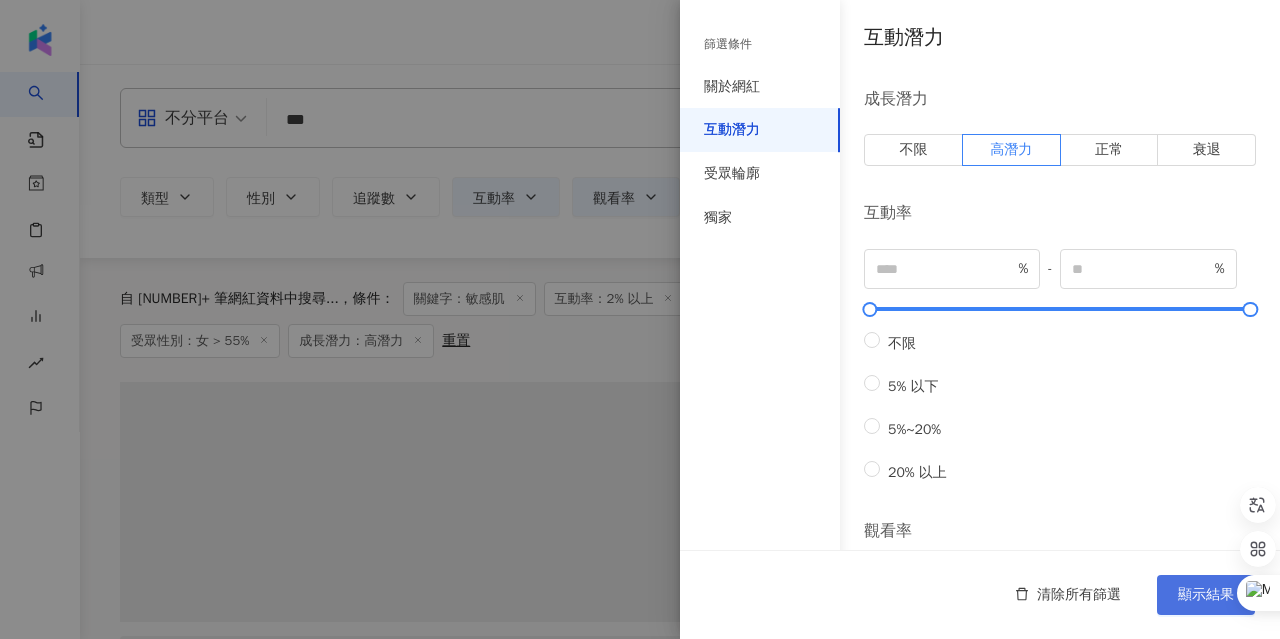 click on "顯示結果" at bounding box center [1206, 595] 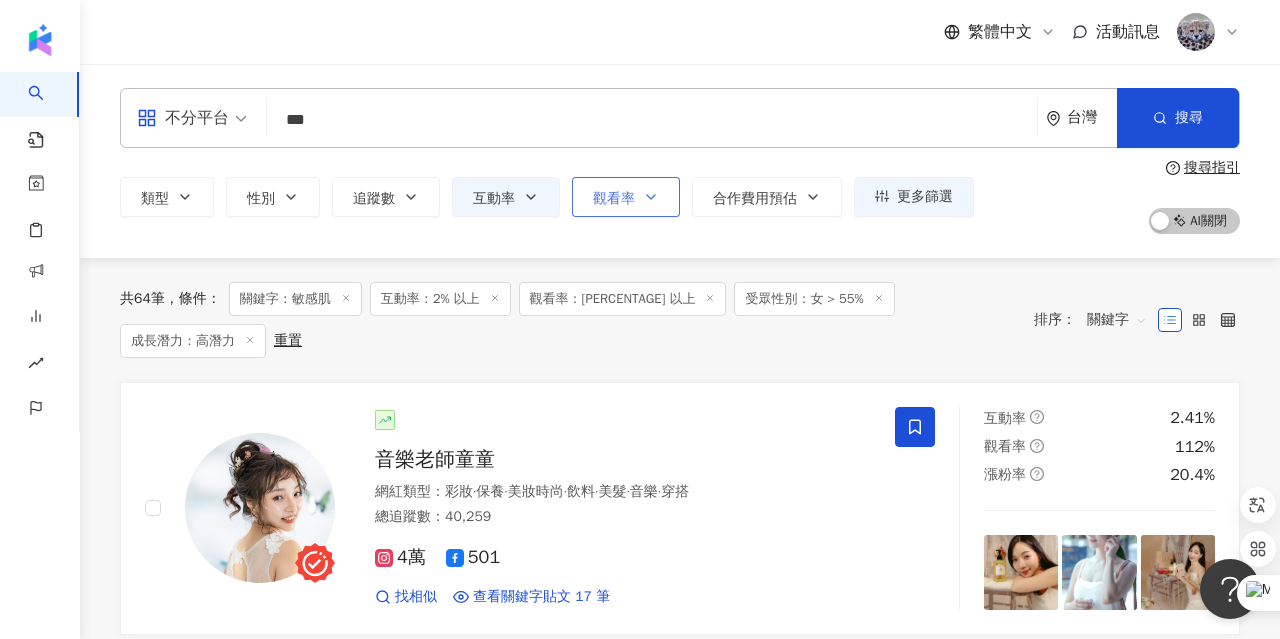 click on "觀看率" at bounding box center [614, 199] 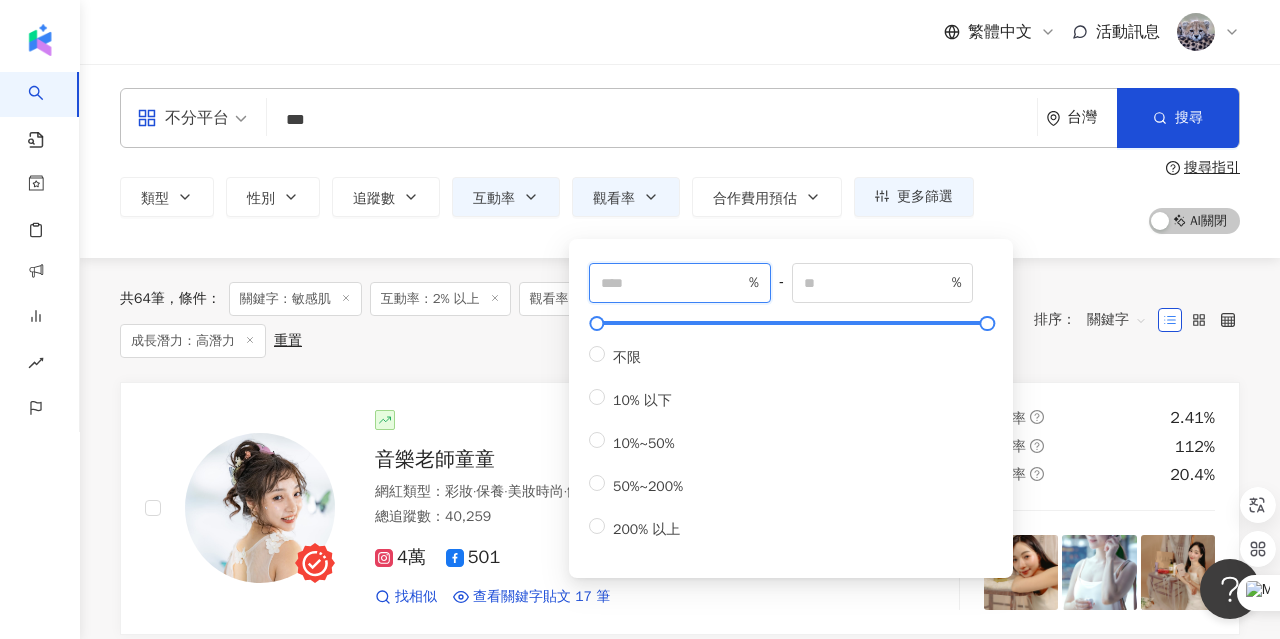click on "**" at bounding box center (673, 283) 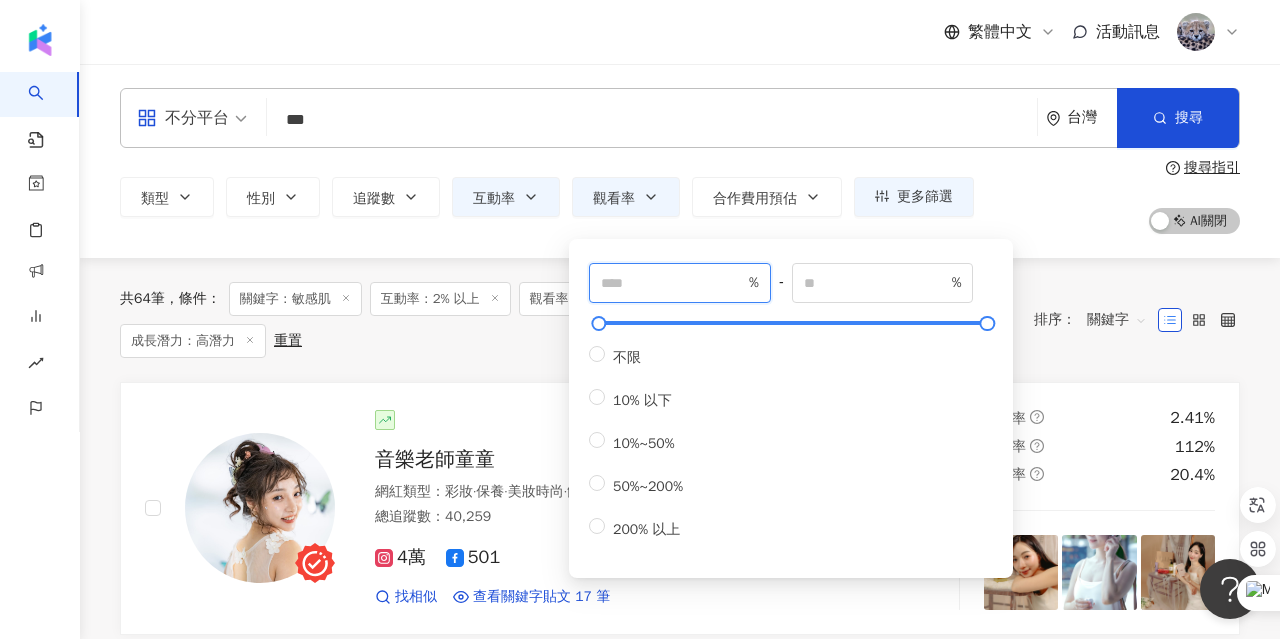 type on "***" 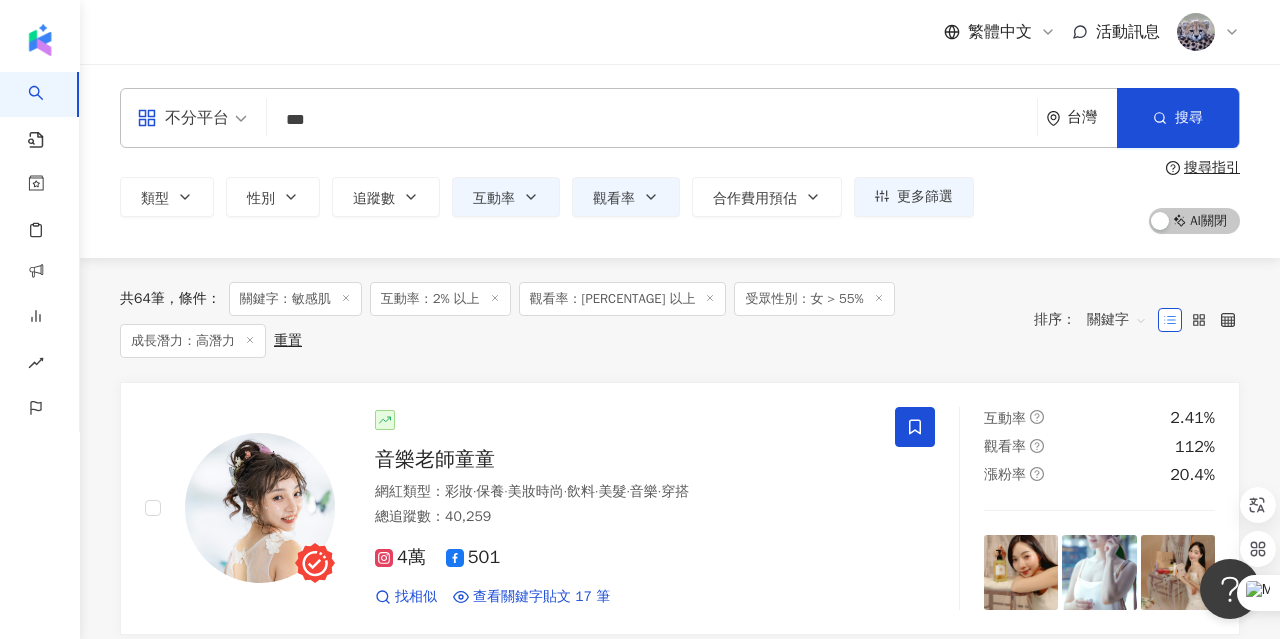 click on "類型 性別 追蹤數 互動率 觀看率 合作費用預估  更多篩選 篩選條件 關於網紅 互動潛力 受眾輪廓 獨家 關於網紅 類型  ( 請選擇您想要的類型 ) 尚未選擇任何類型 國家/地區 台灣 性別 不限 女 男 其他 語言     請選擇或搜尋 追蹤數 *  -  ******* 不限 小型 奈米網紅 (<1萬) 微型網紅 (1萬-3萬) 小型網紅 (3萬-5萬) 中型 中小型網紅 (5萬-10萬) 中型網紅 (10萬-30萬) 中大型網紅 (30萬-50萬) 大型 大型網紅 (50萬-100萬) 百萬網紅 (>100萬) 合作費用預估 不限 限制金額 $ *  -  $ ******* 幣別 : 新台幣 TWD 互動潛力 成長潛力 不限 高潛力 正常 衰退 互動率 * %  -  % 不限 5% 以下 5%~20% 20% 以上 觀看率 ** %  -  % 不限 10% 以下 10%~50% 50%~200% 200% 以上 漲粉率 %  -  % 不限 10% 以下 10%~50% 50%~200% 200% 以上 受眾輪廓 受眾性別 不限 男 女 女   超過  55 % 受眾年齡 不限 13-17 18-24 25-34 35-44 45-64 65+   超過  N % 不限   超過" at bounding box center (680, 197) 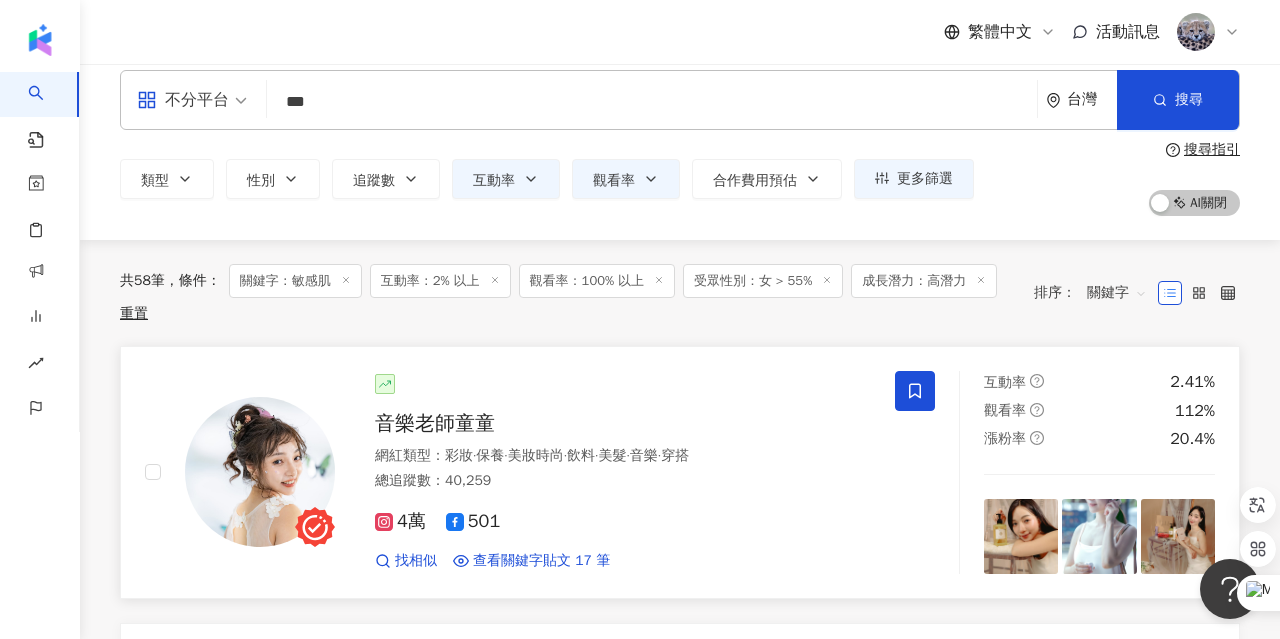 scroll, scrollTop: 20, scrollLeft: 0, axis: vertical 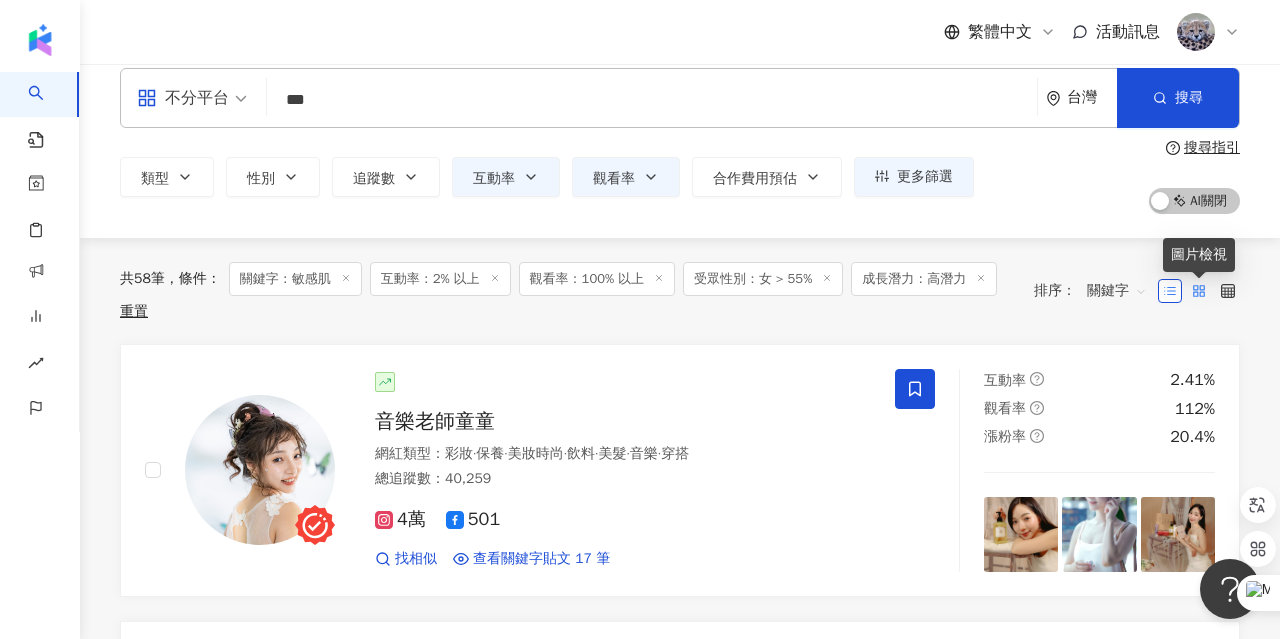 click 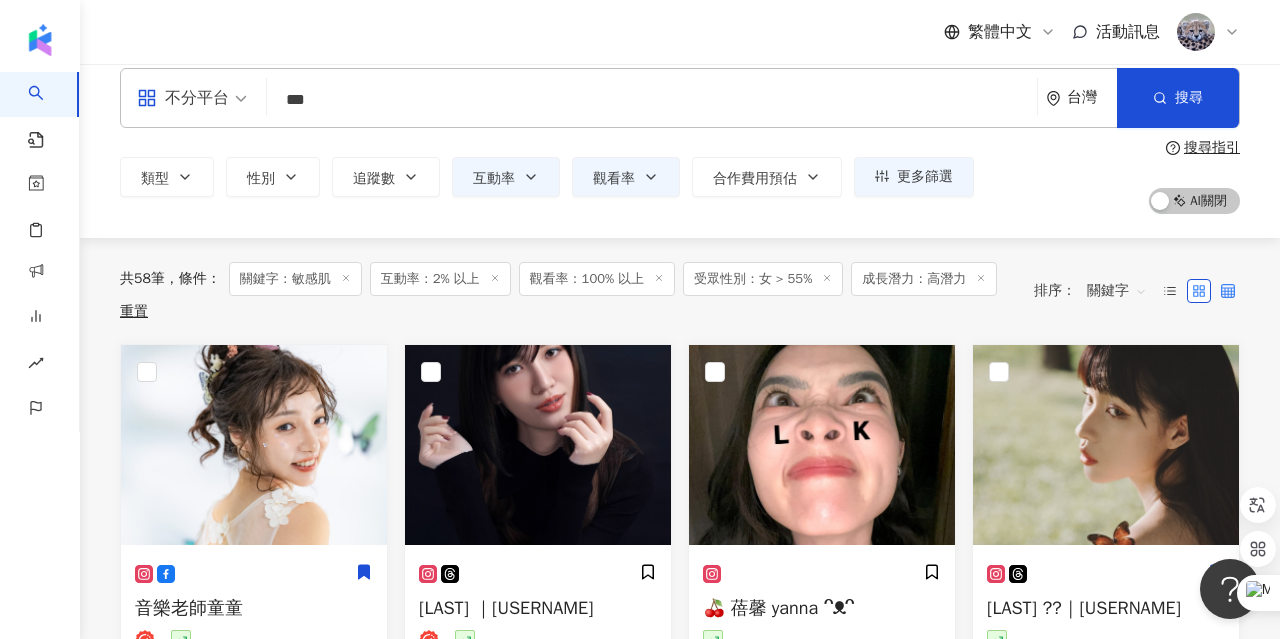 click at bounding box center [1228, 291] 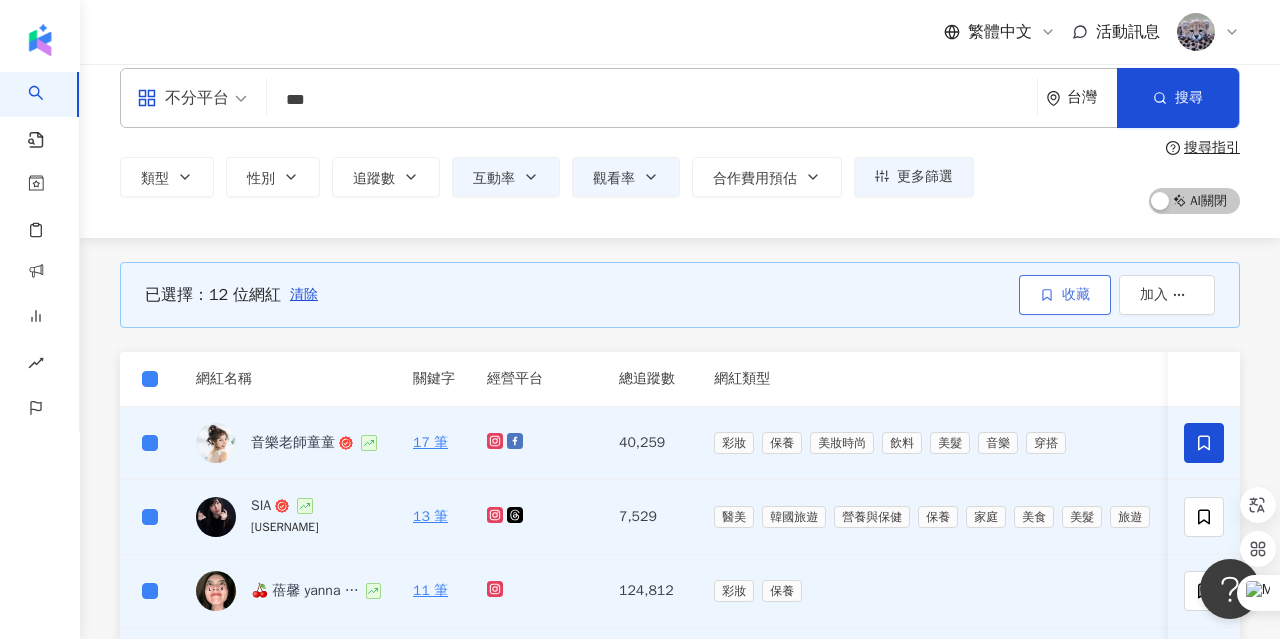 click on "收藏" at bounding box center [1065, 295] 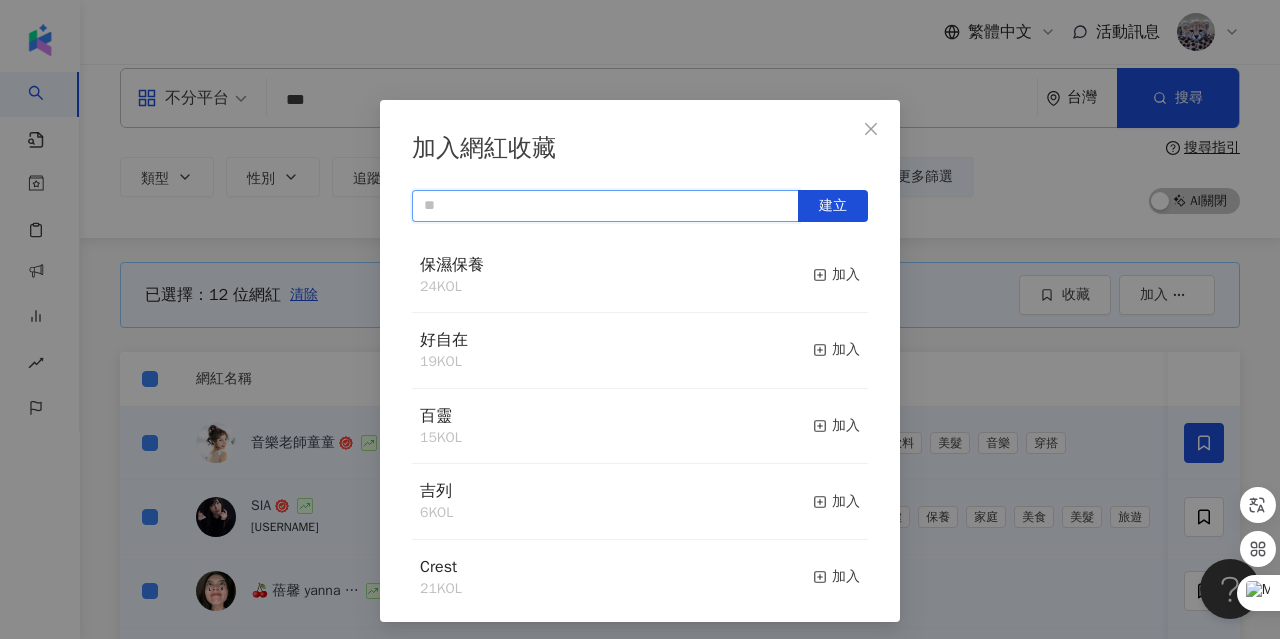 click at bounding box center [605, 206] 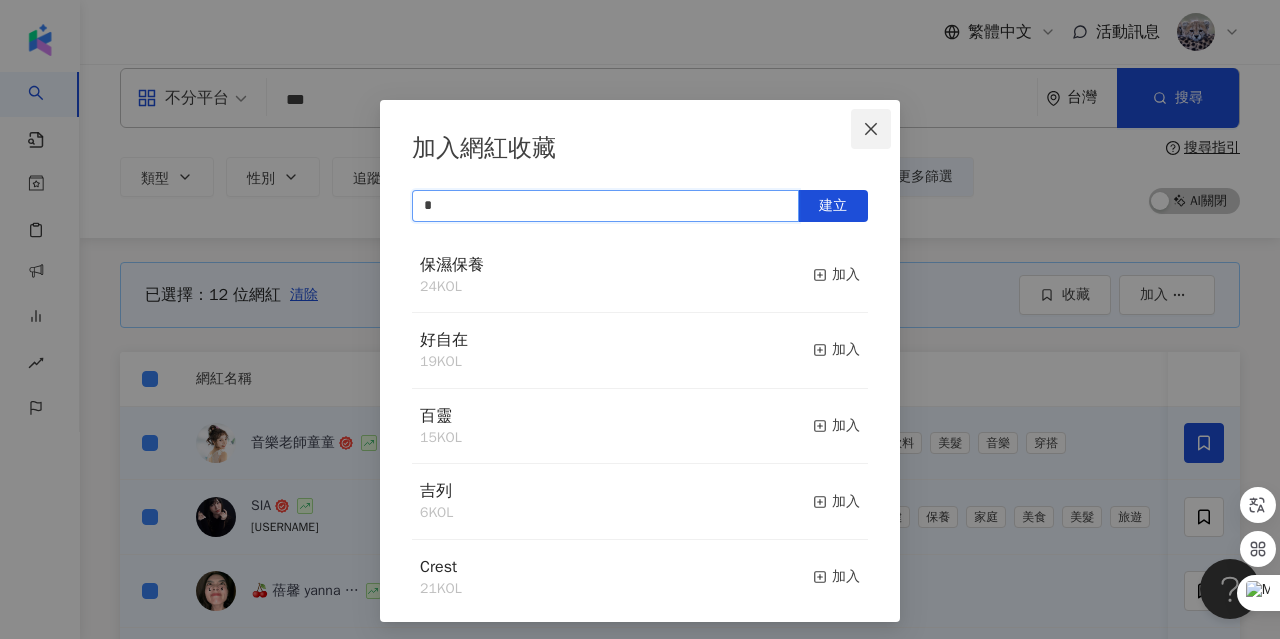type on "*" 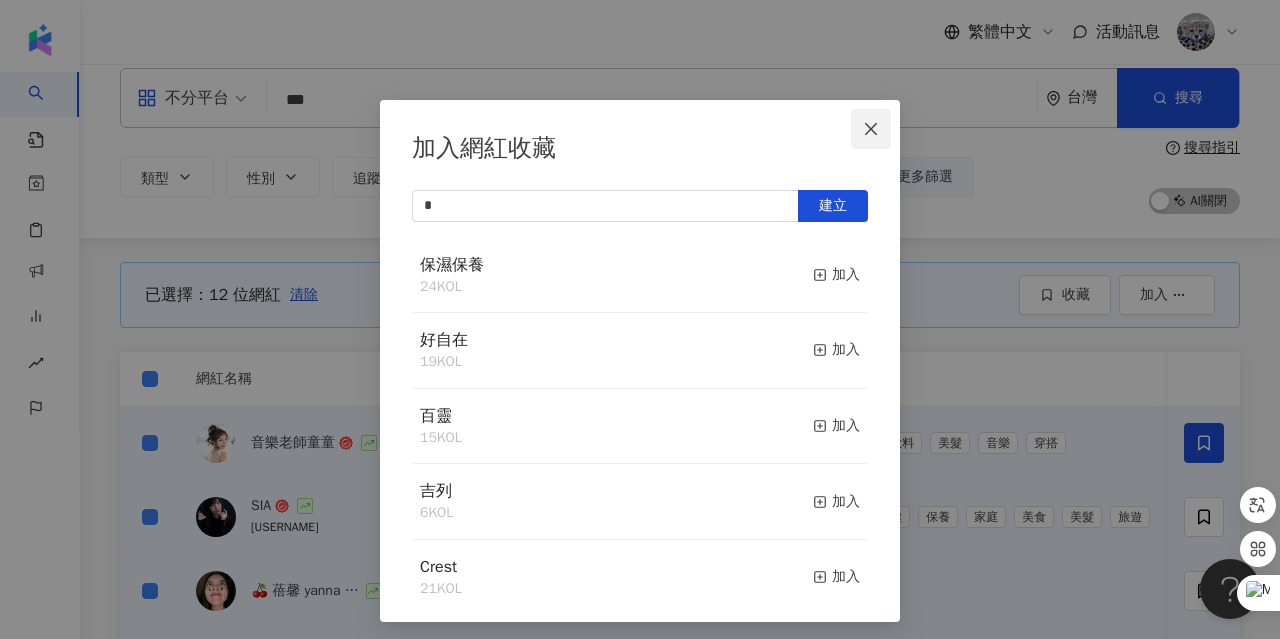 click at bounding box center (871, 129) 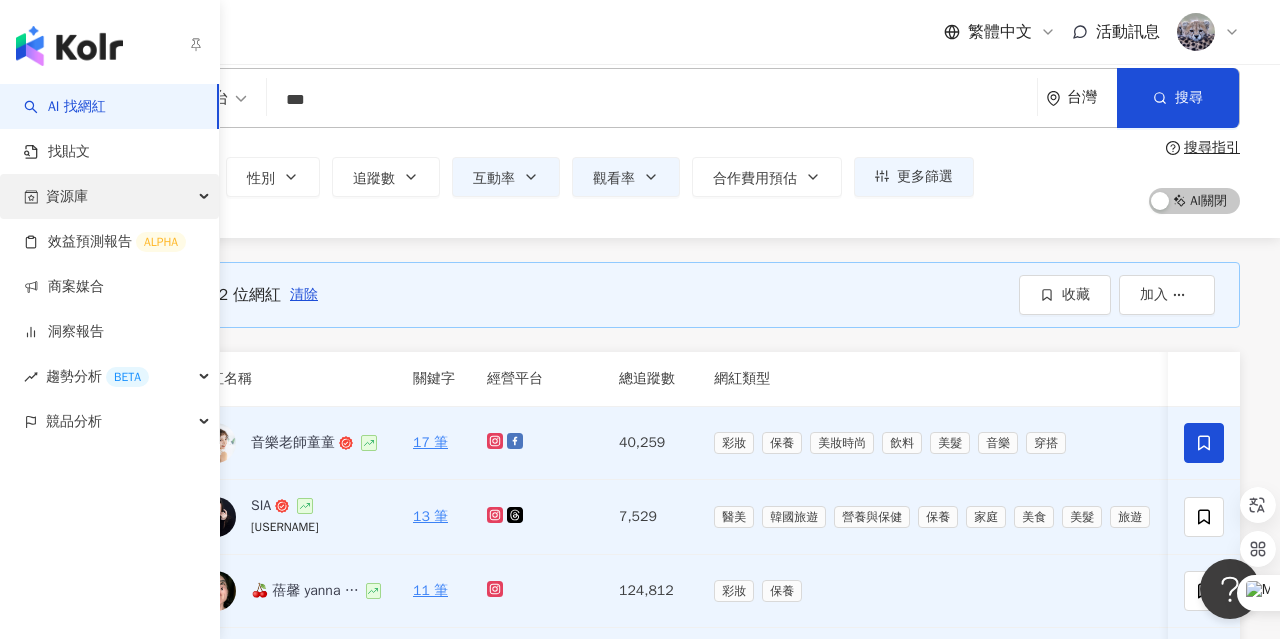 click on "資源庫" at bounding box center (67, 196) 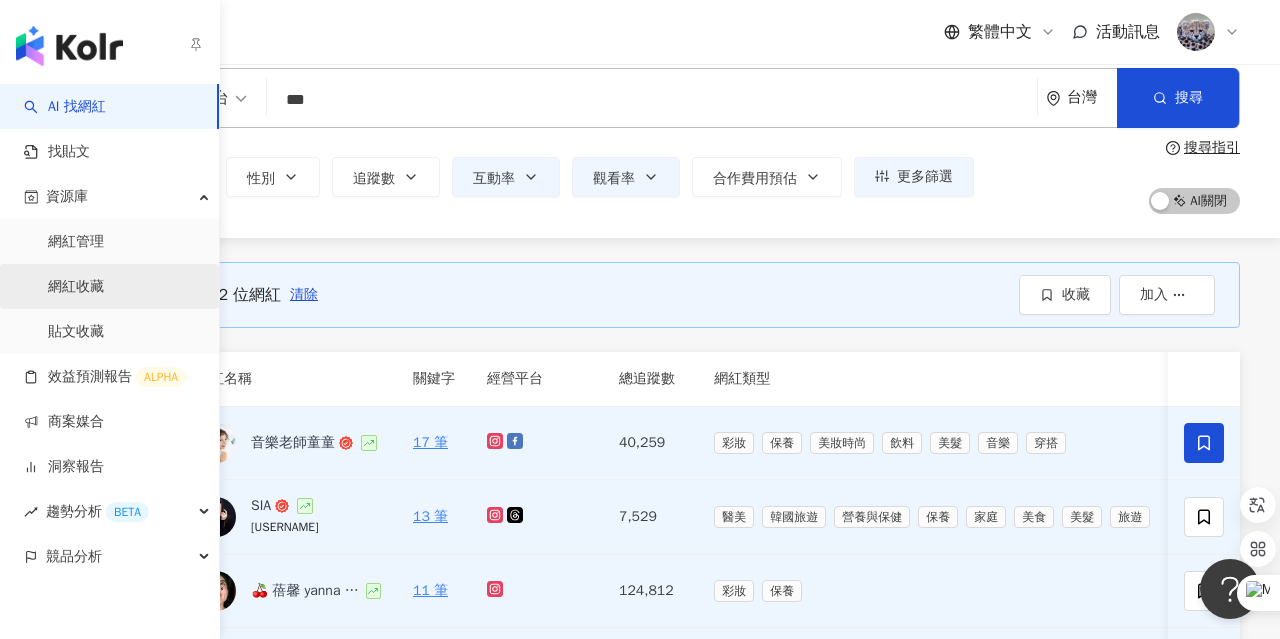 click on "網紅收藏" at bounding box center [76, 287] 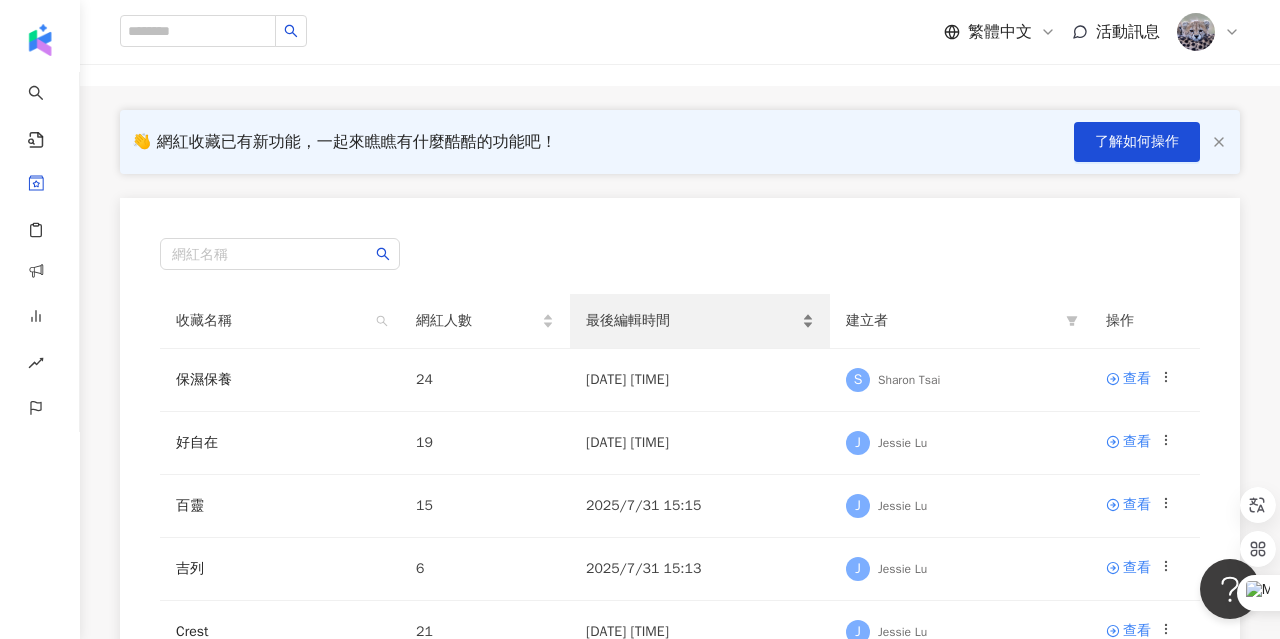 scroll, scrollTop: 101, scrollLeft: 0, axis: vertical 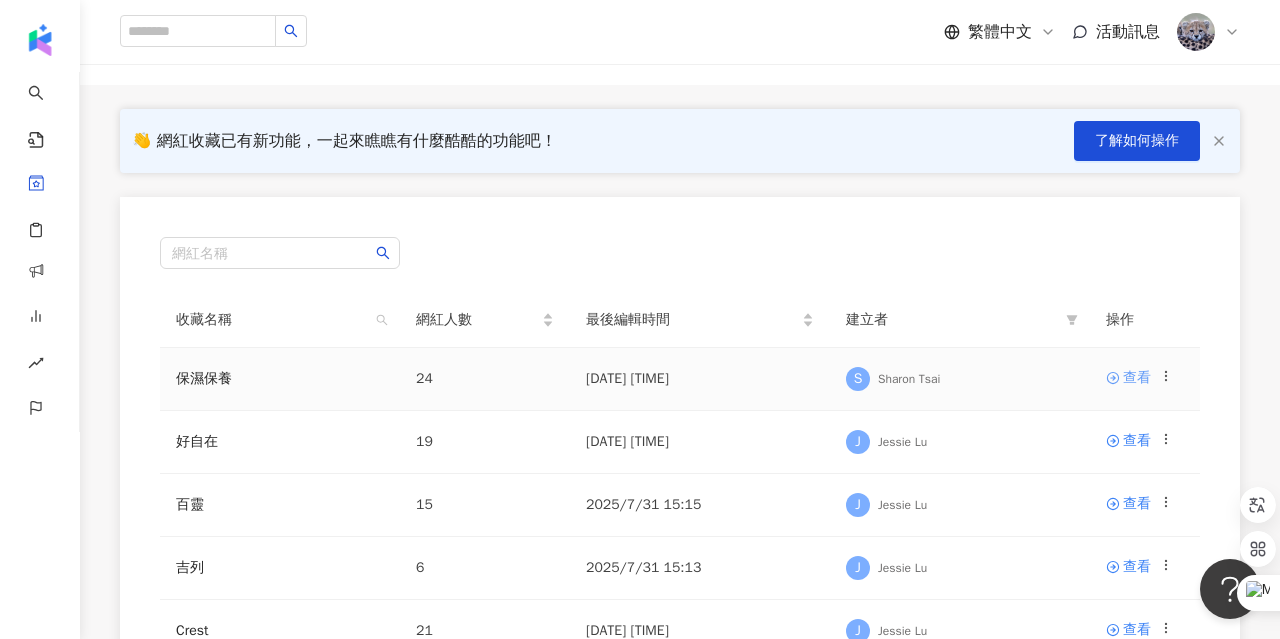 click on "查看" at bounding box center (1137, 378) 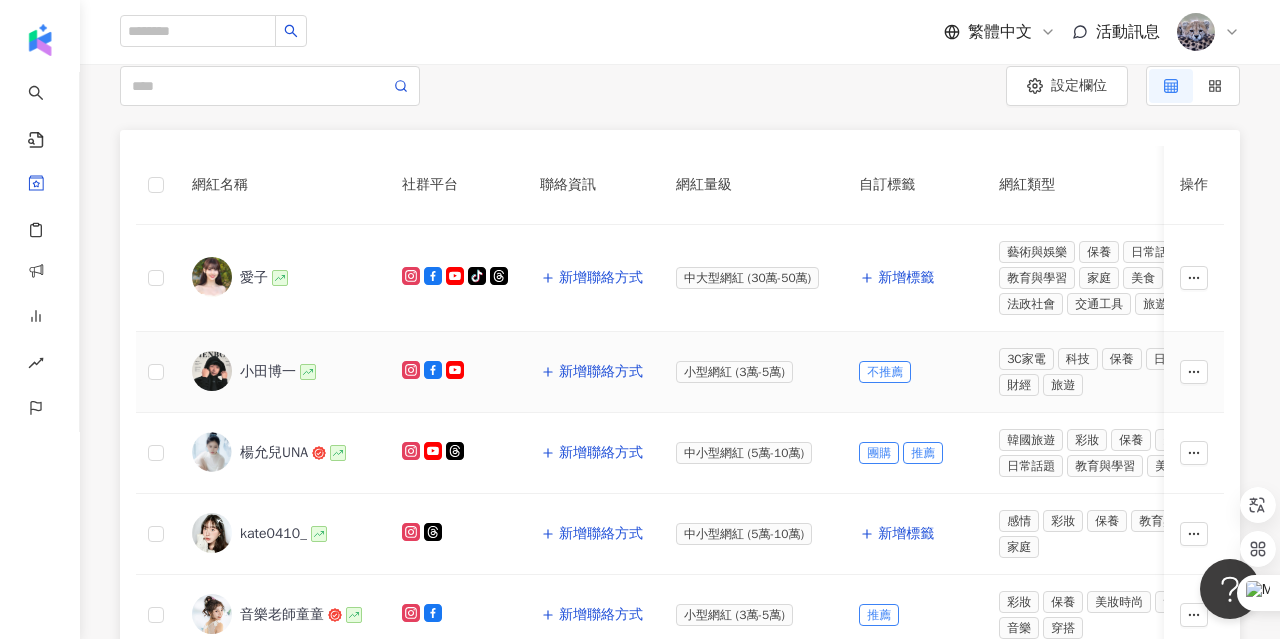 scroll, scrollTop: 209, scrollLeft: 0, axis: vertical 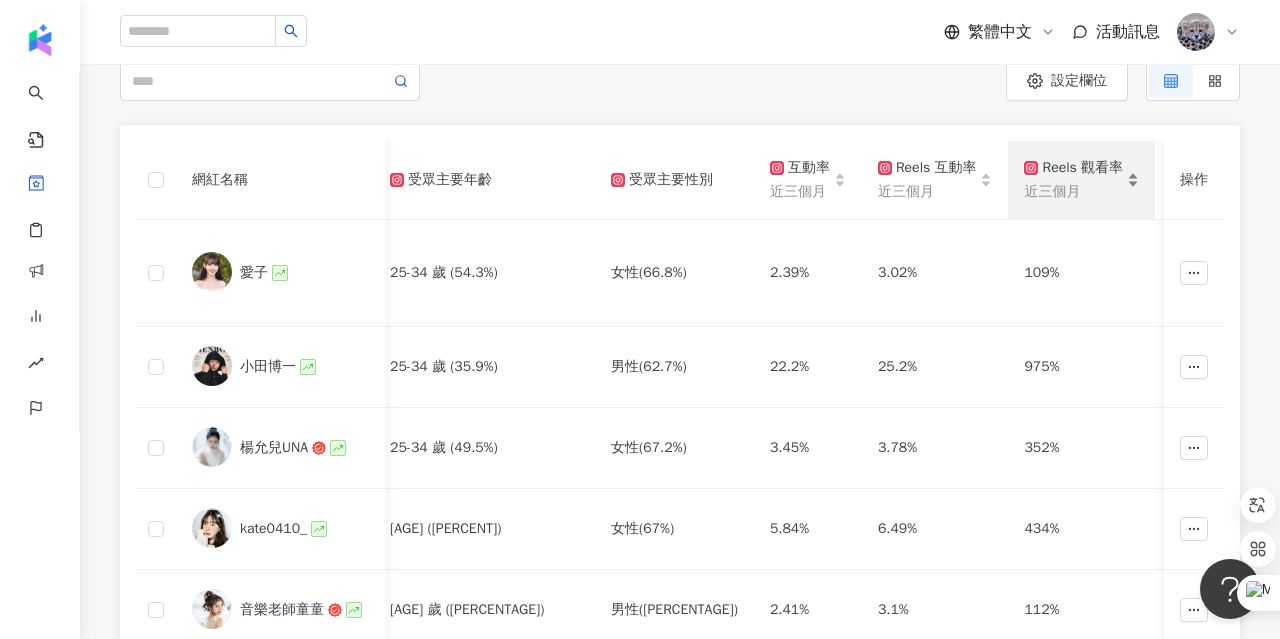 click on "近三個月" at bounding box center (1073, 192) 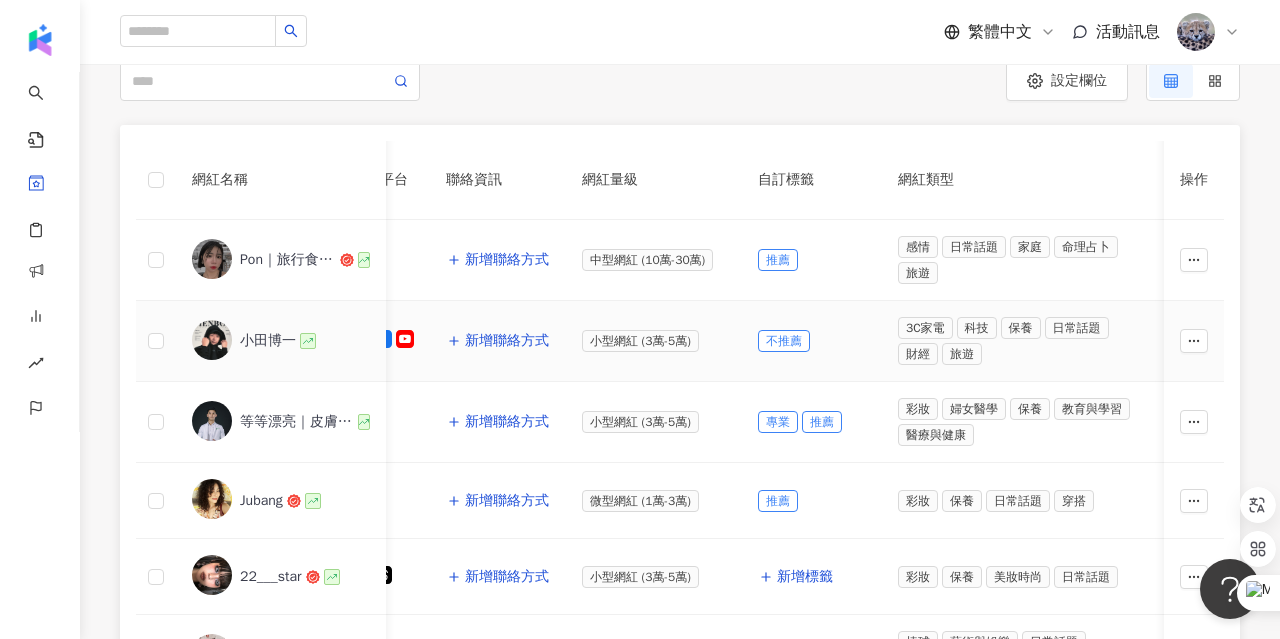 scroll, scrollTop: 0, scrollLeft: 0, axis: both 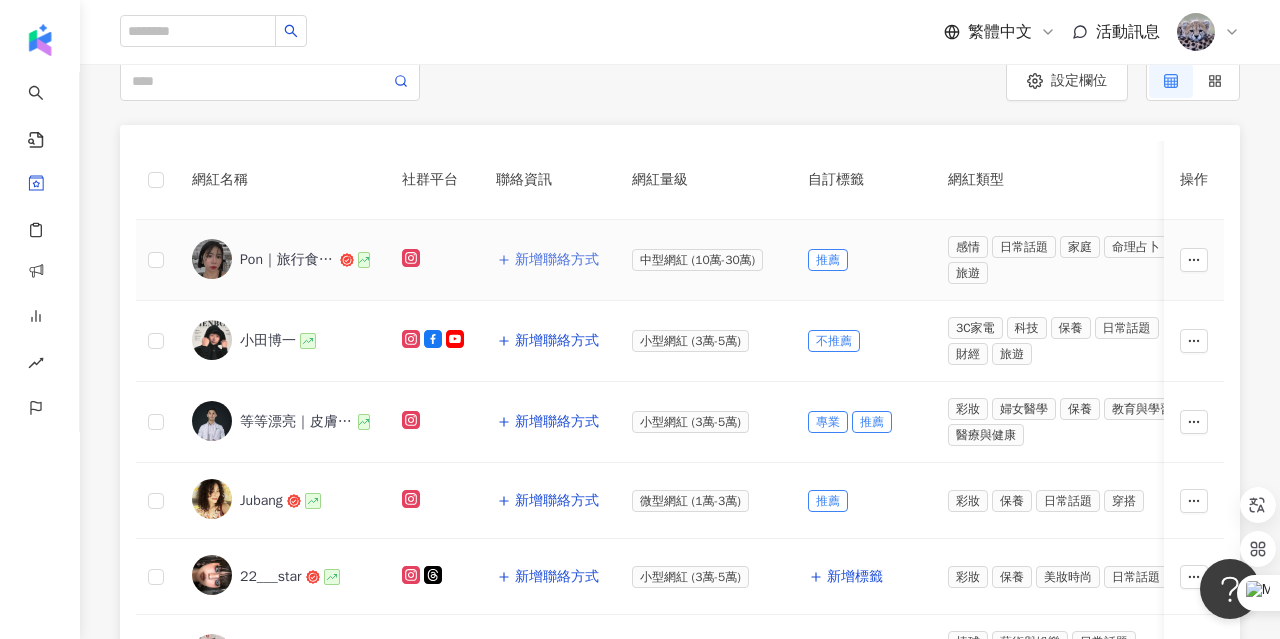 click on "新增聯絡方式" at bounding box center [557, 260] 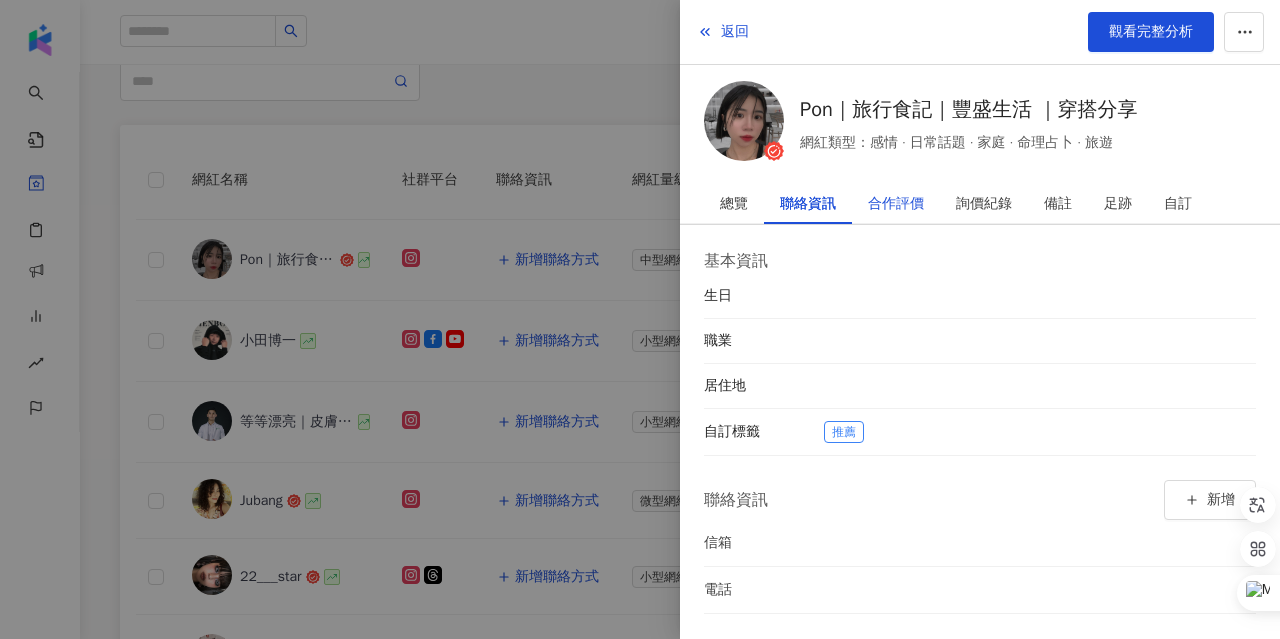 click on "合作評價" at bounding box center [896, 204] 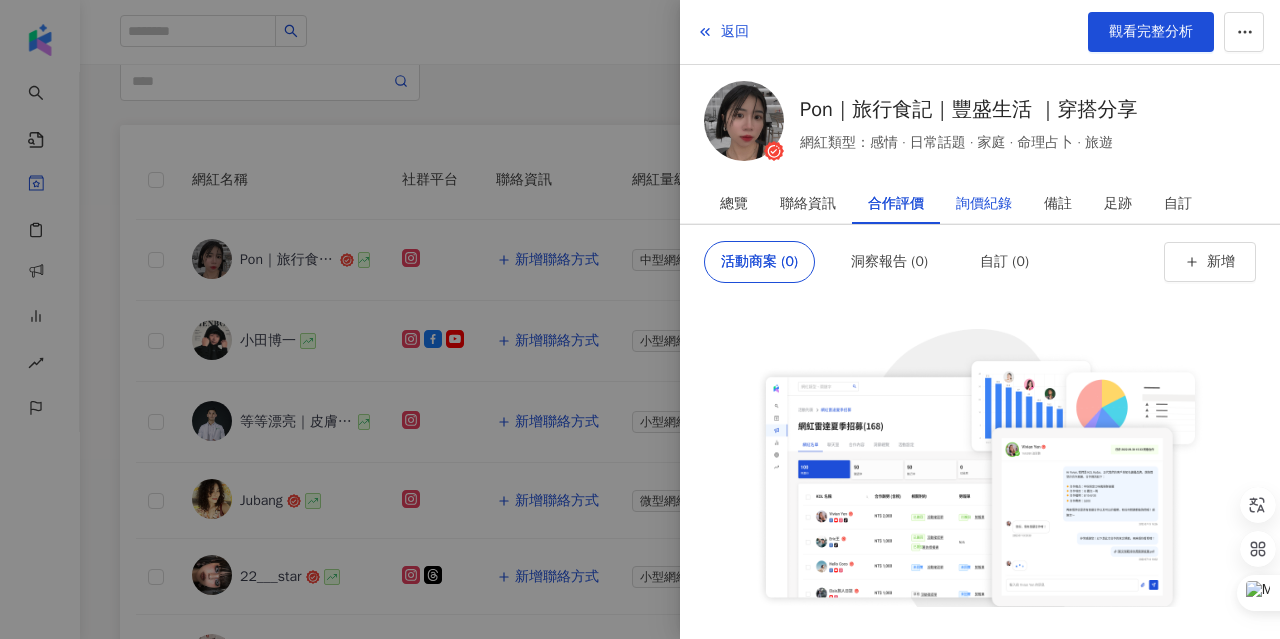 click on "詢價紀錄" at bounding box center [984, 204] 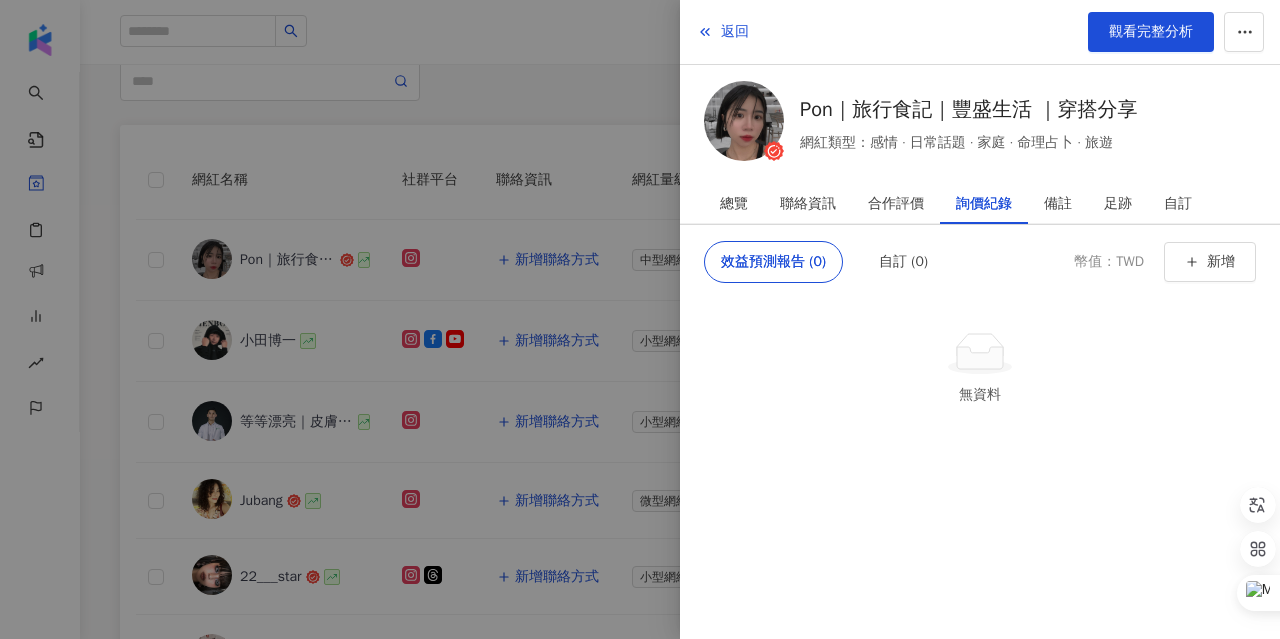 click at bounding box center (640, 319) 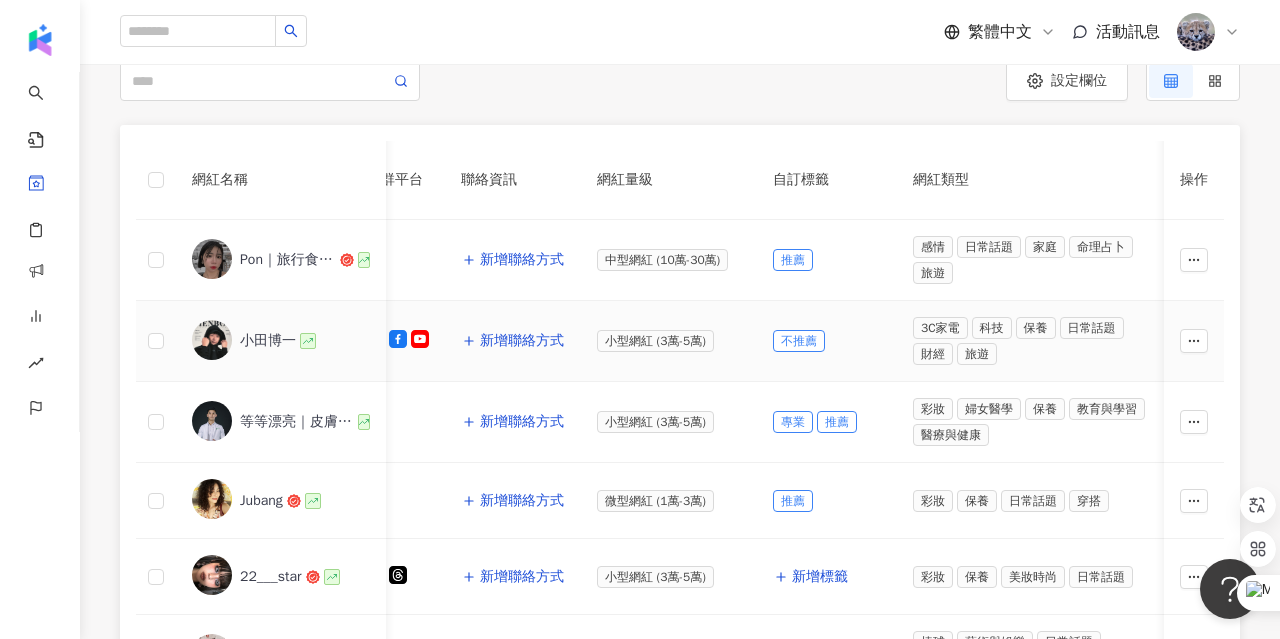 scroll, scrollTop: 0, scrollLeft: 37, axis: horizontal 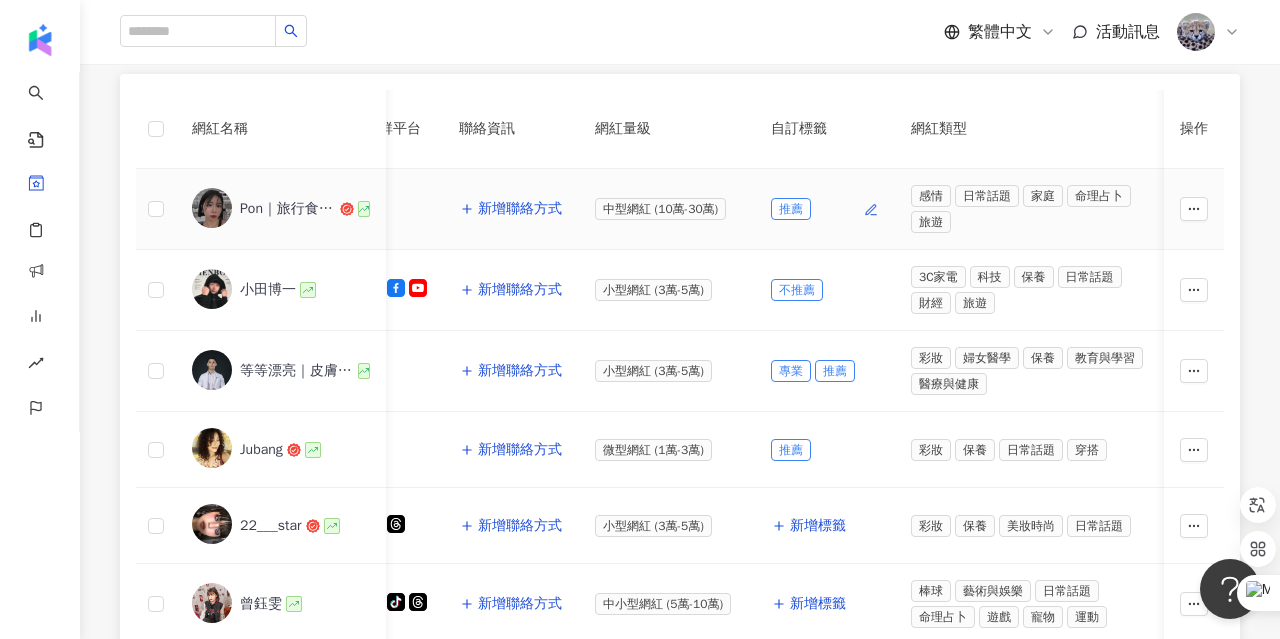click 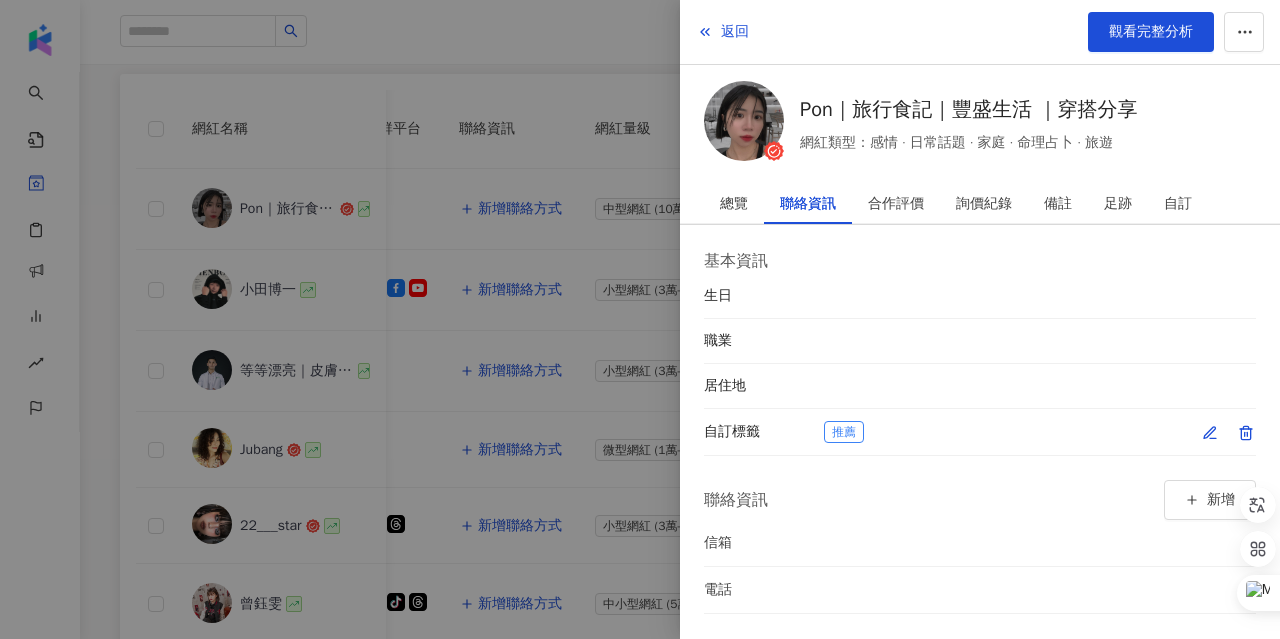 click 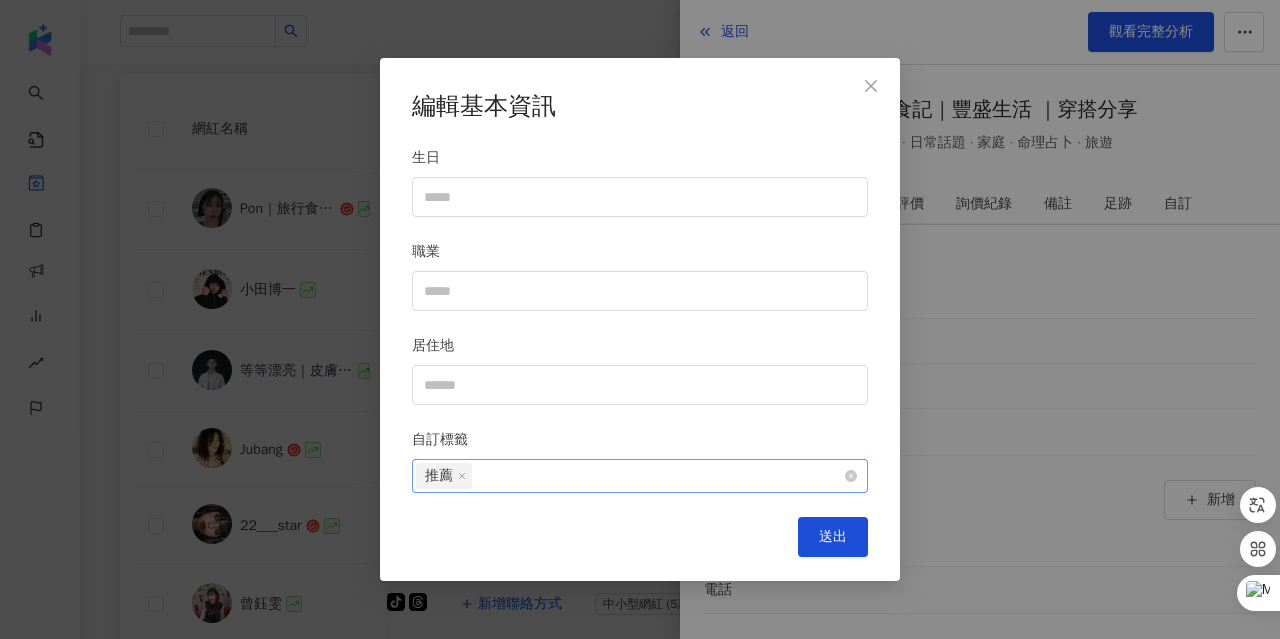 click on "推薦" at bounding box center [629, 476] 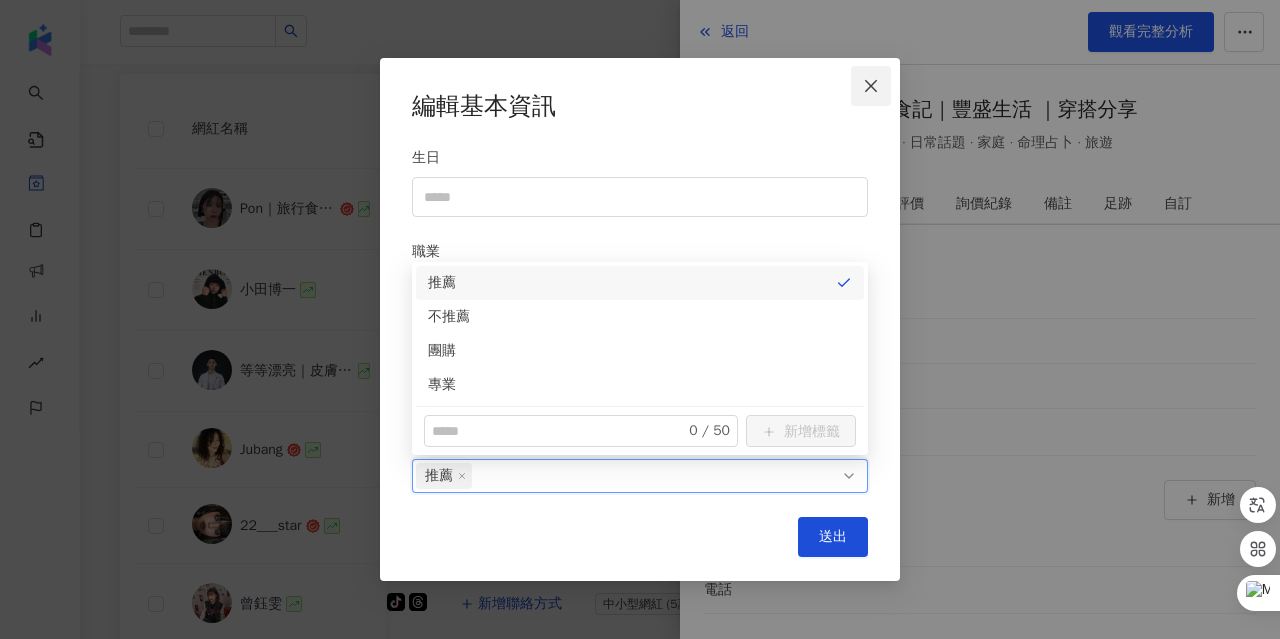 click 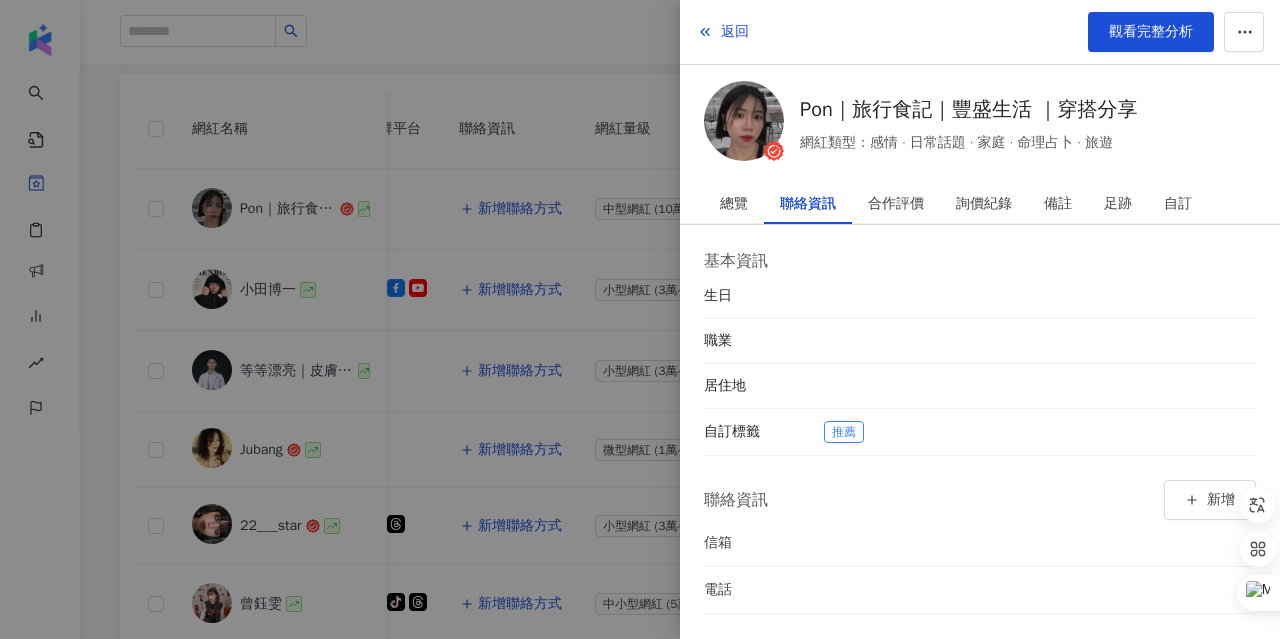 click at bounding box center [640, 319] 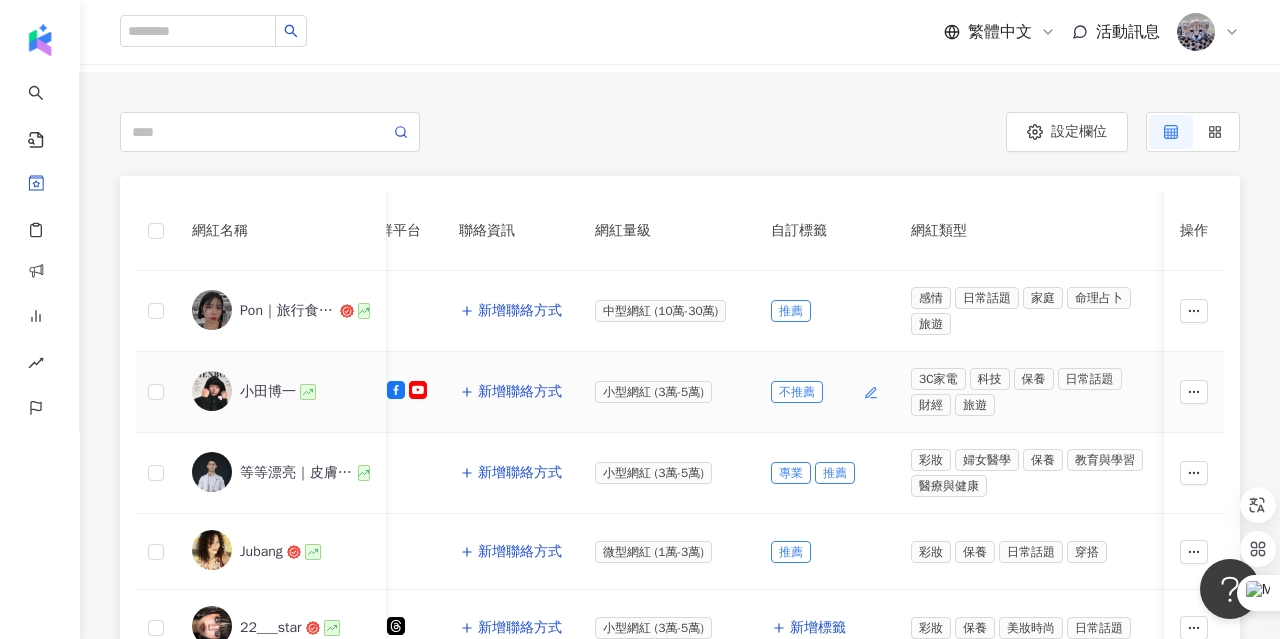 scroll, scrollTop: 156, scrollLeft: 0, axis: vertical 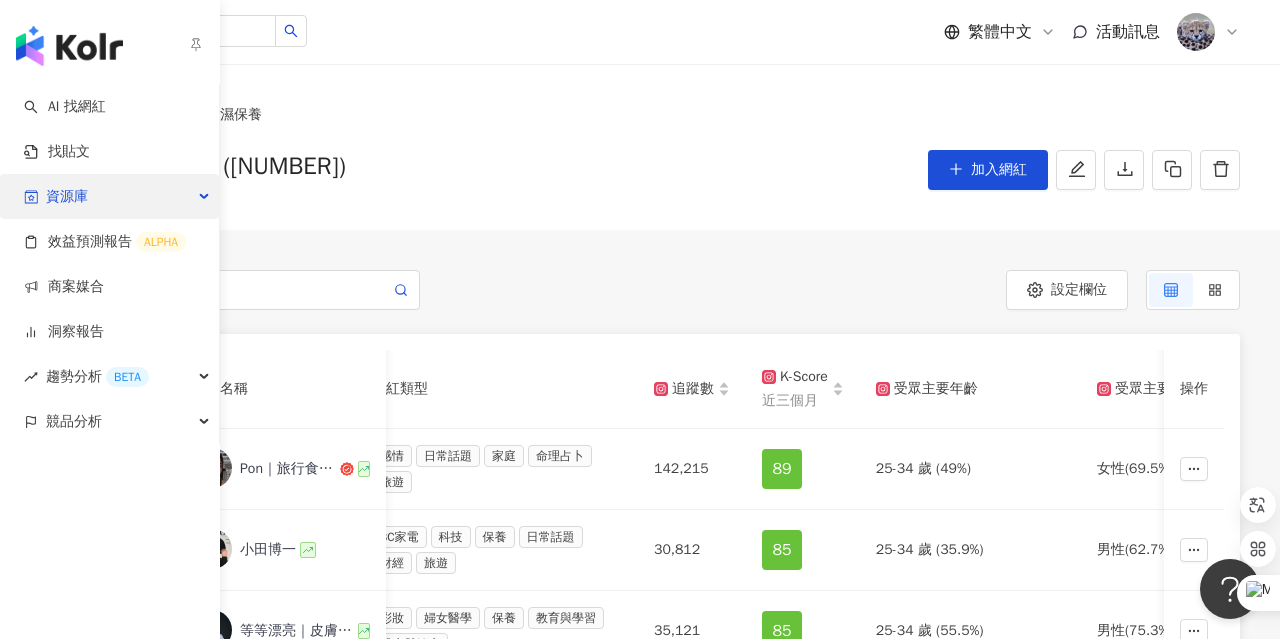 click on "資源庫" at bounding box center [67, 196] 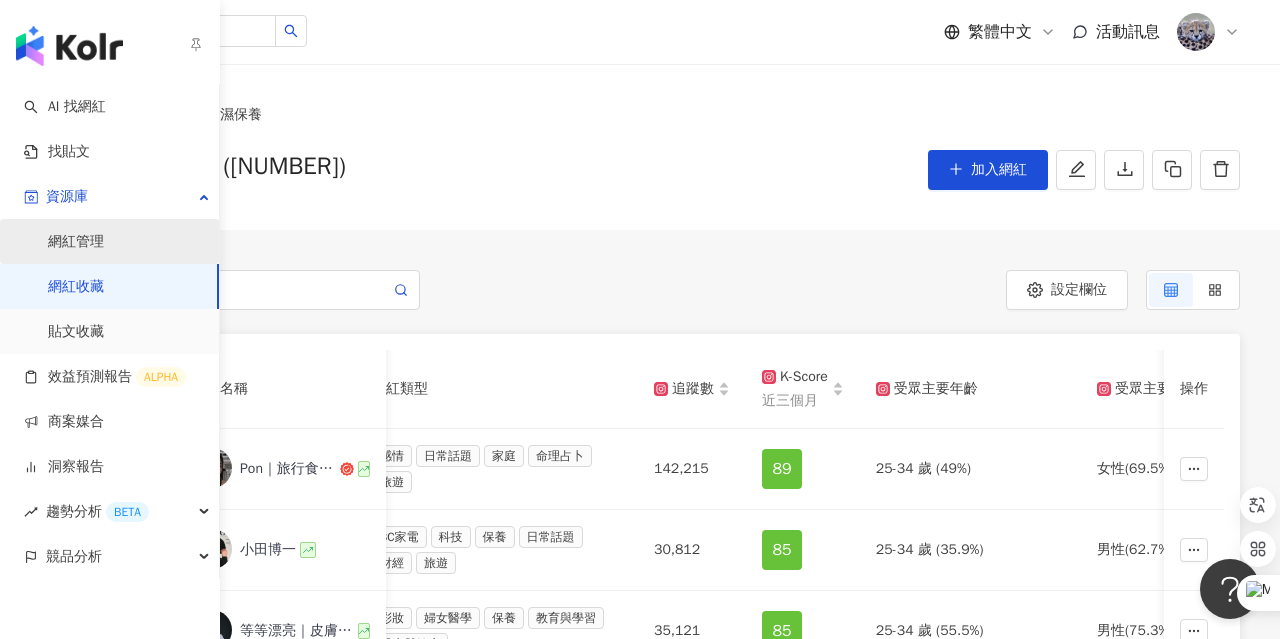 click on "網紅管理" at bounding box center [76, 242] 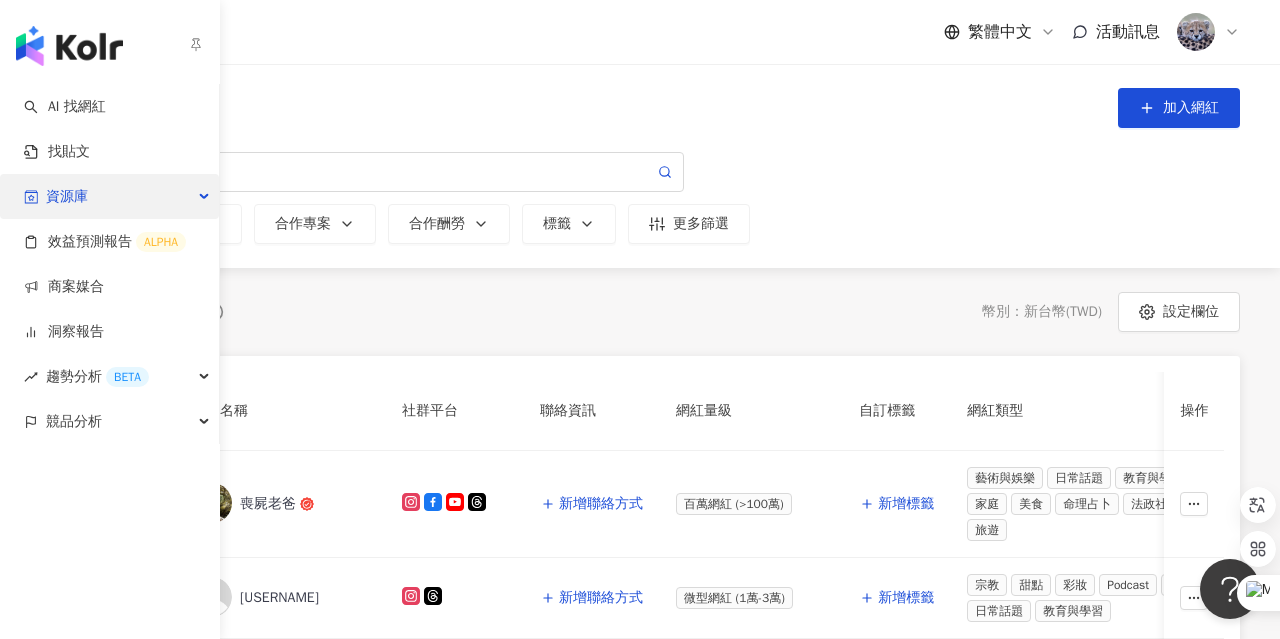click on "資源庫" at bounding box center [109, 196] 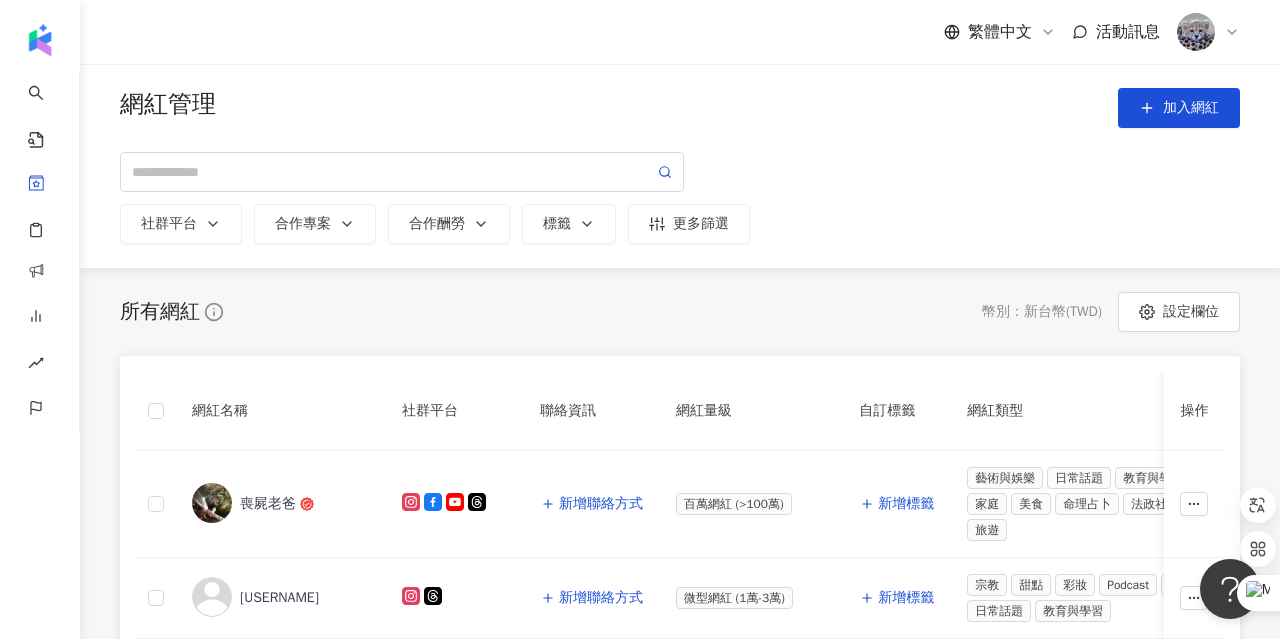 click on "所有網紅 幣別 ： 新台幣 ( TWD ) 設定欄位" at bounding box center (680, 312) 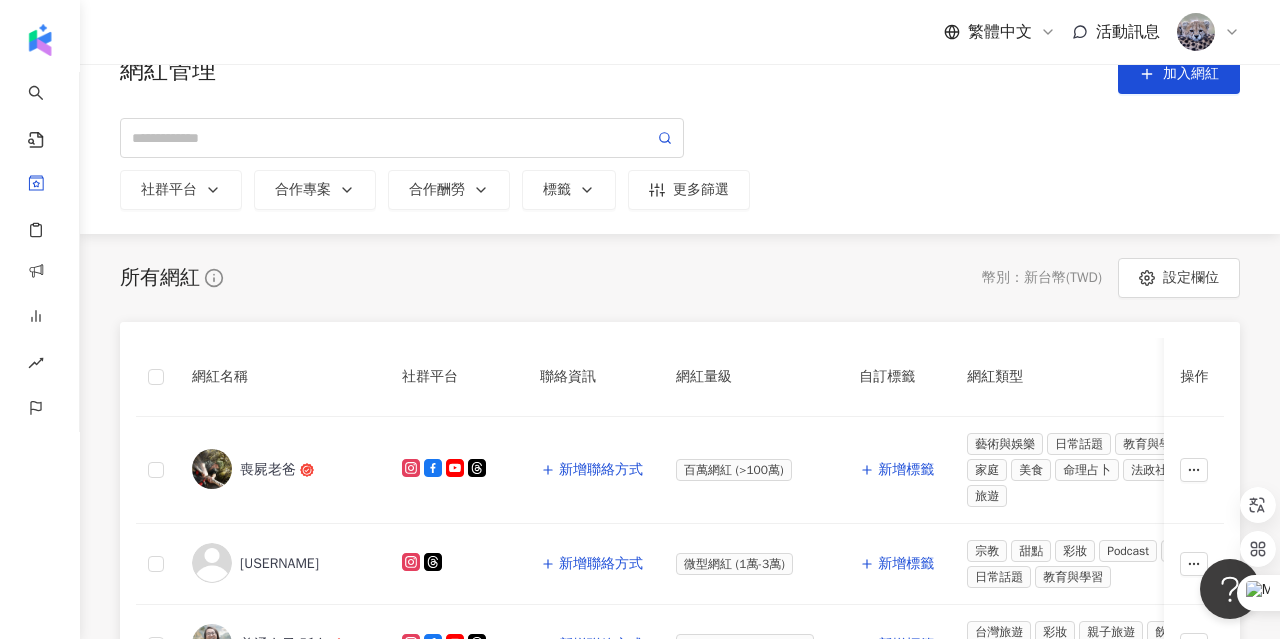 scroll, scrollTop: 32, scrollLeft: 0, axis: vertical 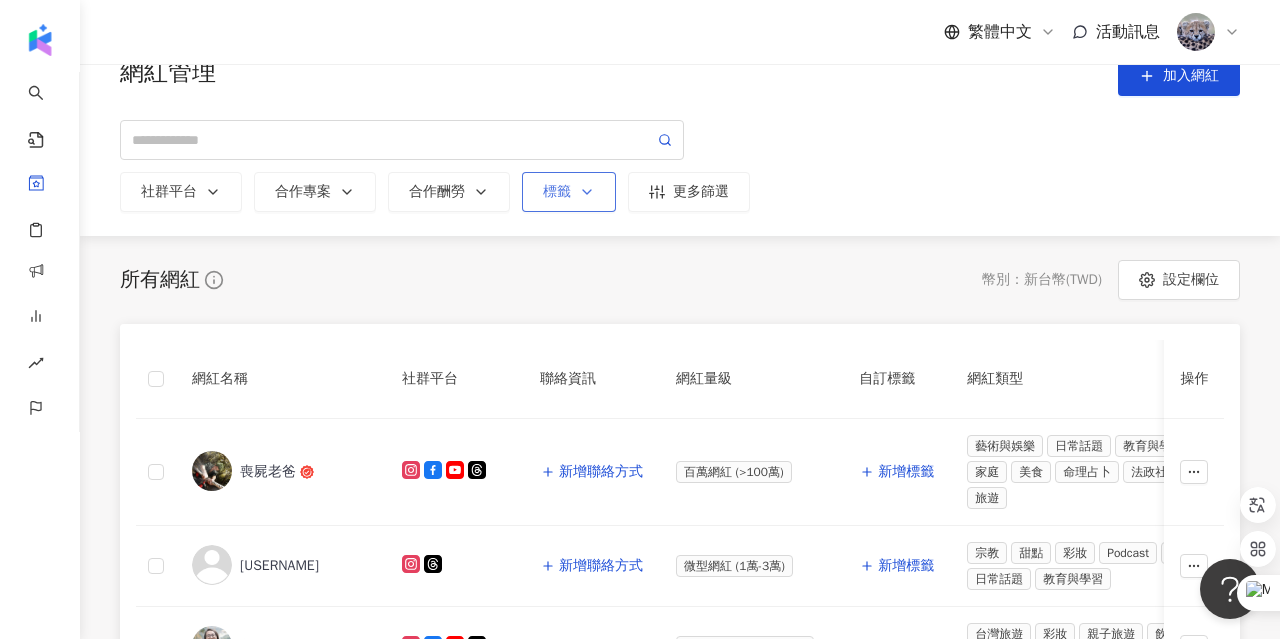 click on "標籤" at bounding box center (569, 192) 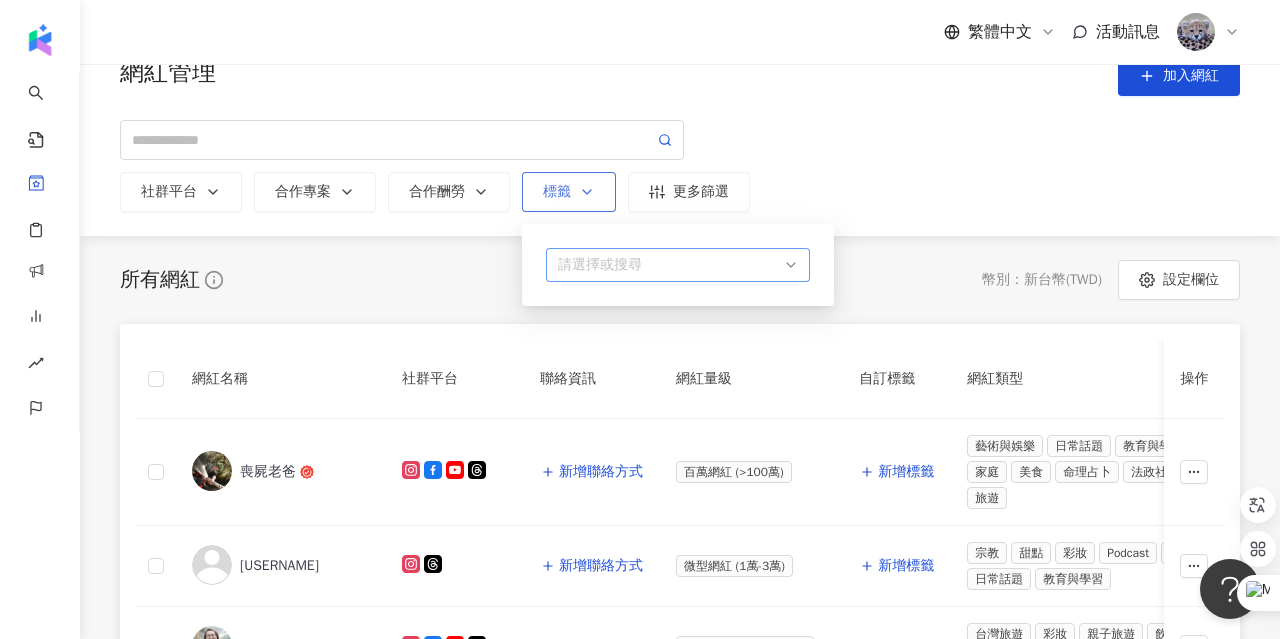 click at bounding box center [667, 265] 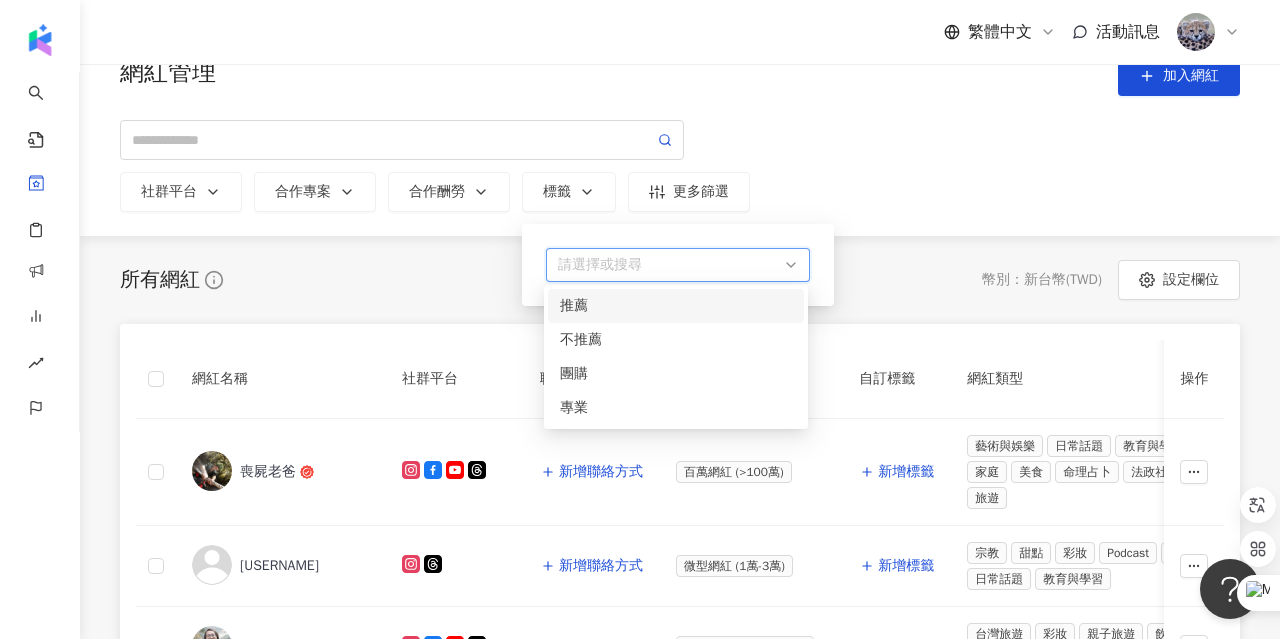 click on "推薦" at bounding box center (676, 306) 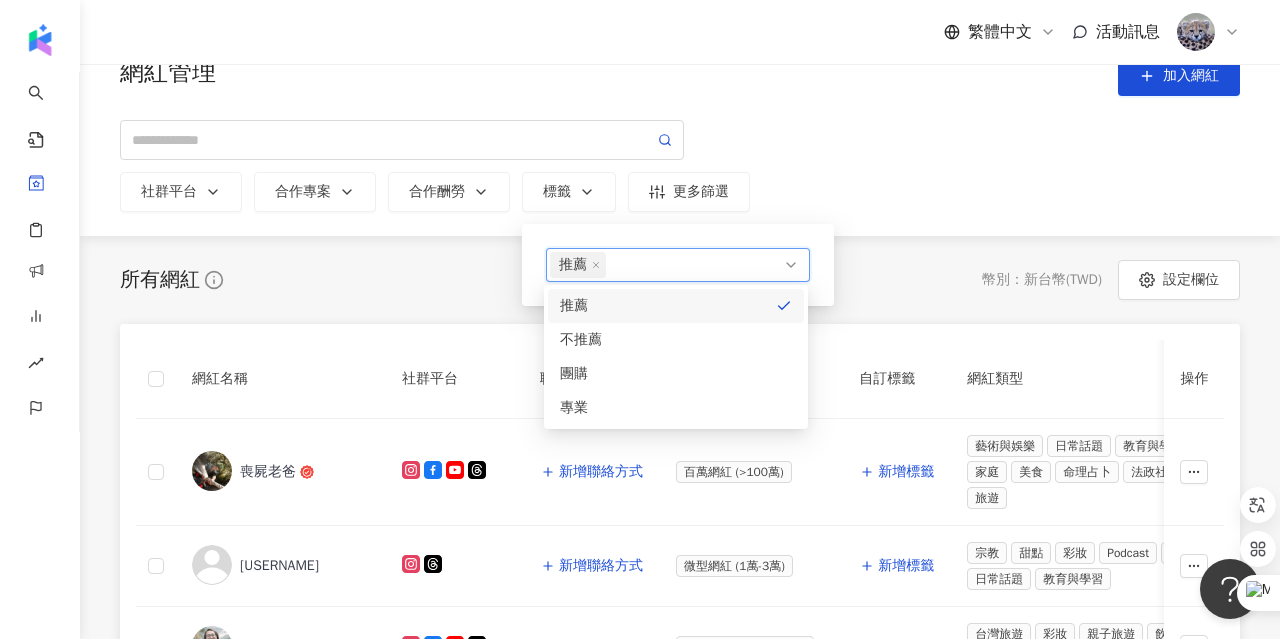 click on "所有網紅 幣別 ： 新台幣 ( TWD ) 設定欄位 網紅名稱 社群平台 聯絡資訊 網紅量級 自訂標籤 網紅類型 追蹤數 K-Score 近三個月 受眾主要年齡 受眾主要性別 互動率 近三個月 Reels 互動率 近三個月 Reels 觀看率 近三個月 漲粉率 近三個月 已加入的收藏夾 已加入的商案媒合 已加入的洞察報告 最新足跡 操作                                         喪屍老爸 新增聯絡方式 百萬網紅 (>100萬) 新增標籤 藝術與娛樂 日常話題 教育與學習 家庭 美食 命理占卜 法政社會 旅遊 97,421 87 18-24 歲 (42.3%) 女性 (78.3%) 8.53% 9.8% 236% 15.9% 2 個 - 1 個 新增至收藏夾  蘭諾 yafan888 新增聯絡方式 微型網紅 (1萬-3萬) 新增標籤 宗教 甜點 彩妝 Podcast 保養 日常話題 教育與學習 16,823 84 25-34 歲 (57.8%) 女性 (60.5%) 1.53% 1.26% 41% 0.06% 1 個 - - - 普通女子 孫女 新增聯絡方式 大型網紅 (50萬-100萬) 新增標籤 台灣旅遊" at bounding box center (680, 892) 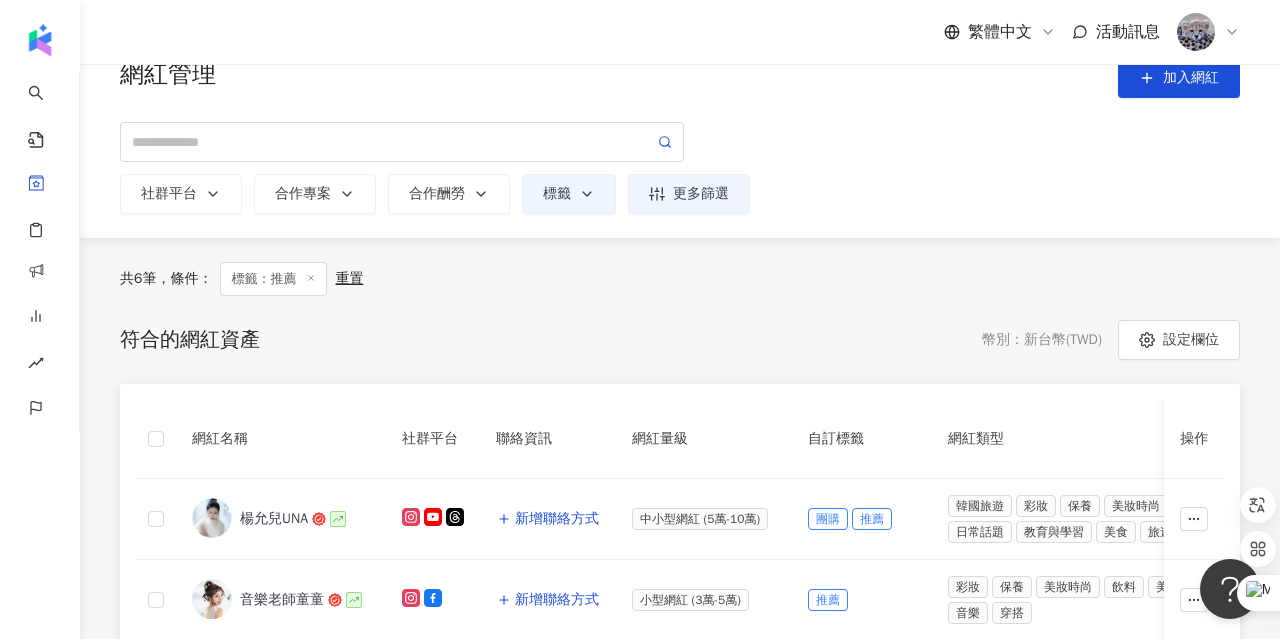 scroll, scrollTop: 0, scrollLeft: 0, axis: both 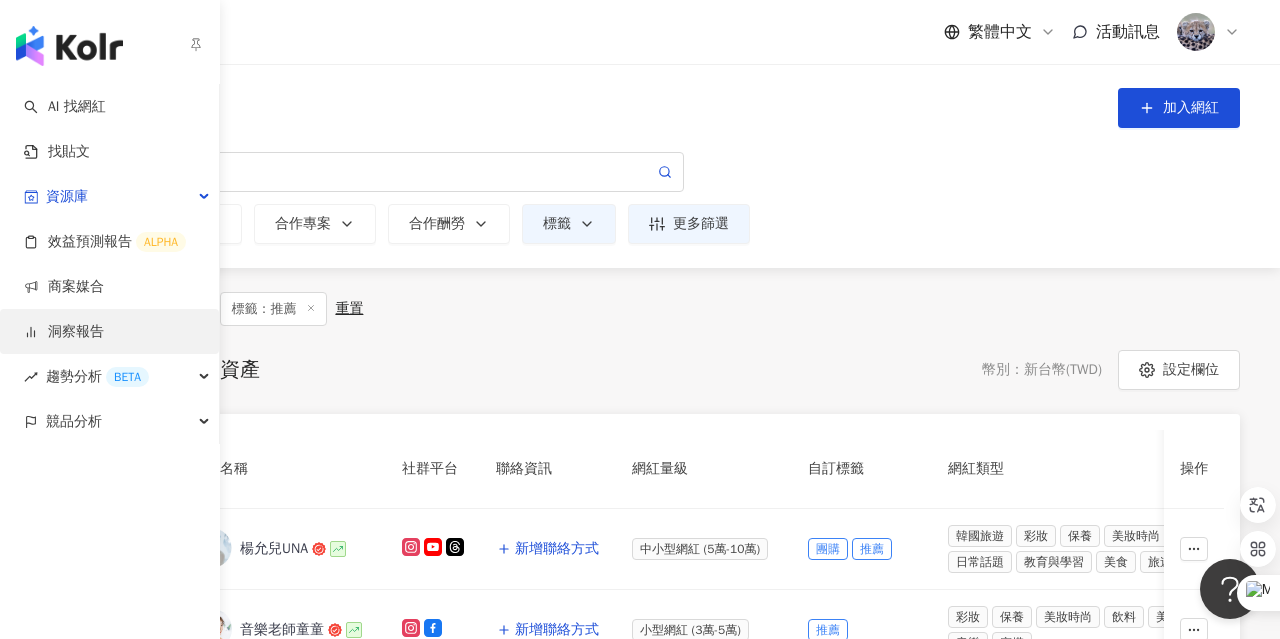 click on "洞察報告" at bounding box center [64, 332] 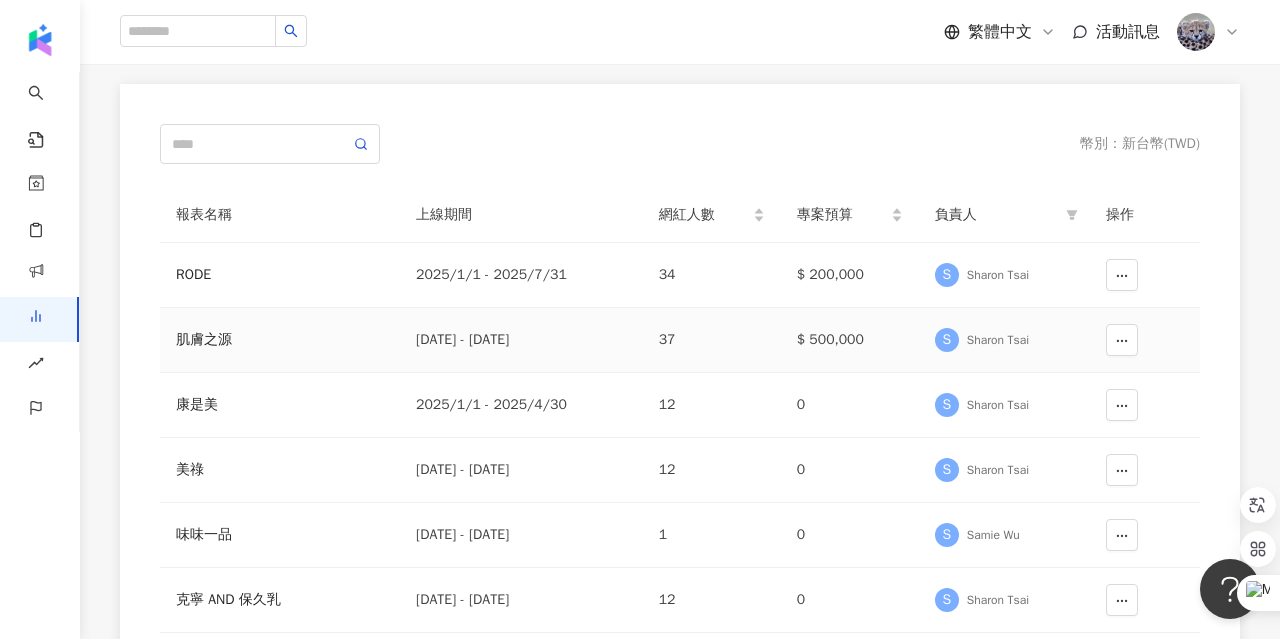 scroll, scrollTop: 152, scrollLeft: 0, axis: vertical 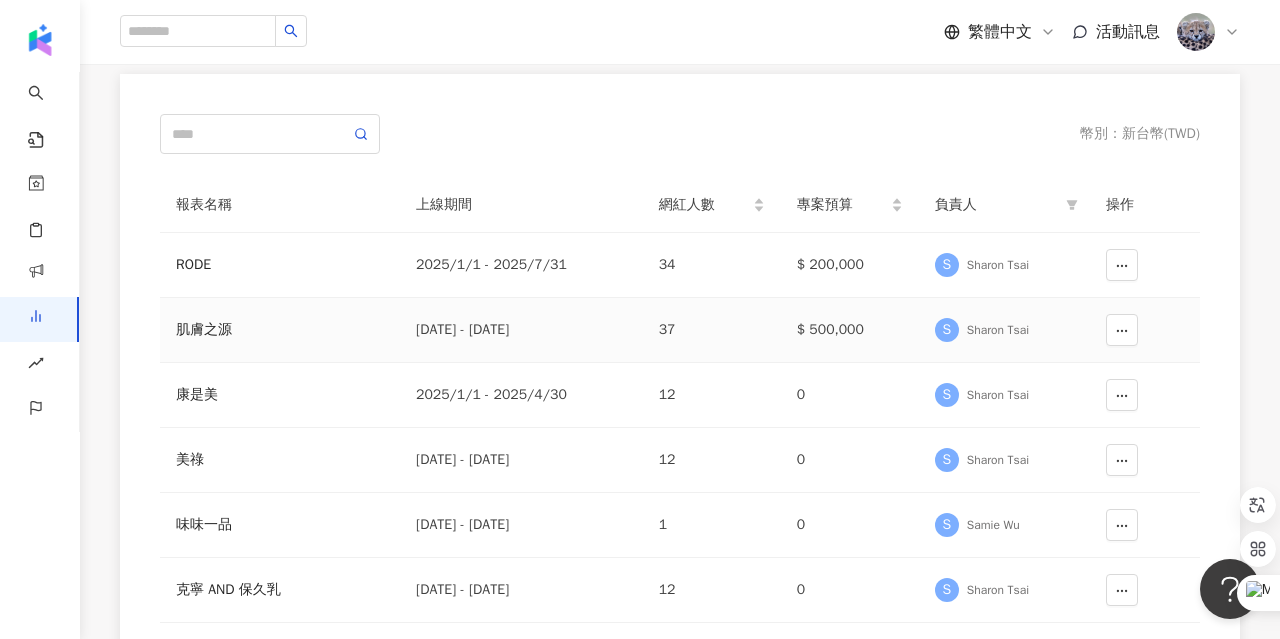 click on "肌膚之源" at bounding box center [280, 330] 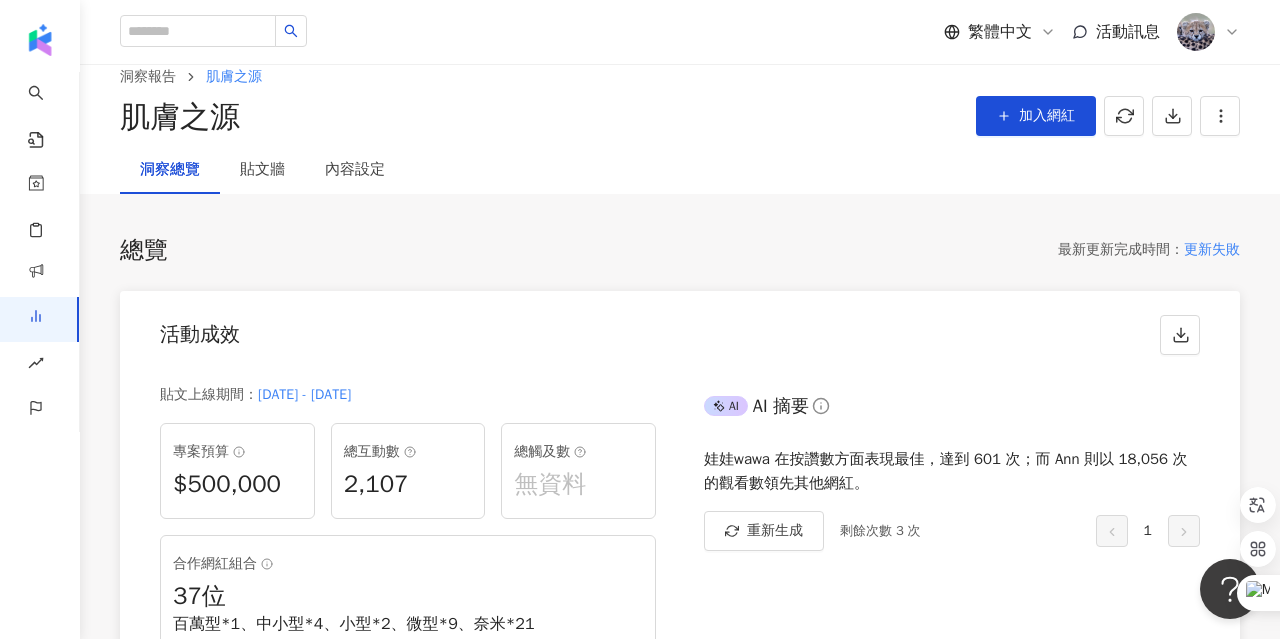 scroll, scrollTop: 27, scrollLeft: 0, axis: vertical 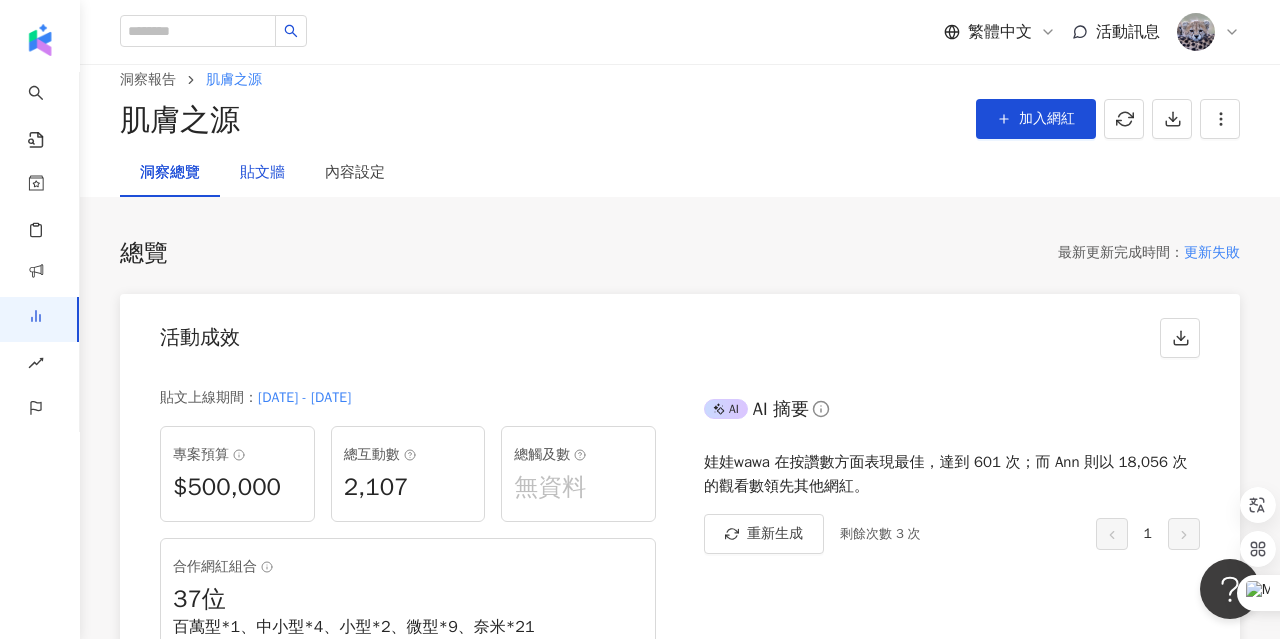 click on "貼文牆" at bounding box center (262, 173) 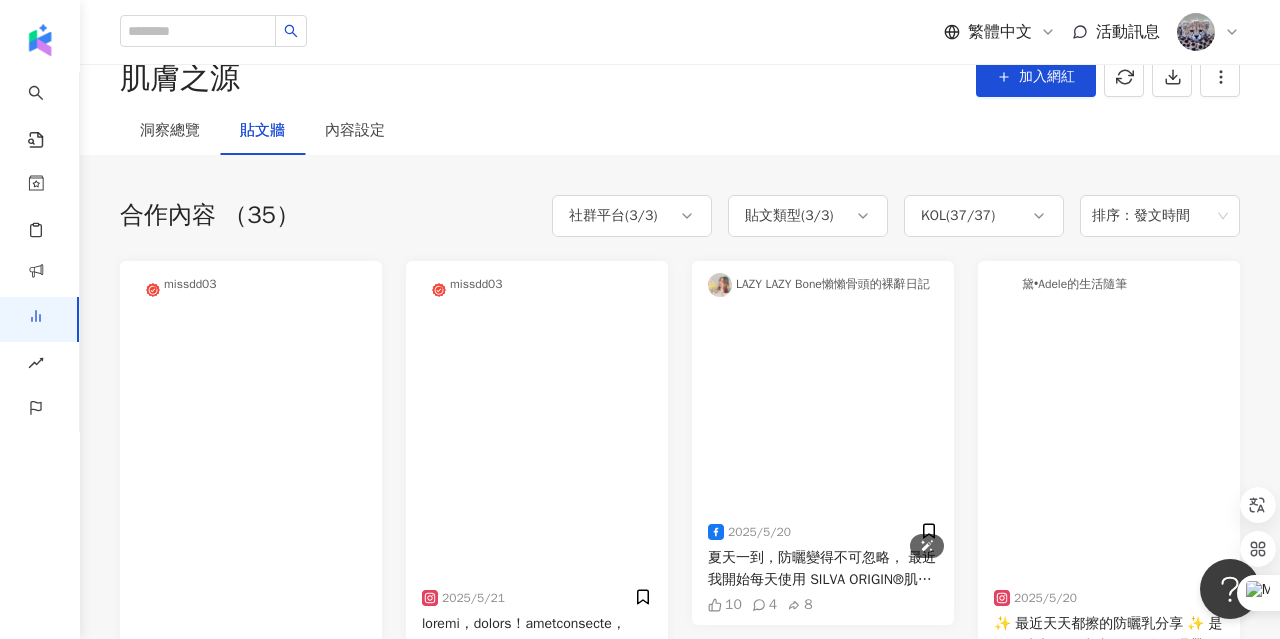 scroll, scrollTop: 0, scrollLeft: 0, axis: both 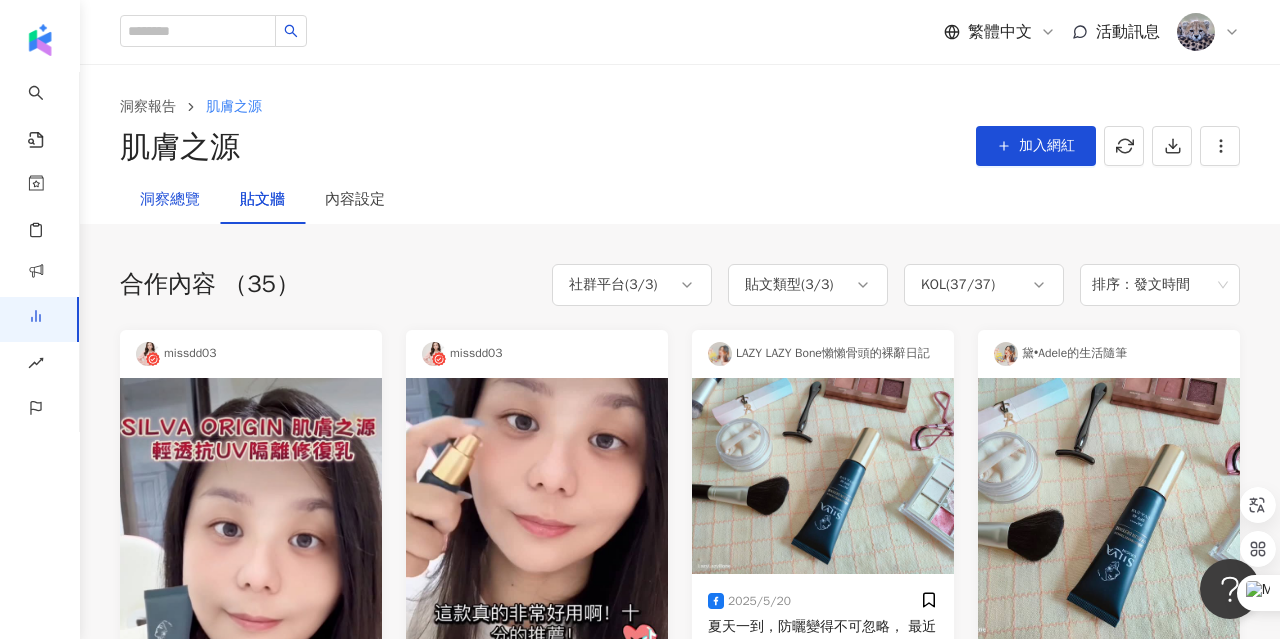 click on "洞察總覽" at bounding box center [170, 200] 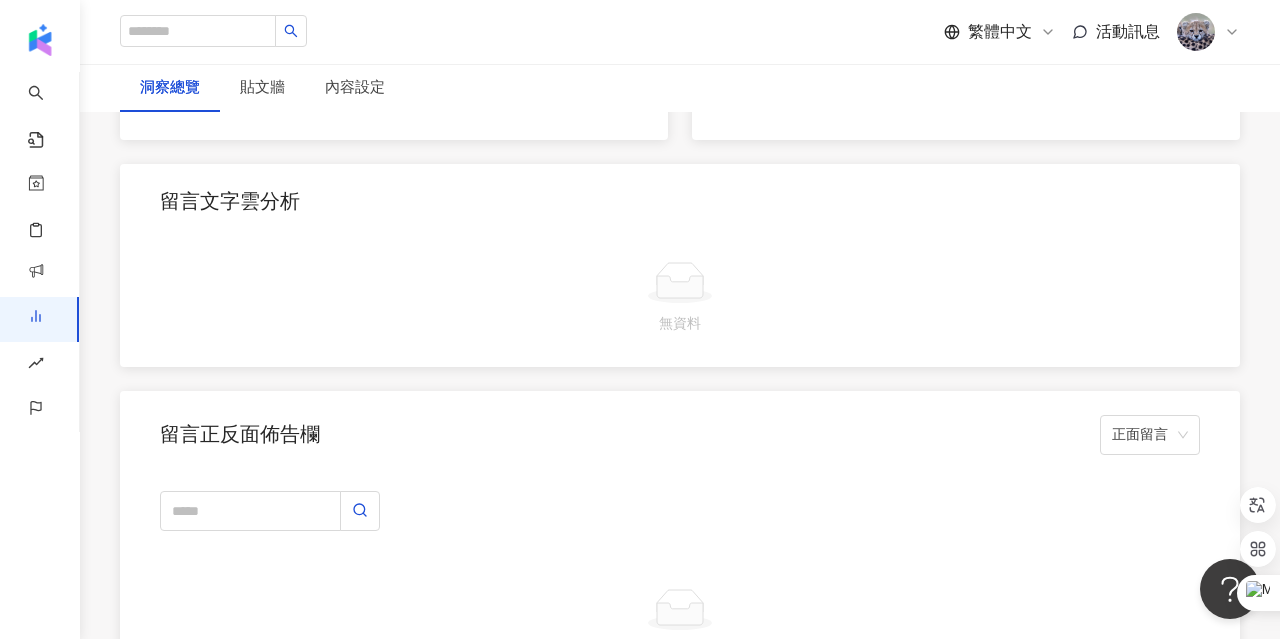 scroll, scrollTop: 4104, scrollLeft: 0, axis: vertical 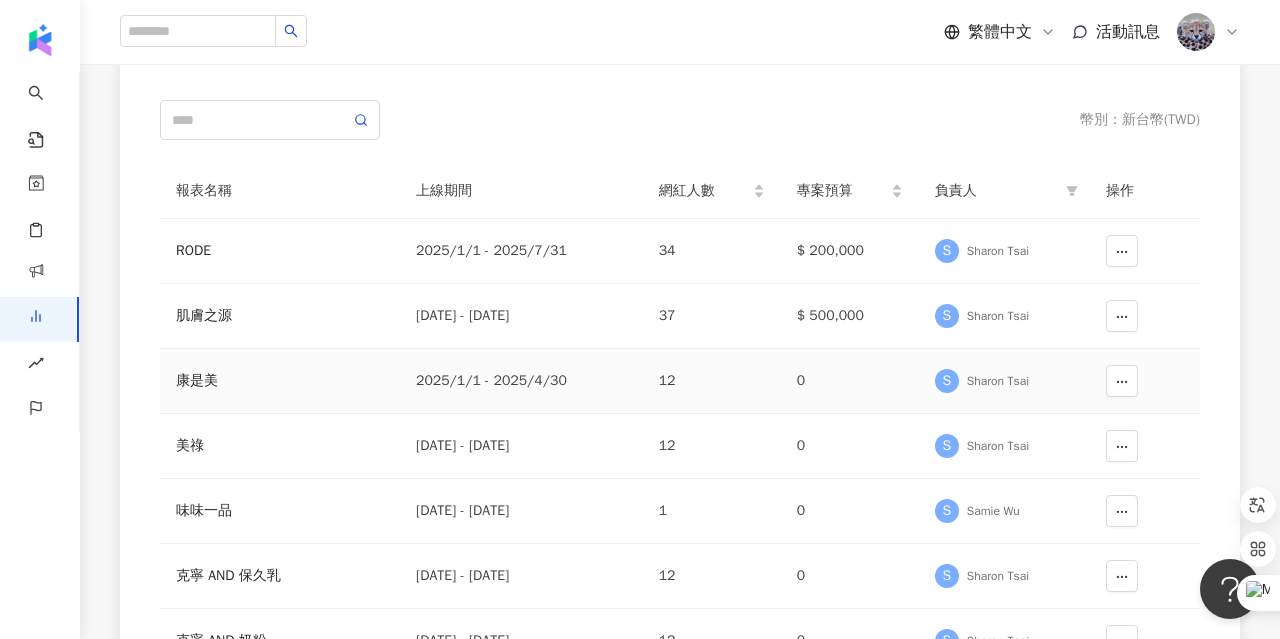 click on "康是美" at bounding box center [280, 381] 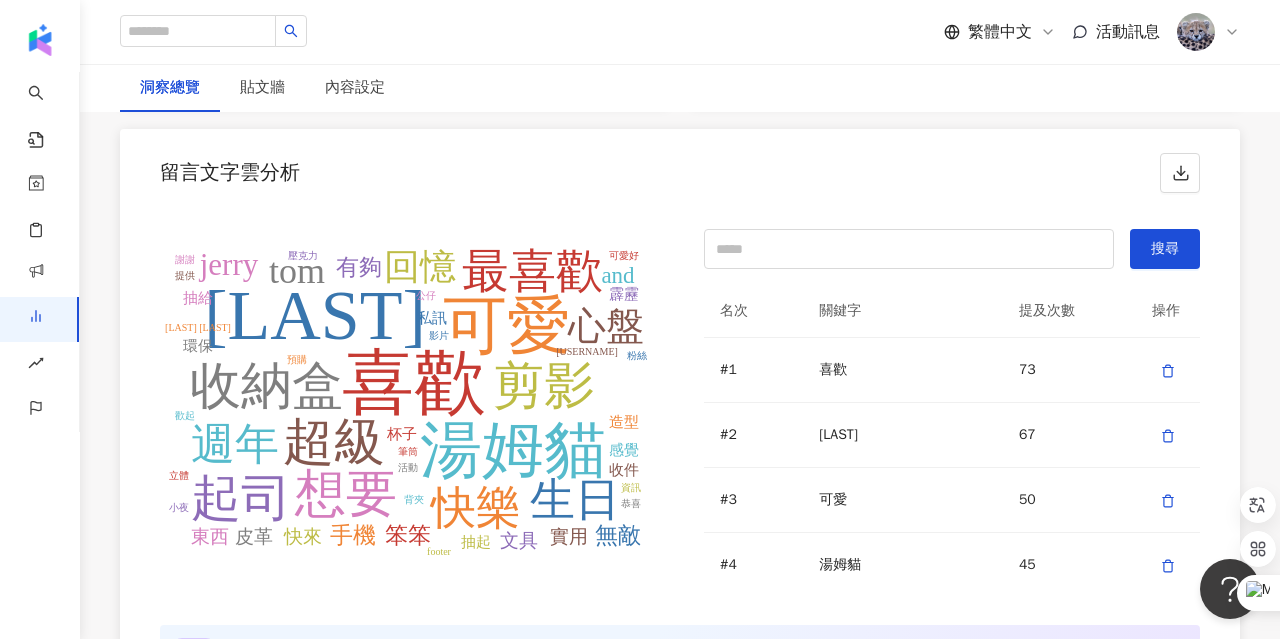 scroll, scrollTop: 4469, scrollLeft: 0, axis: vertical 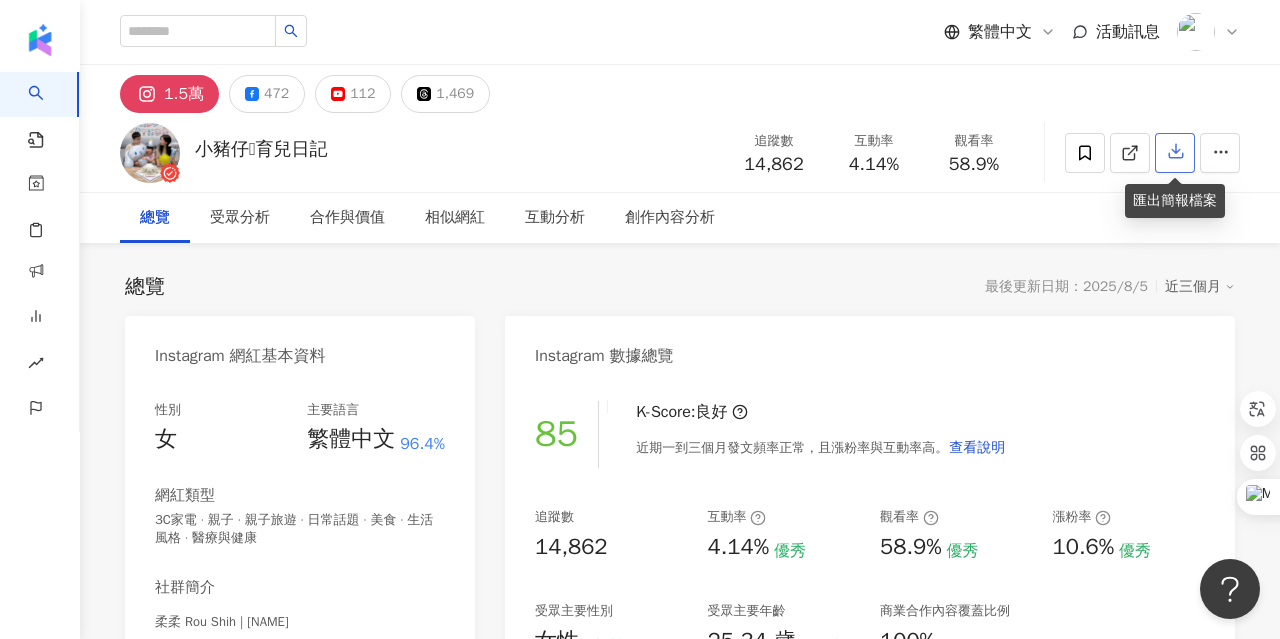click 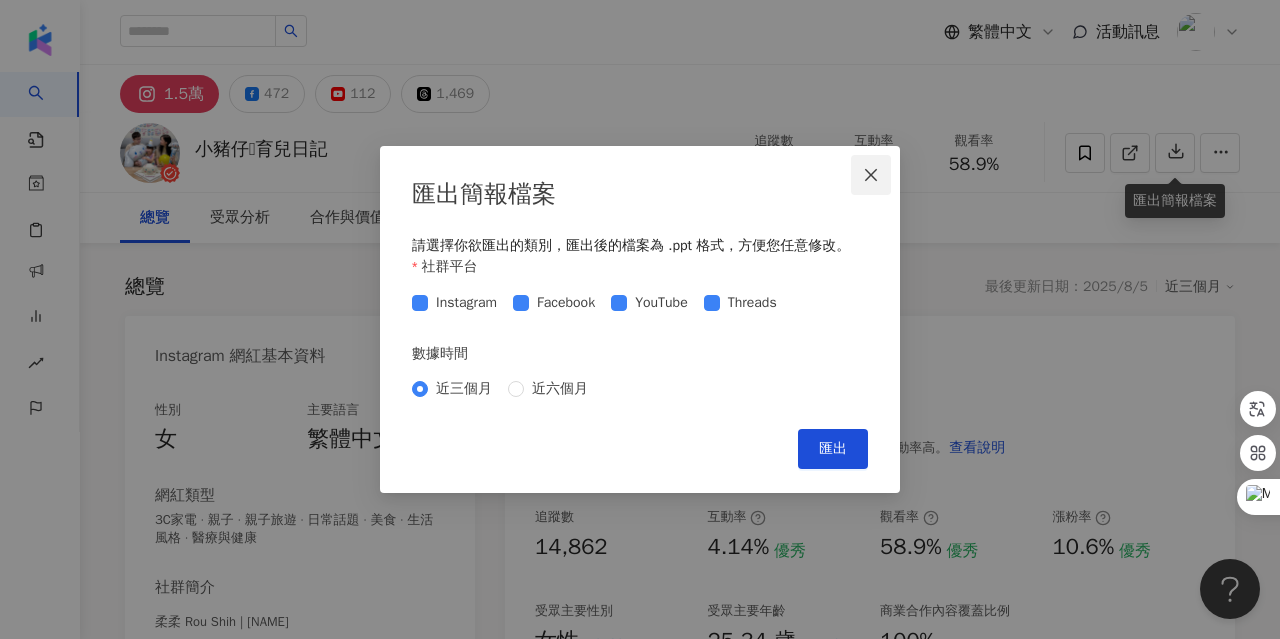 click 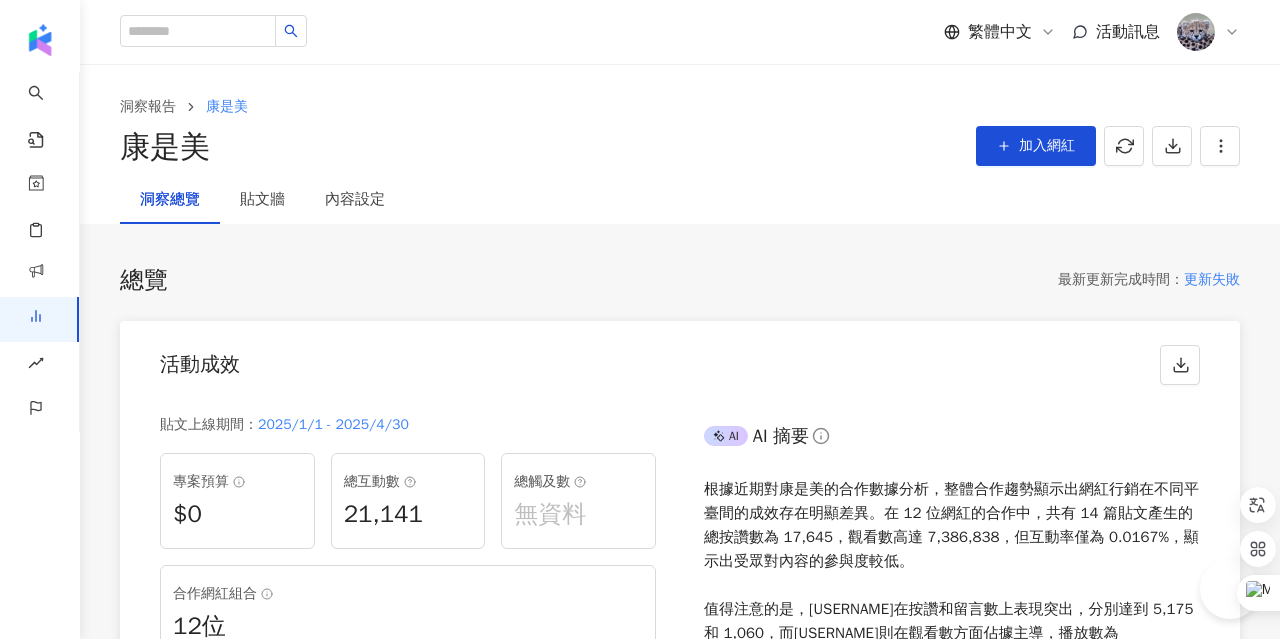 scroll, scrollTop: 4469, scrollLeft: 0, axis: vertical 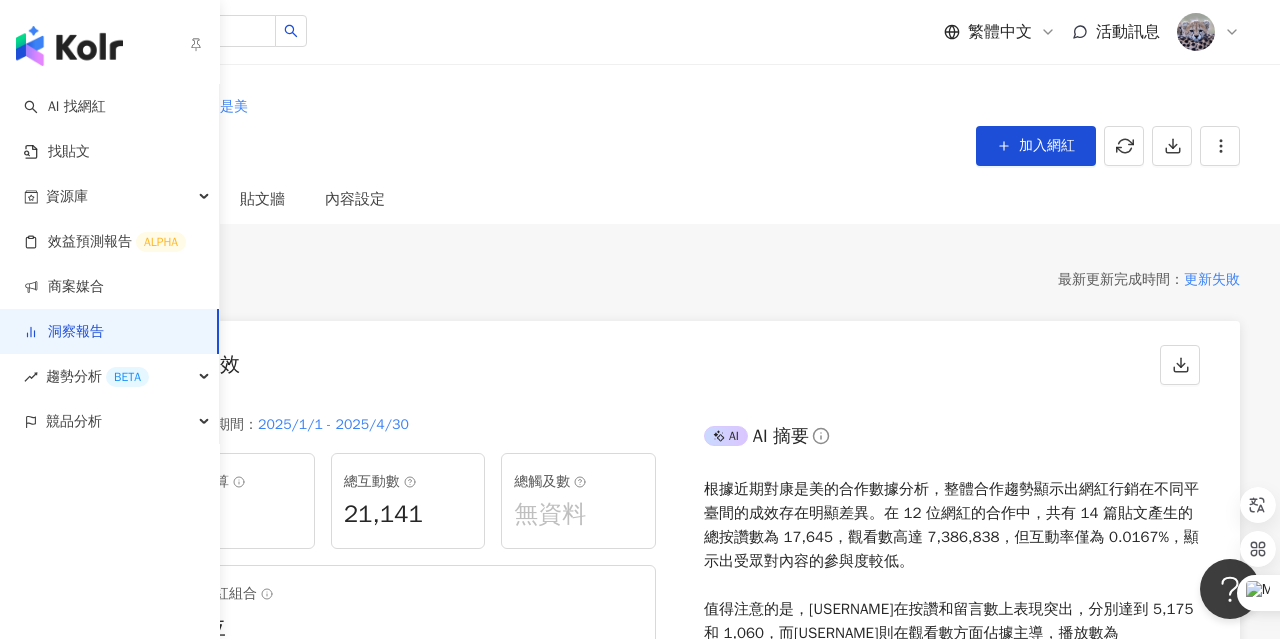 click on "洞察報告" at bounding box center [64, 332] 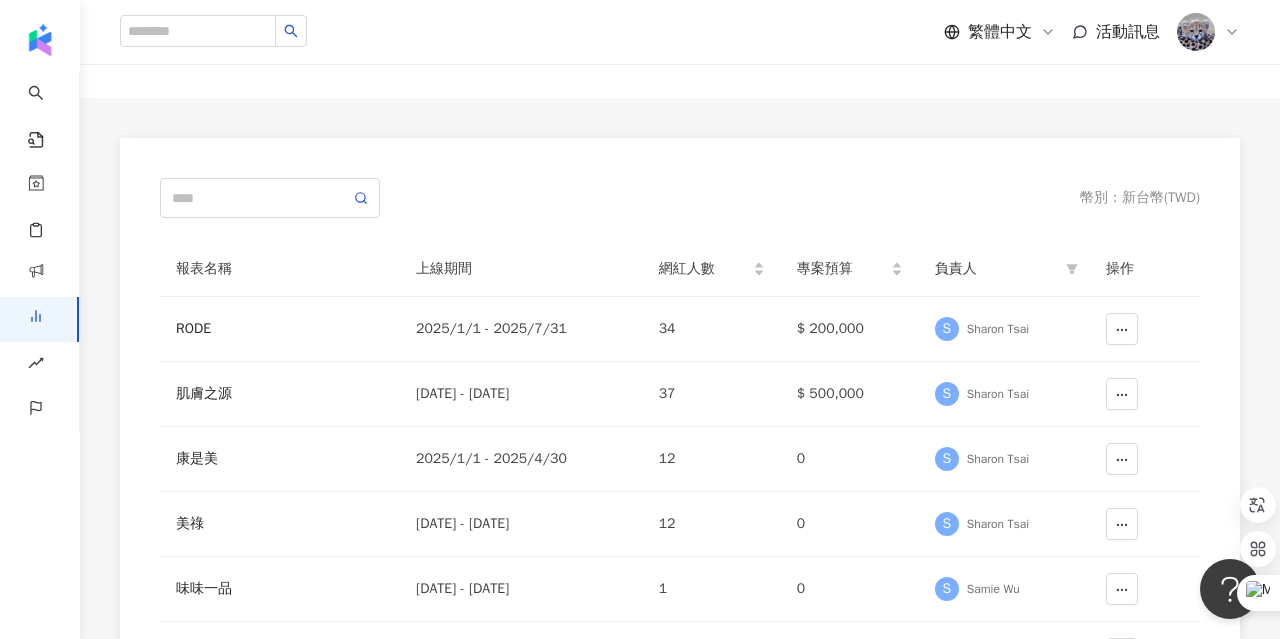 scroll, scrollTop: 0, scrollLeft: 0, axis: both 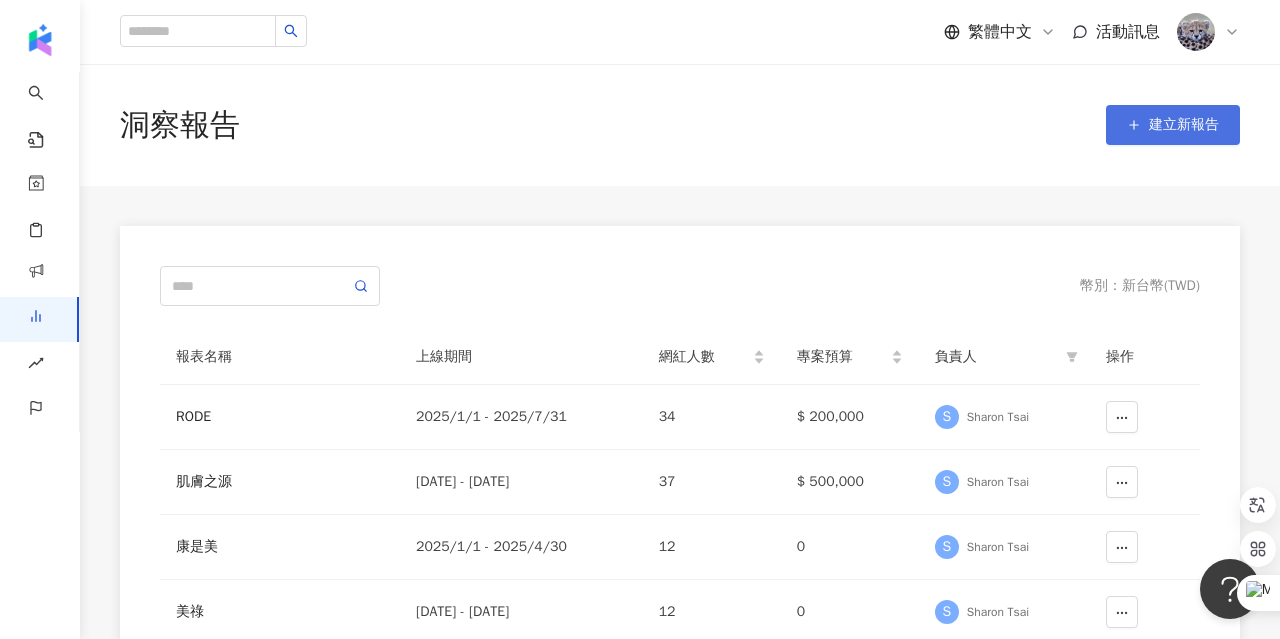 click on "建立新報告" at bounding box center (1173, 125) 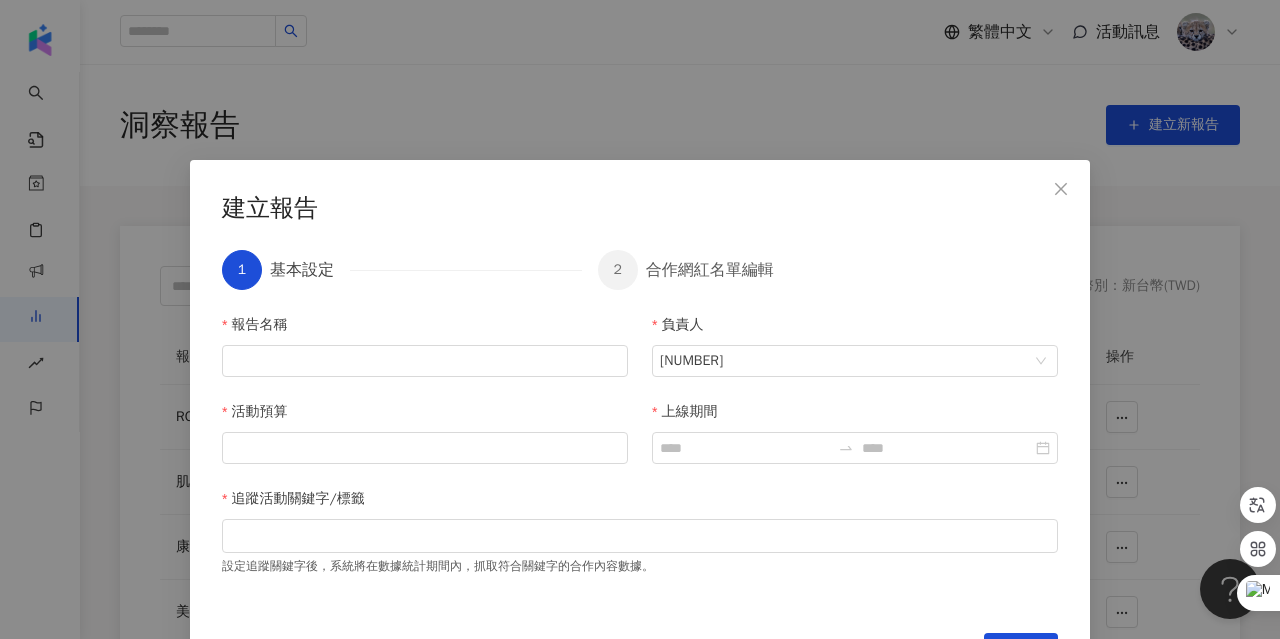 scroll, scrollTop: 46, scrollLeft: 0, axis: vertical 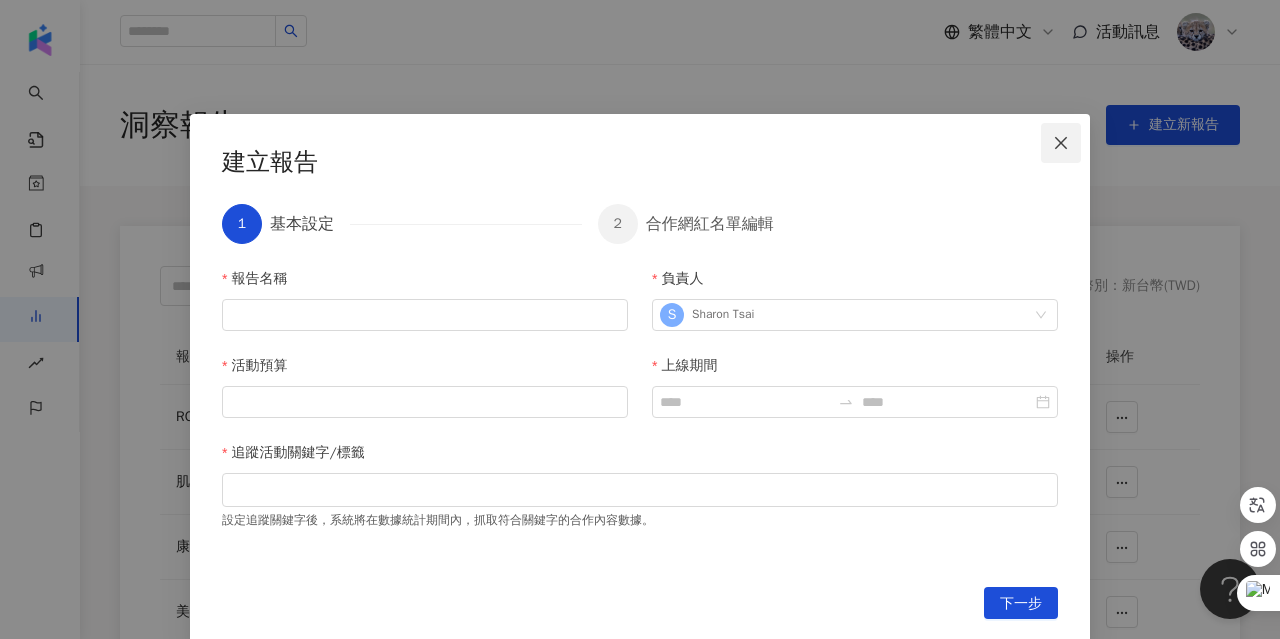 click at bounding box center [1061, 143] 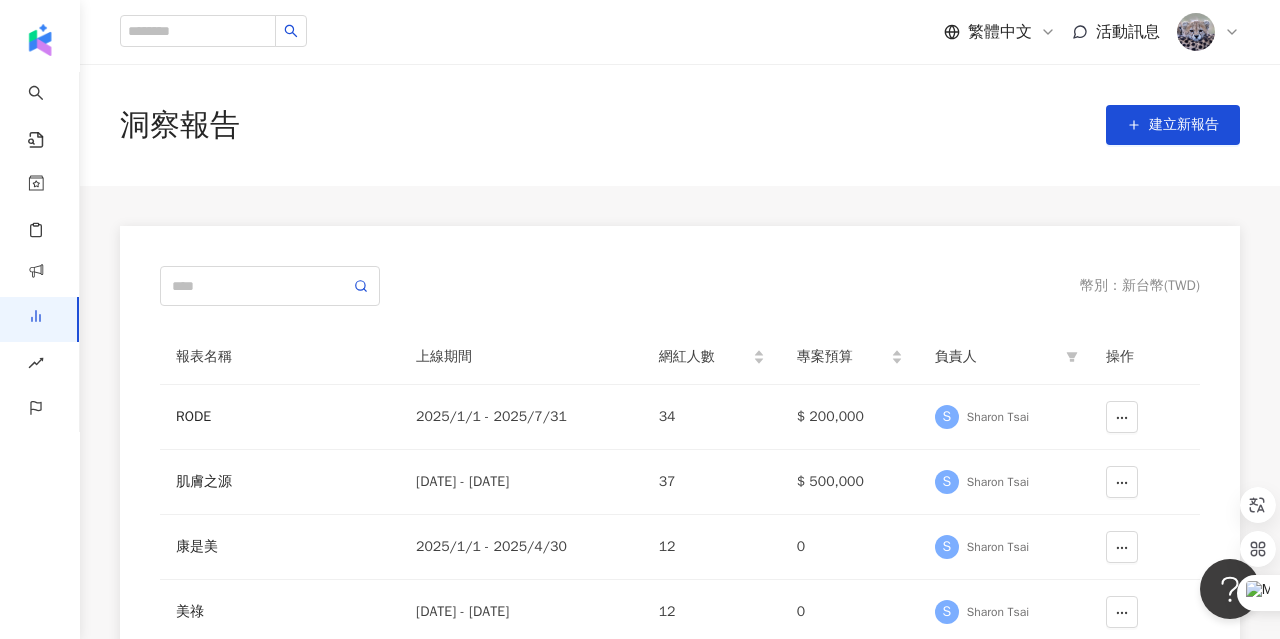 scroll, scrollTop: 0, scrollLeft: 0, axis: both 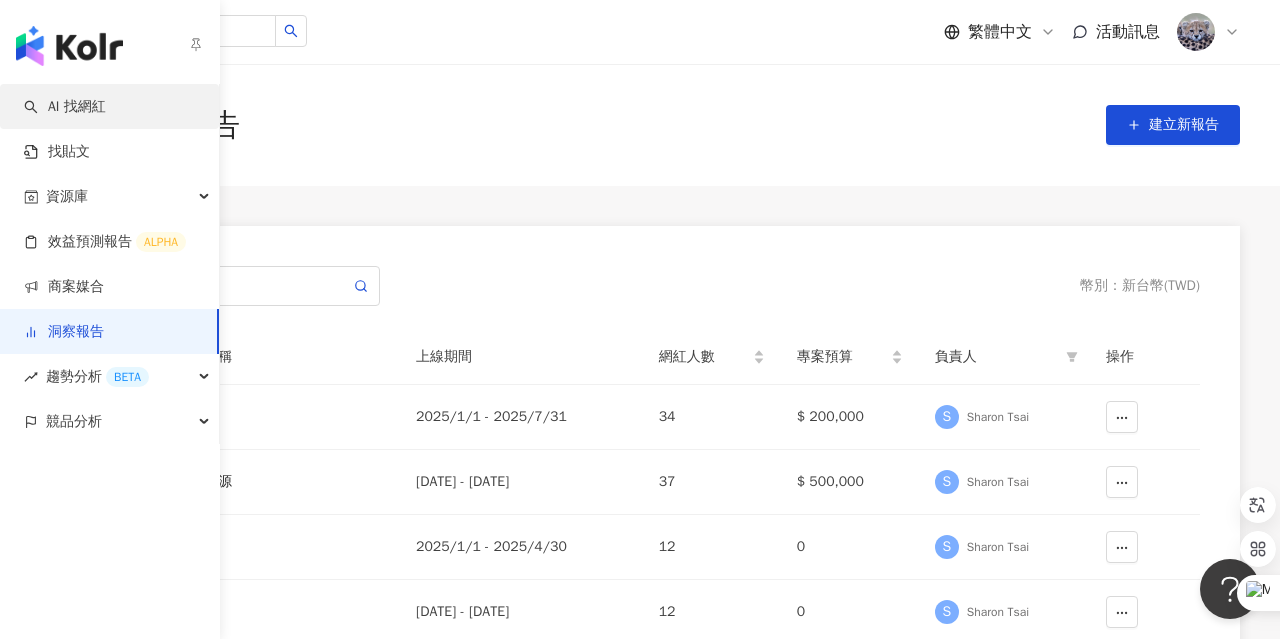 click on "AI 找網紅" at bounding box center [65, 107] 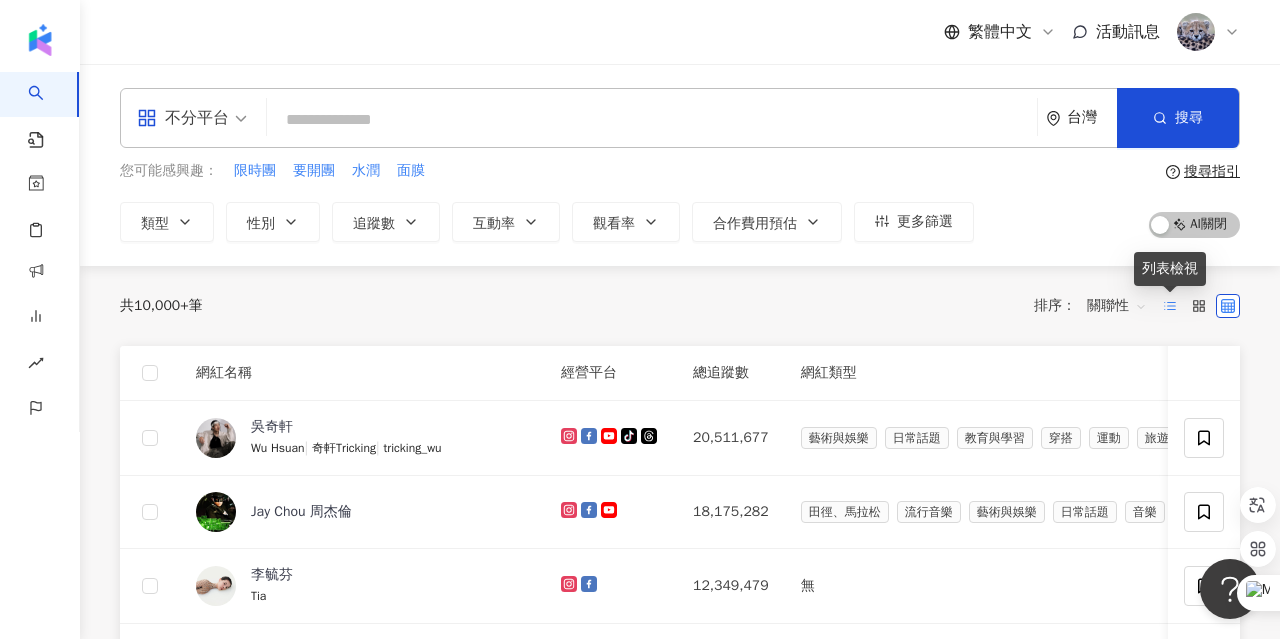 click 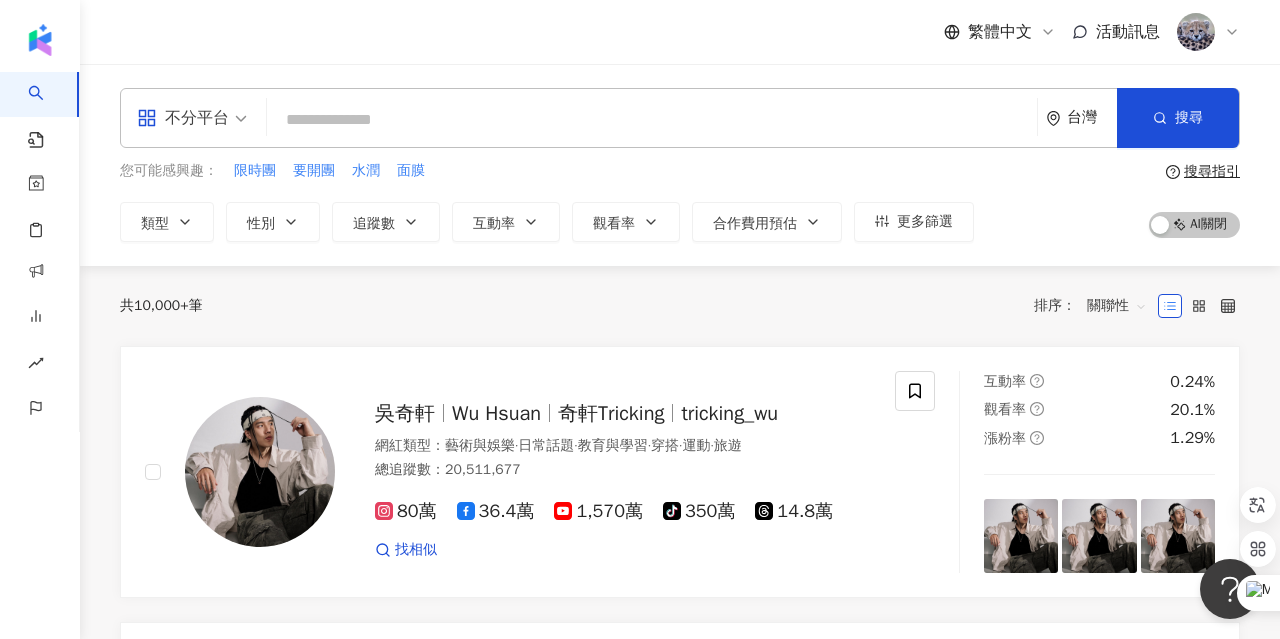 click at bounding box center [652, 120] 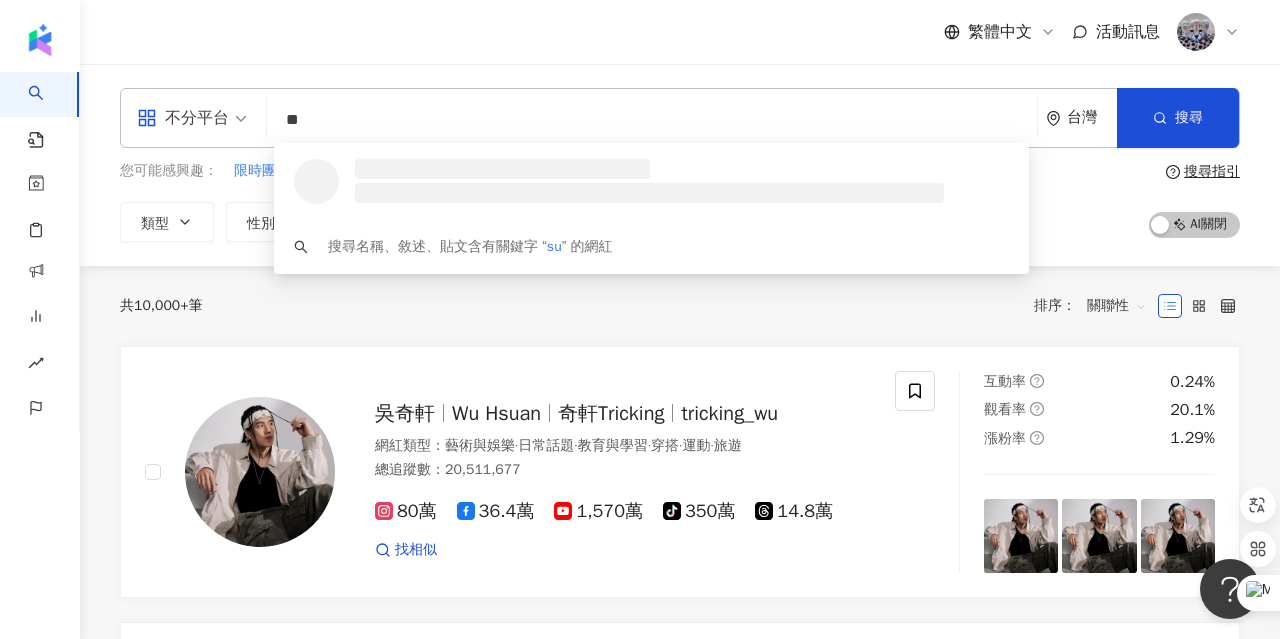 type on "*" 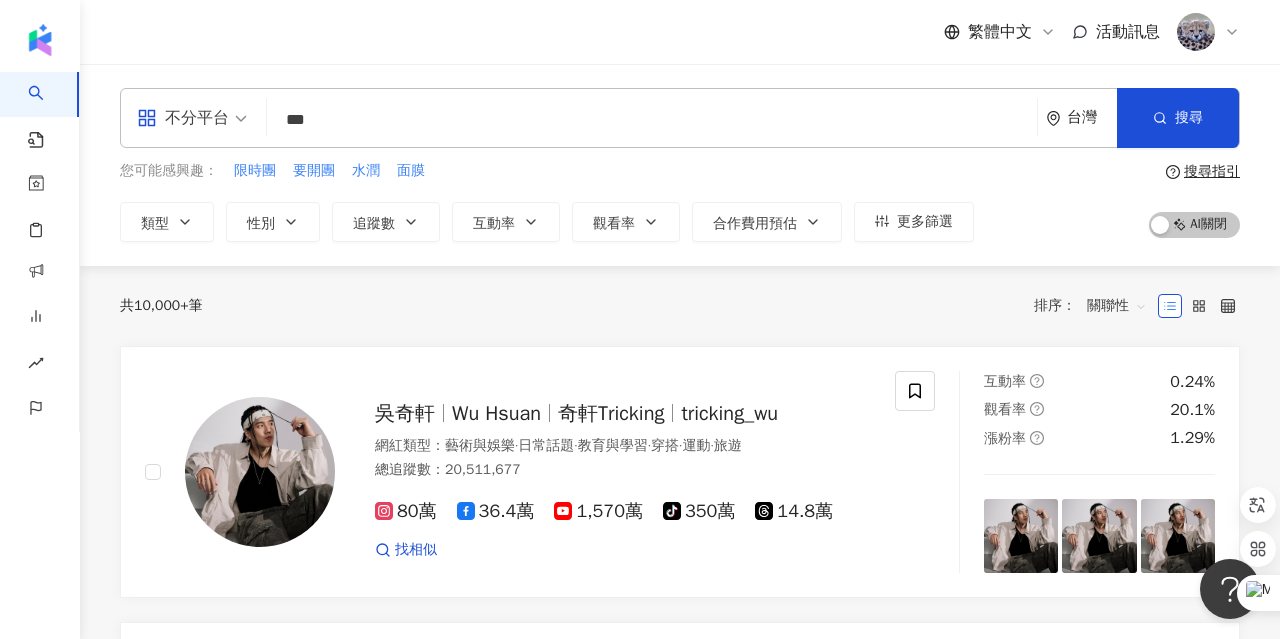 type on "***" 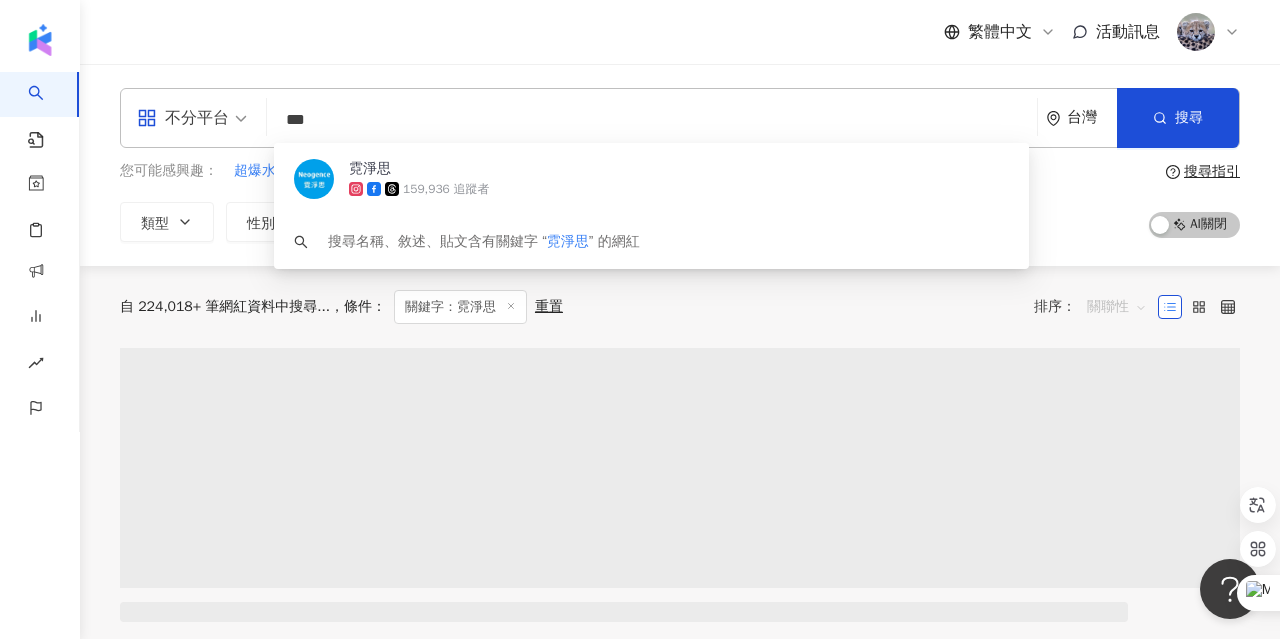 click on "關聯性" at bounding box center [1117, 307] 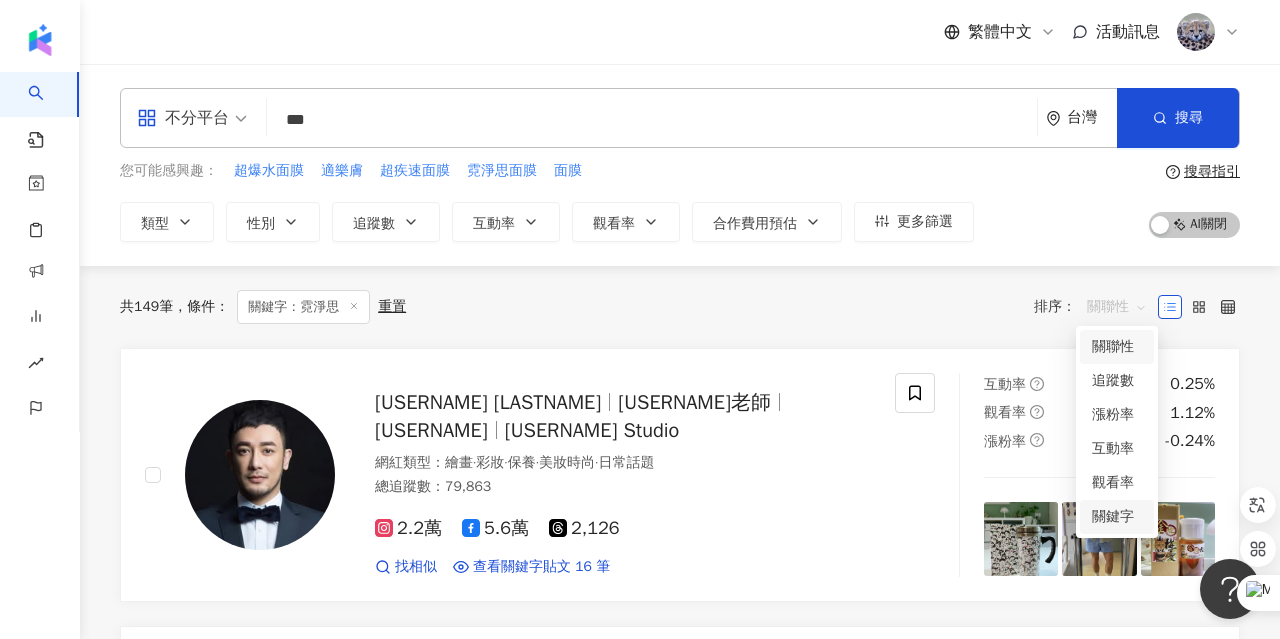 click on "關鍵字" at bounding box center [1117, 517] 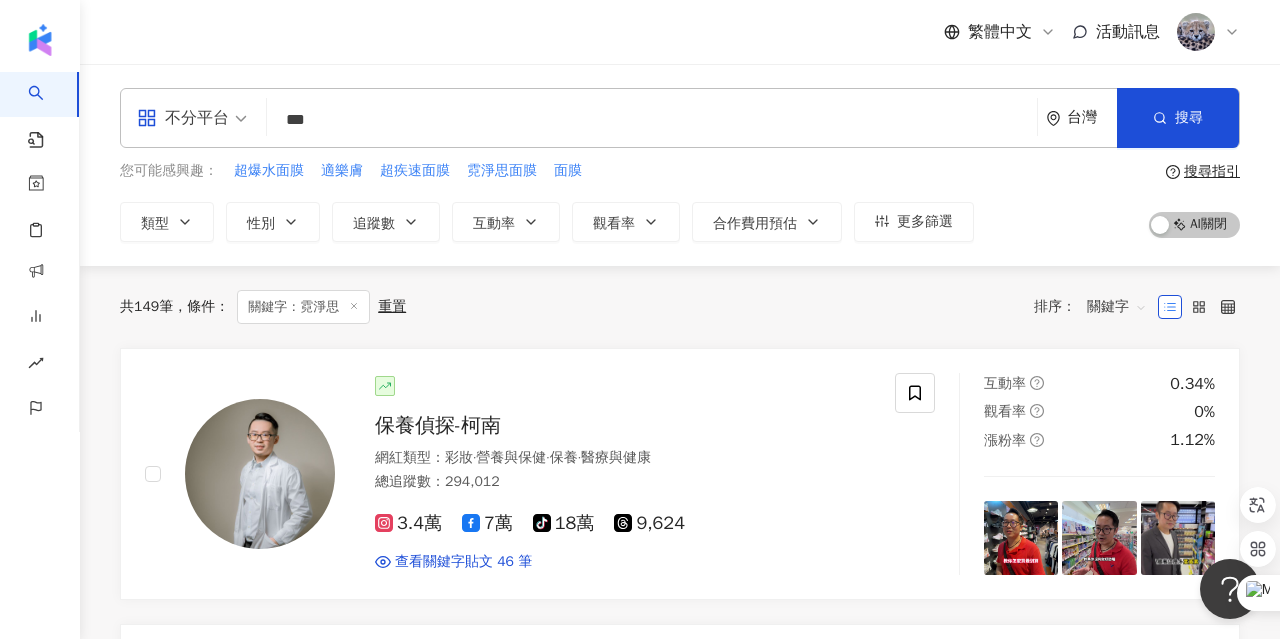 click at bounding box center (1199, 307) 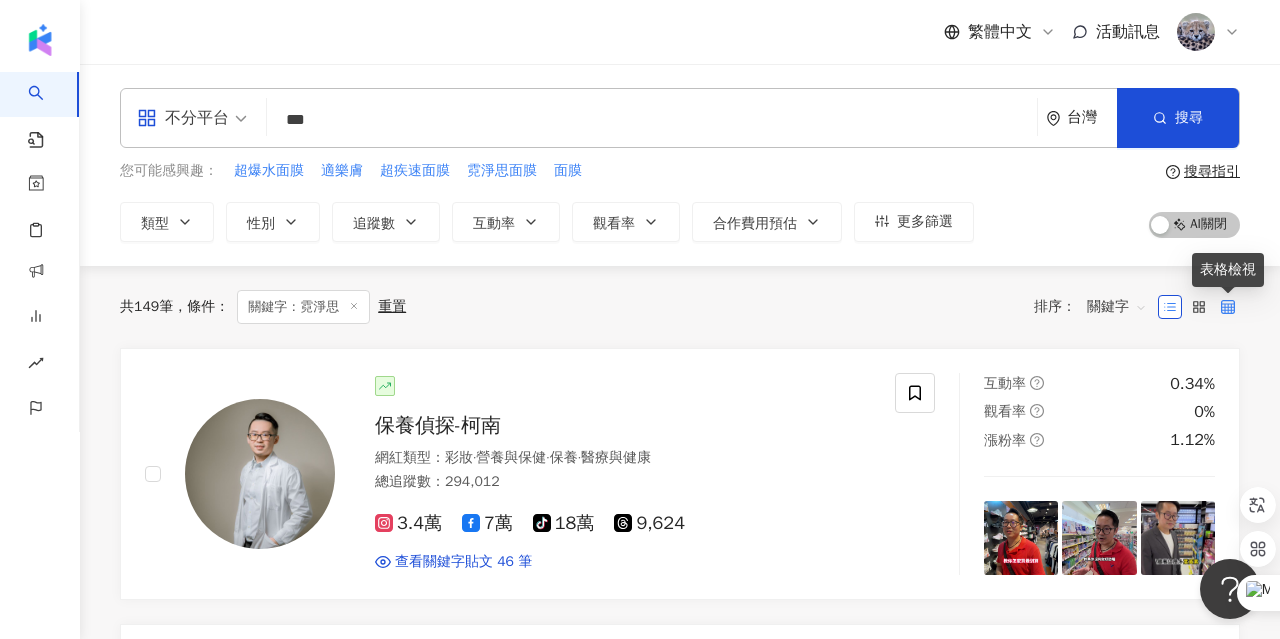 click 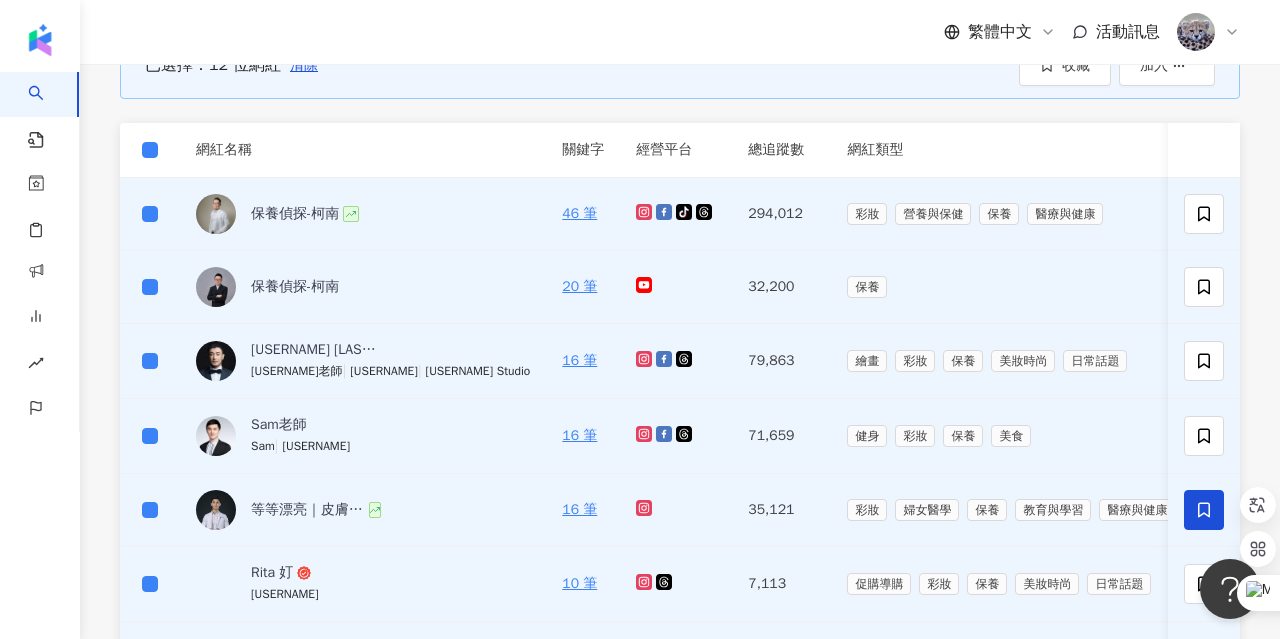 scroll, scrollTop: 0, scrollLeft: 0, axis: both 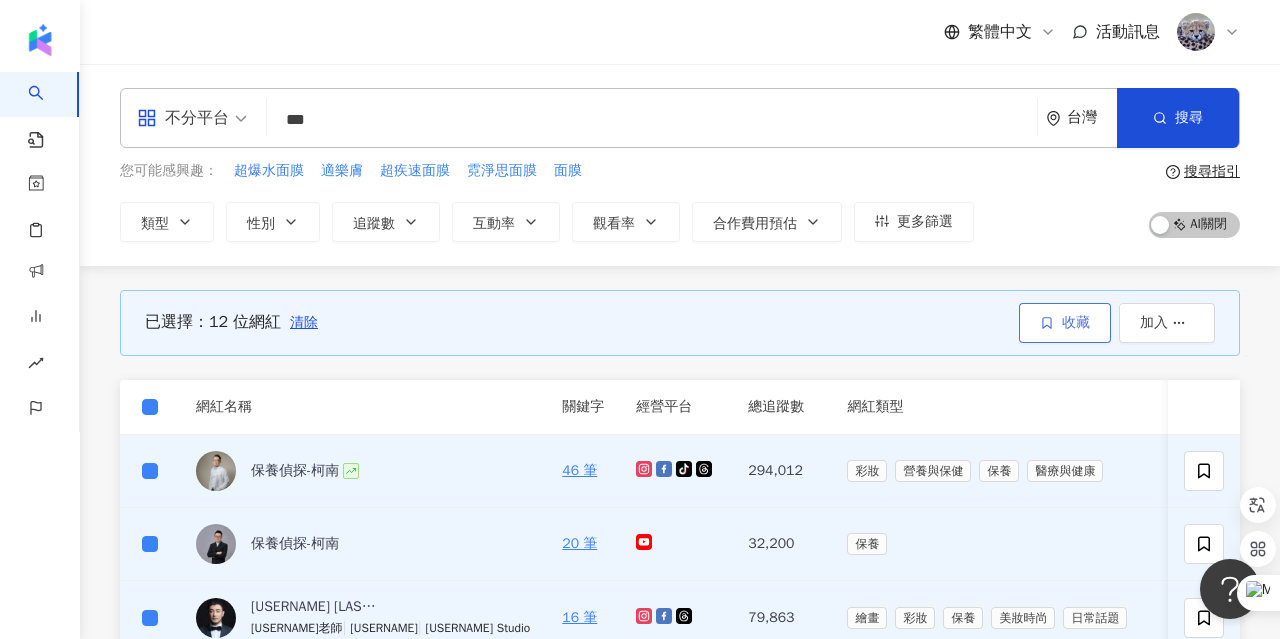 click 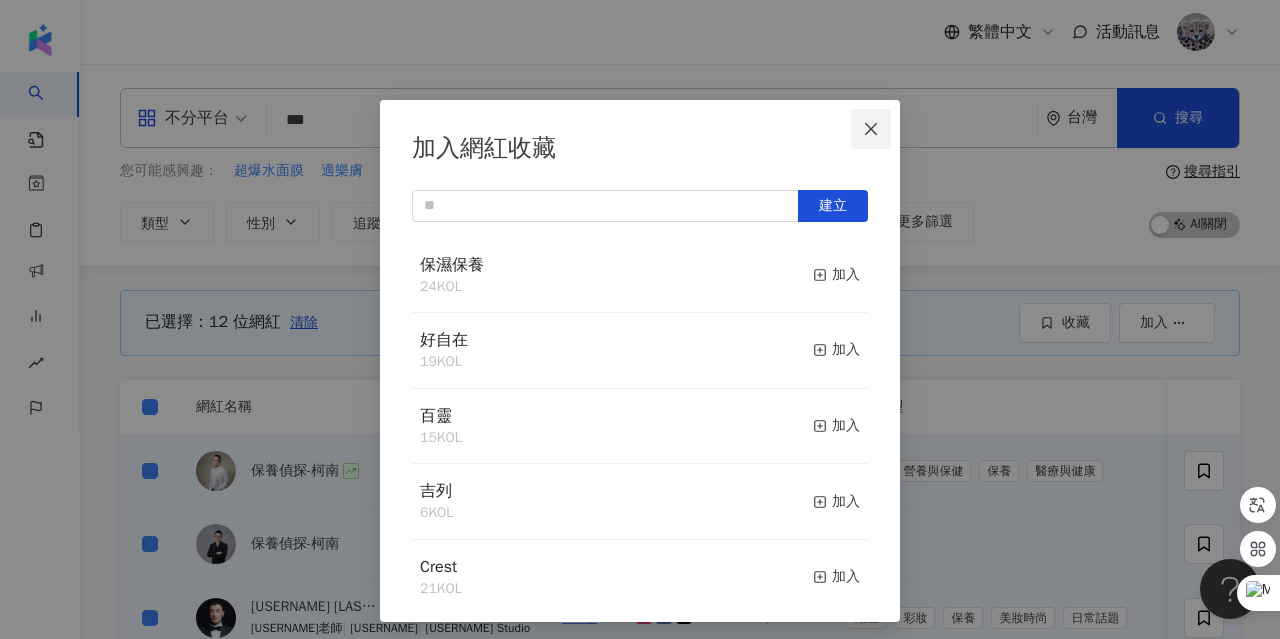 click at bounding box center [871, 129] 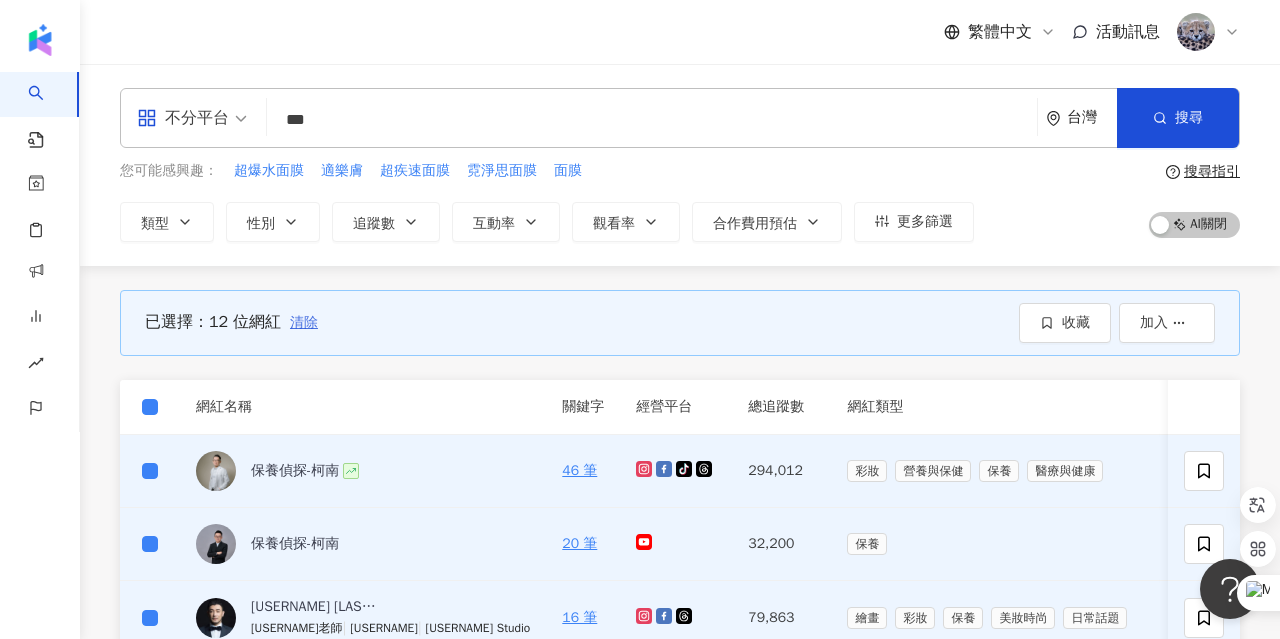 click on "清除" at bounding box center [304, 323] 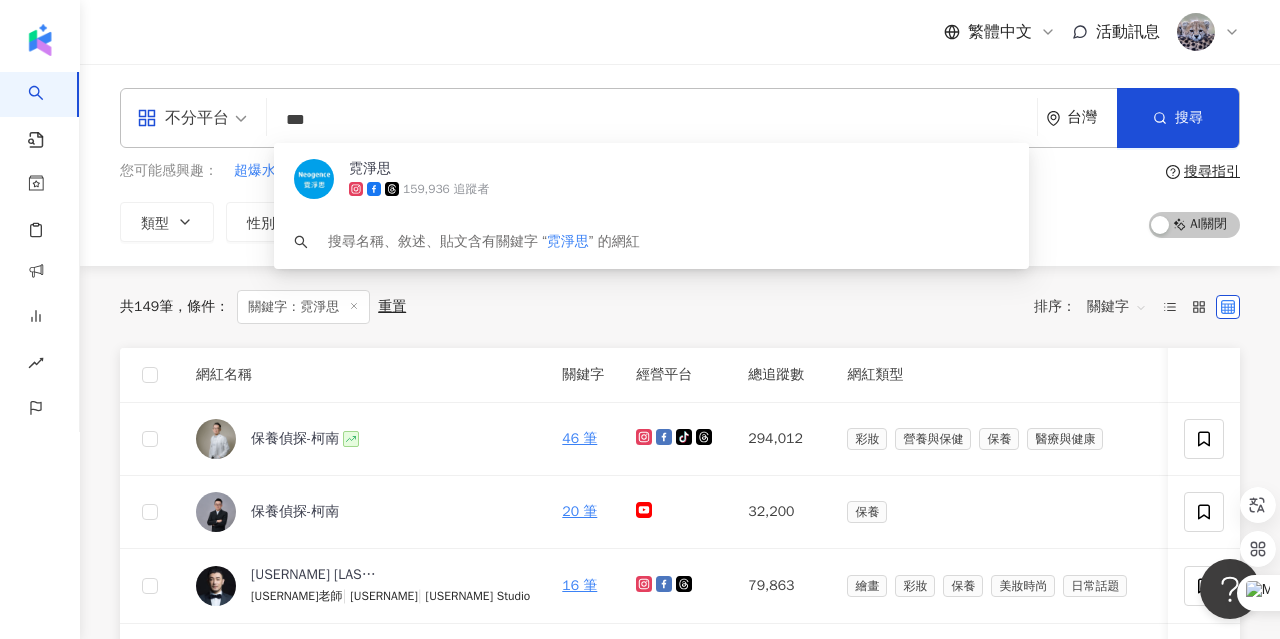 drag, startPoint x: 402, startPoint y: 112, endPoint x: 262, endPoint y: 110, distance: 140.01428 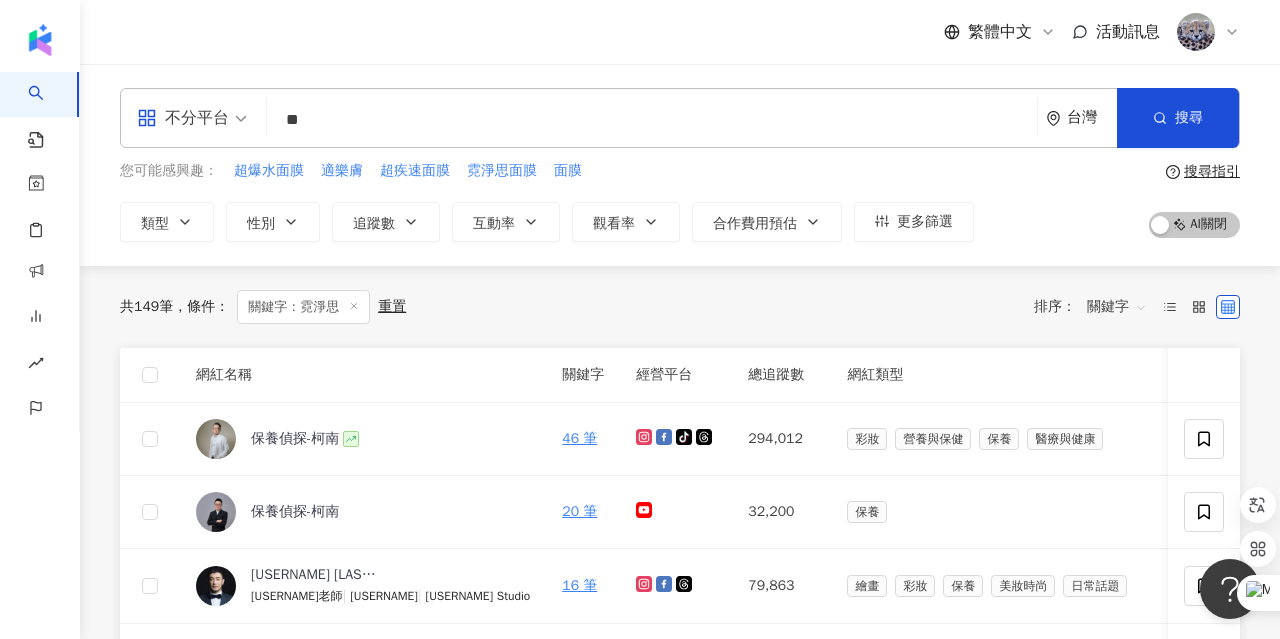 type on "*" 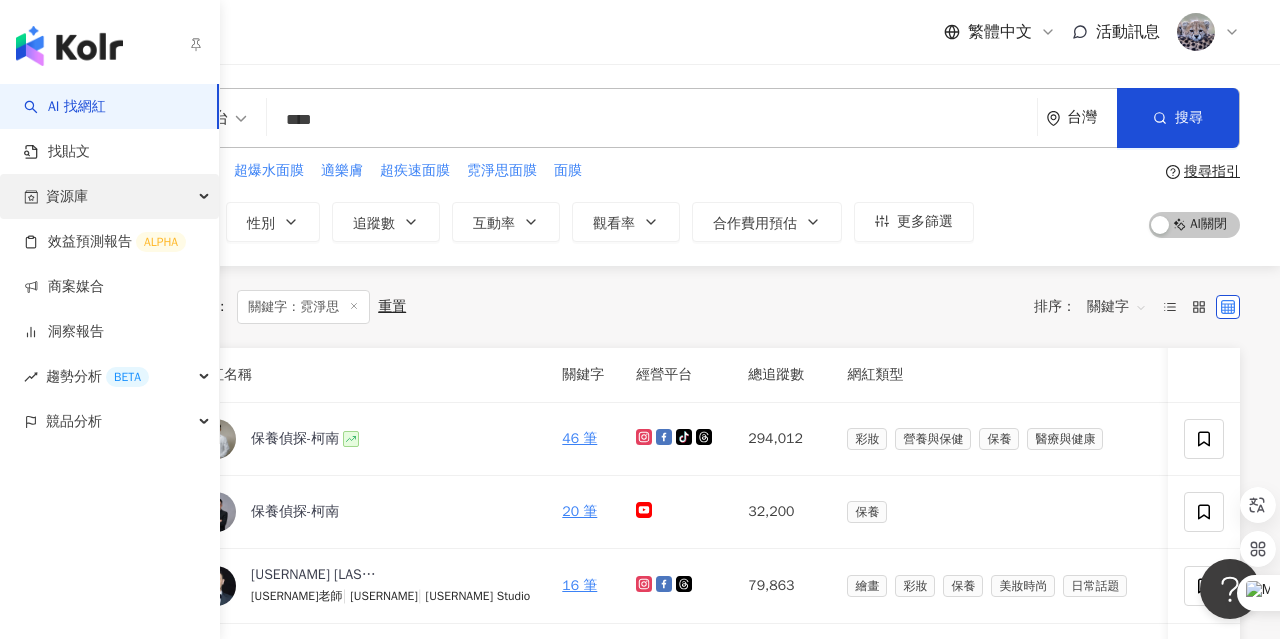 type on "****" 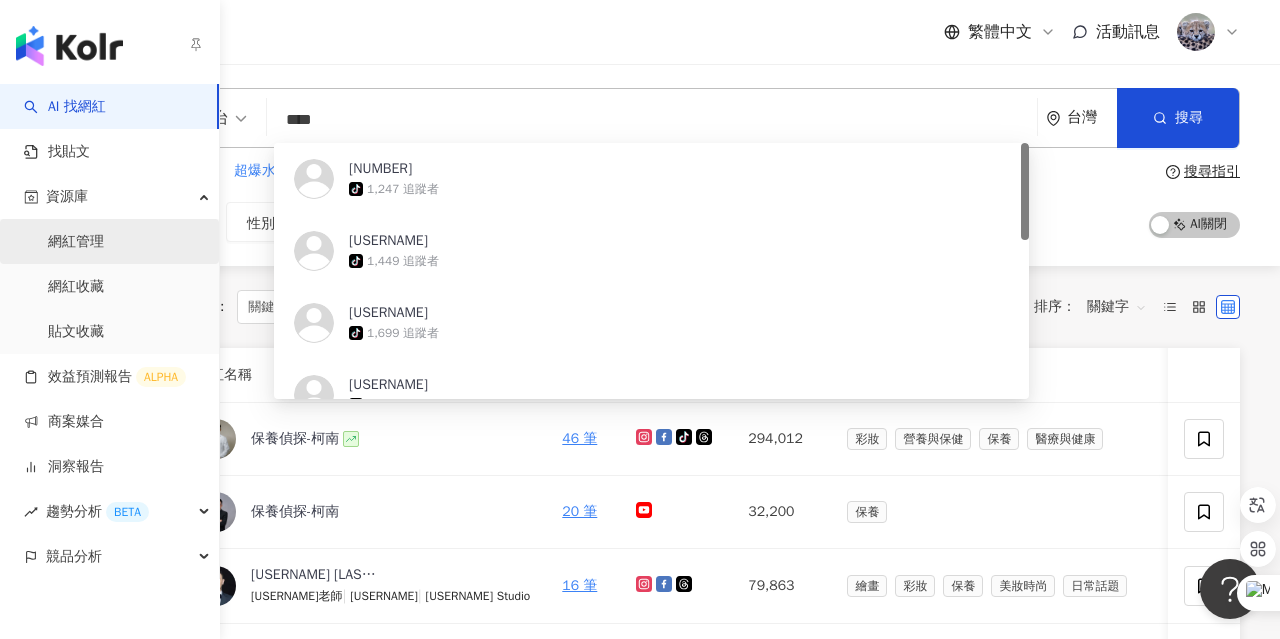 click on "網紅管理" at bounding box center [76, 242] 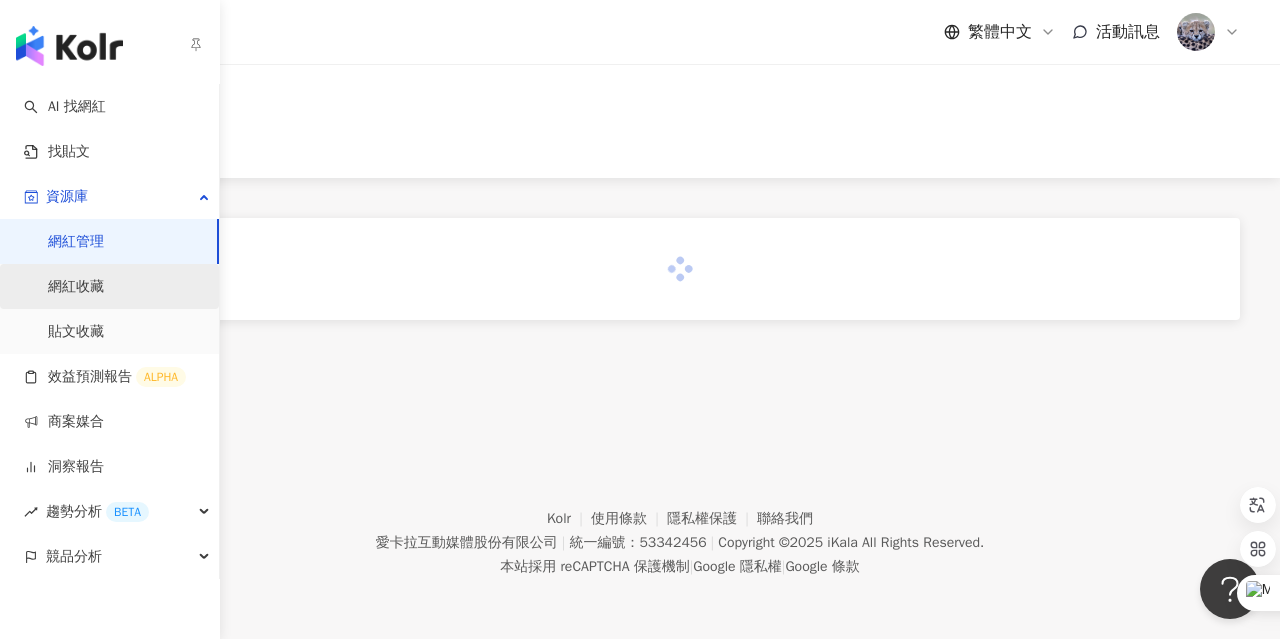 click on "網紅收藏" at bounding box center (76, 287) 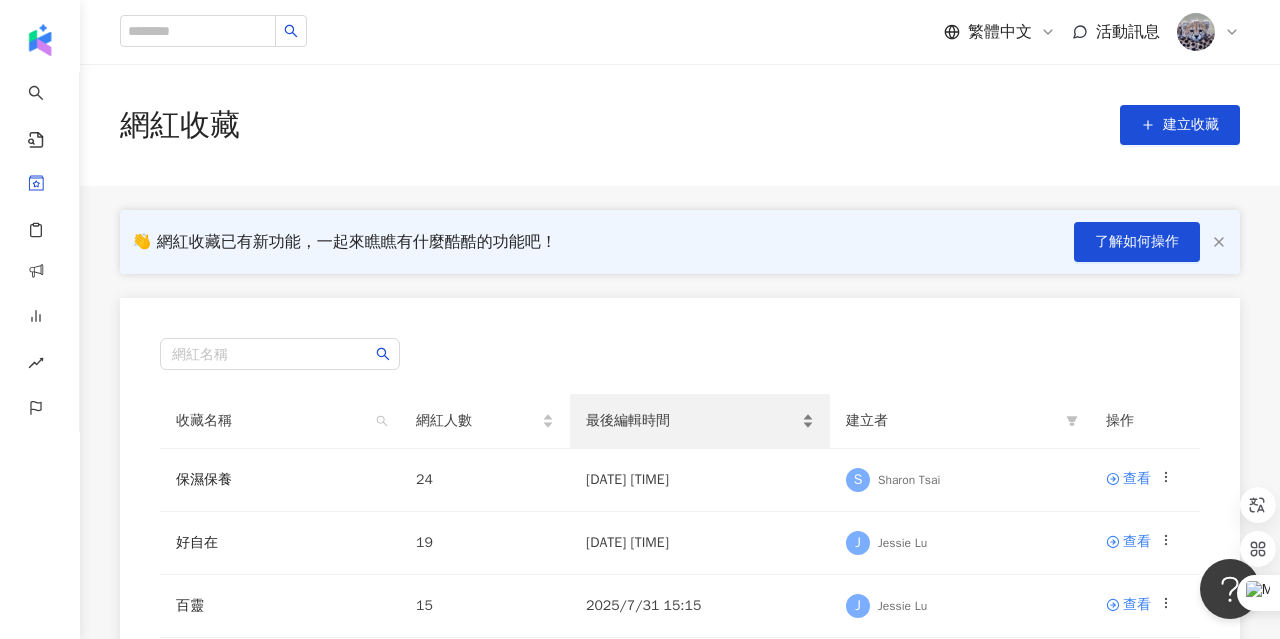 scroll, scrollTop: 101, scrollLeft: 0, axis: vertical 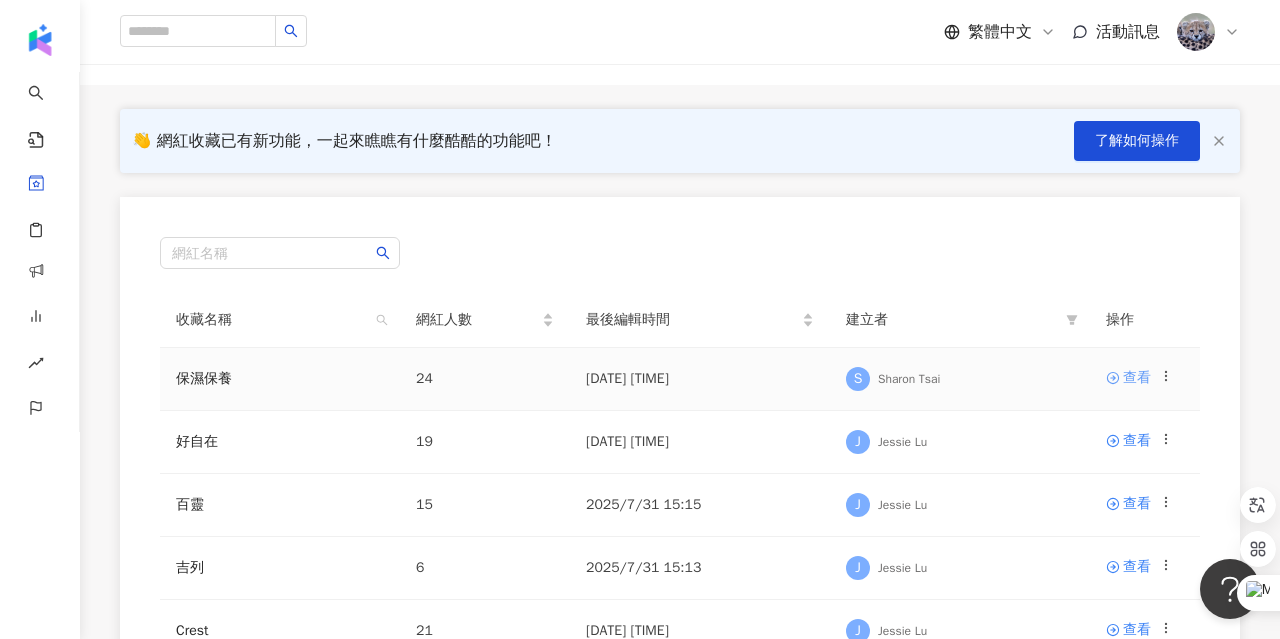 click on "查看" at bounding box center (1137, 378) 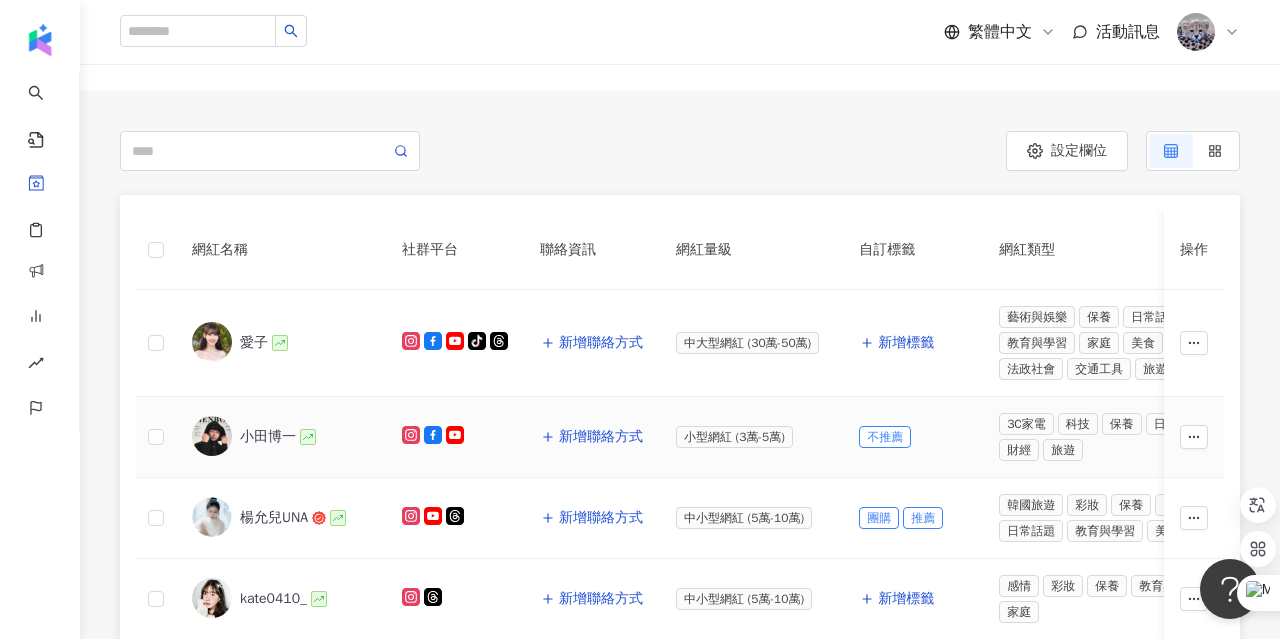 scroll, scrollTop: 153, scrollLeft: 0, axis: vertical 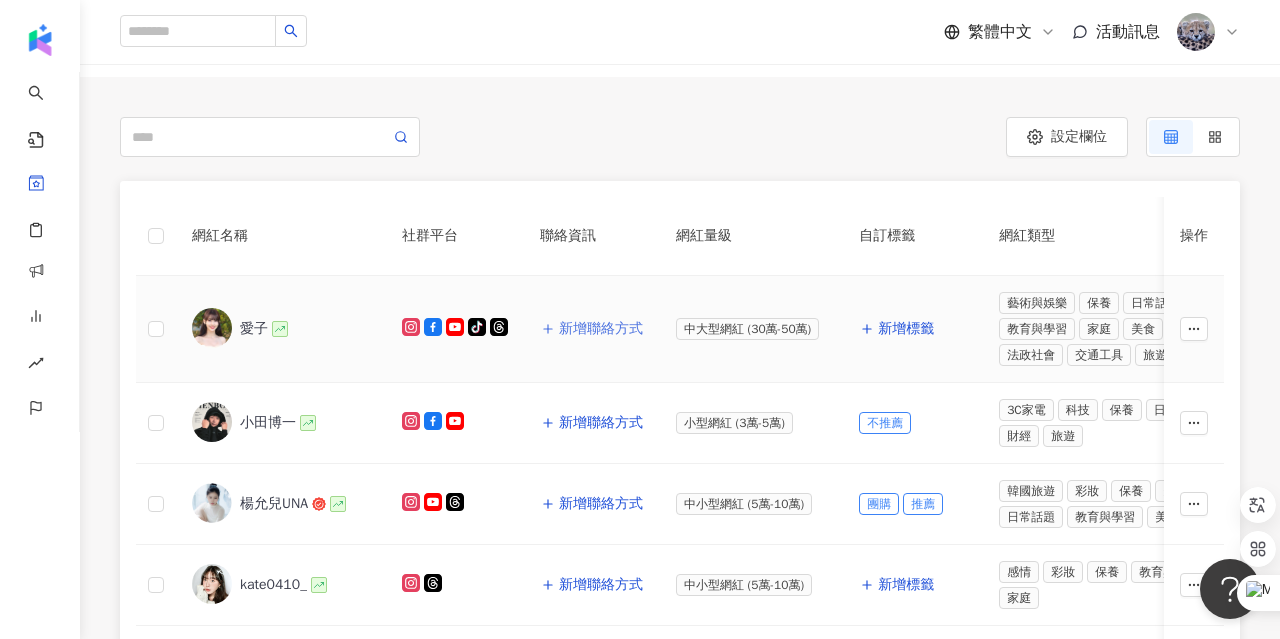 click on "新增聯絡方式" at bounding box center [601, 329] 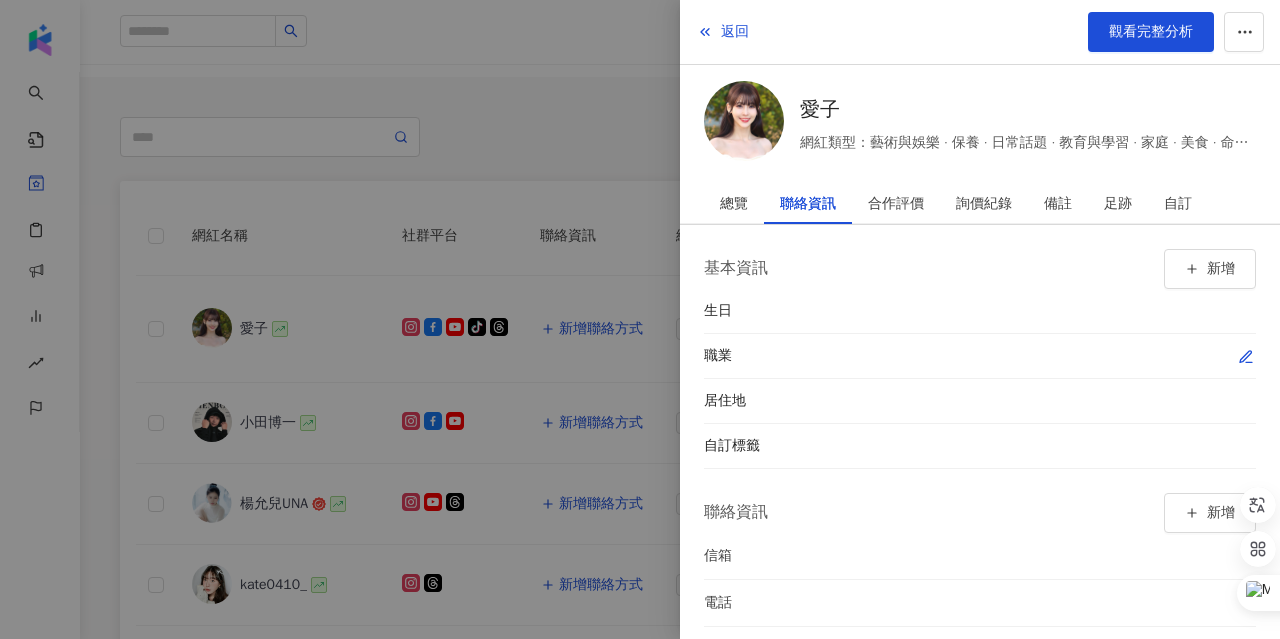 scroll, scrollTop: 8, scrollLeft: 0, axis: vertical 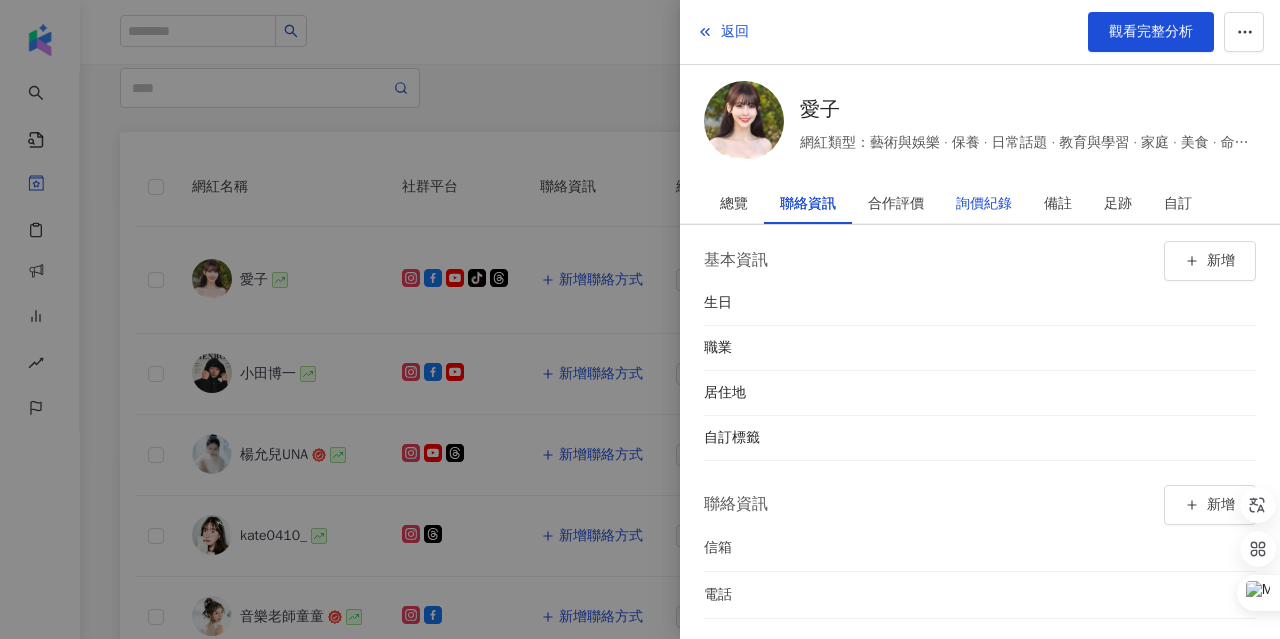 click on "詢價紀錄" at bounding box center [984, 204] 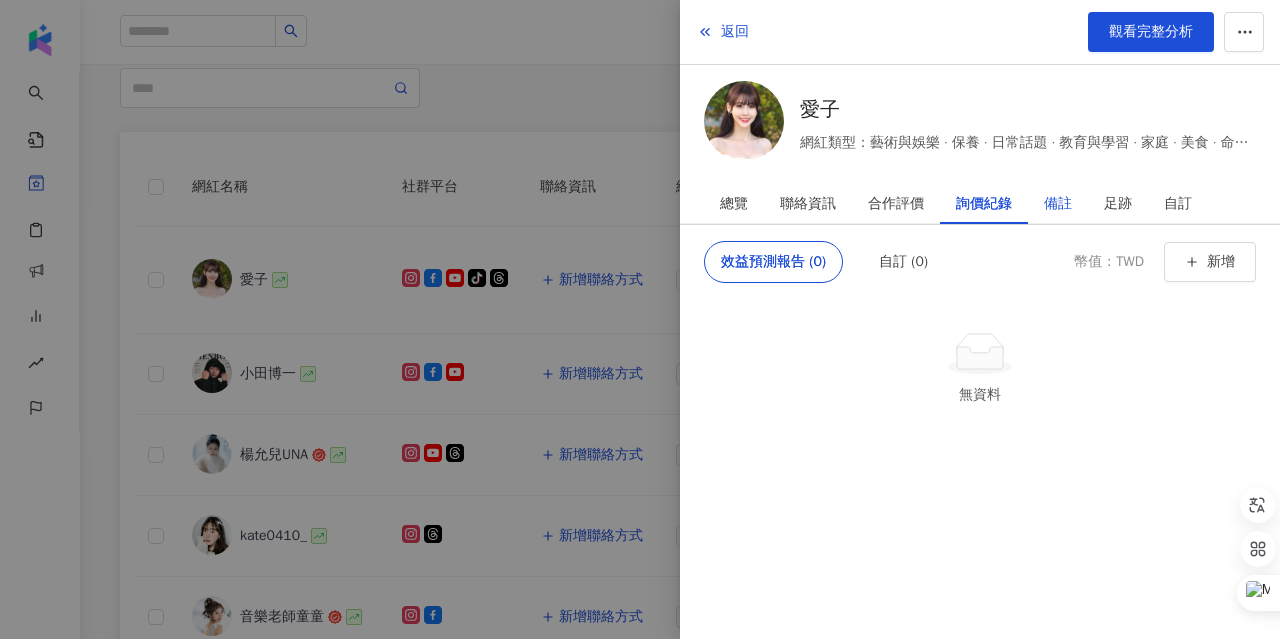 click on "備註" at bounding box center (1058, 204) 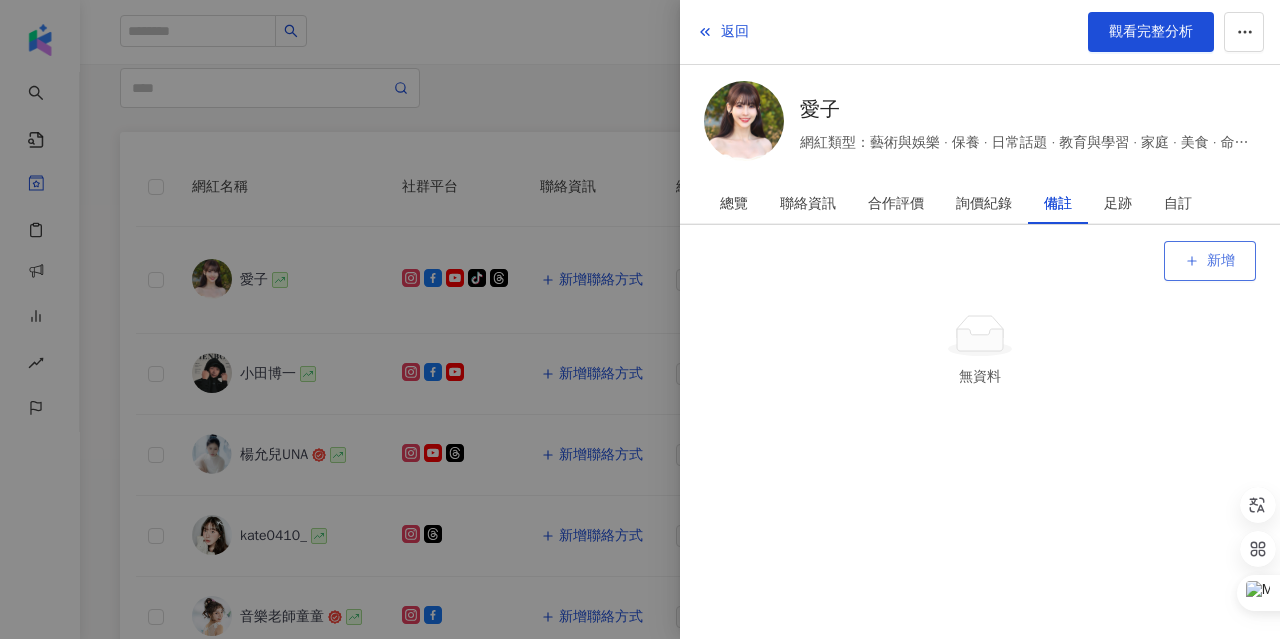click on "新增" at bounding box center (1221, 261) 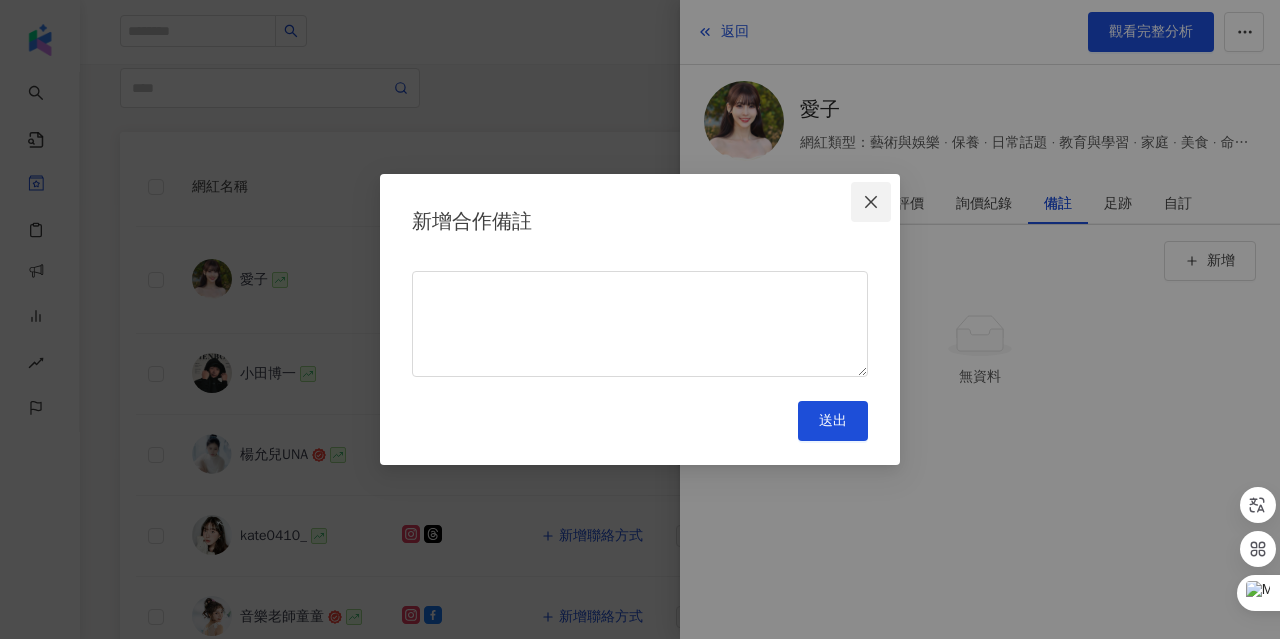 click 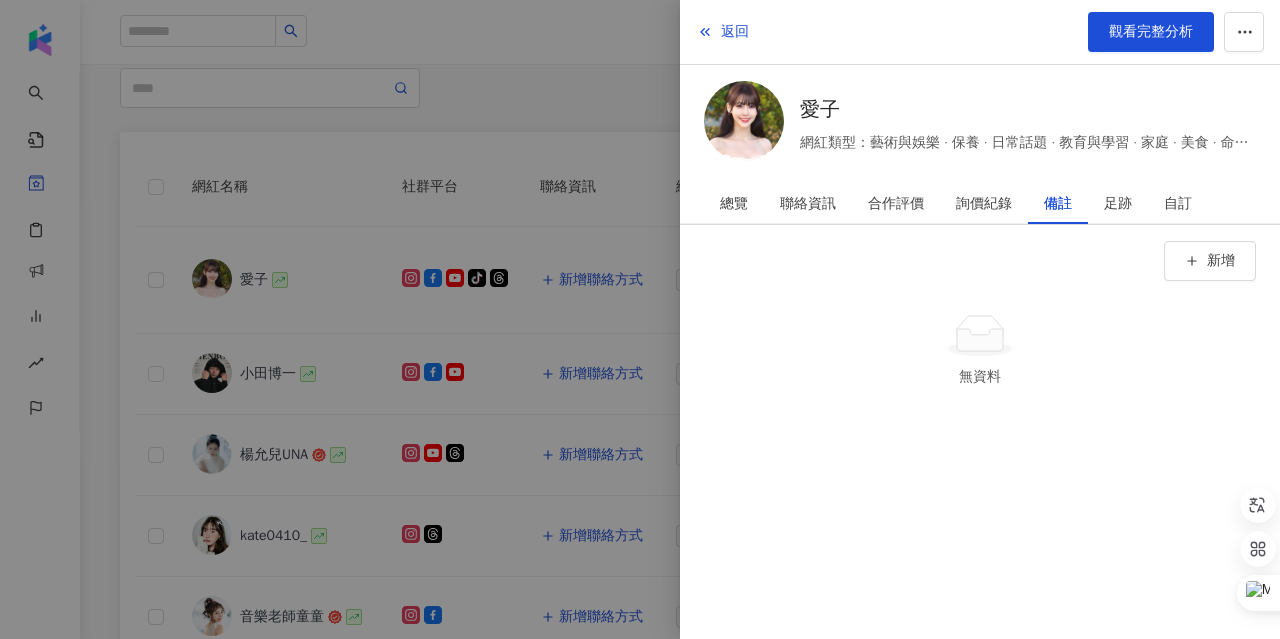 click at bounding box center (640, 319) 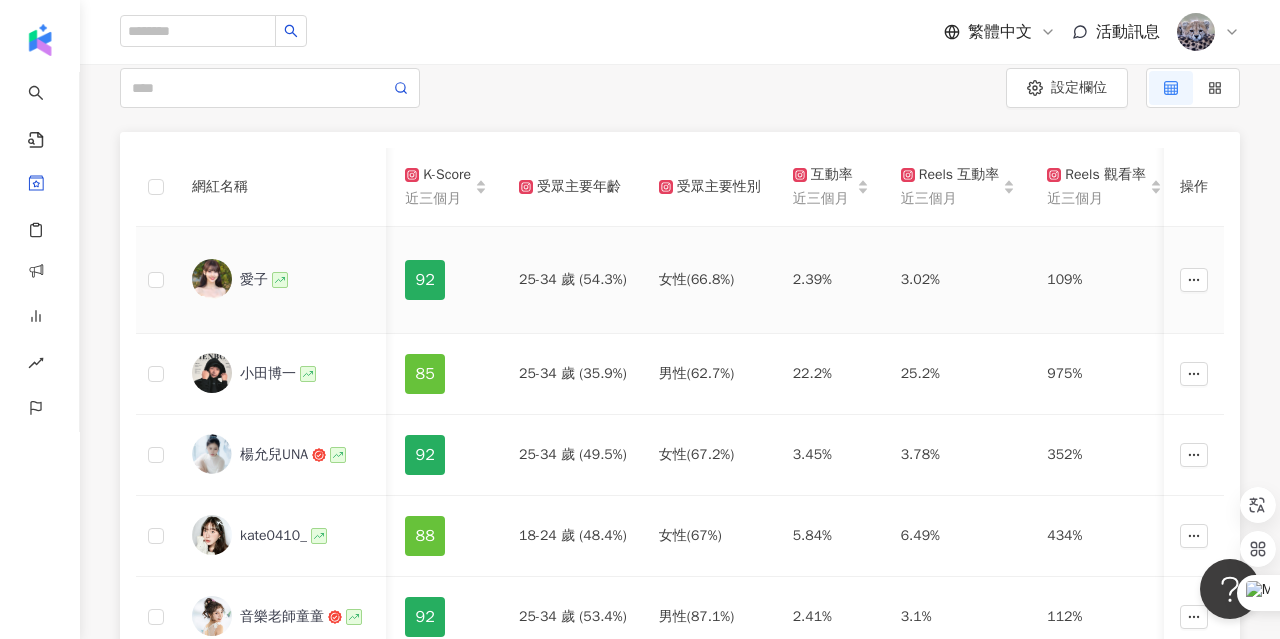 scroll, scrollTop: 0, scrollLeft: 985, axis: horizontal 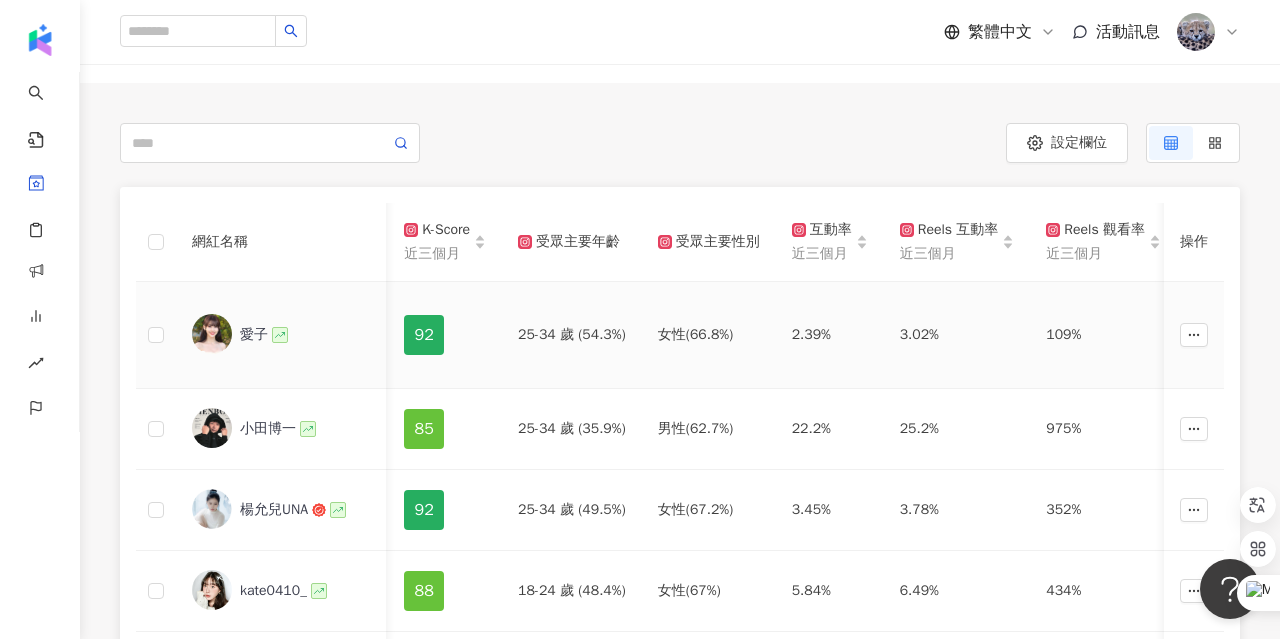 click at bounding box center [212, 334] 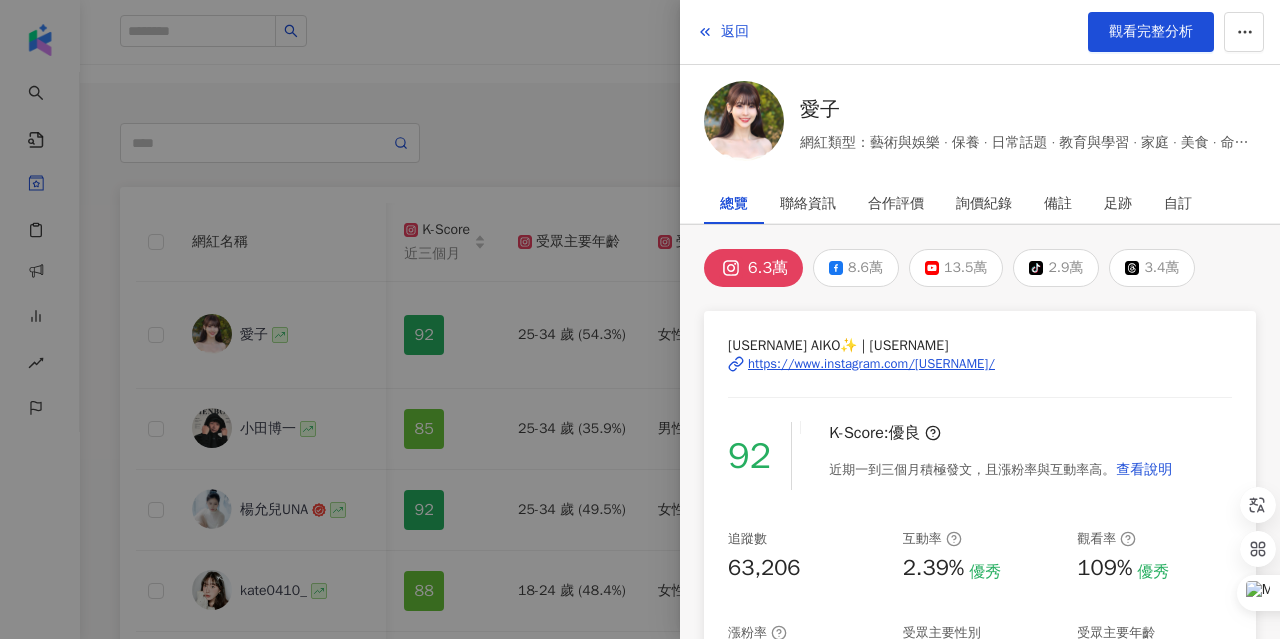 click at bounding box center (640, 319) 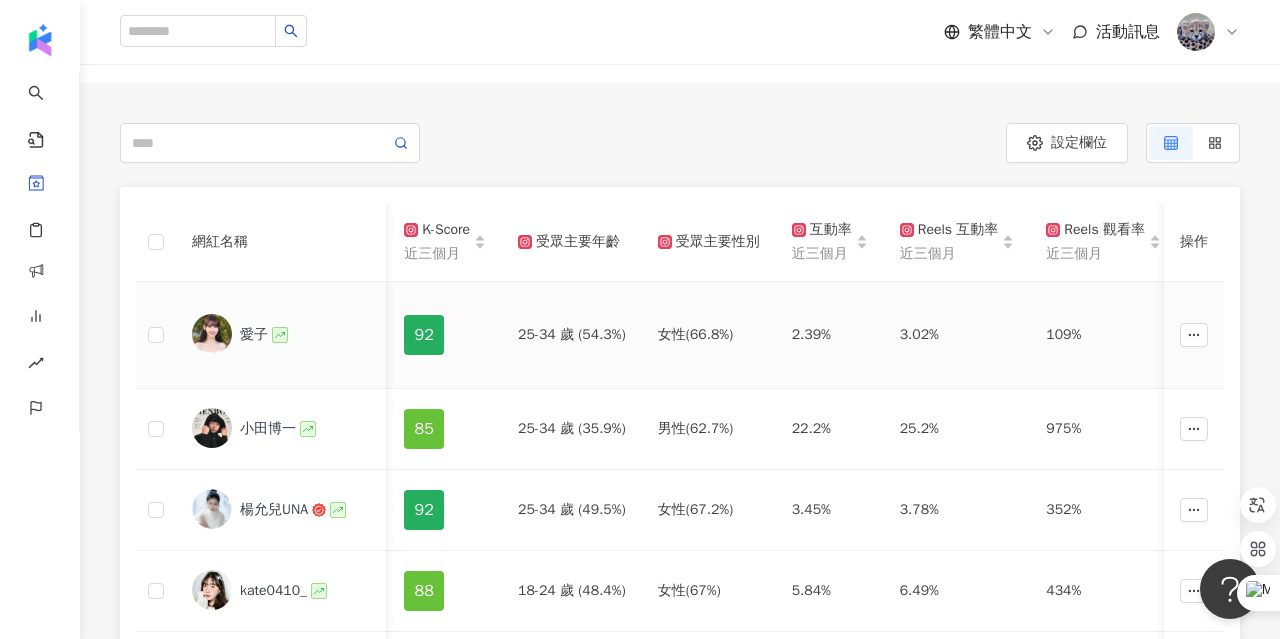 click at bounding box center (212, 334) 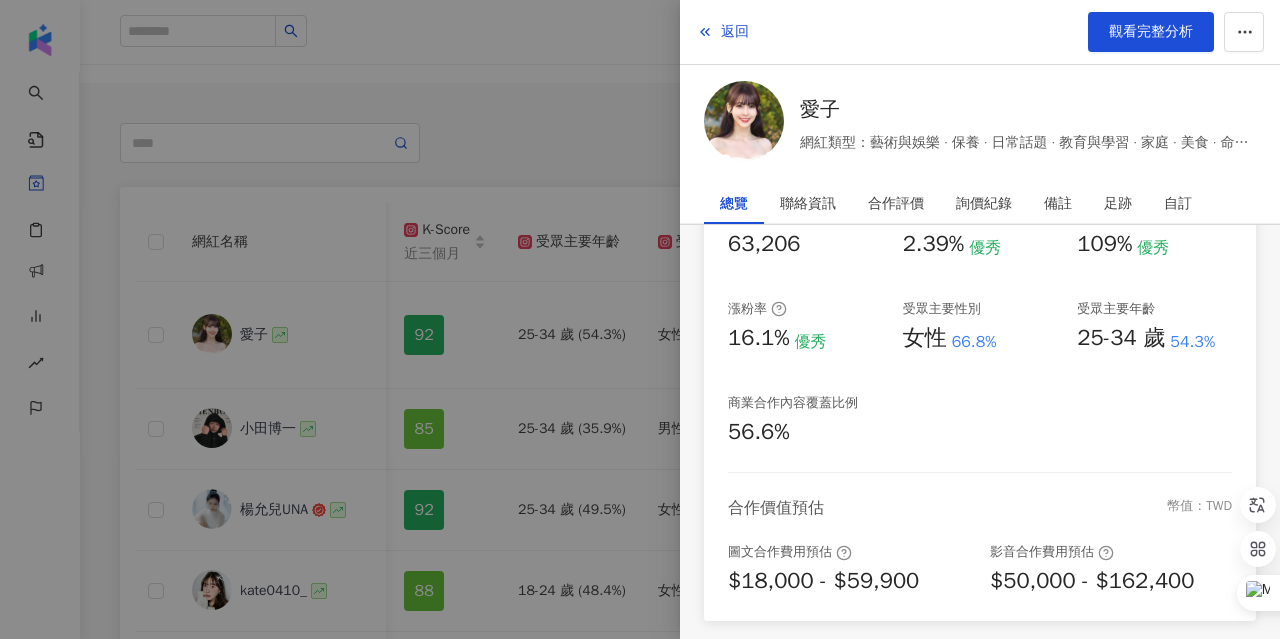 scroll, scrollTop: 428, scrollLeft: 0, axis: vertical 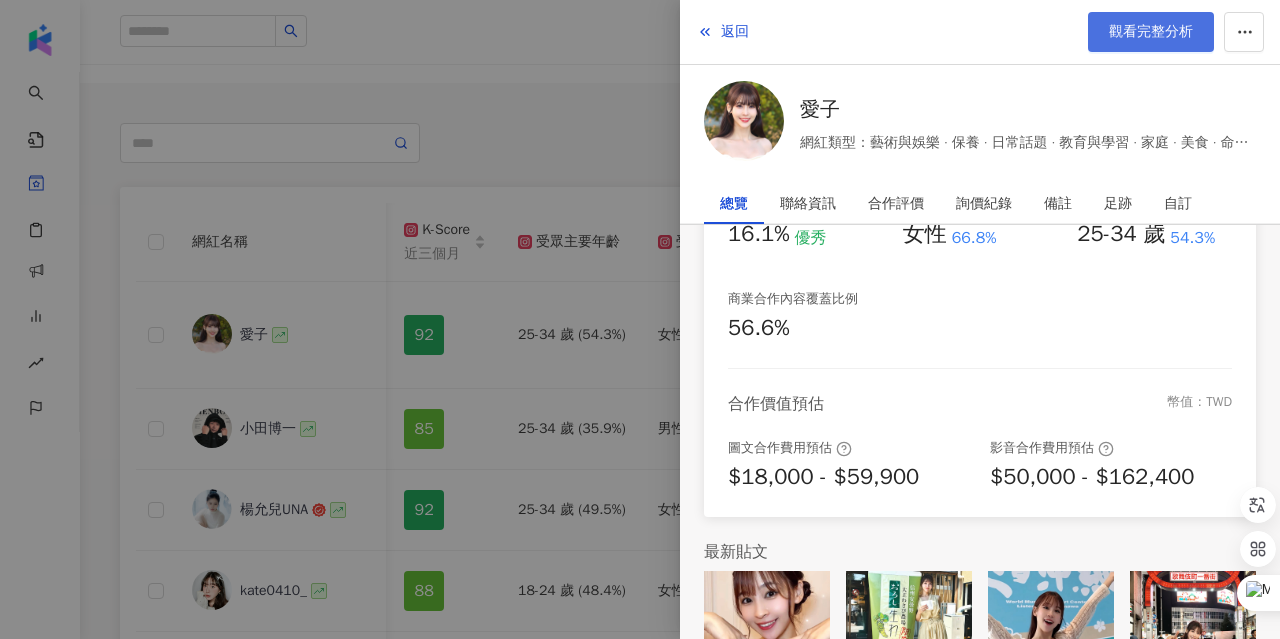 click on "觀看完整分析" at bounding box center (1151, 32) 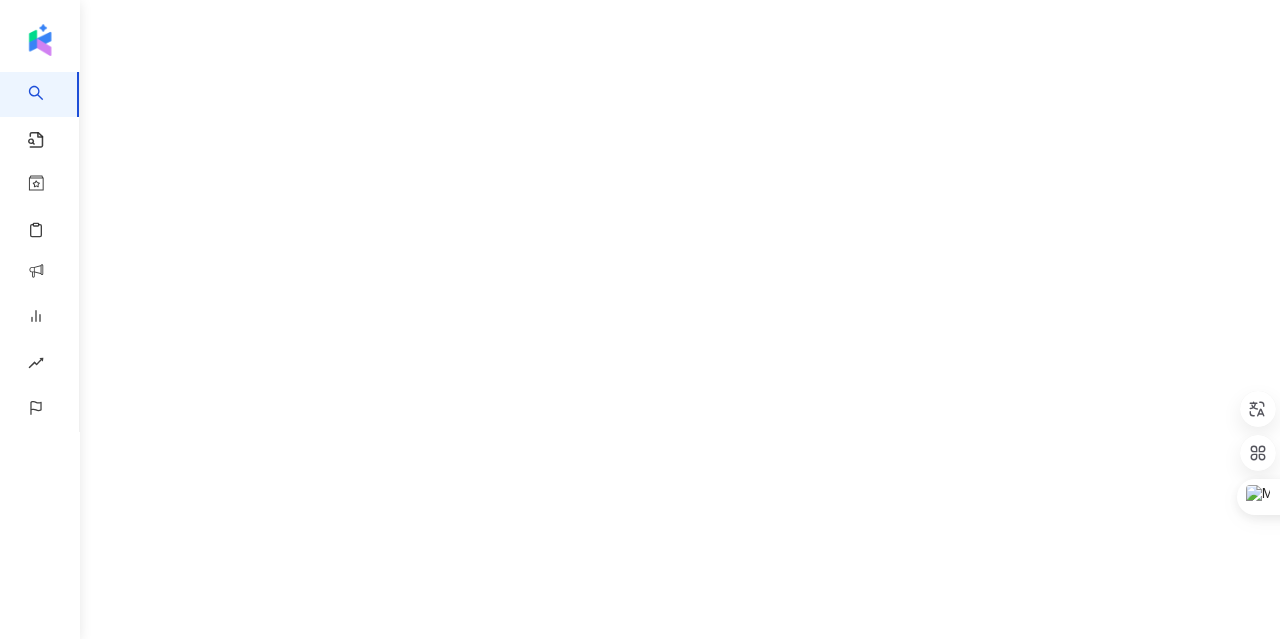 scroll, scrollTop: 0, scrollLeft: 0, axis: both 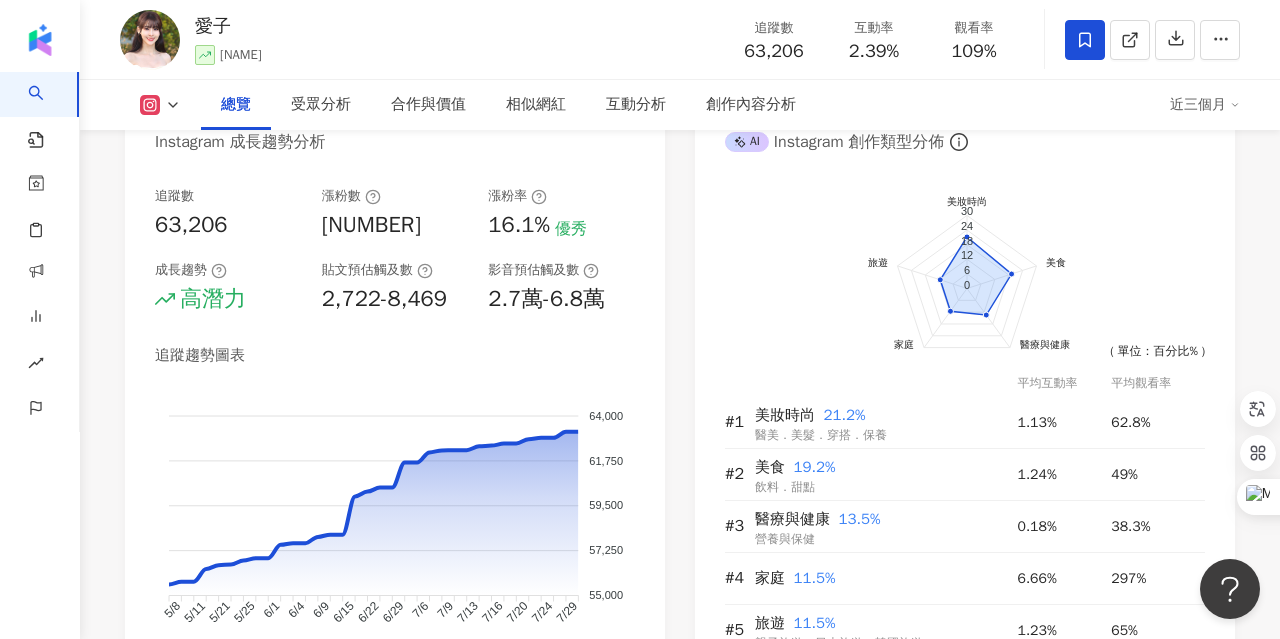click on "總覽 受眾分析 合作與價值 相似網紅 互動分析 創作內容分析" at bounding box center [685, 105] 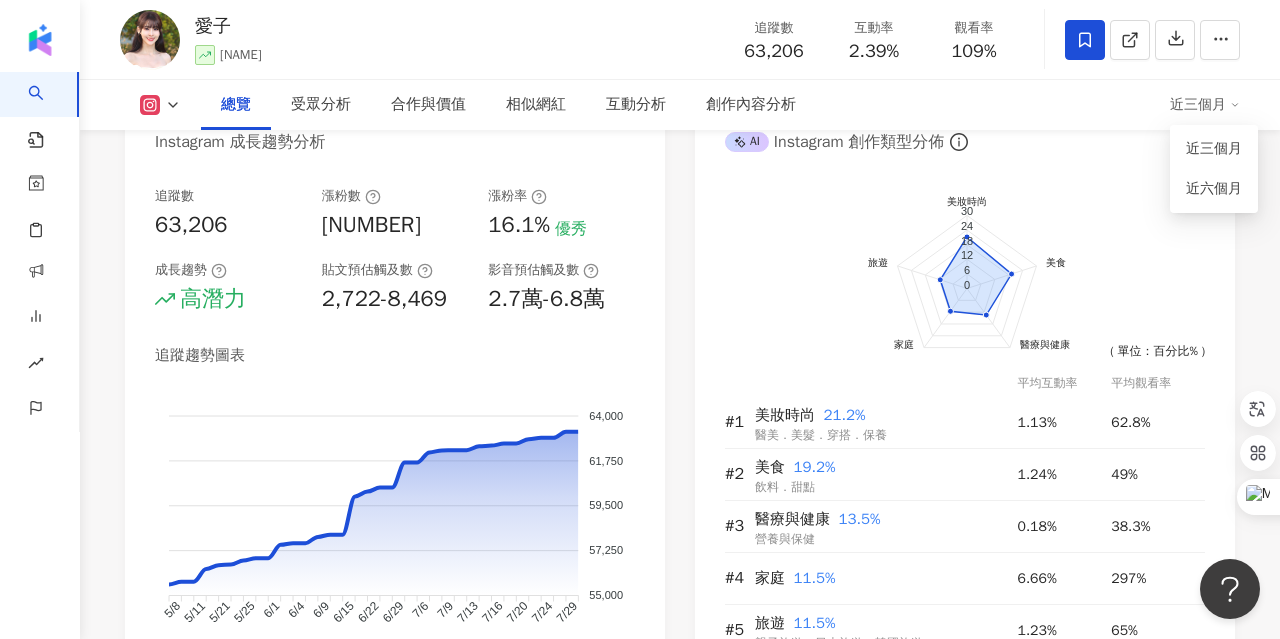 click on "追蹤數   [NUMBER] 漲粉數   [NUMBER] 漲粉率   16.1% 優秀 成長趨勢   高潛力 貼文預估觸及數   [NUMBER]-[NUMBER] 影音預估觸及數   [NUMBER]-[NUMBER] 追蹤趨勢圖表 64,000 64,000 61,750 61,750 59,500 59,500 57,250 57,250 55,000 55,000 5/8 5/8 5/11 5/11 5/21 5/21 5/25 5/25 6/1 6/1 6/4 6/4 6/9 6/9 6/15 6/15 6/22 6/22 6/29 6/29 7/6 7/6 7/9 7/9 7/13 7/13 7/16 7/16 7/20 7/20 7/24 7/24 7/29 7/29 7/27 追蹤數:  [NUMBER]" at bounding box center (395, 434) 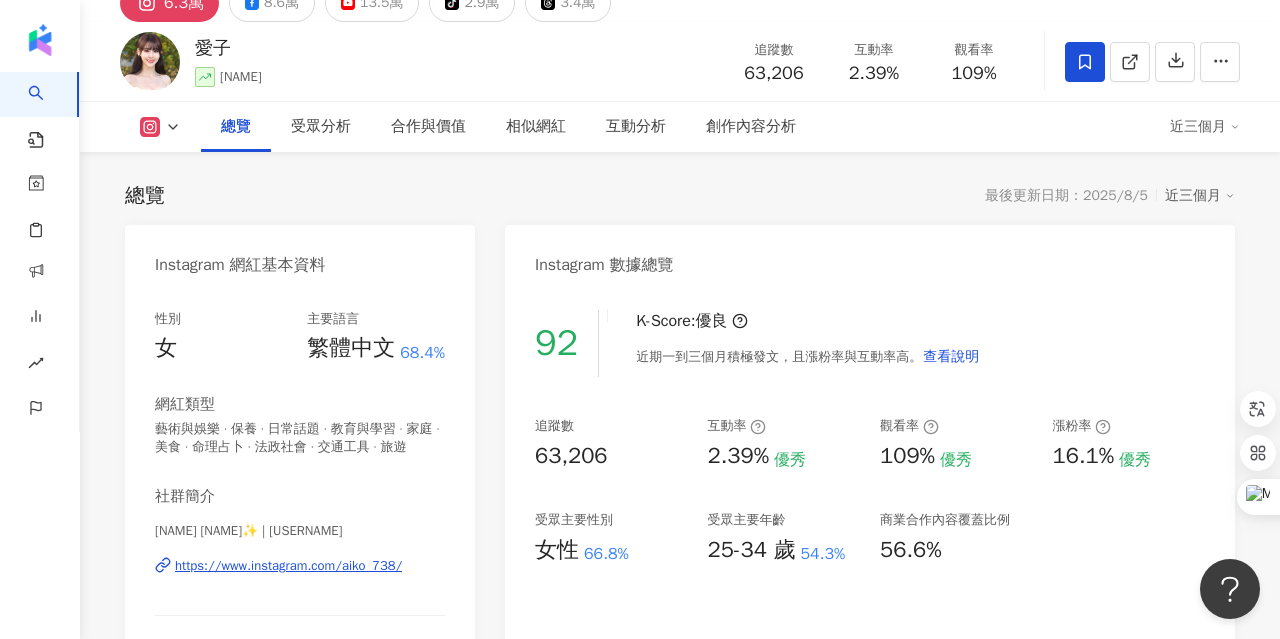 scroll, scrollTop: 0, scrollLeft: 0, axis: both 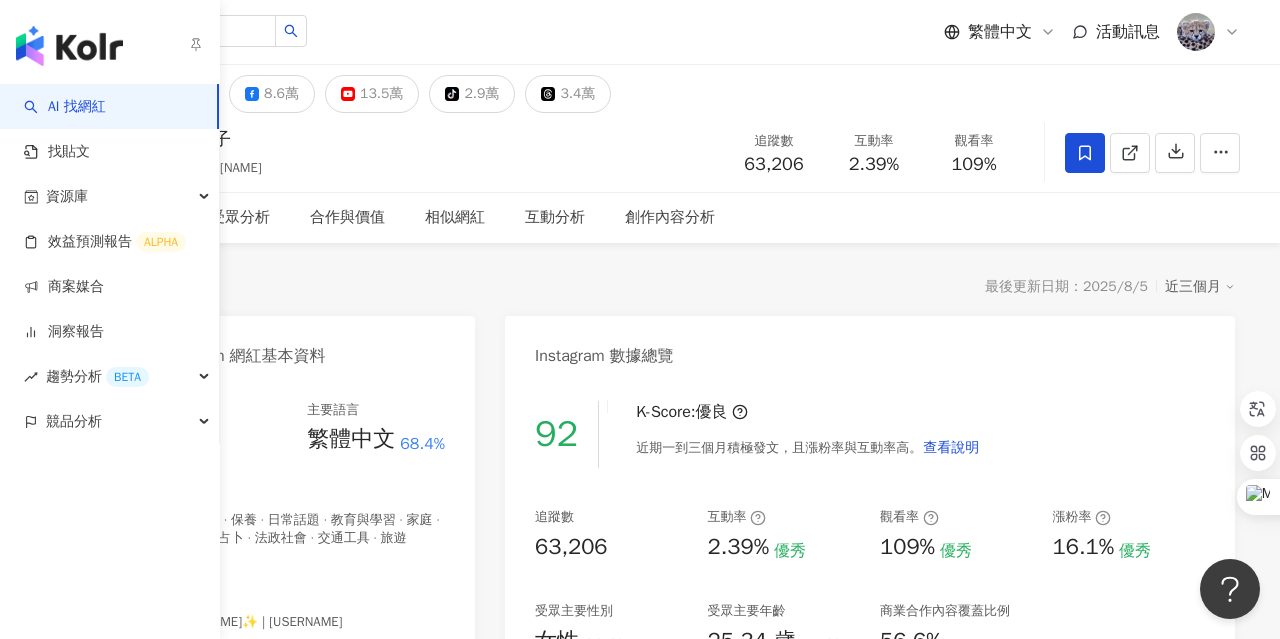 click on "AI 找網紅" at bounding box center (65, 107) 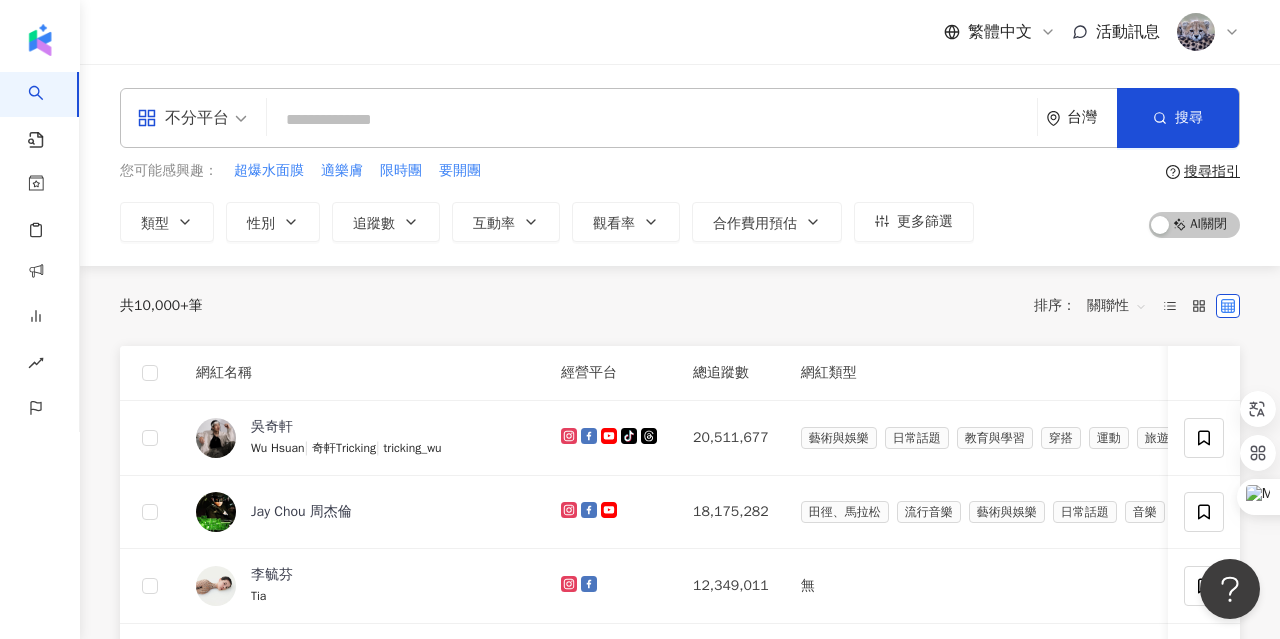 click on "不分平台" at bounding box center [183, 118] 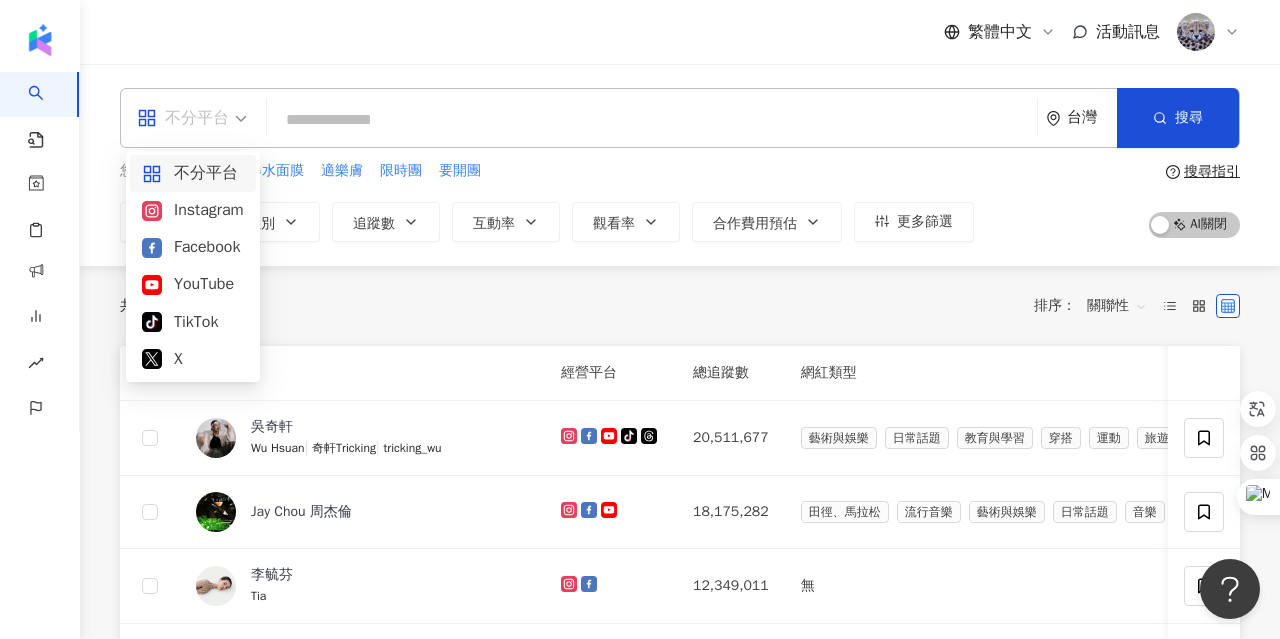 click on "不分平台 台灣 搜尋 您可能感興趣： 超爆水面膜  適樂膚  限時團  要開團  類型 性別 追蹤數 互動率 觀看率 合作費用預估  更多篩選 搜尋指引 AI  開啟 AI  關閉" at bounding box center (680, 165) 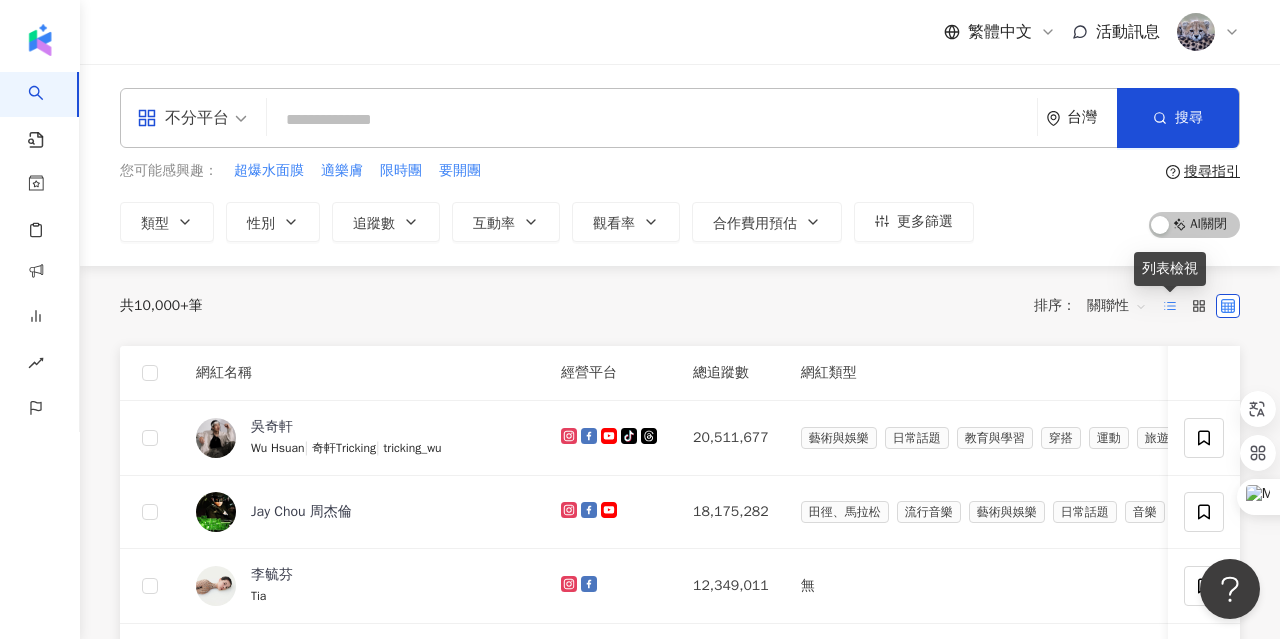 click 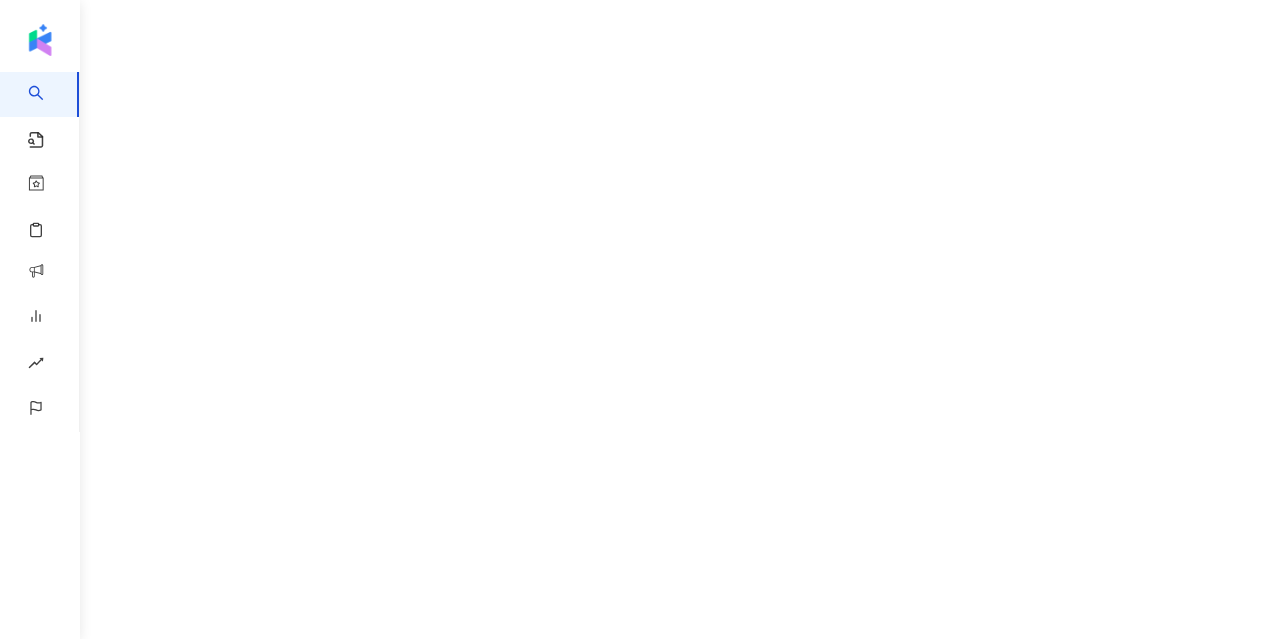 scroll, scrollTop: 0, scrollLeft: 0, axis: both 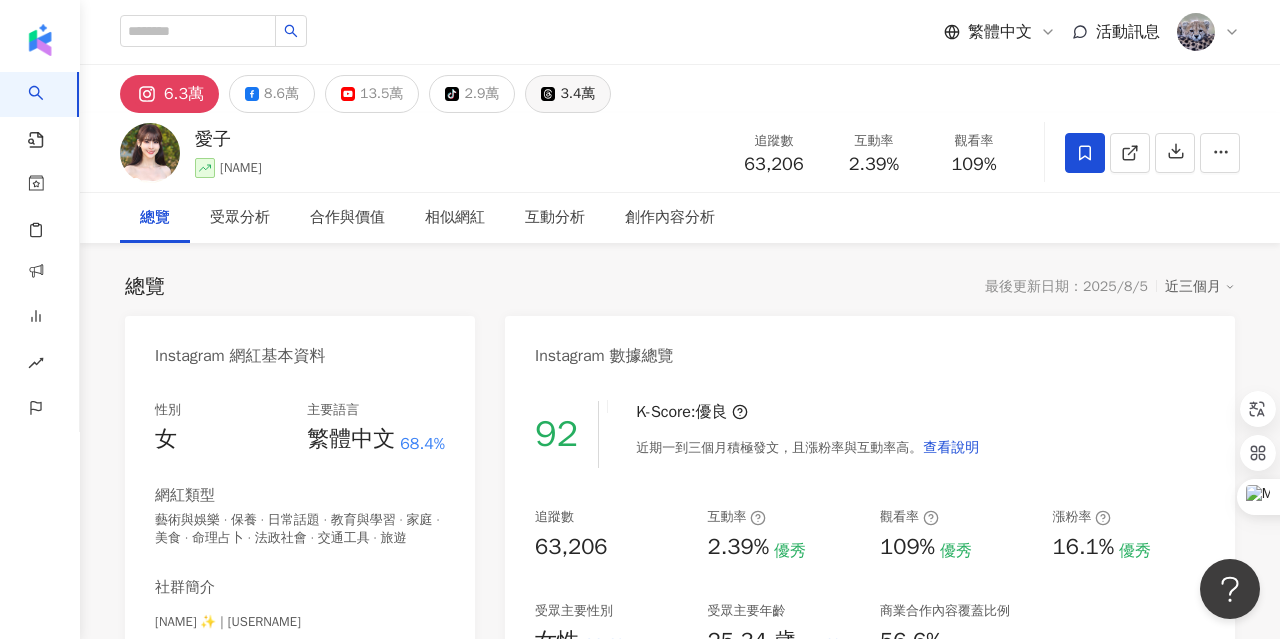 click on "3.4萬" at bounding box center [577, 94] 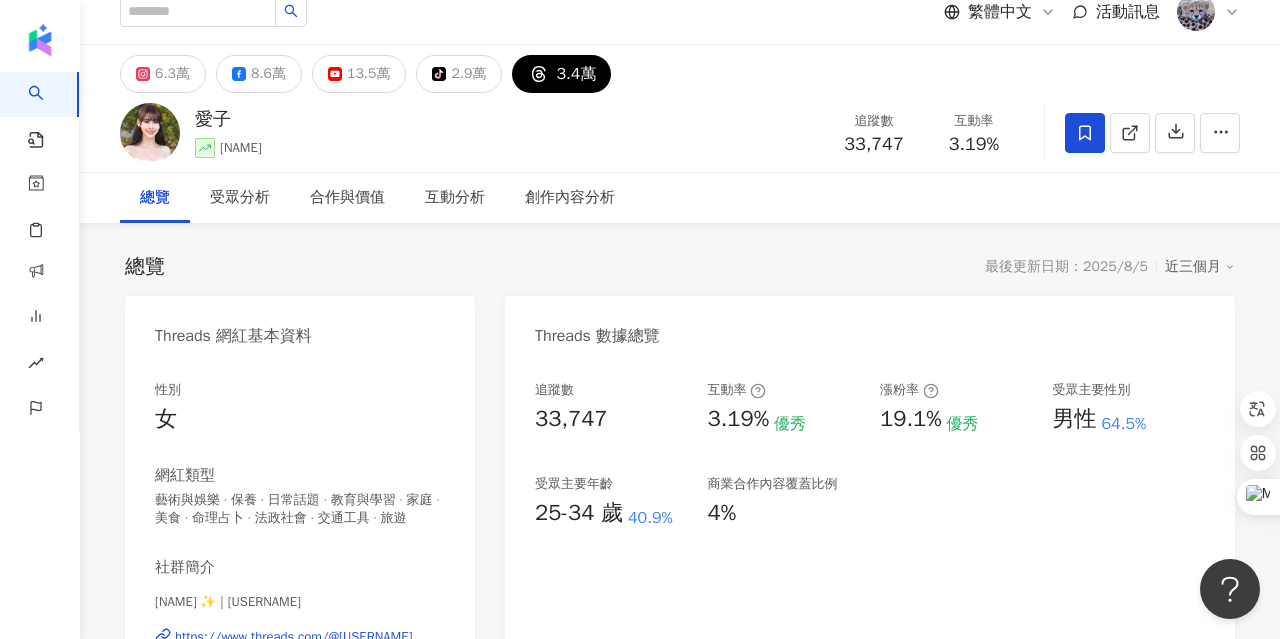 scroll, scrollTop: 21, scrollLeft: 0, axis: vertical 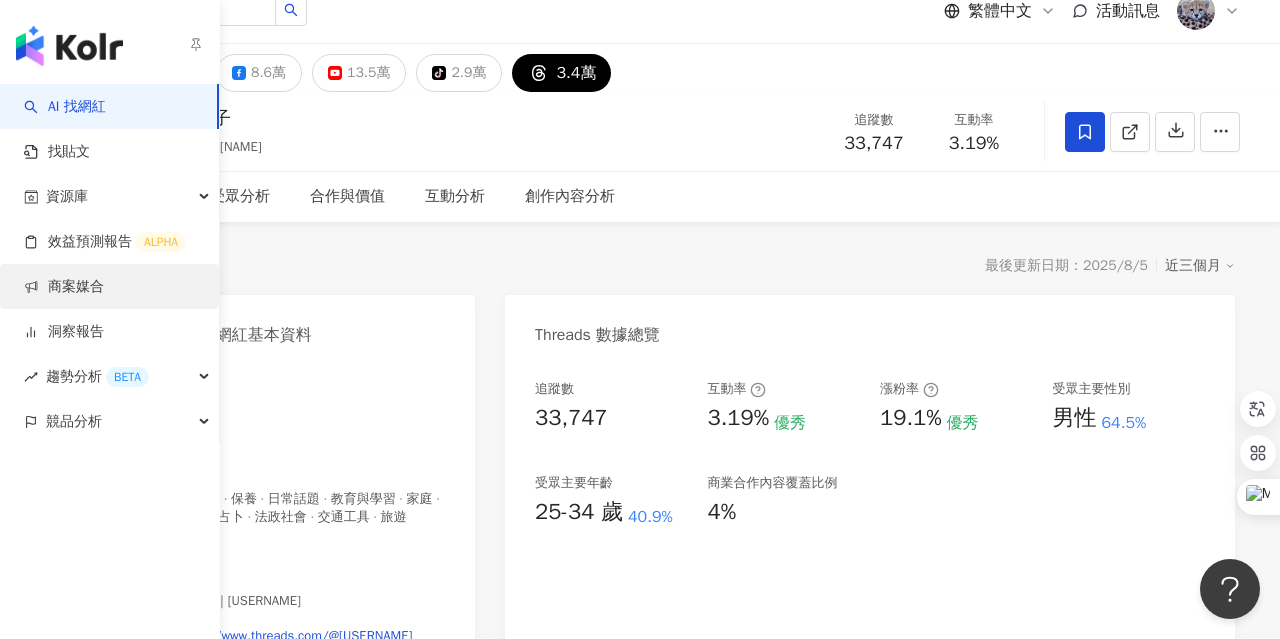 click on "商案媒合" at bounding box center (64, 287) 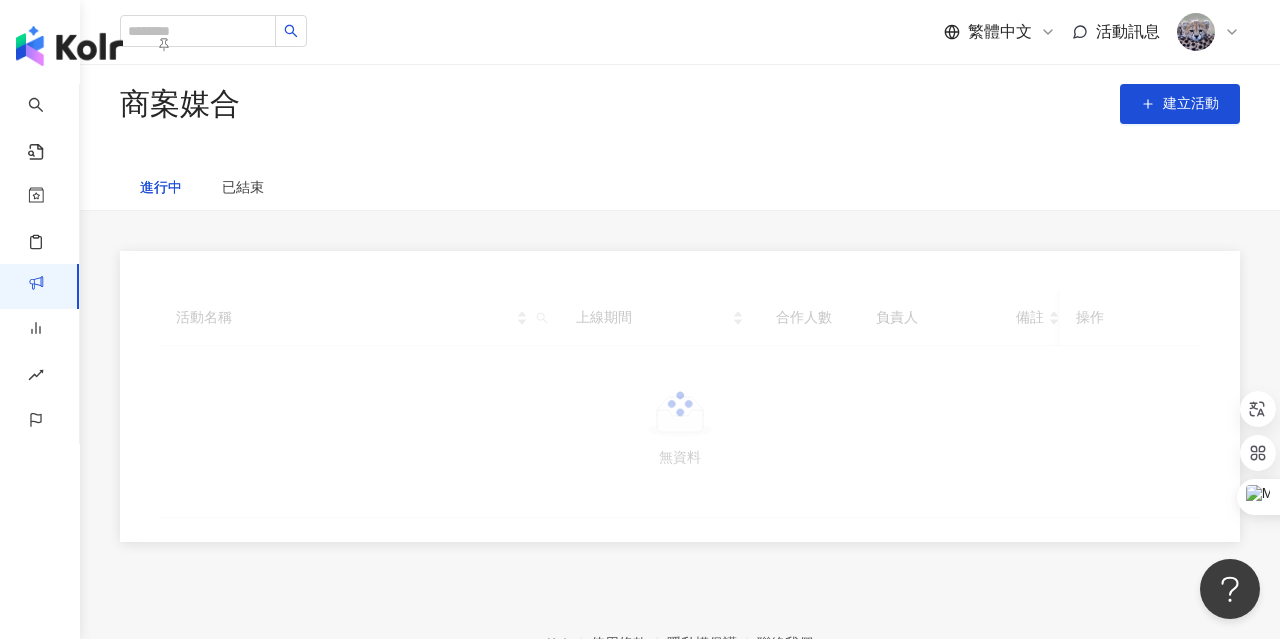 scroll, scrollTop: 0, scrollLeft: 0, axis: both 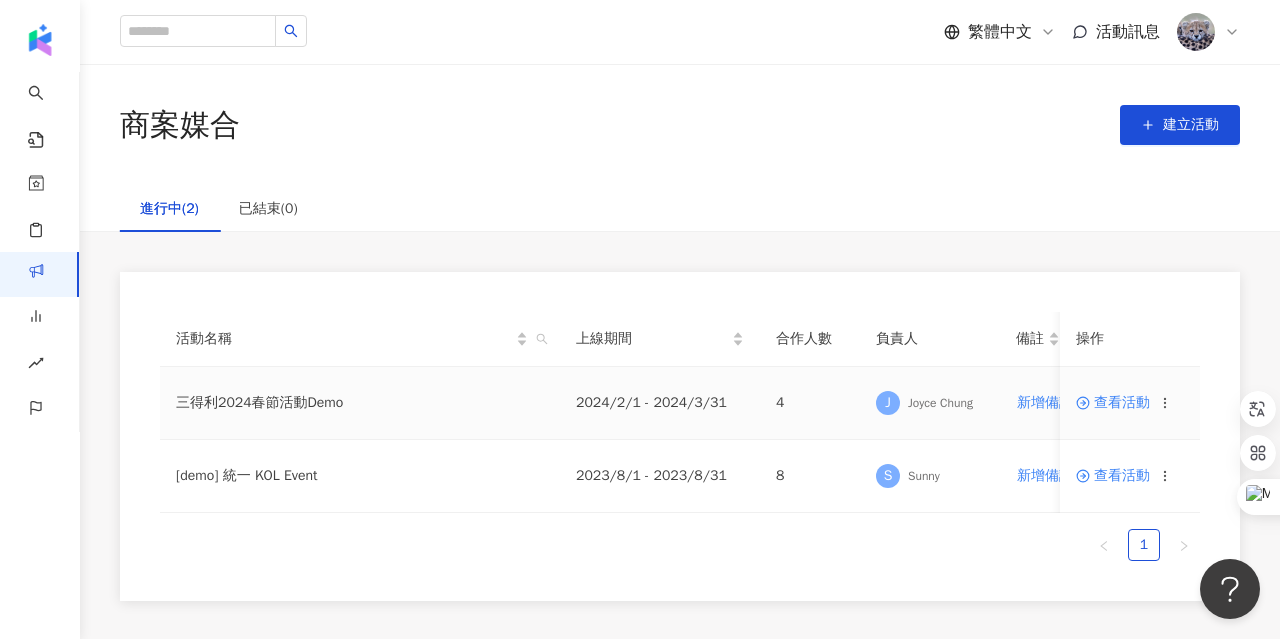 click on "查看活動" at bounding box center [1113, 403] 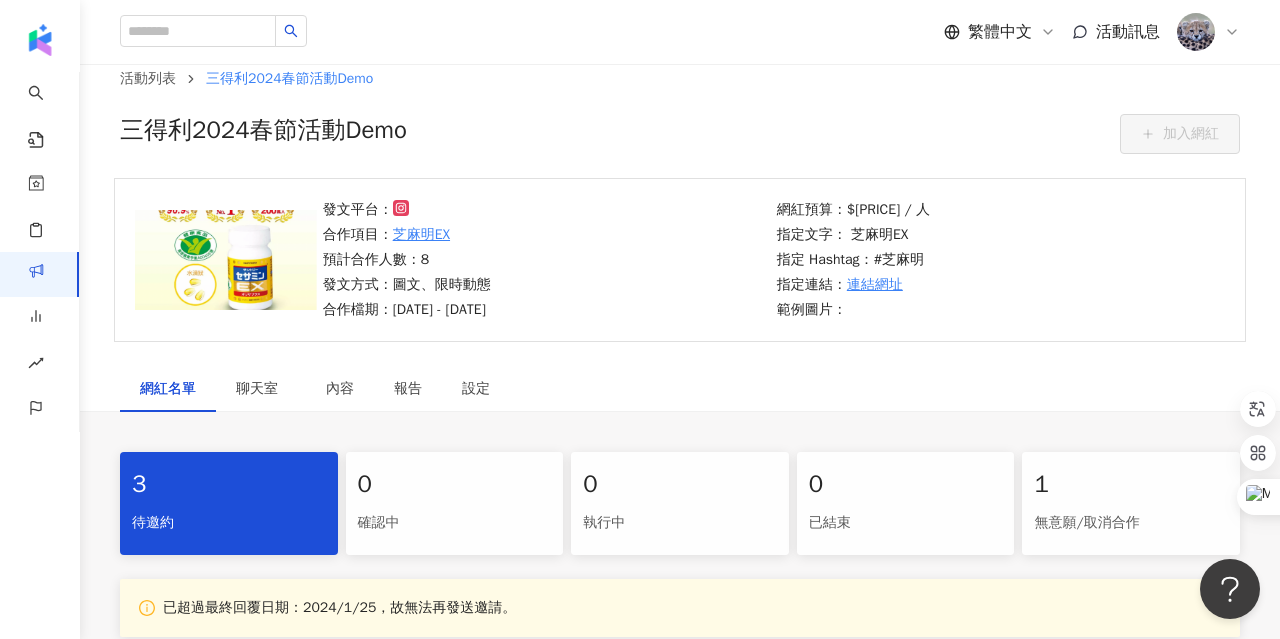 scroll, scrollTop: 54, scrollLeft: 0, axis: vertical 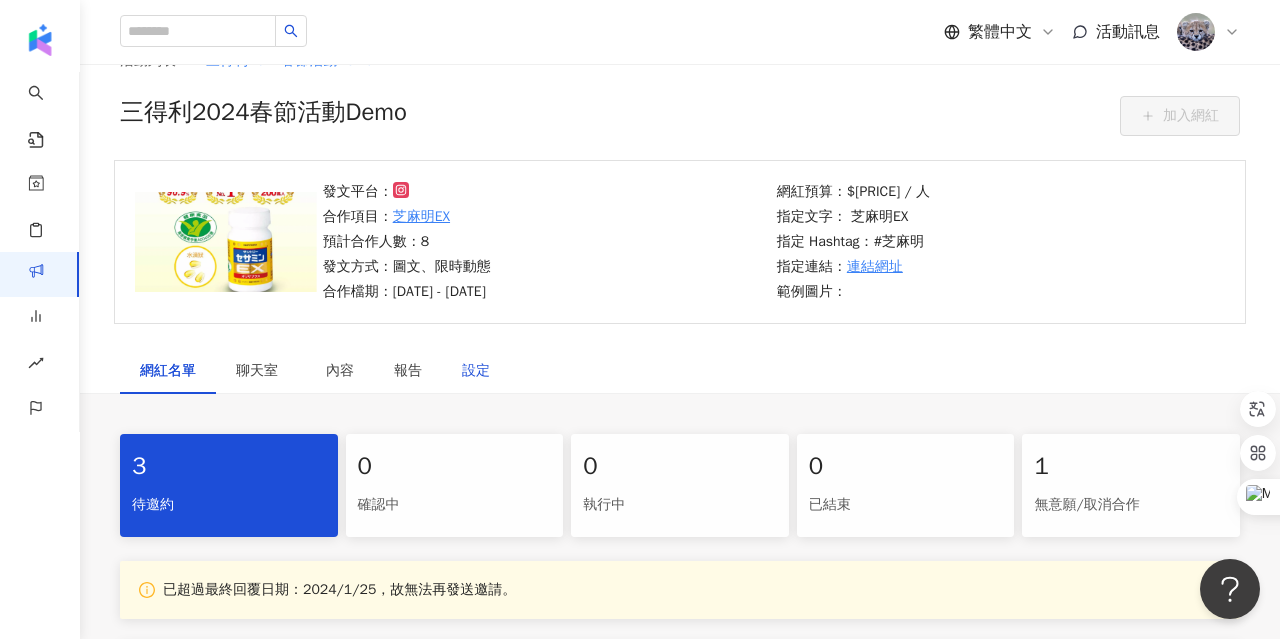 click on "設定" at bounding box center [476, 371] 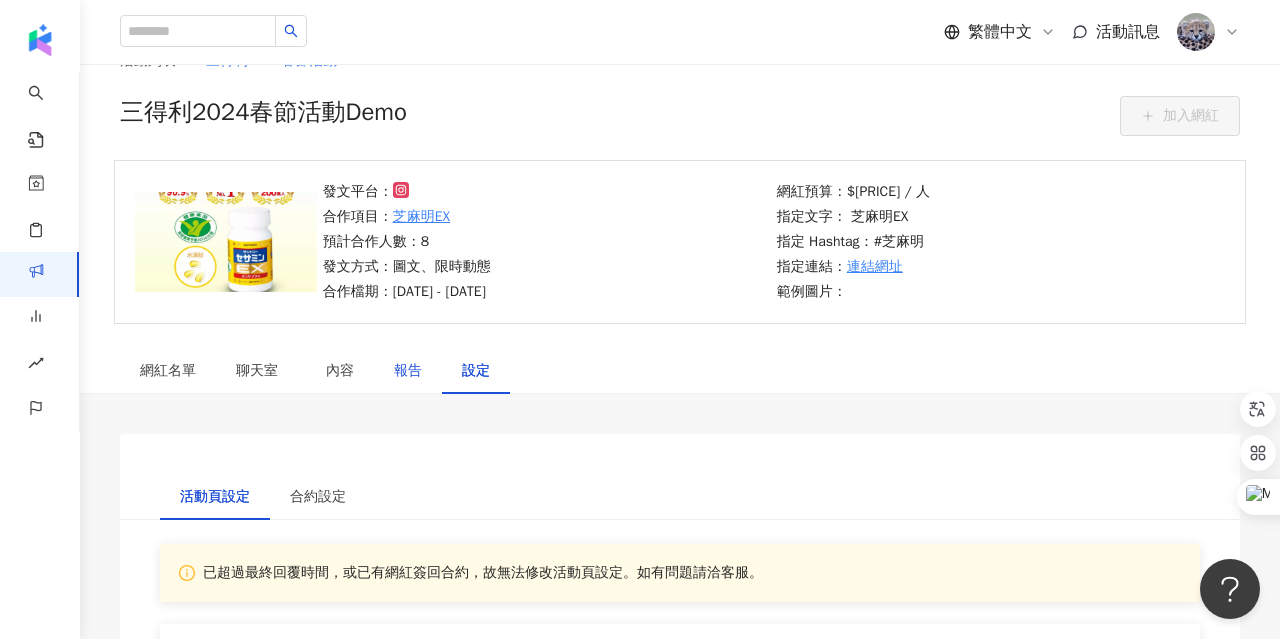 click on "報告" at bounding box center [408, 371] 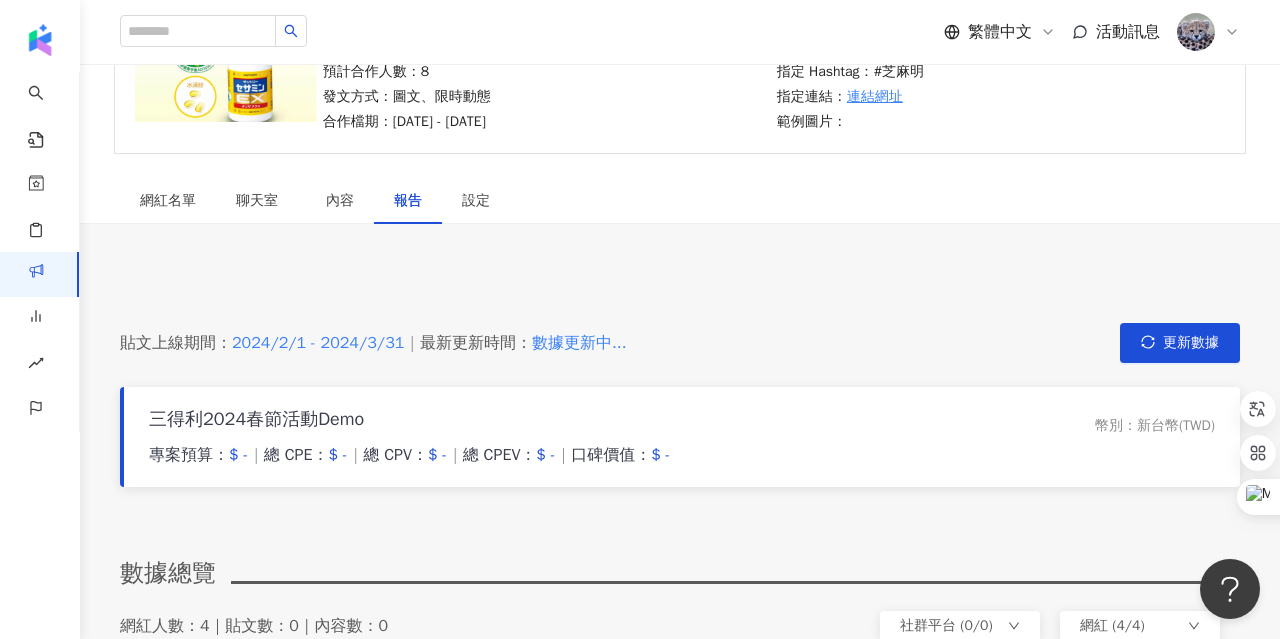 scroll, scrollTop: 221, scrollLeft: 0, axis: vertical 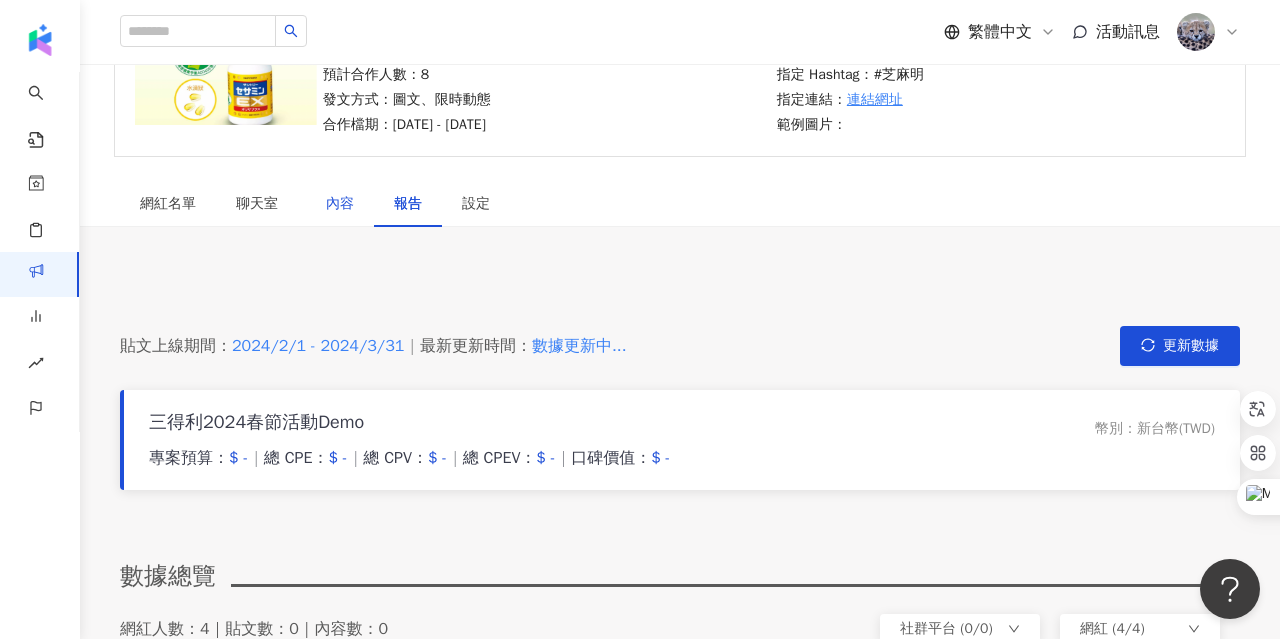 click on "內容" at bounding box center (340, 204) 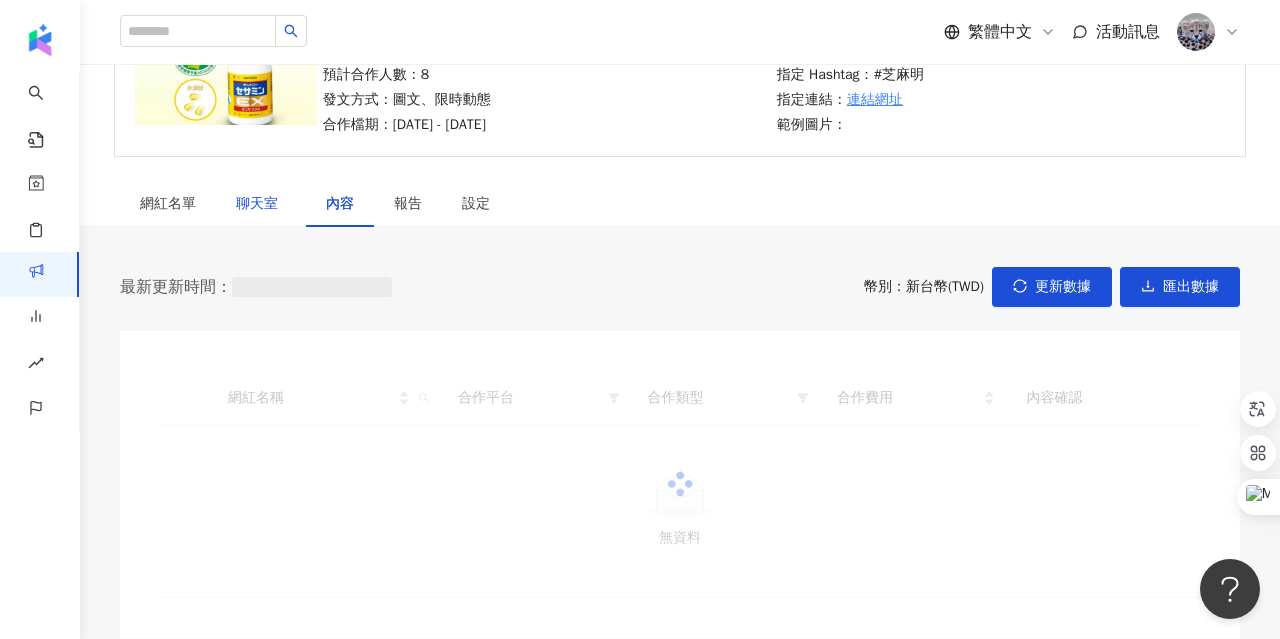 click on "聊天室" at bounding box center [261, 204] 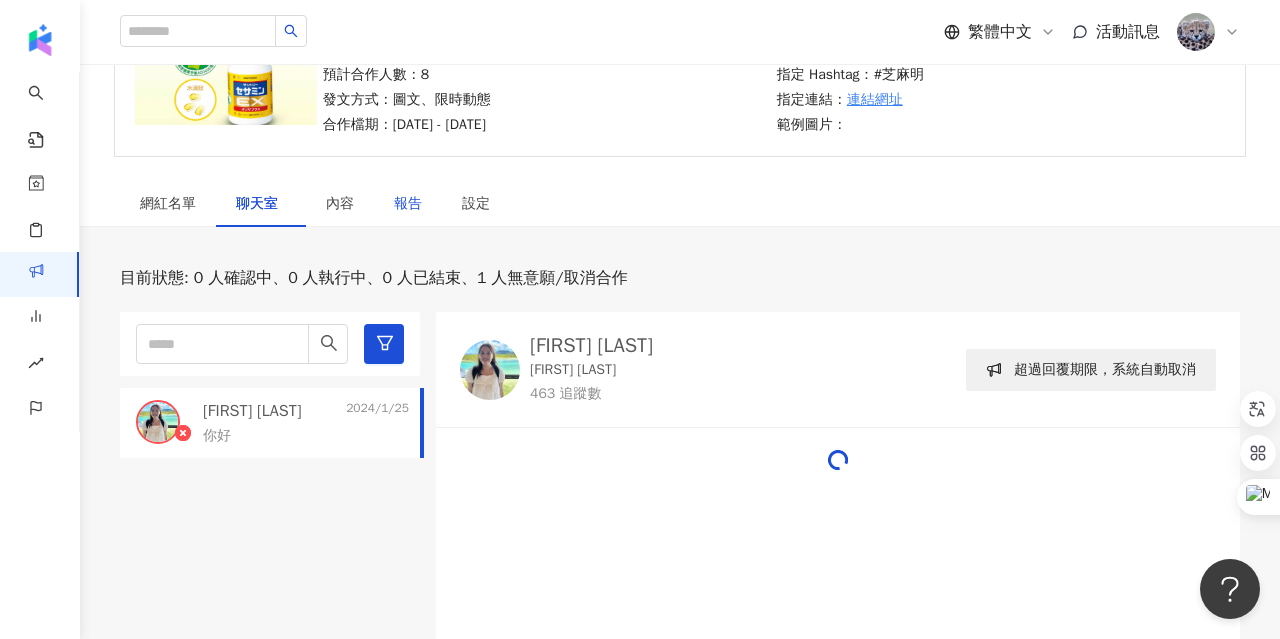 click on "報告" at bounding box center (408, 204) 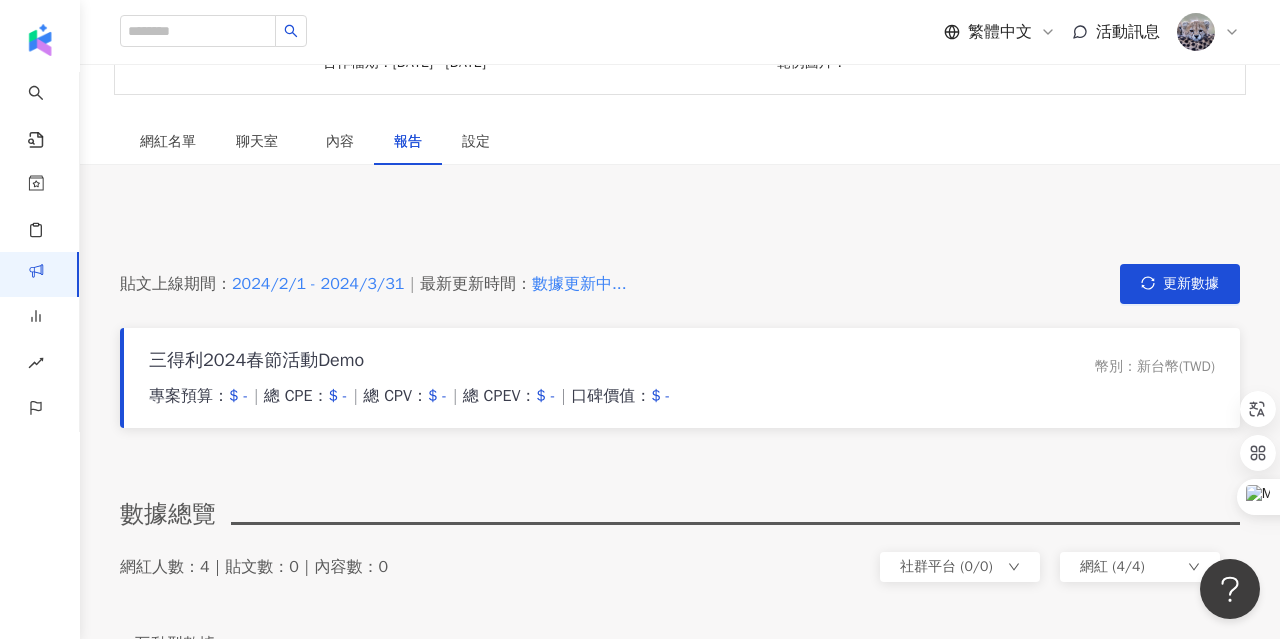 scroll, scrollTop: 269, scrollLeft: 0, axis: vertical 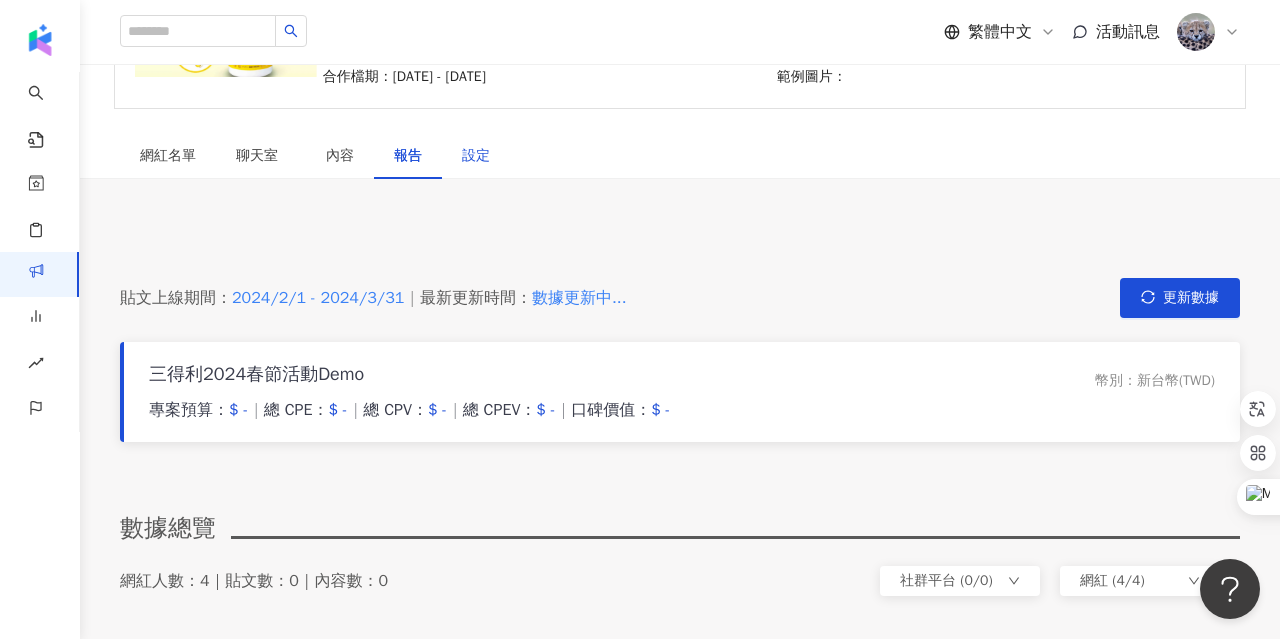 click on "設定" at bounding box center (476, 156) 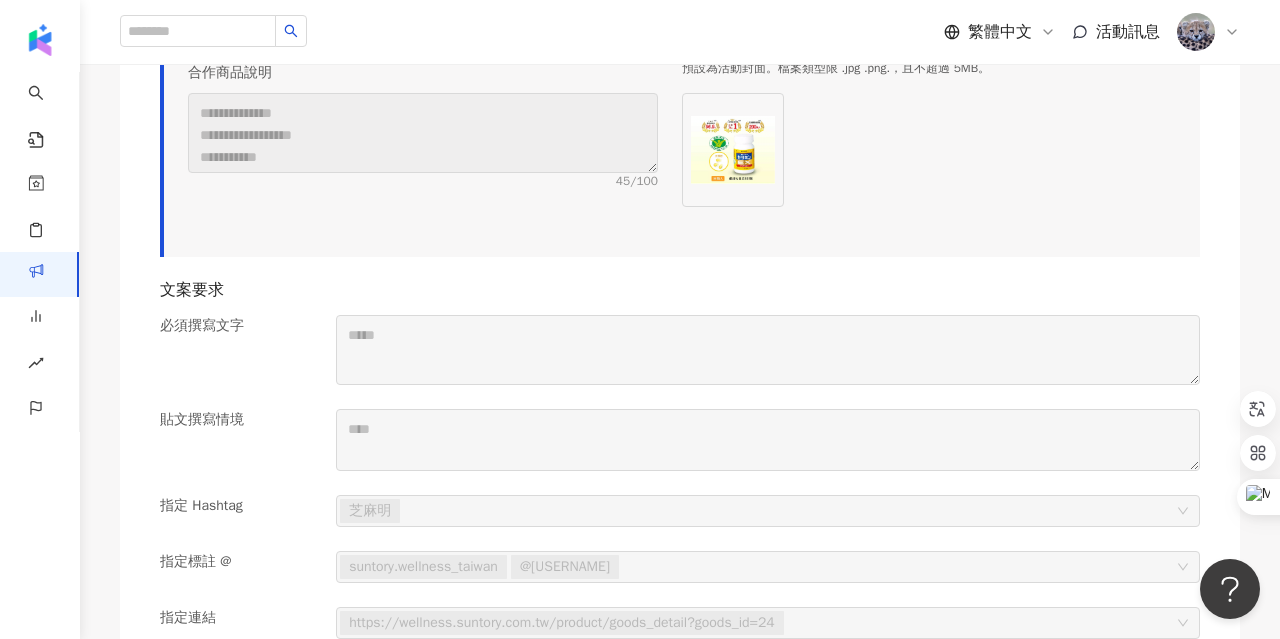 scroll, scrollTop: 1517, scrollLeft: 0, axis: vertical 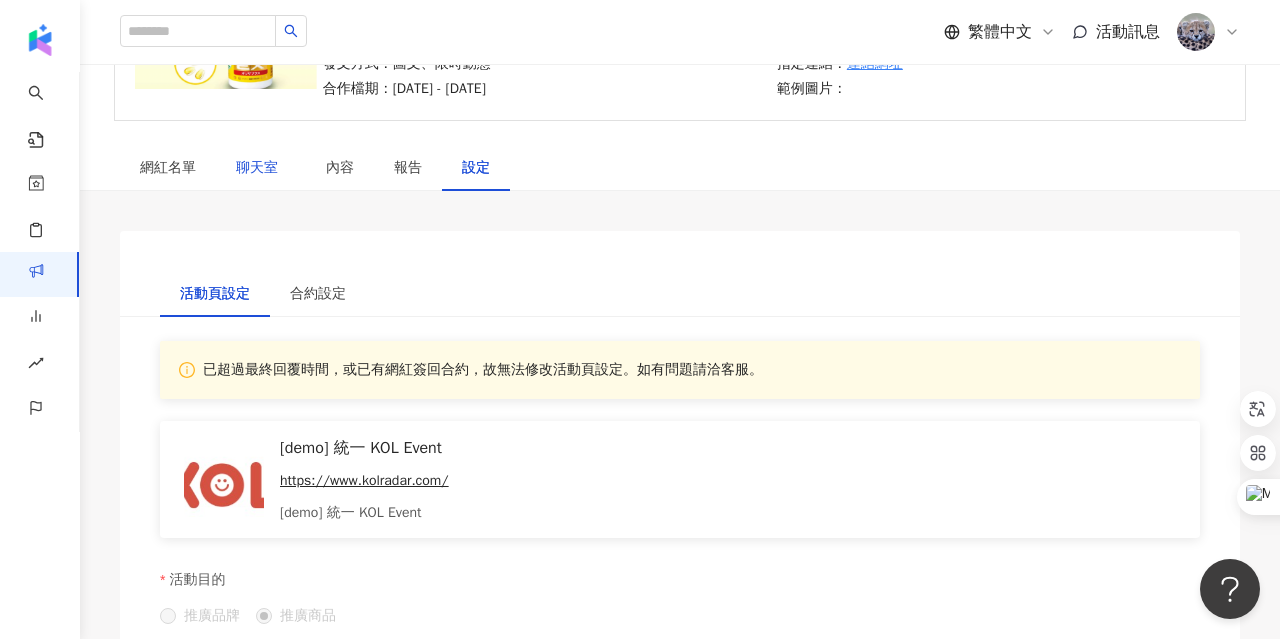 click on "聊天室" at bounding box center [261, 168] 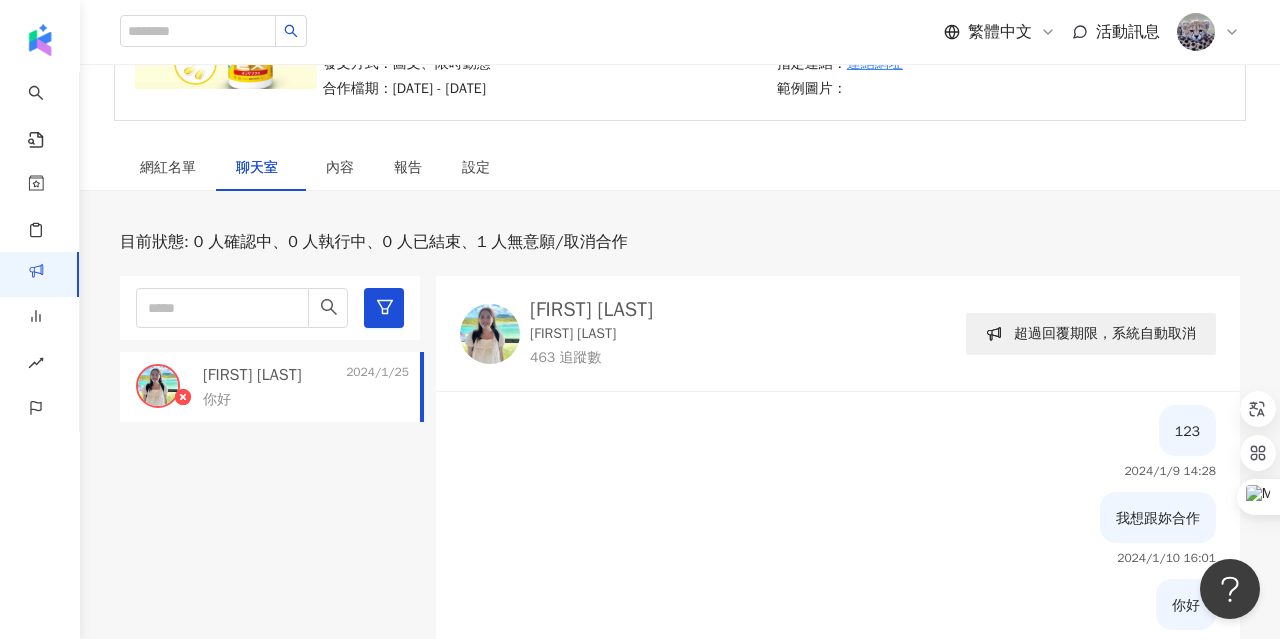 scroll, scrollTop: 0, scrollLeft: 0, axis: both 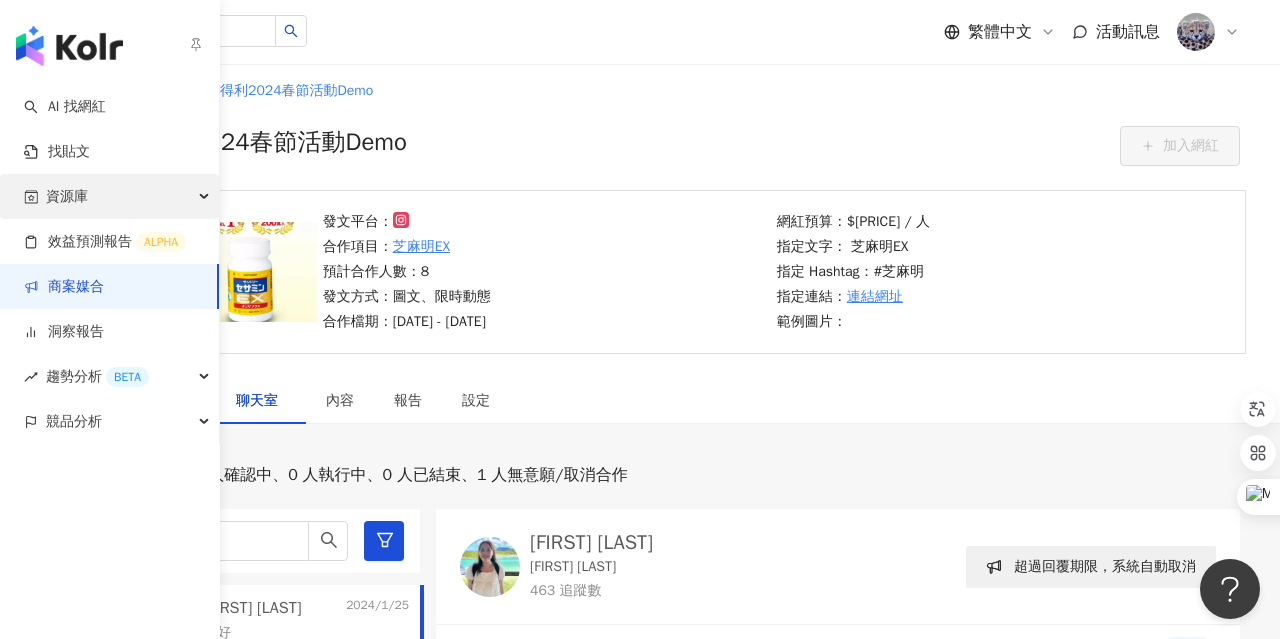 click on "資源庫" at bounding box center (67, 196) 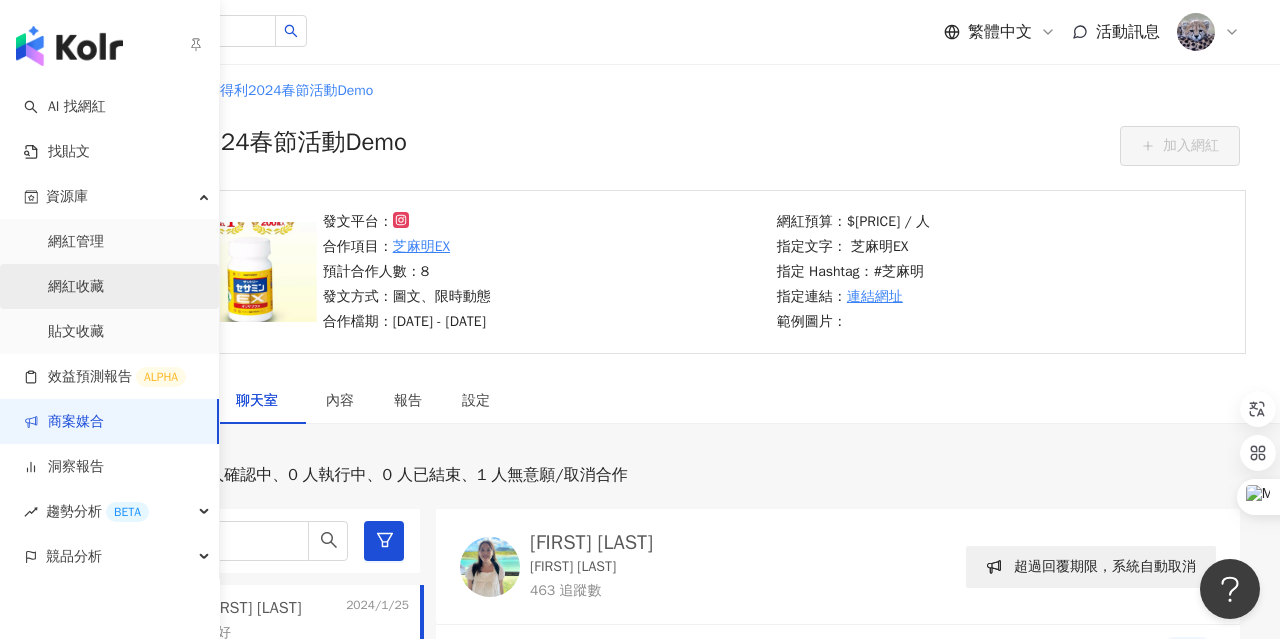 click on "網紅收藏" at bounding box center [76, 287] 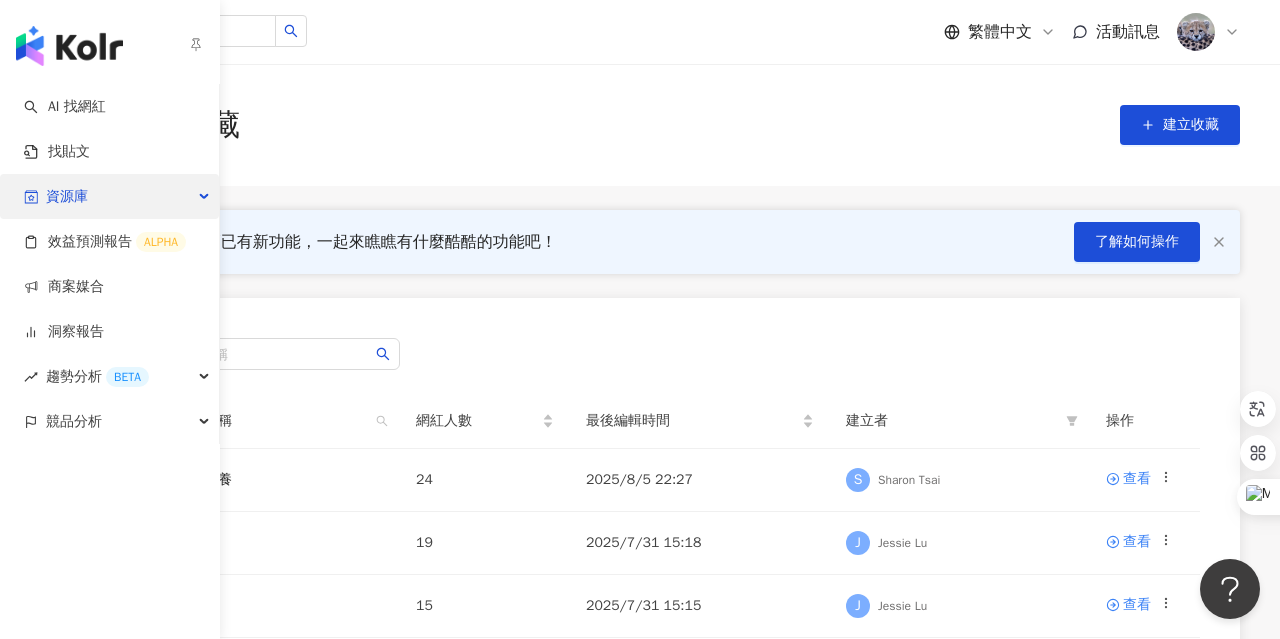 click on "資源庫" at bounding box center (67, 196) 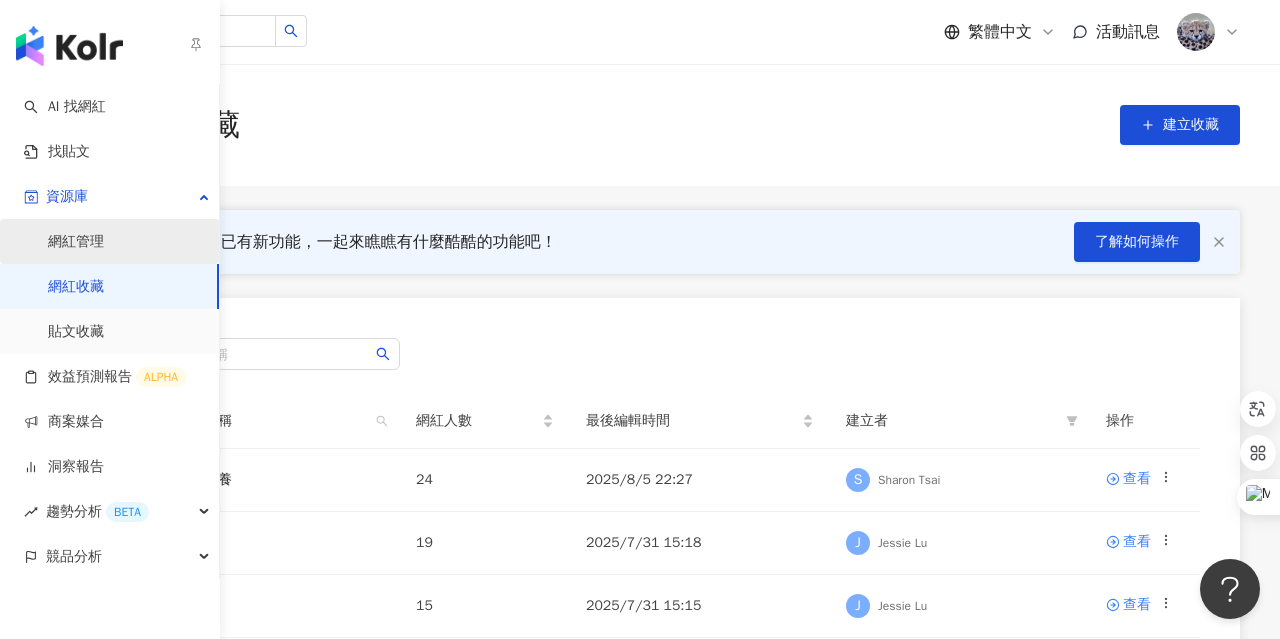 click on "網紅管理" at bounding box center (76, 242) 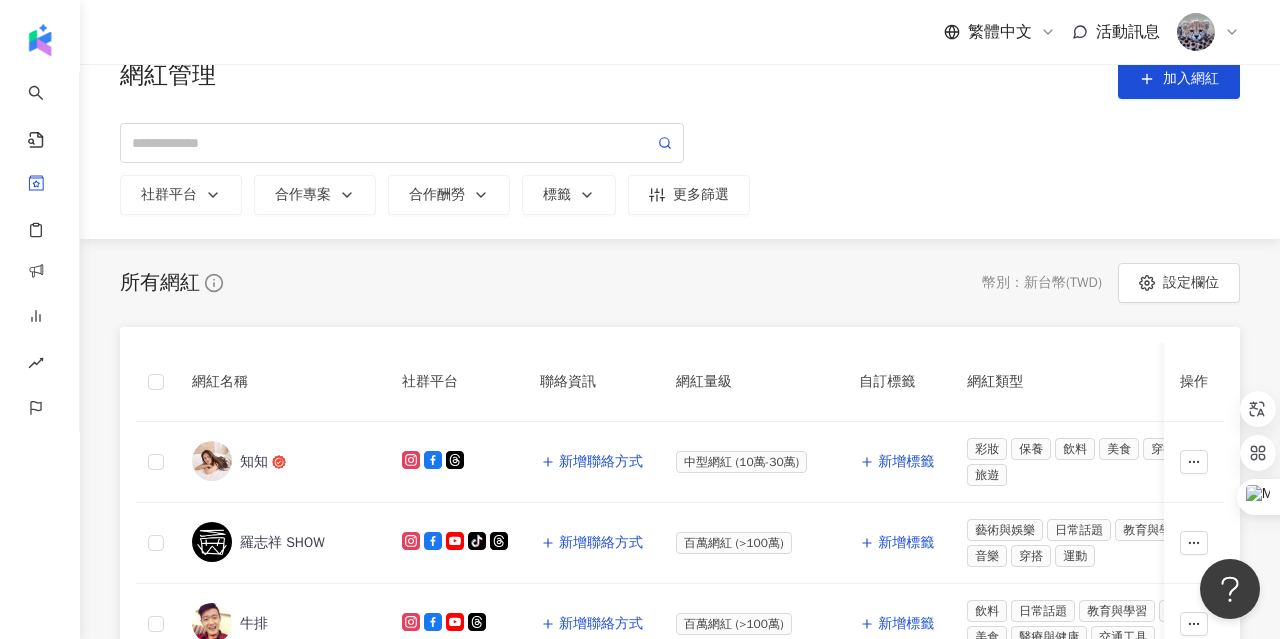 scroll, scrollTop: 32, scrollLeft: 0, axis: vertical 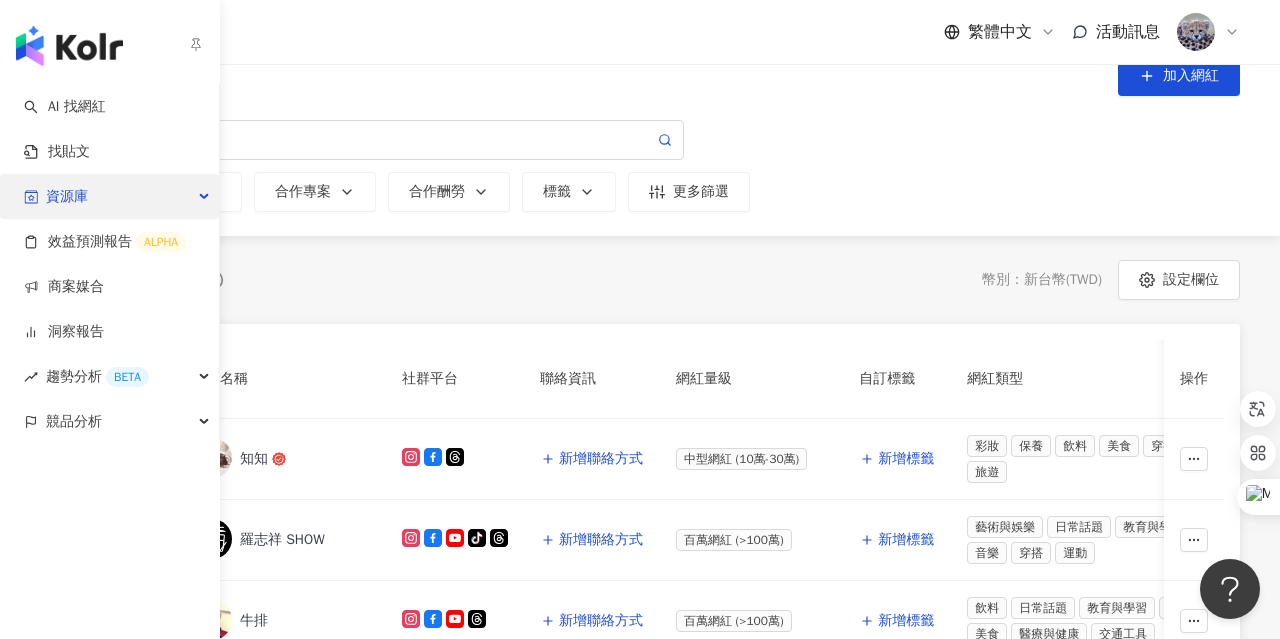 click on "資源庫" at bounding box center [67, 196] 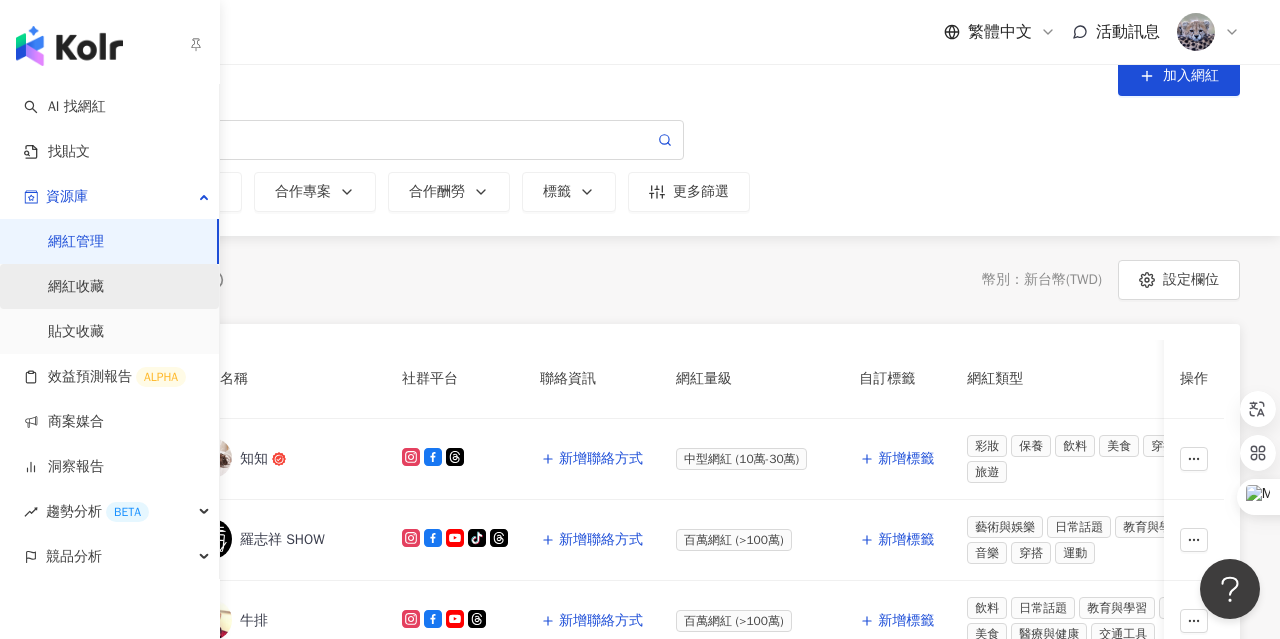 click on "網紅收藏" at bounding box center (76, 287) 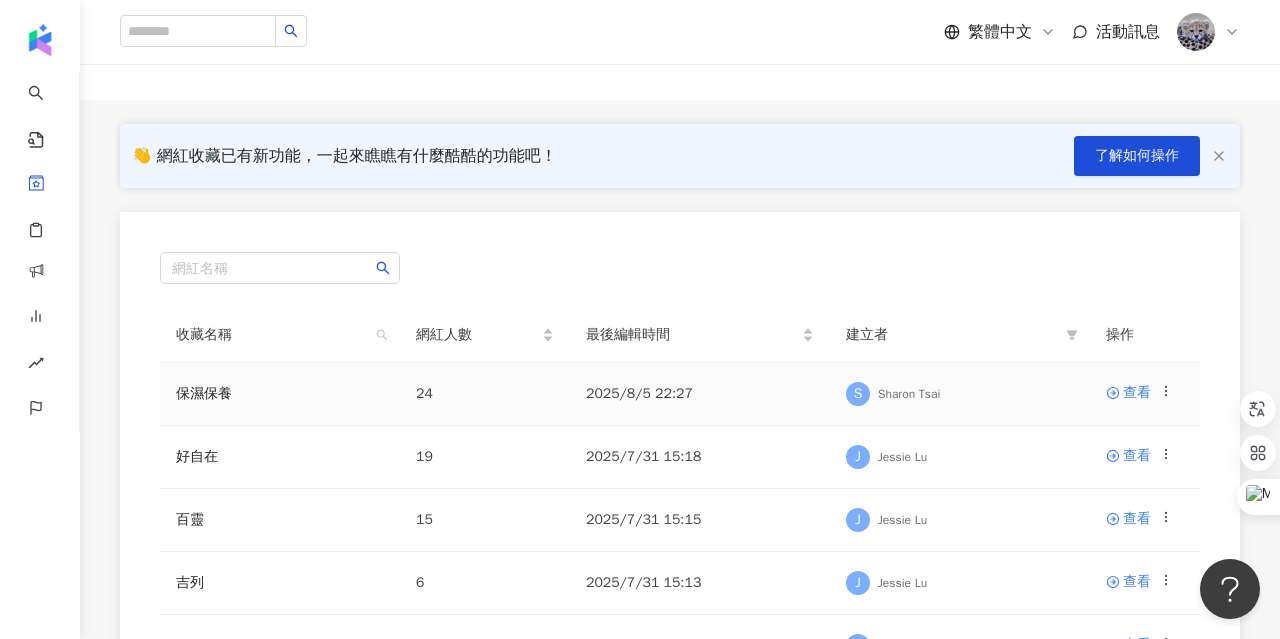 scroll, scrollTop: 113, scrollLeft: 0, axis: vertical 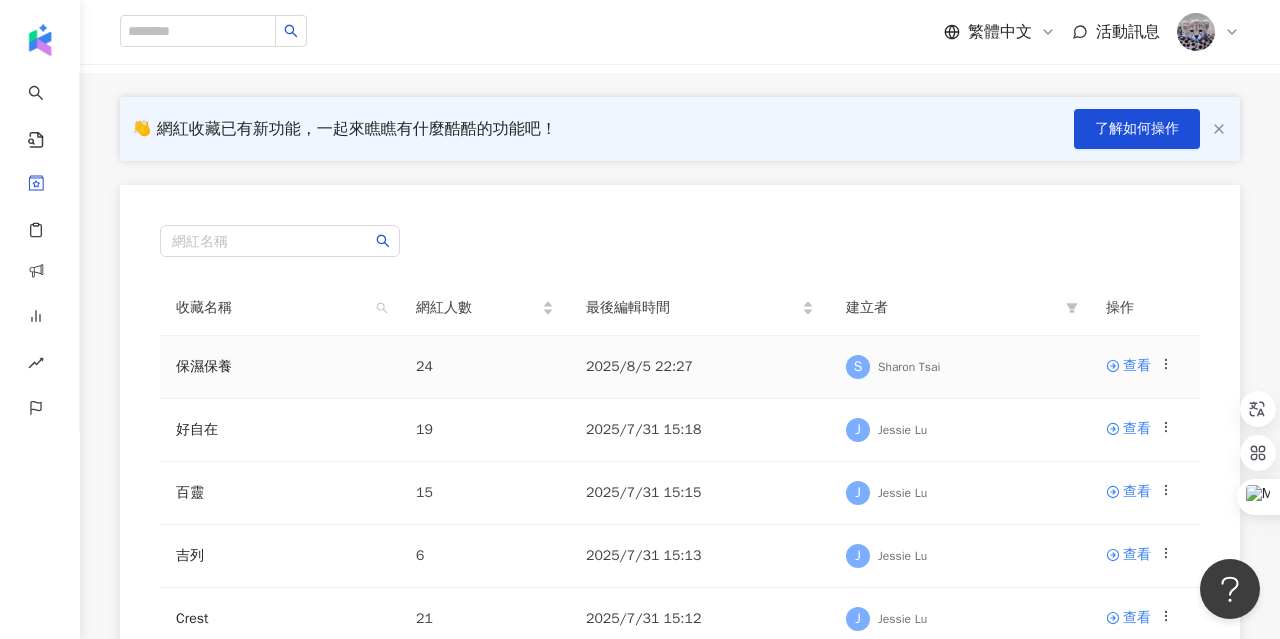 click on "保濕保養" at bounding box center (280, 367) 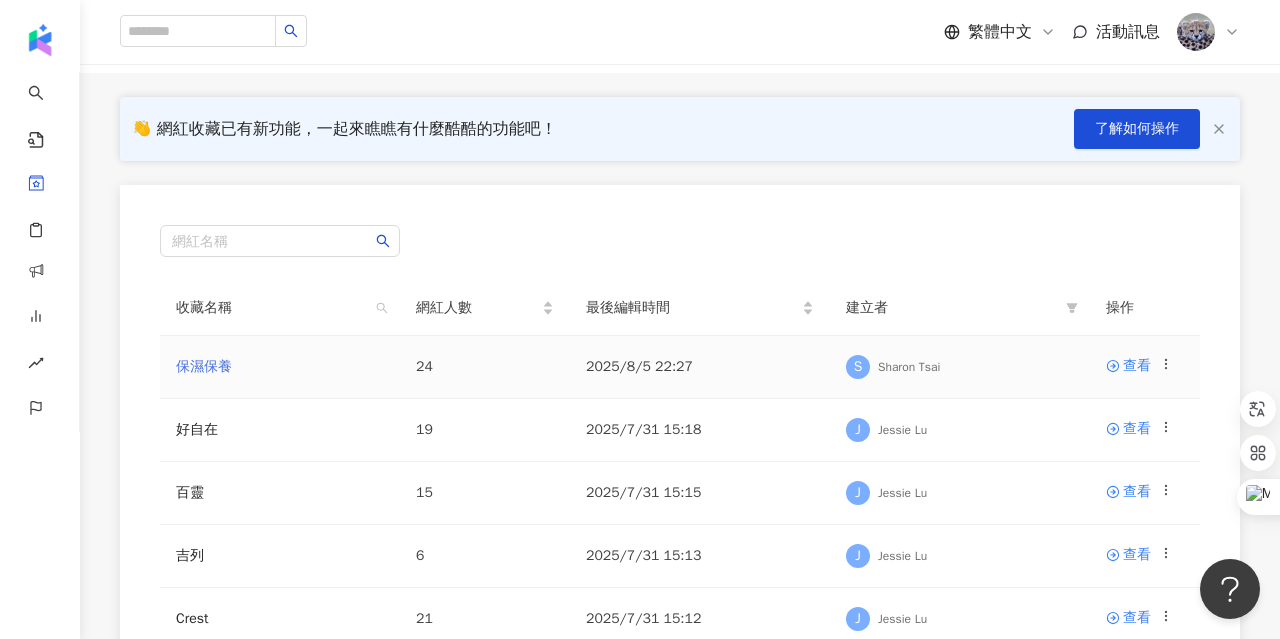 click on "保濕保養" at bounding box center (204, 366) 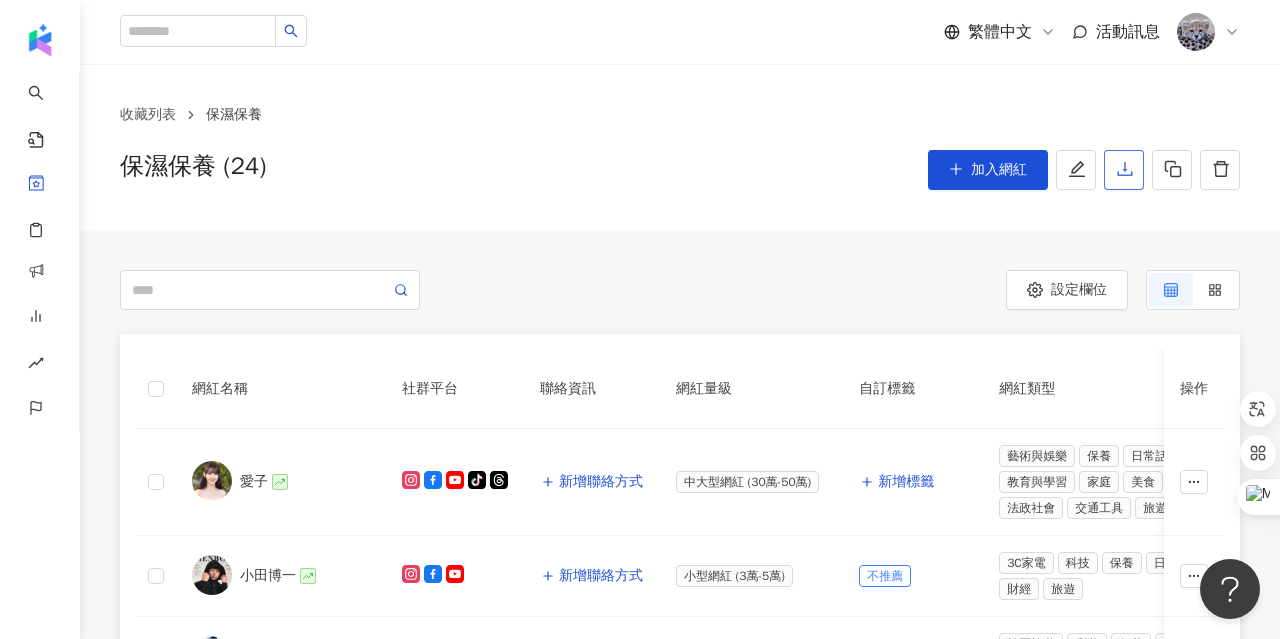 click 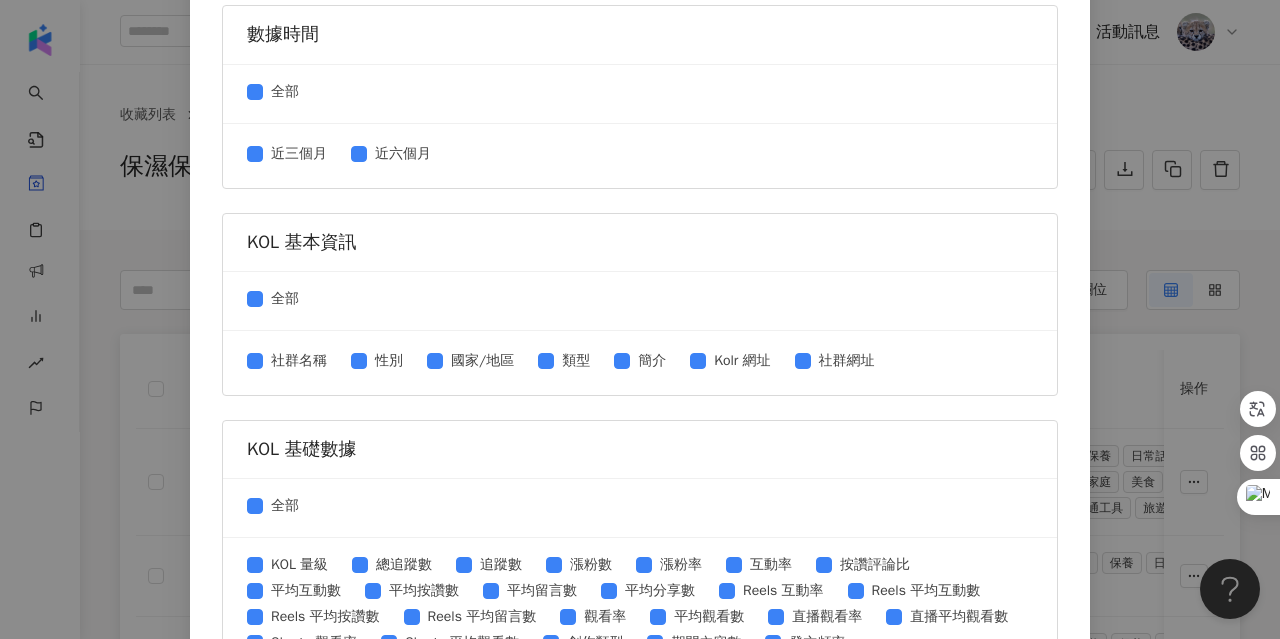 scroll, scrollTop: 0, scrollLeft: 0, axis: both 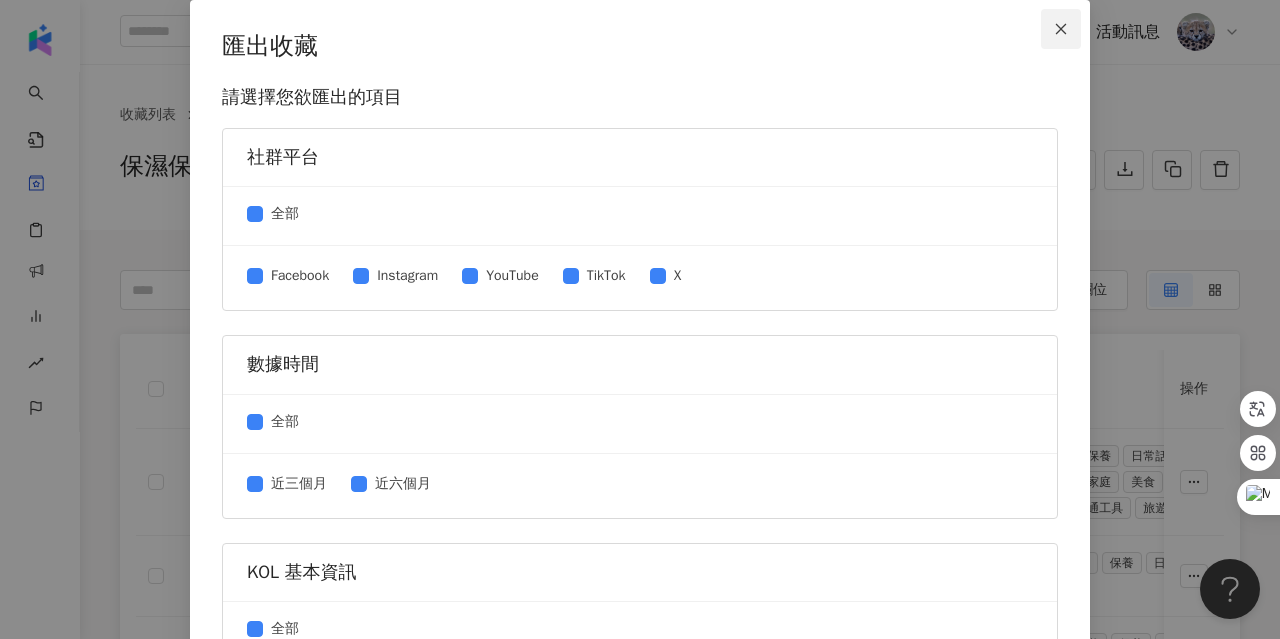 click 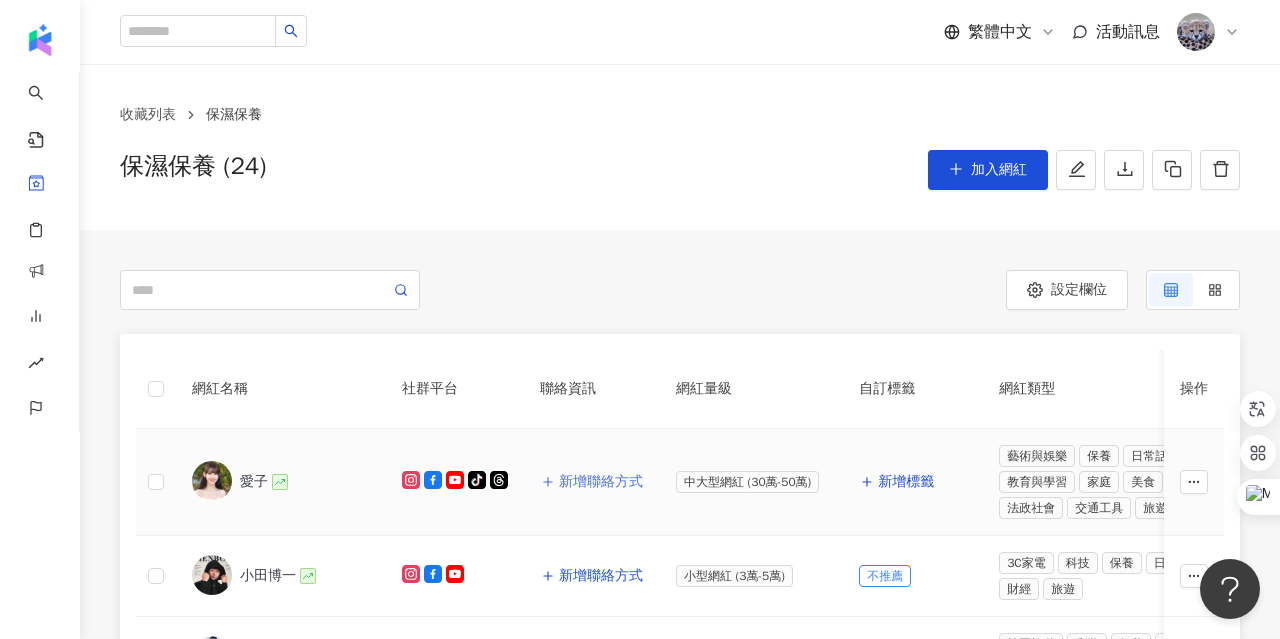 click on "新增聯絡方式" at bounding box center [601, 482] 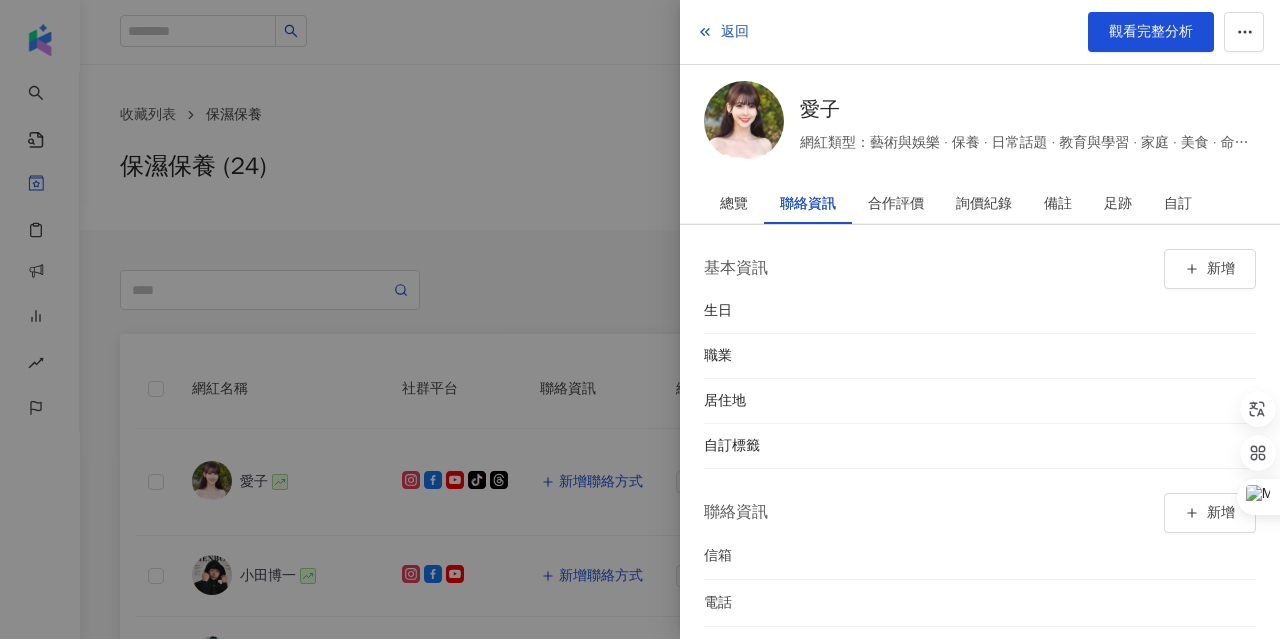 scroll, scrollTop: 8, scrollLeft: 0, axis: vertical 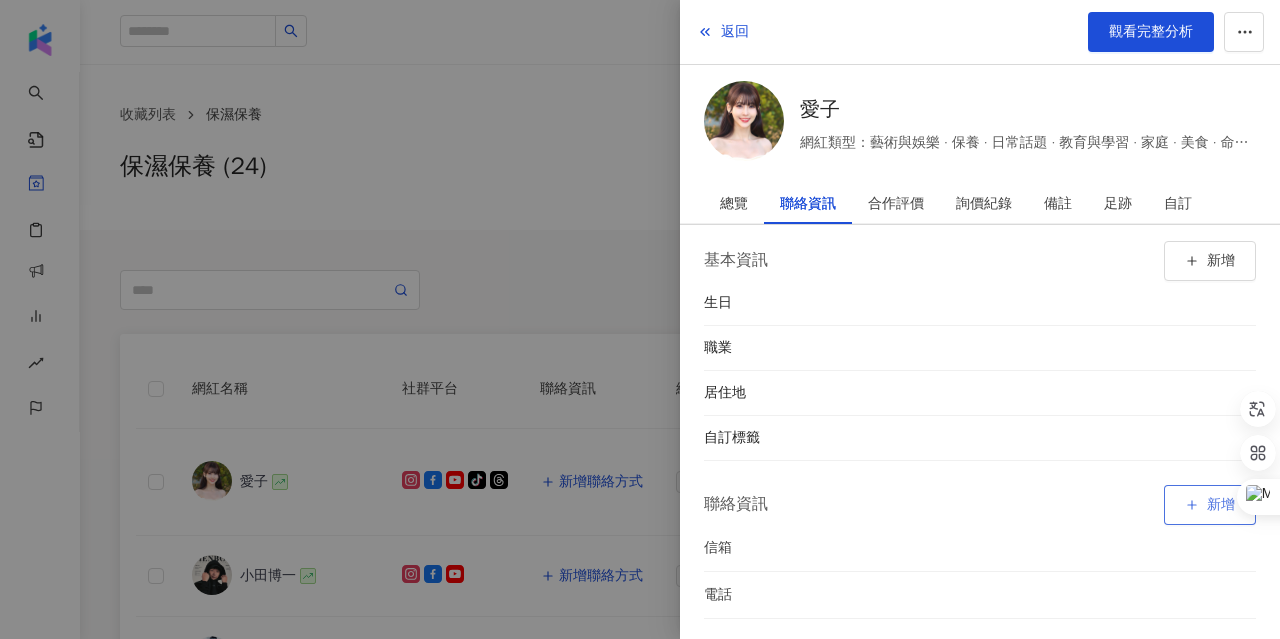 click on "新增" at bounding box center [1221, 505] 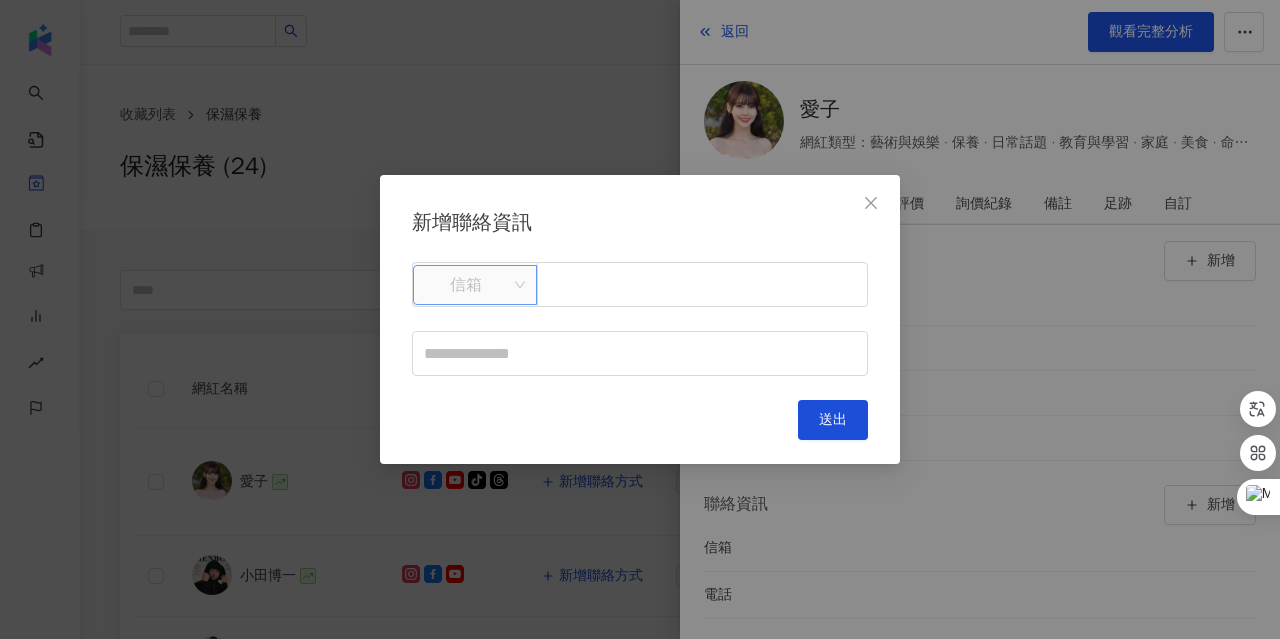 click on "信箱" at bounding box center [475, 285] 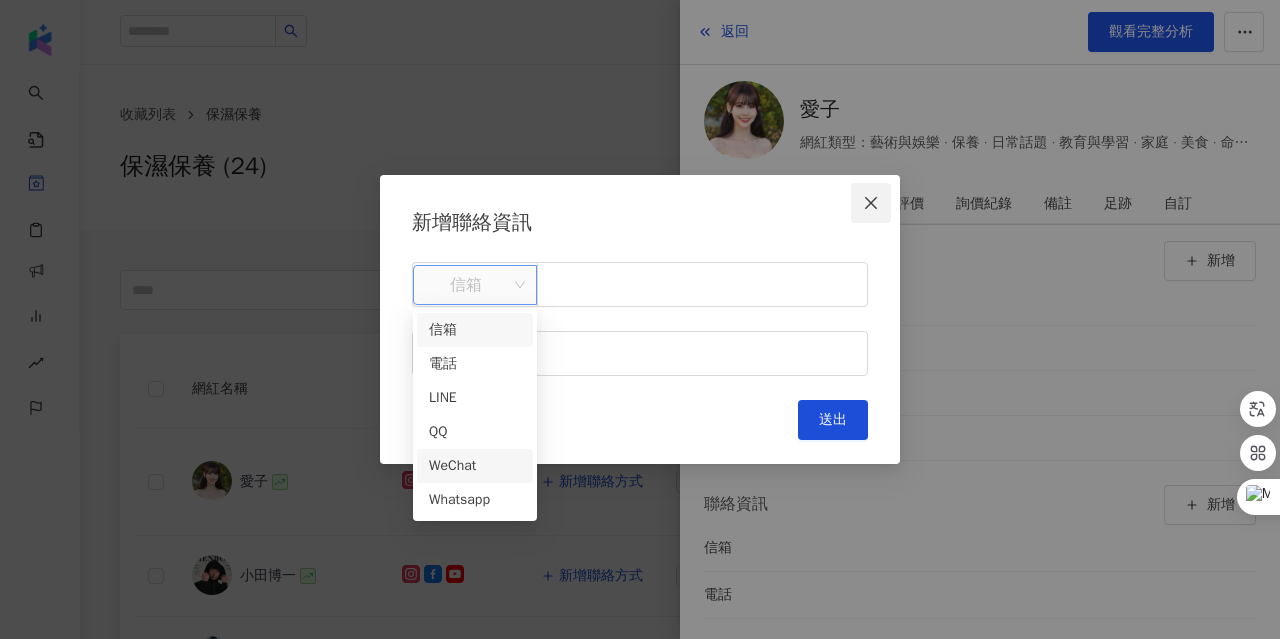 click at bounding box center (871, 203) 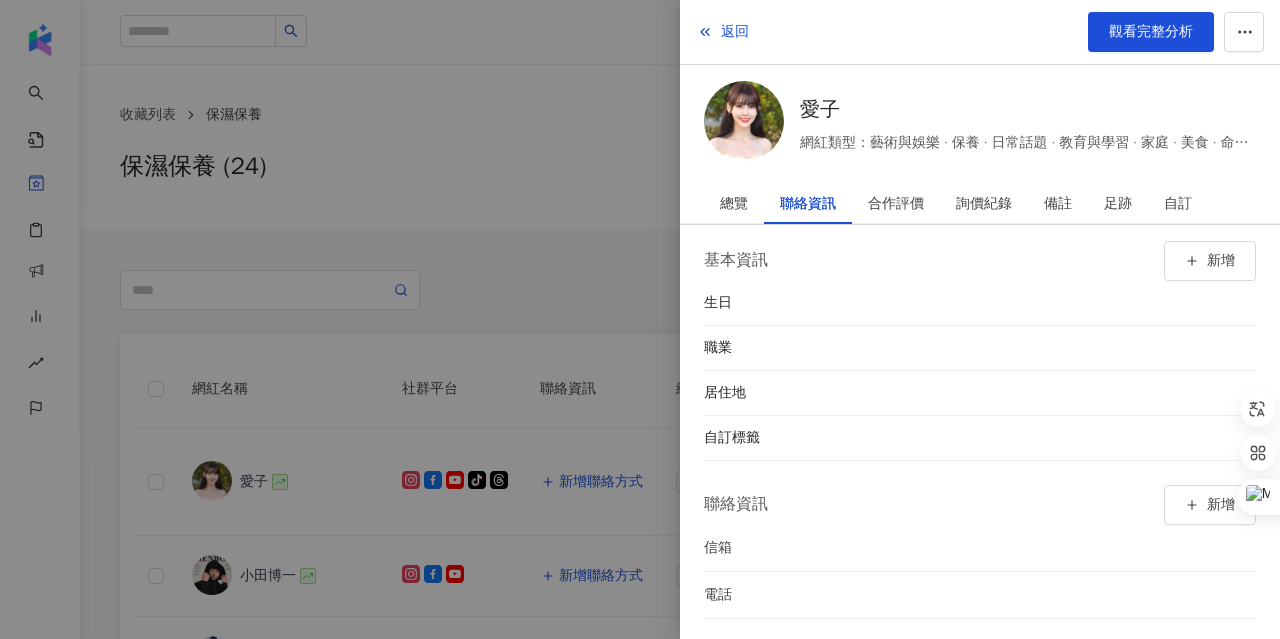 scroll, scrollTop: 68, scrollLeft: 0, axis: vertical 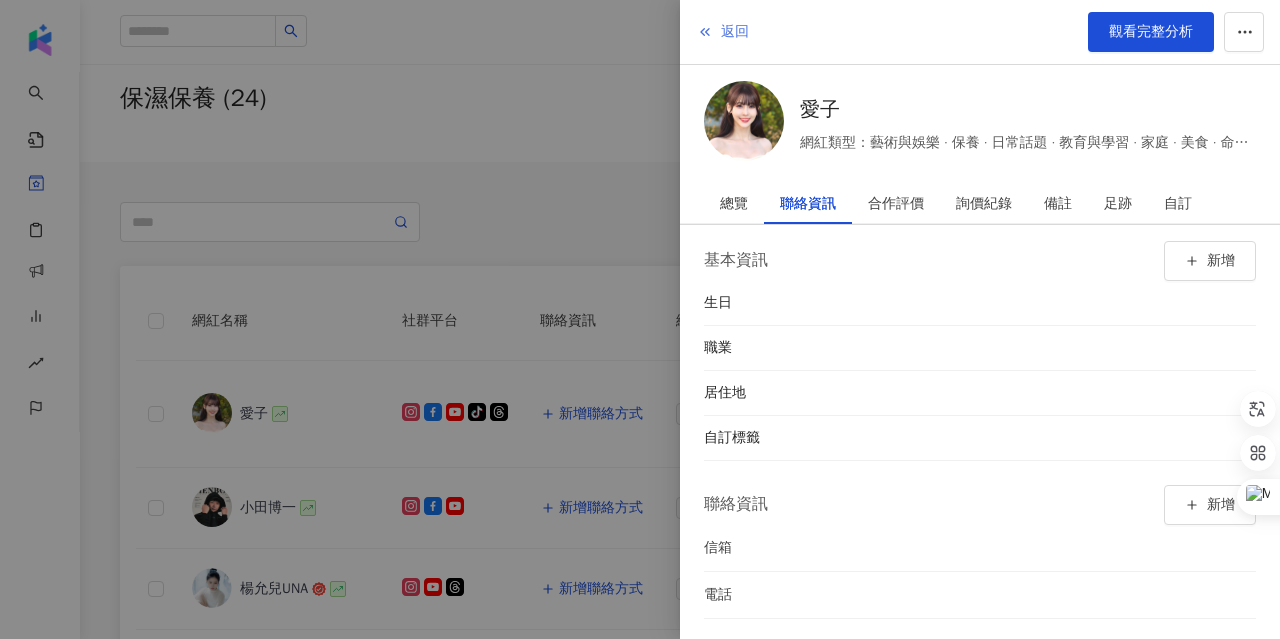 click on "返回" at bounding box center (723, 32) 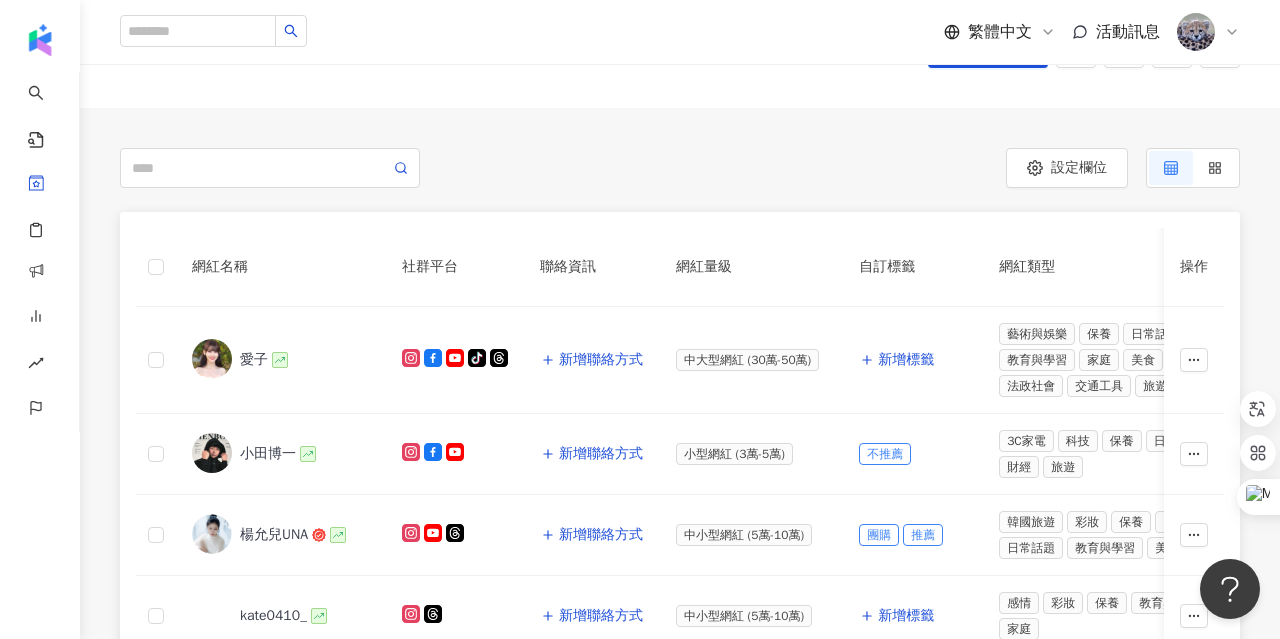 scroll, scrollTop: 120, scrollLeft: 0, axis: vertical 